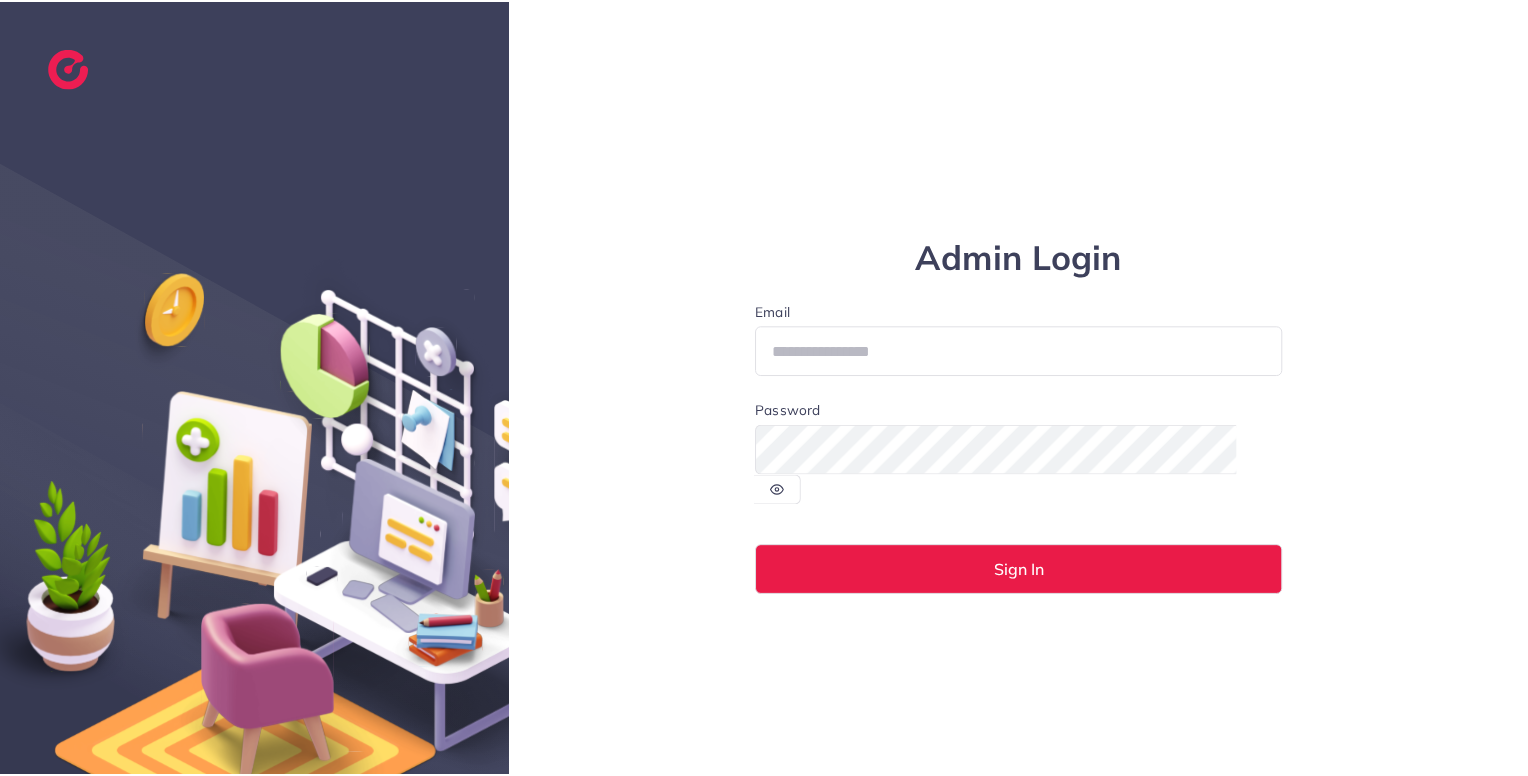 scroll, scrollTop: 0, scrollLeft: 0, axis: both 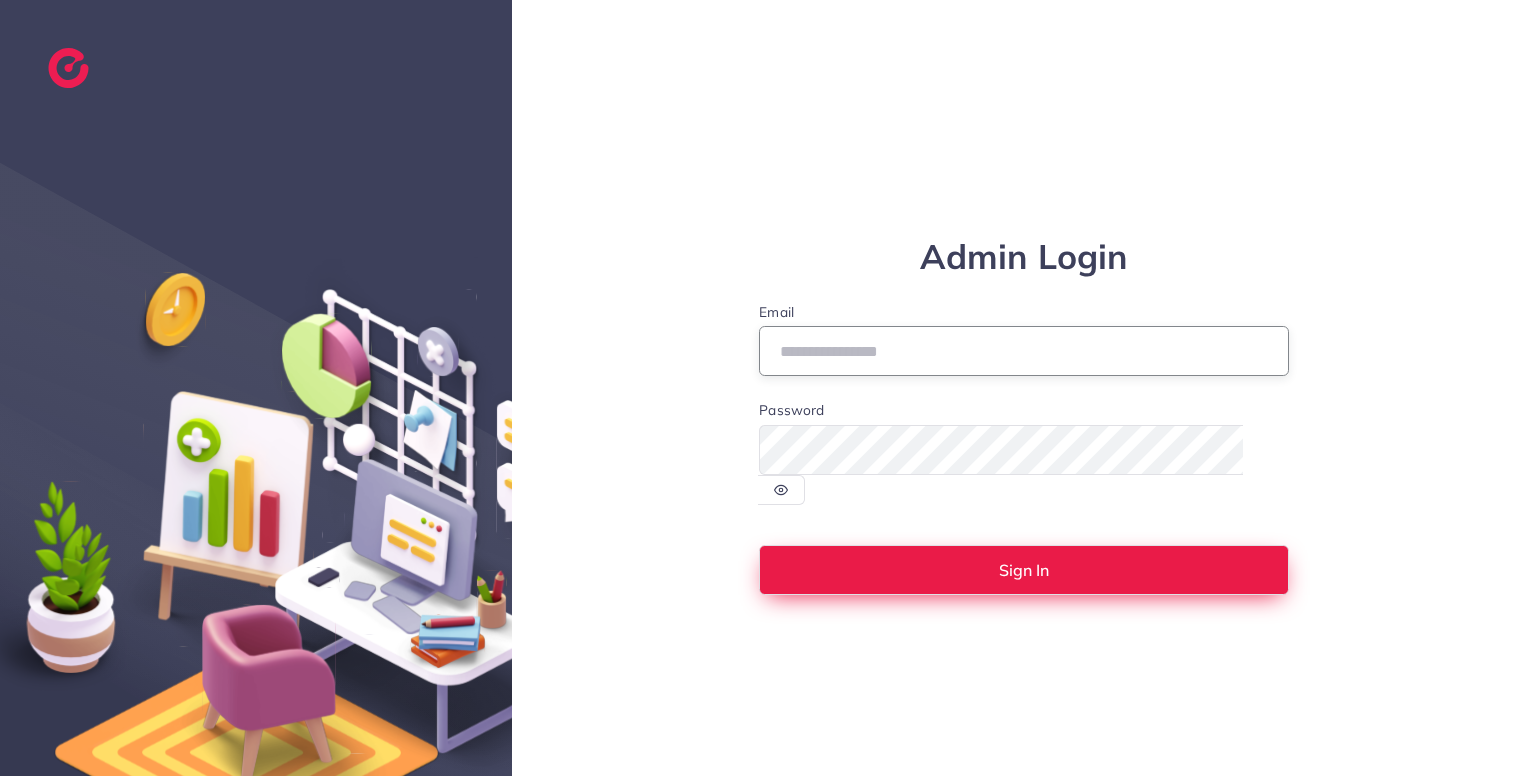 type on "**********" 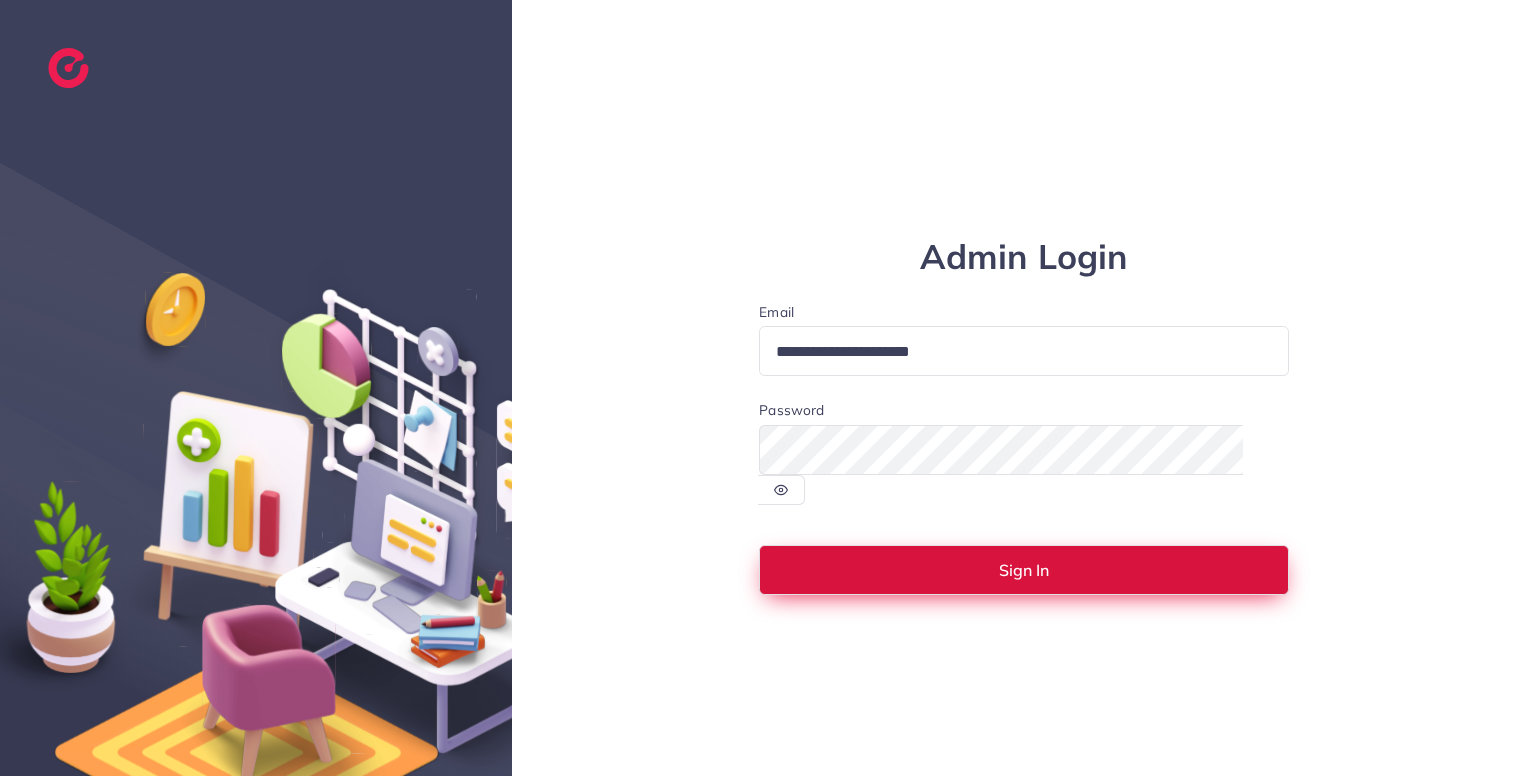 click on "Sign In" at bounding box center (1024, 570) 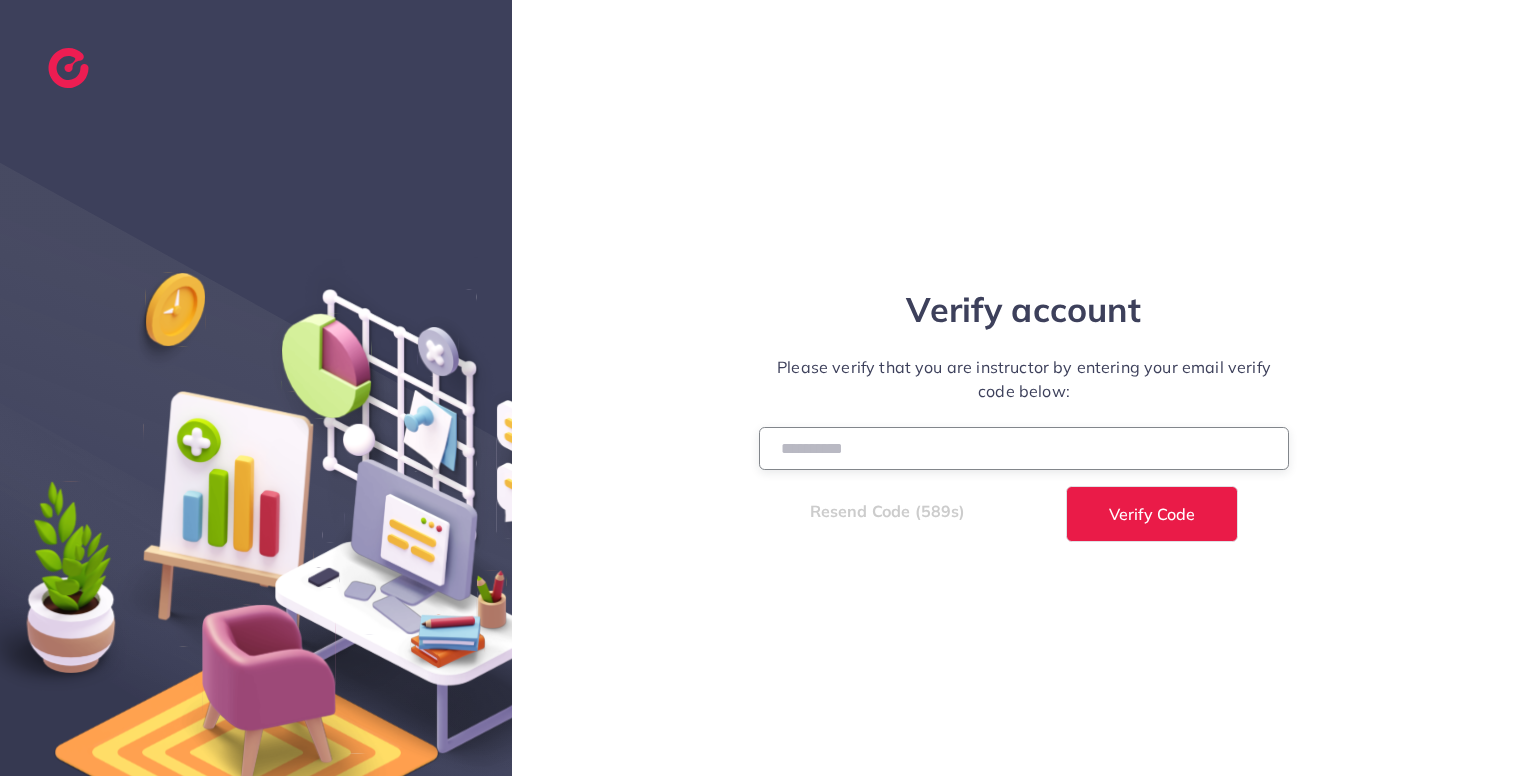 click at bounding box center (1024, 448) 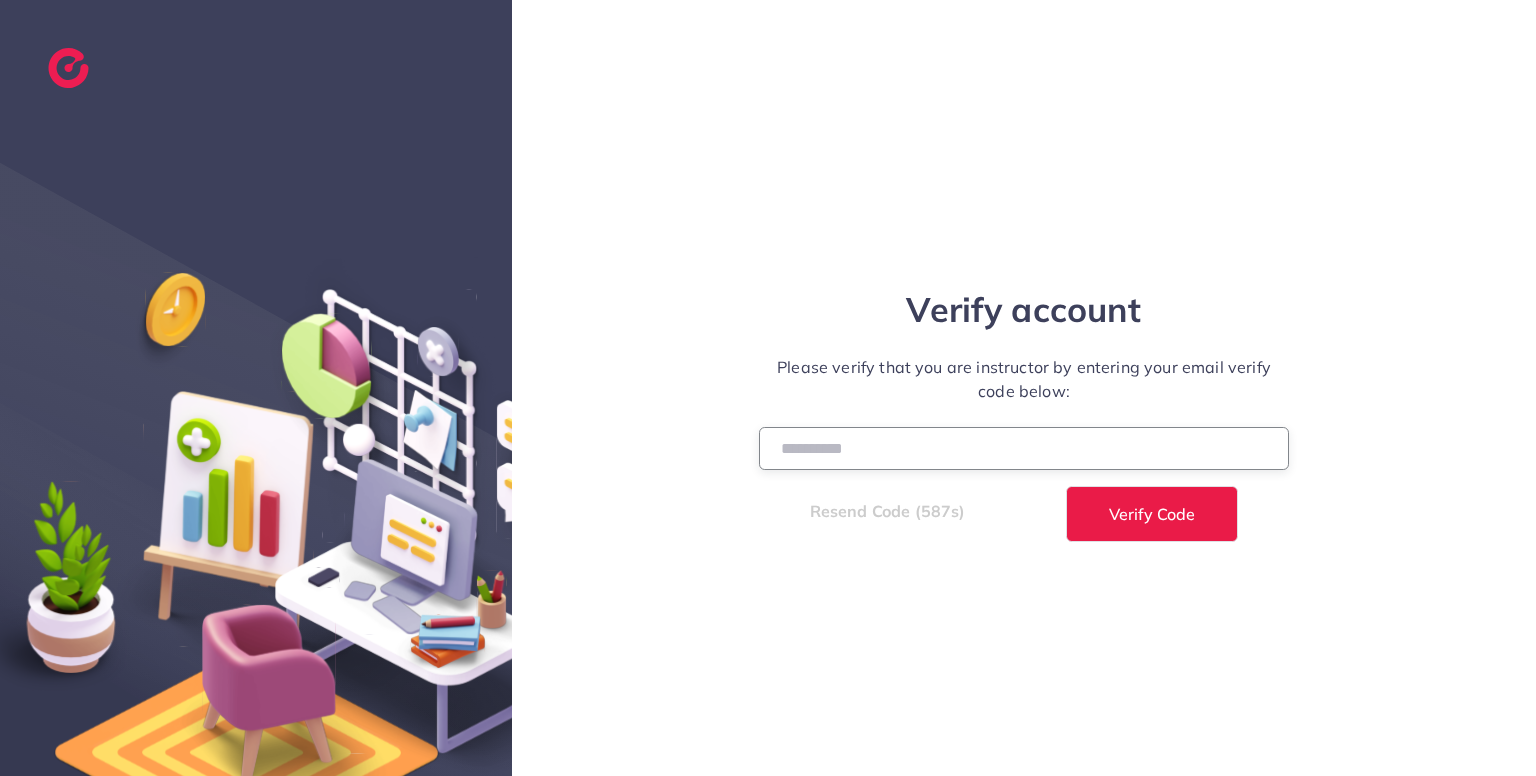 type on "******" 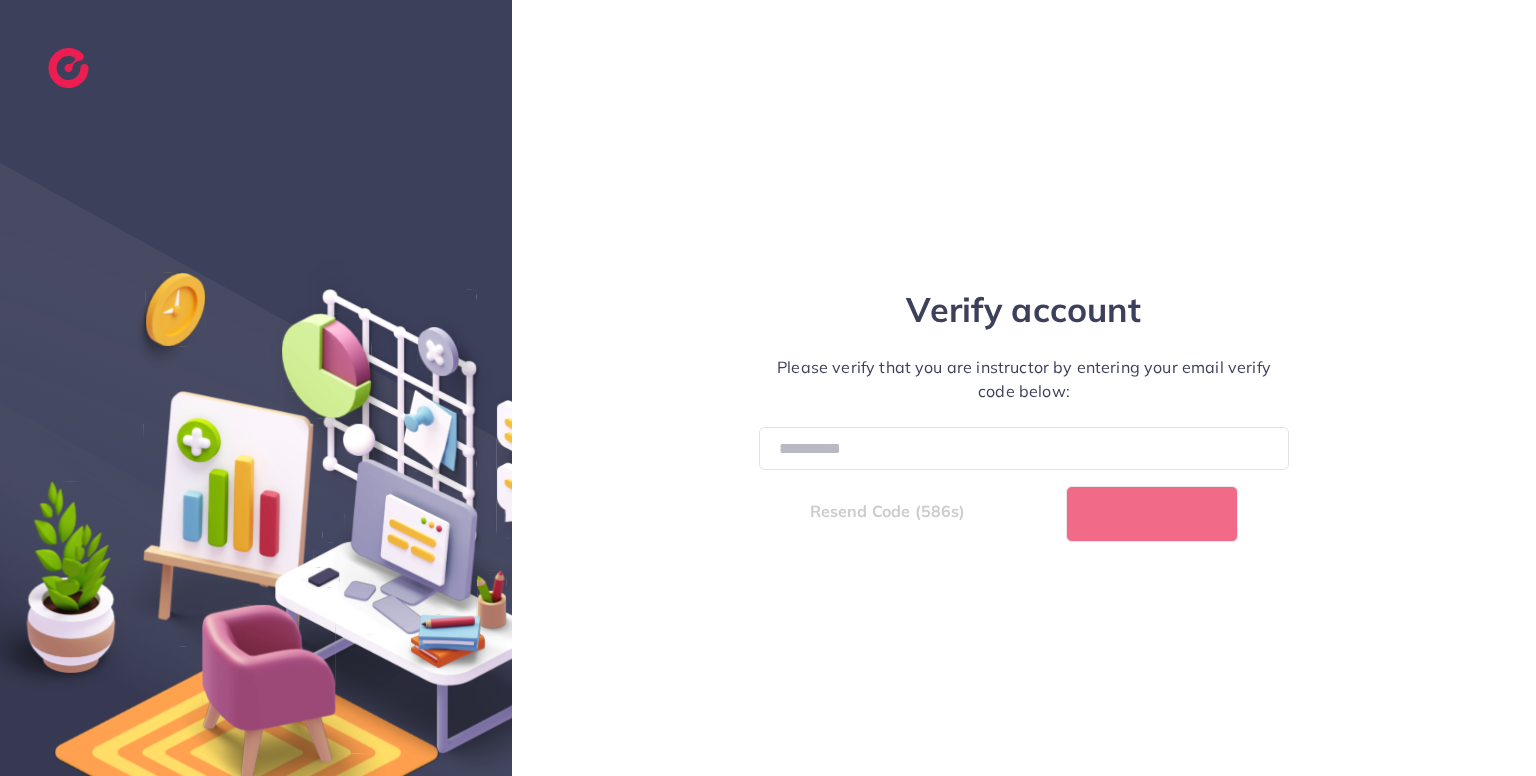 select on "*" 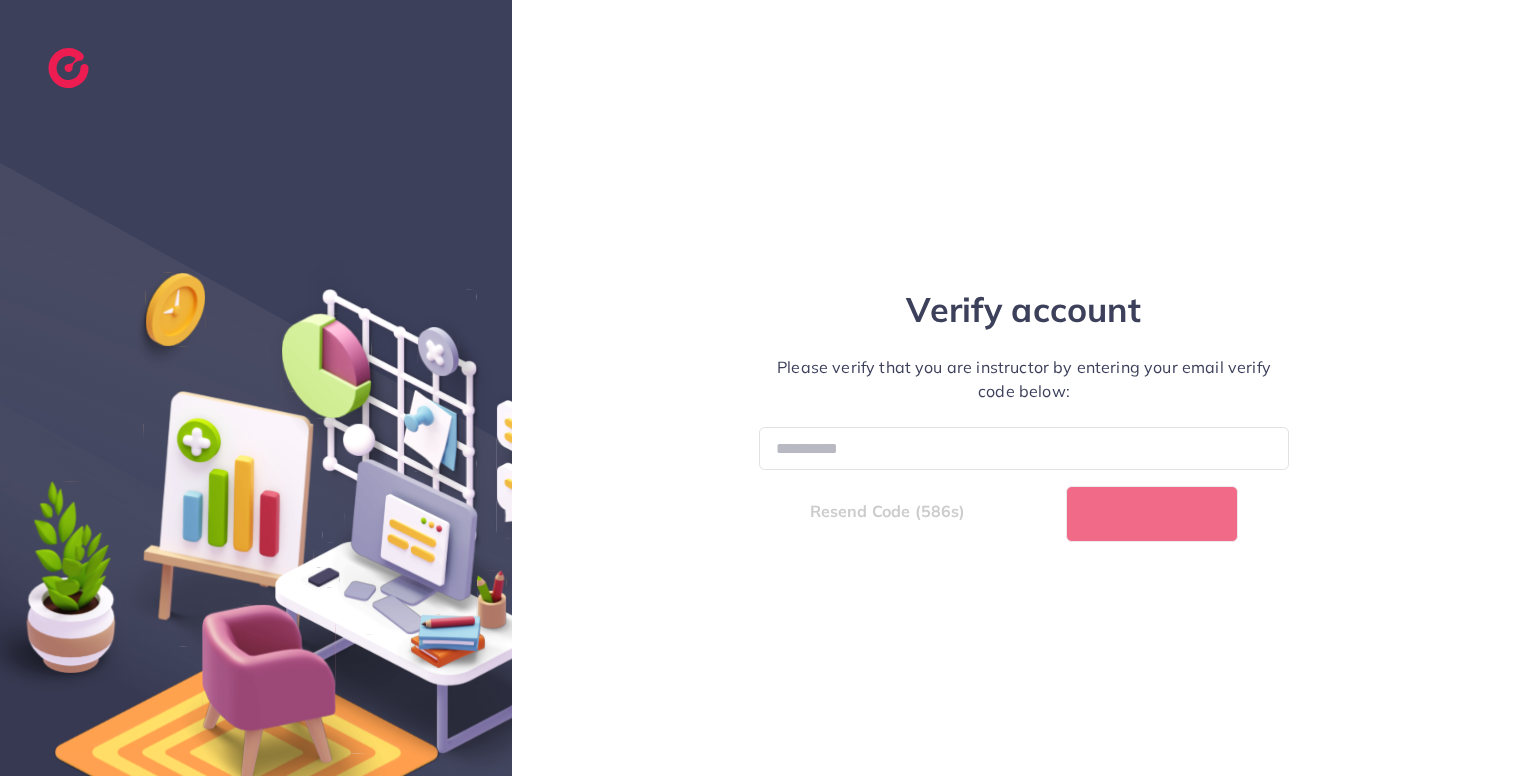 select on "****" 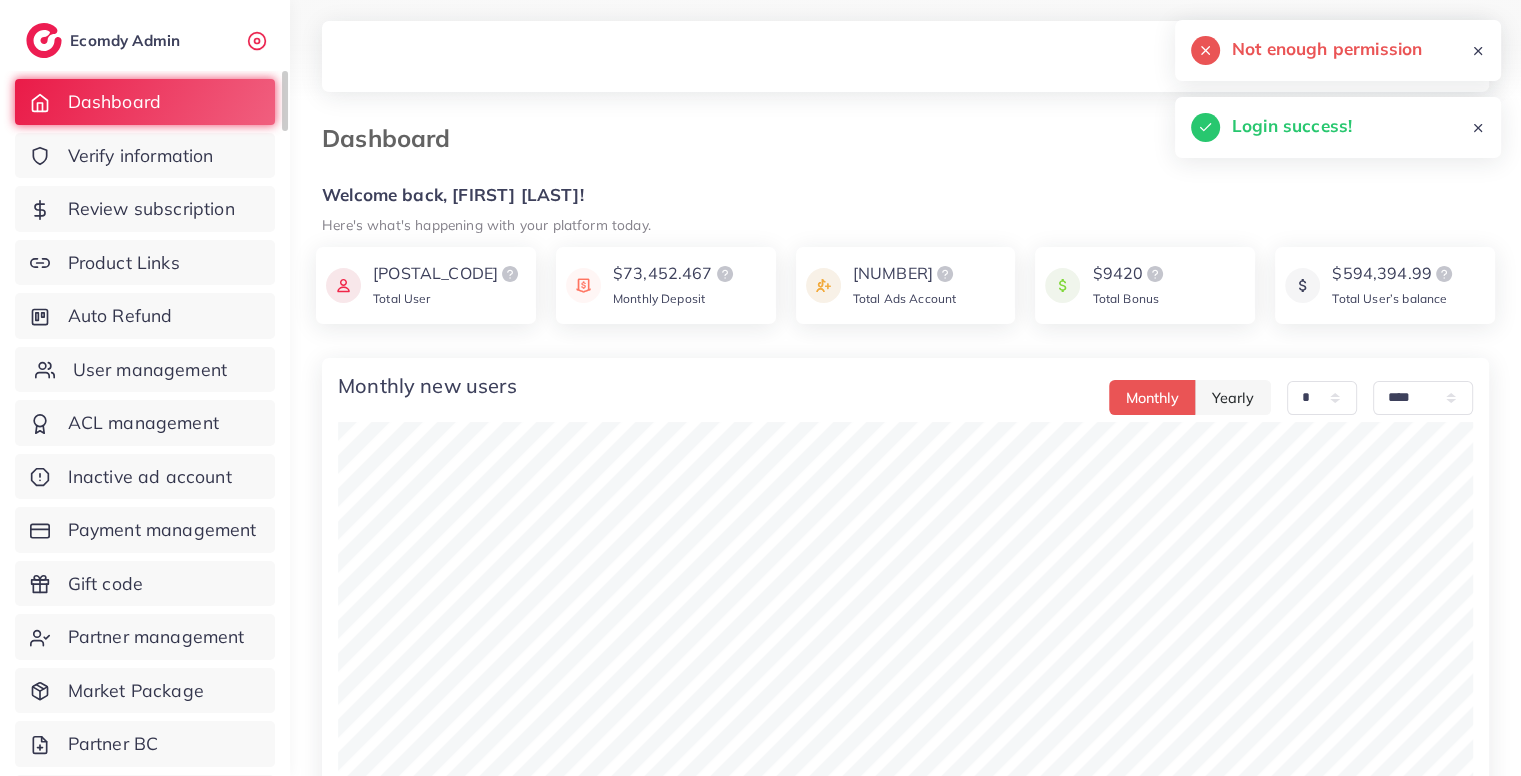 click on "User management" at bounding box center [150, 370] 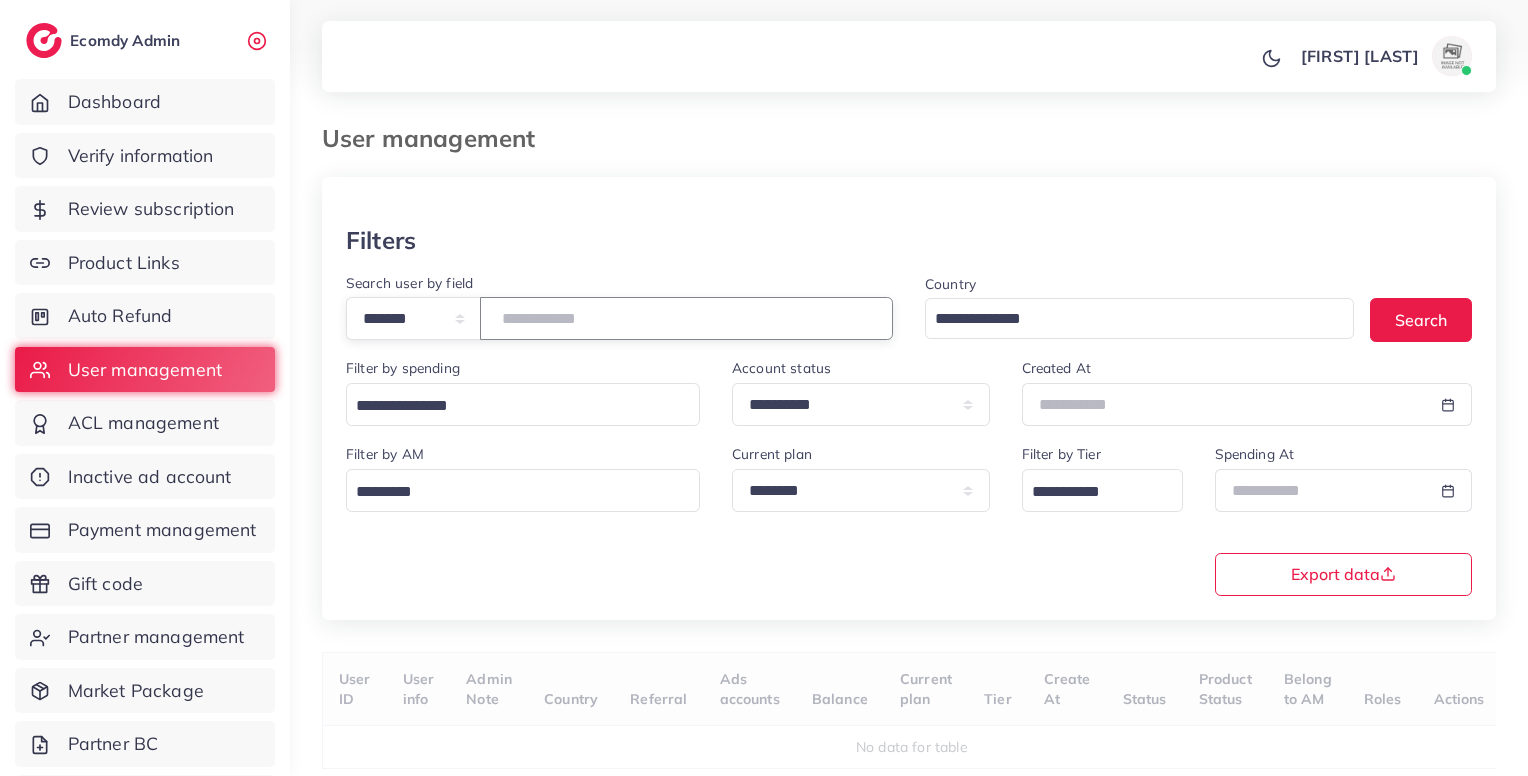 click at bounding box center (686, 318) 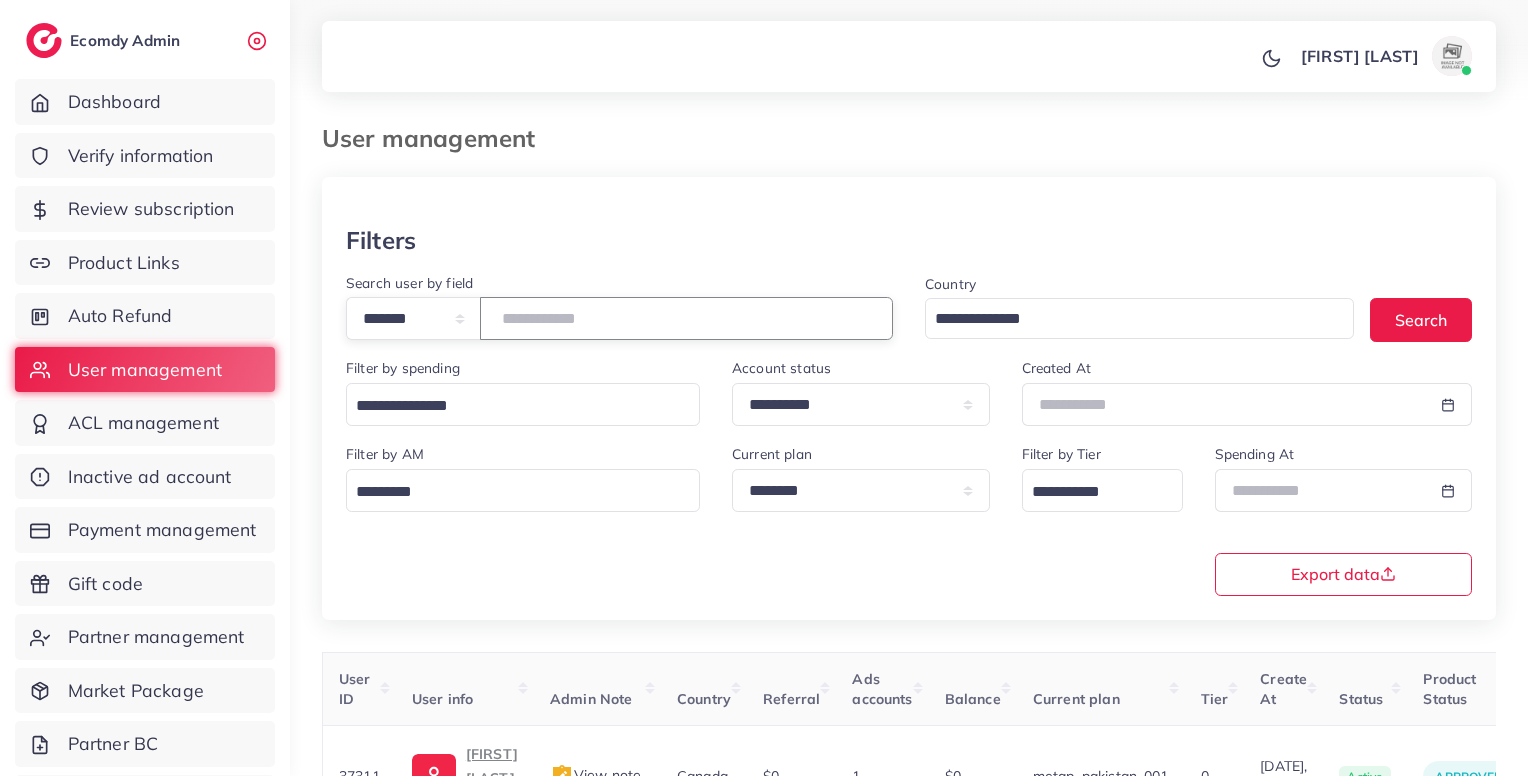 scroll, scrollTop: 183, scrollLeft: 0, axis: vertical 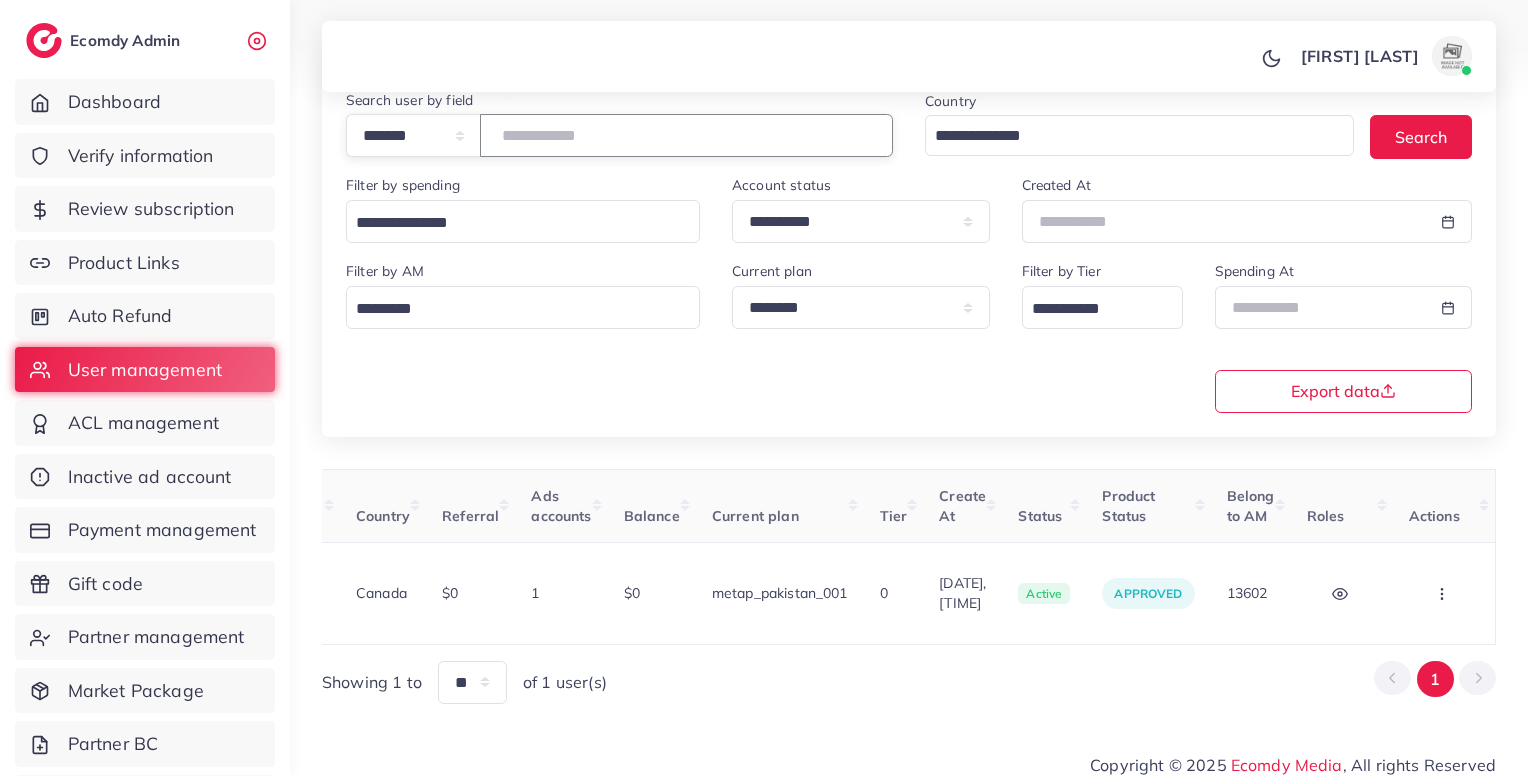 click on "*****" at bounding box center [686, 135] 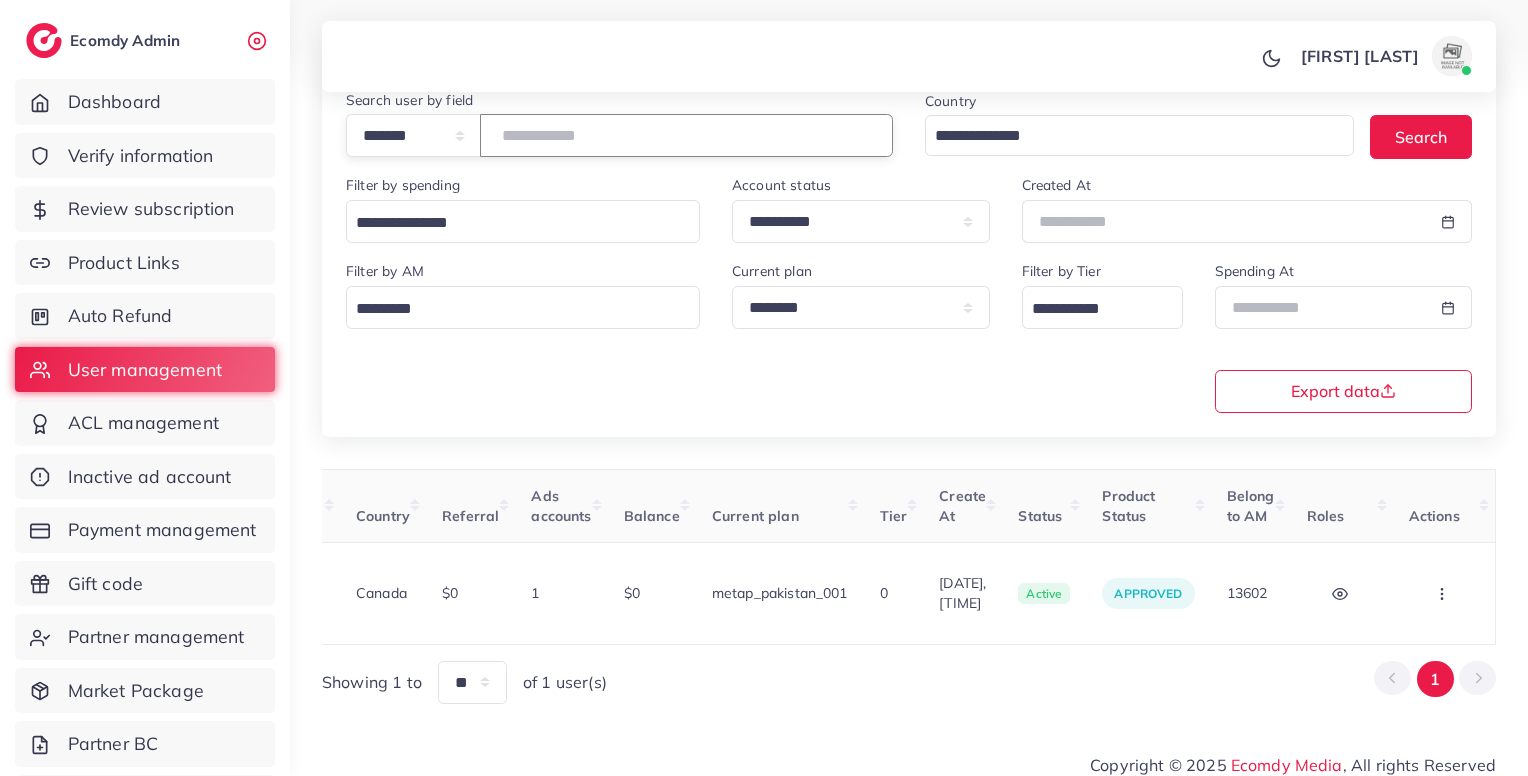click on "*****" at bounding box center (686, 135) 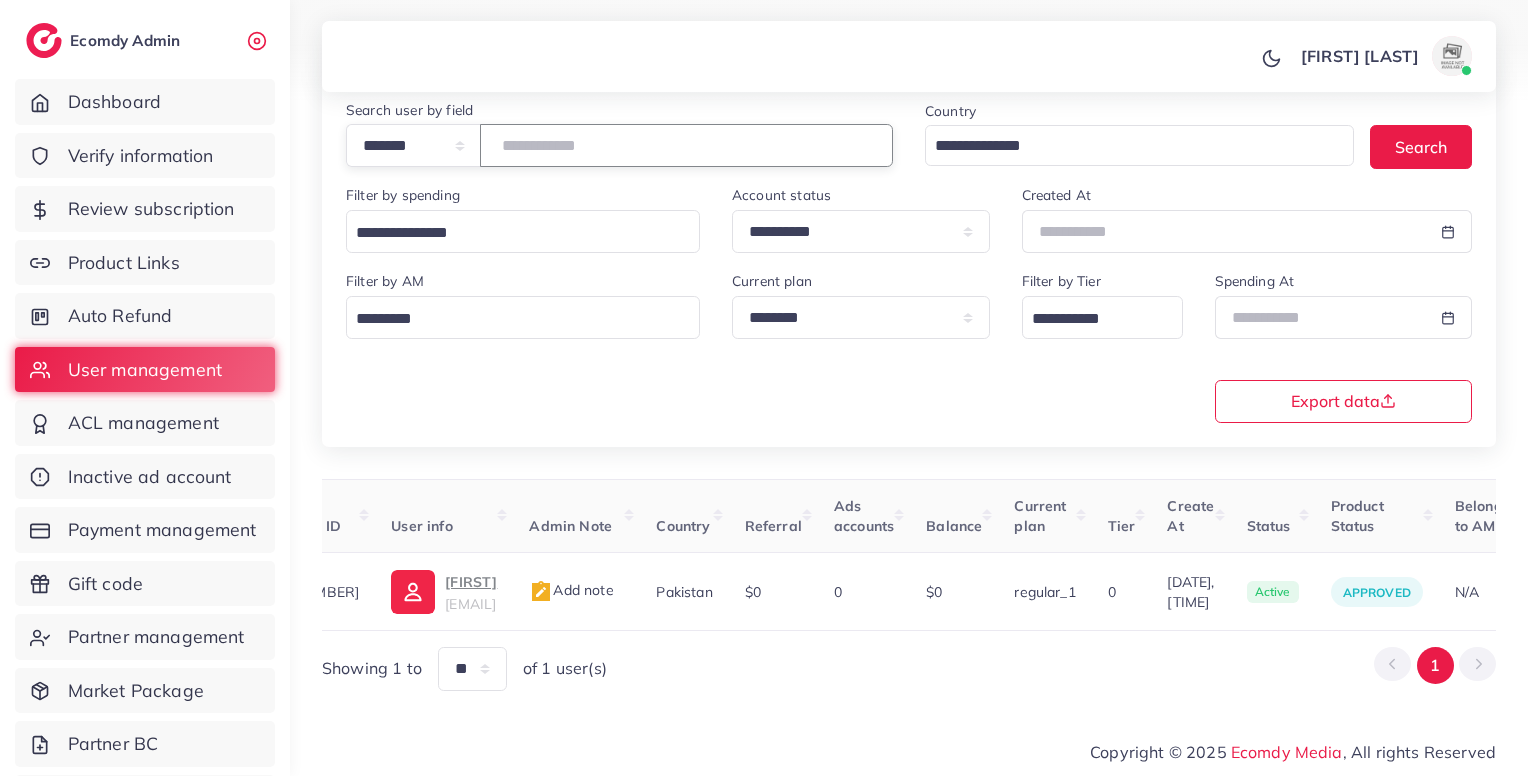 scroll, scrollTop: 0, scrollLeft: 416, axis: horizontal 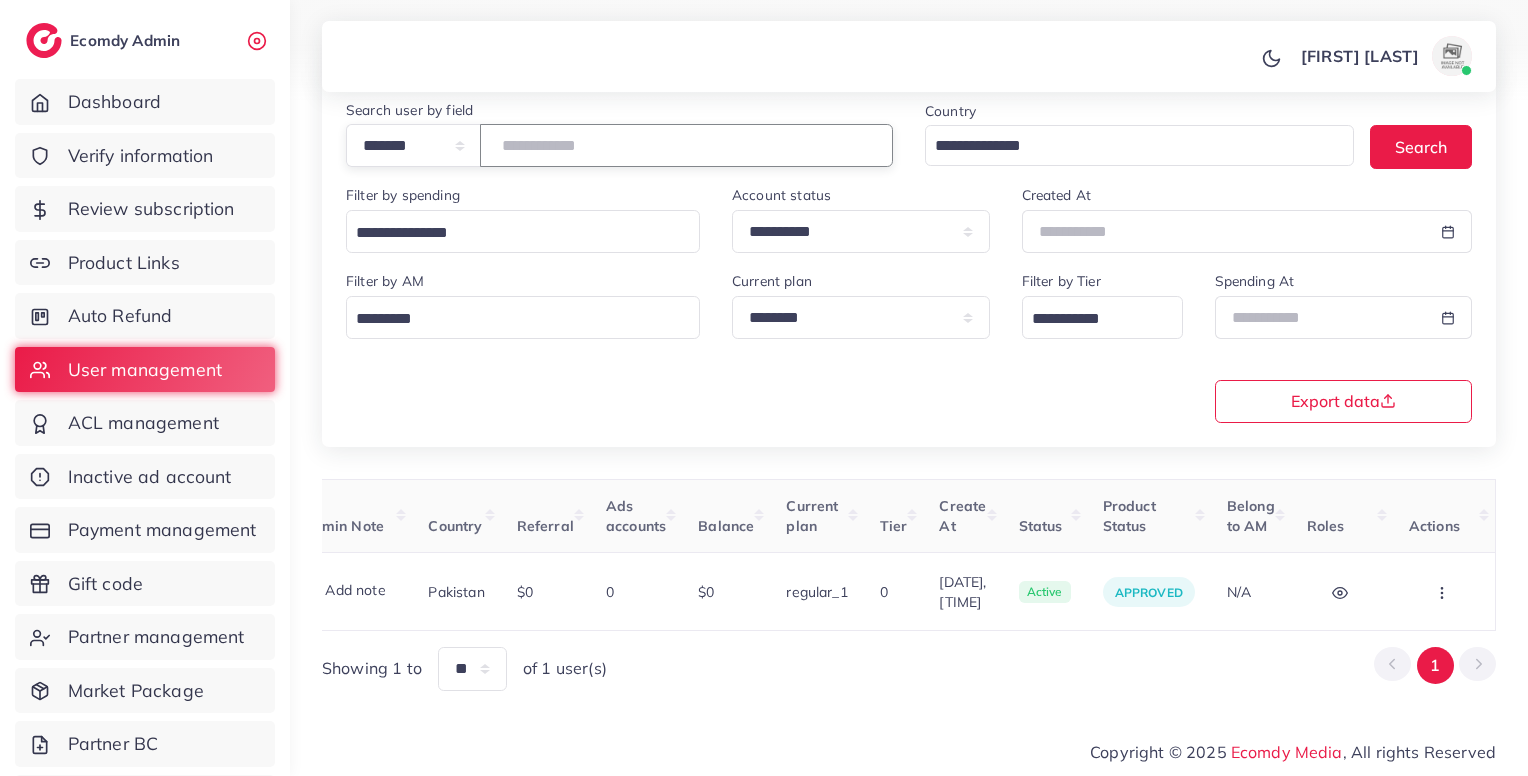 type on "*******" 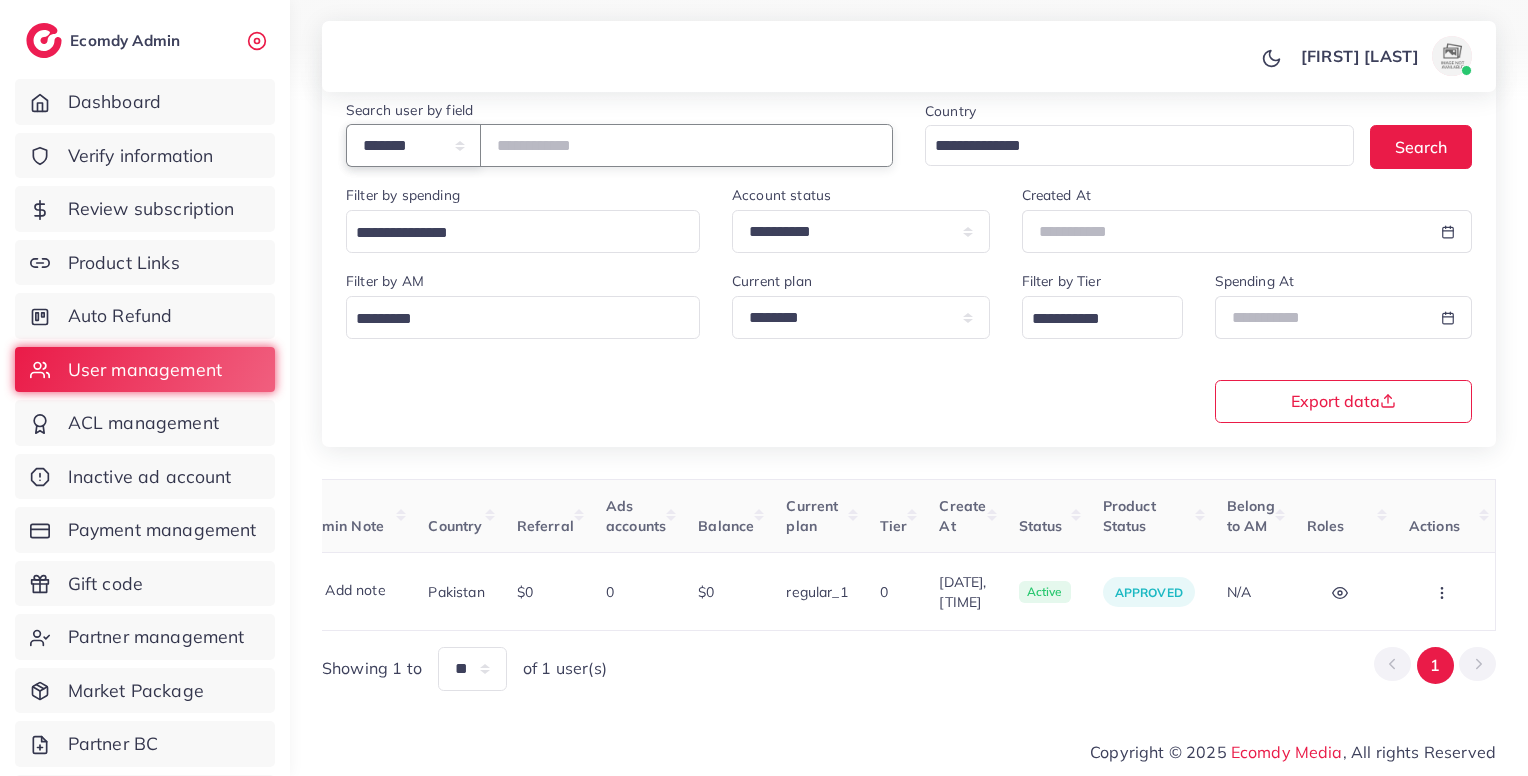click on "**********" at bounding box center [413, 145] 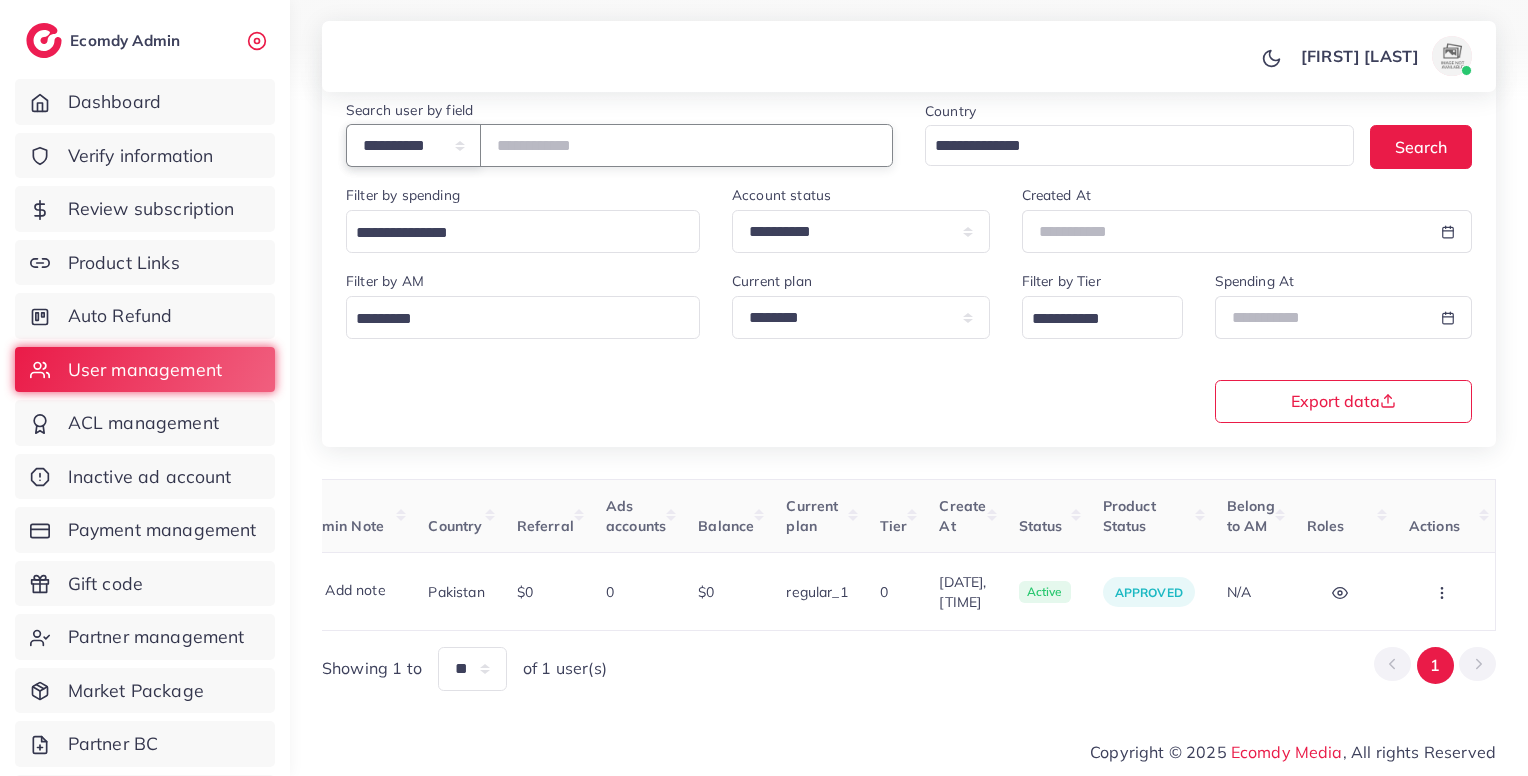 click on "**********" at bounding box center (413, 145) 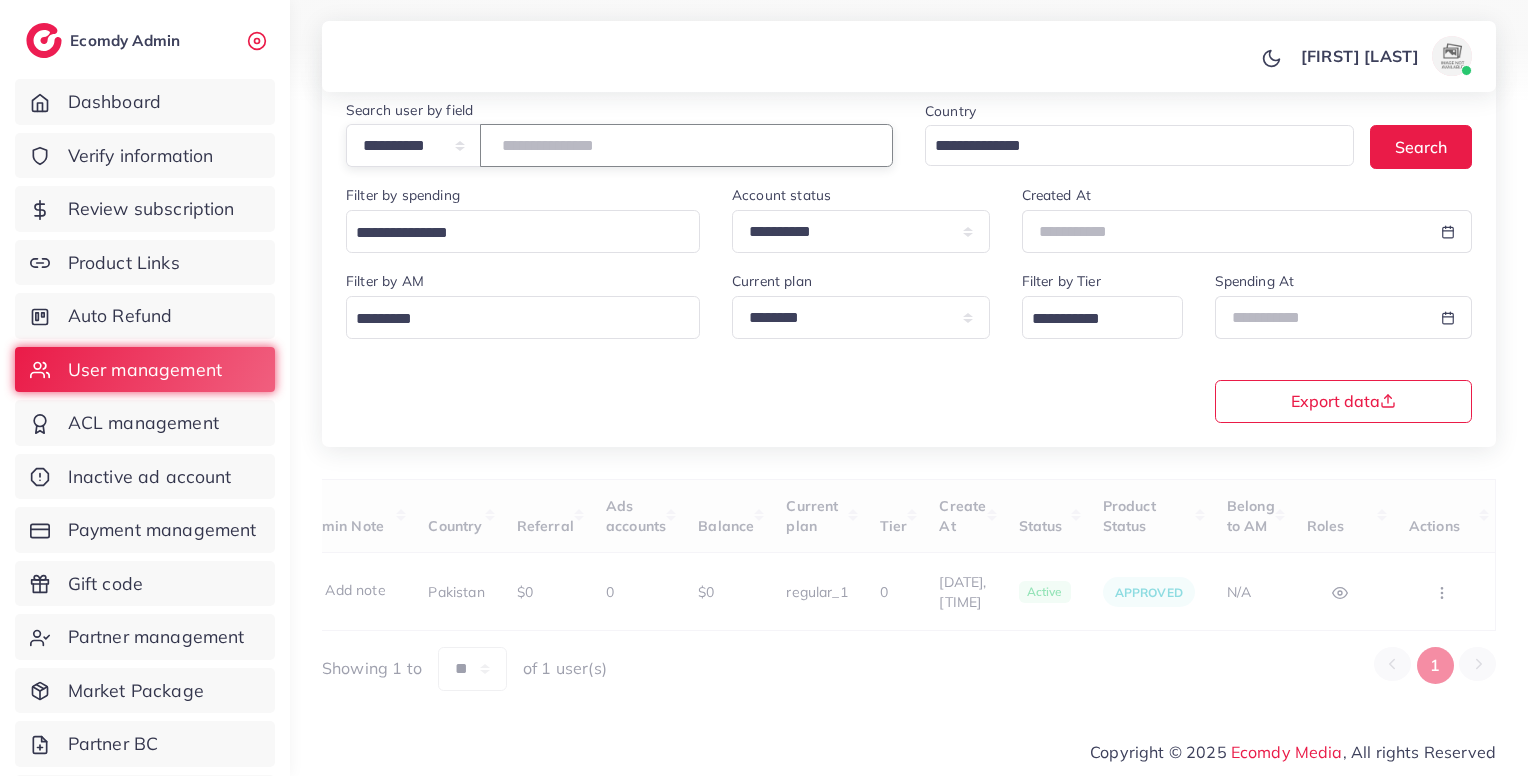 paste on "**********" 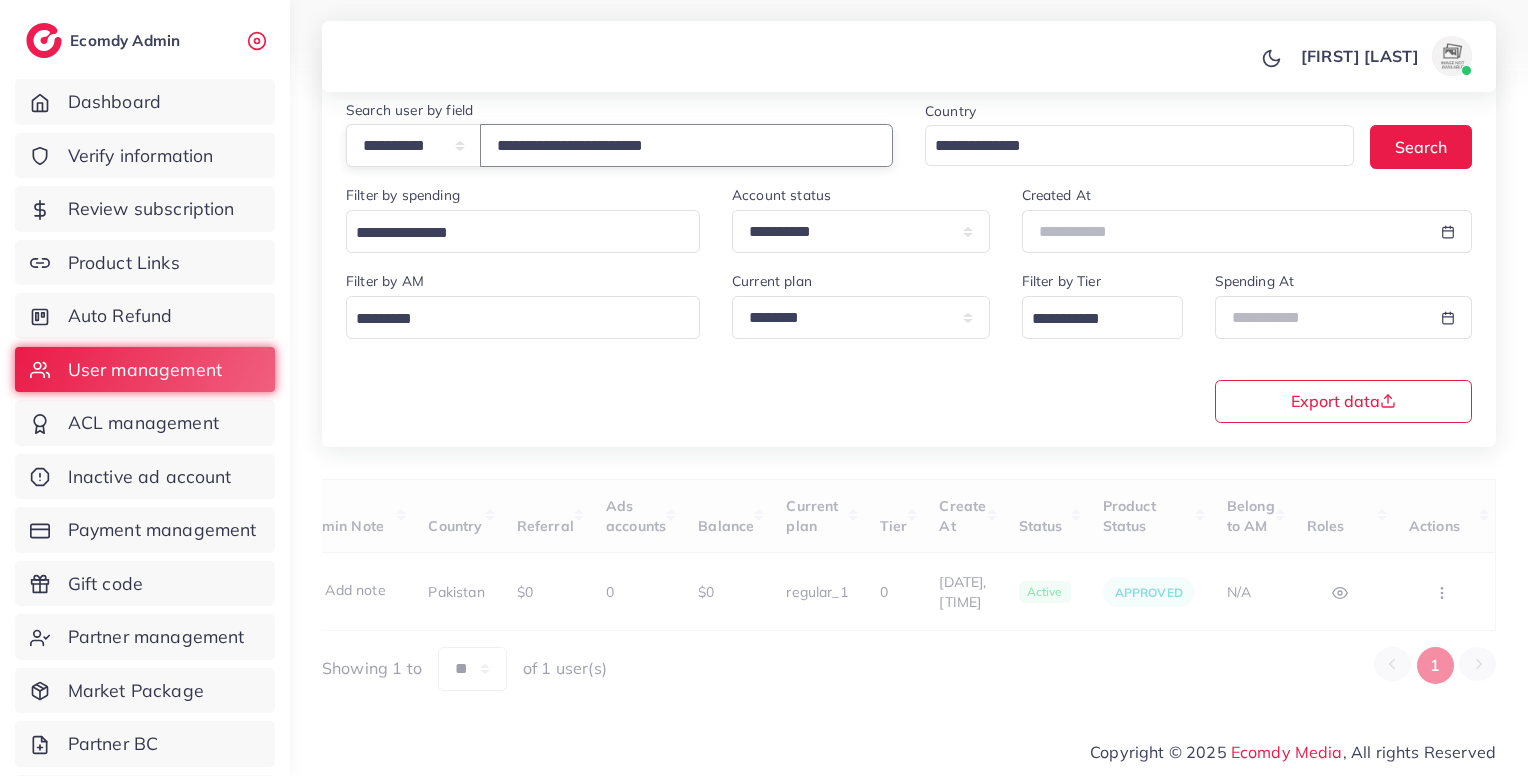 click on "**********" at bounding box center [686, 145] 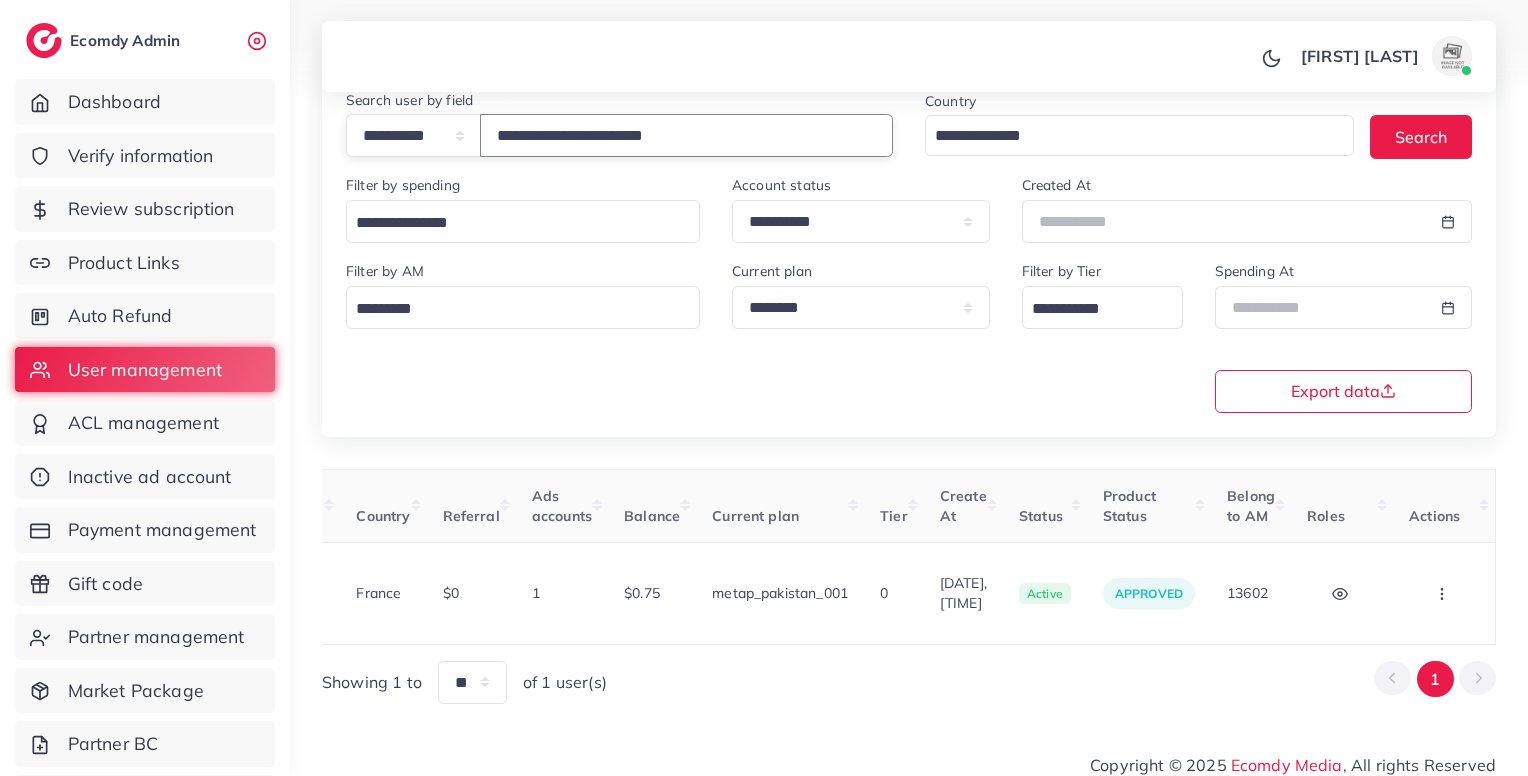 type on "**********" 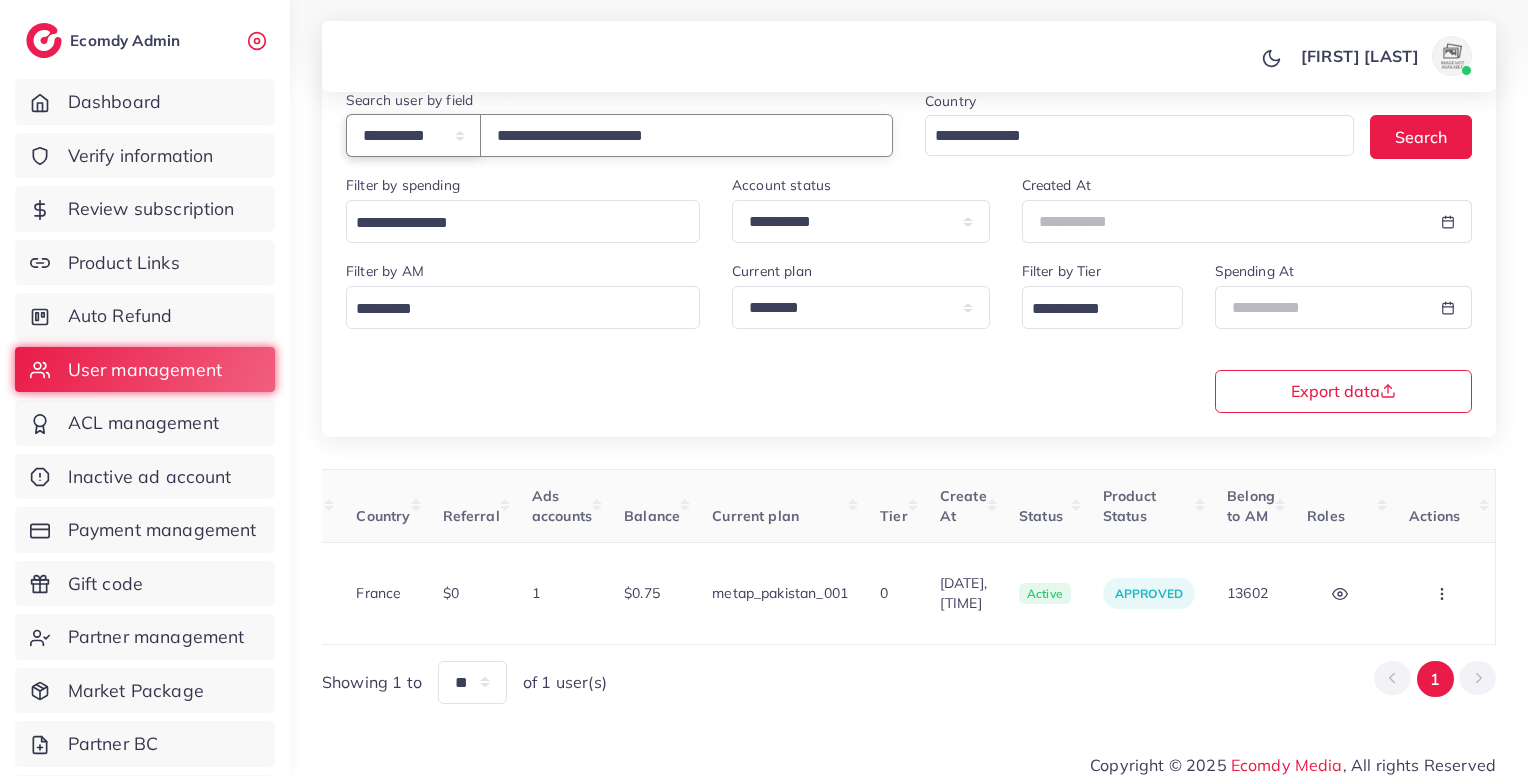 click on "**********" at bounding box center [413, 135] 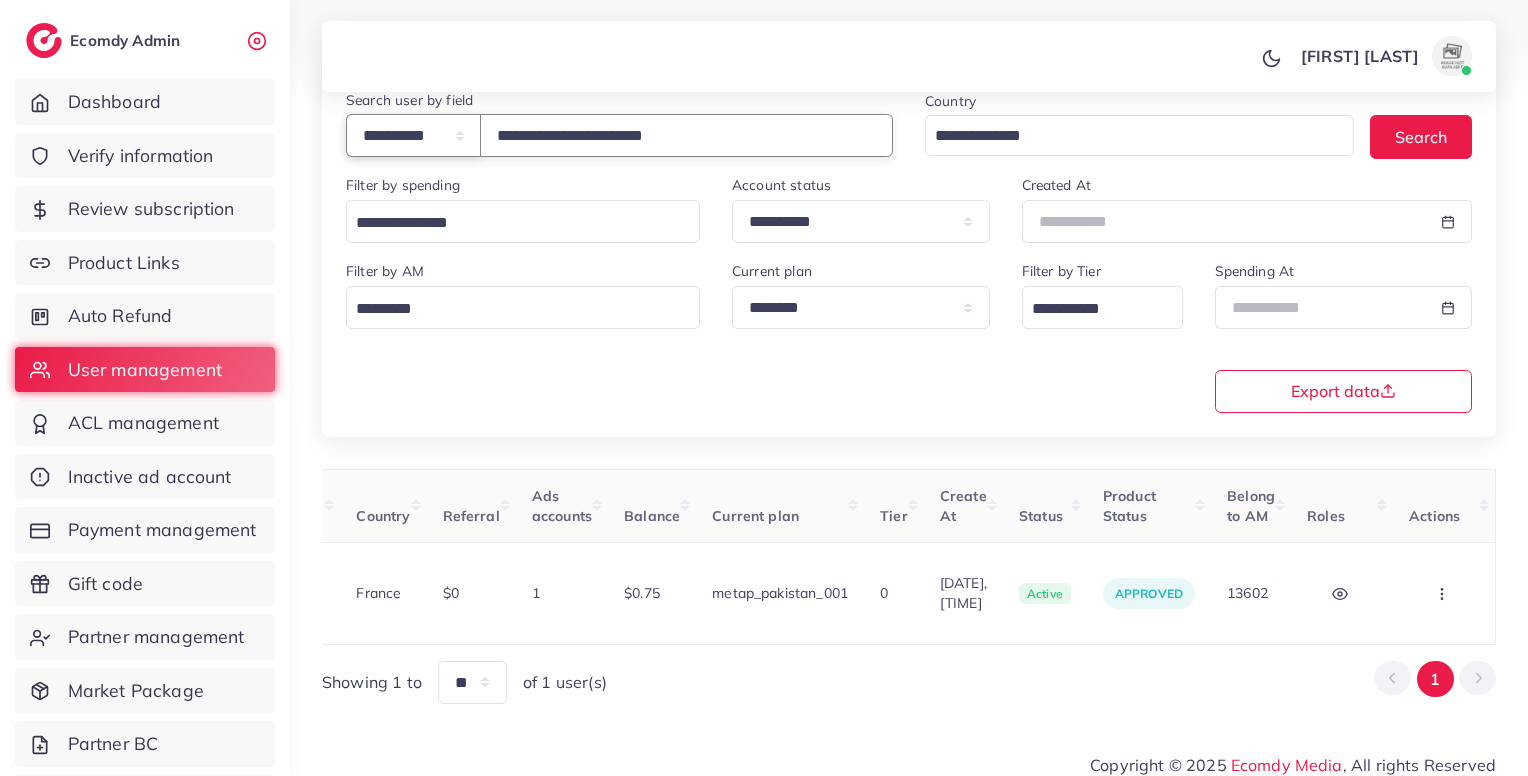 select on "**********" 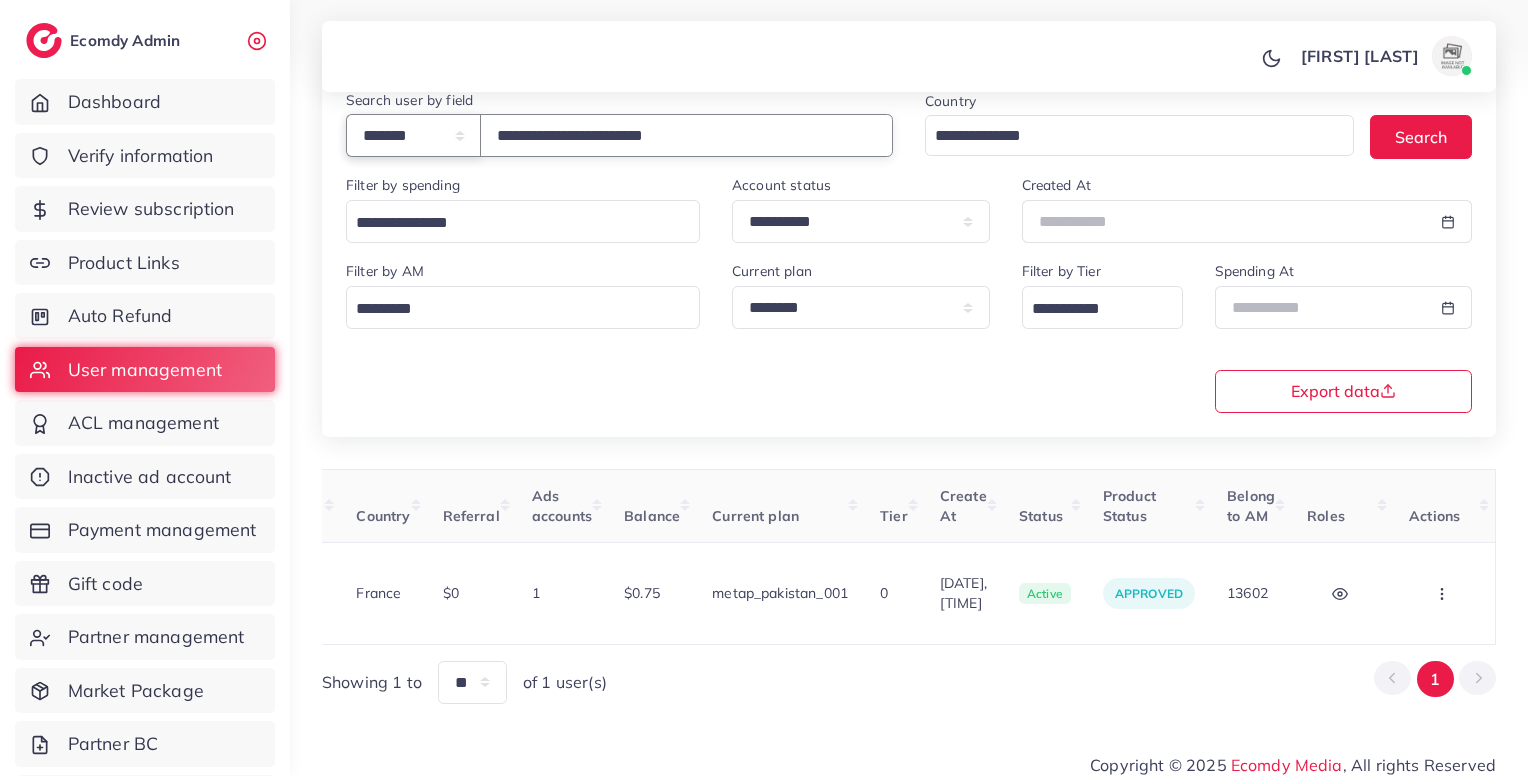 click on "**********" at bounding box center [413, 135] 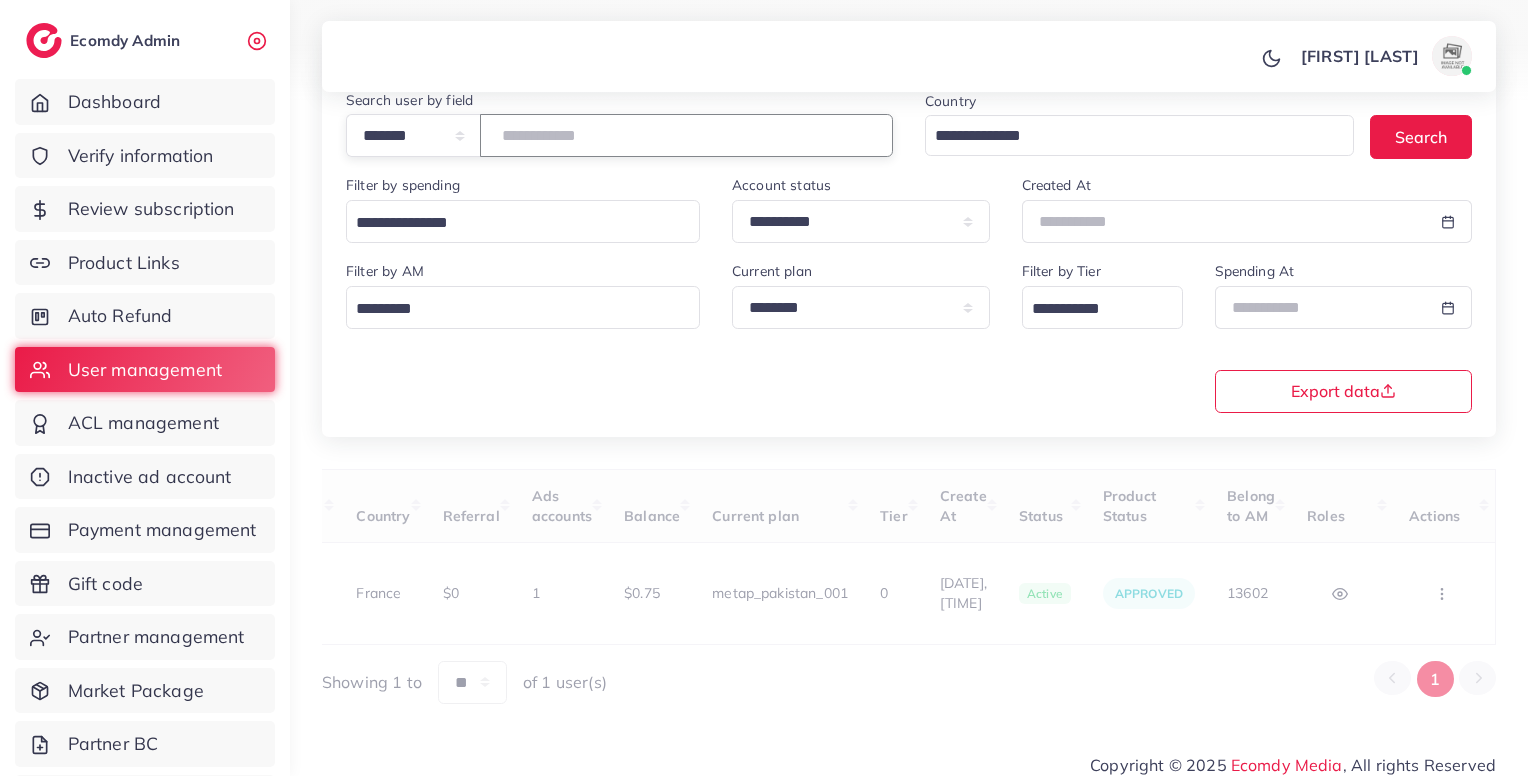 paste on "*******" 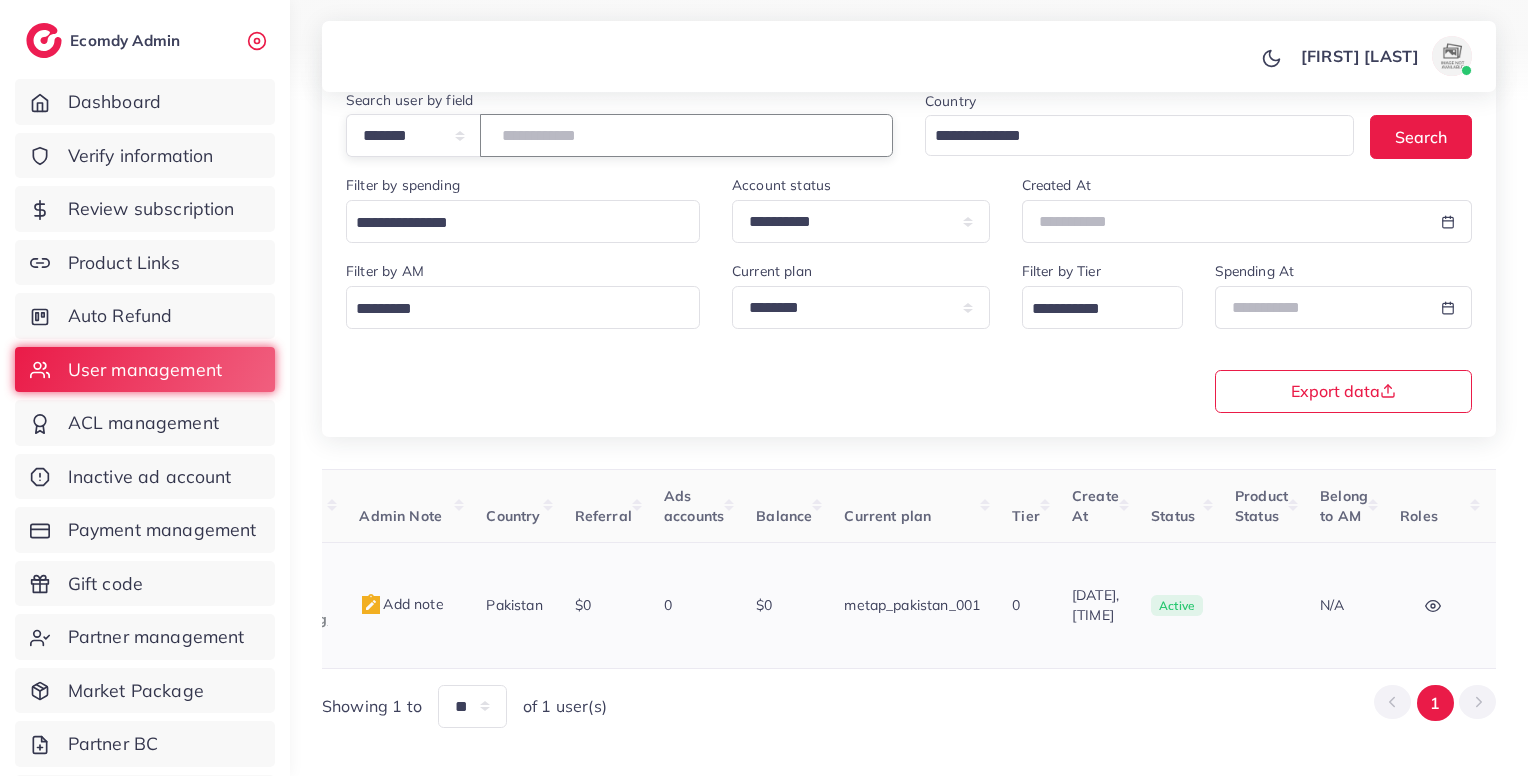 scroll, scrollTop: 0, scrollLeft: 0, axis: both 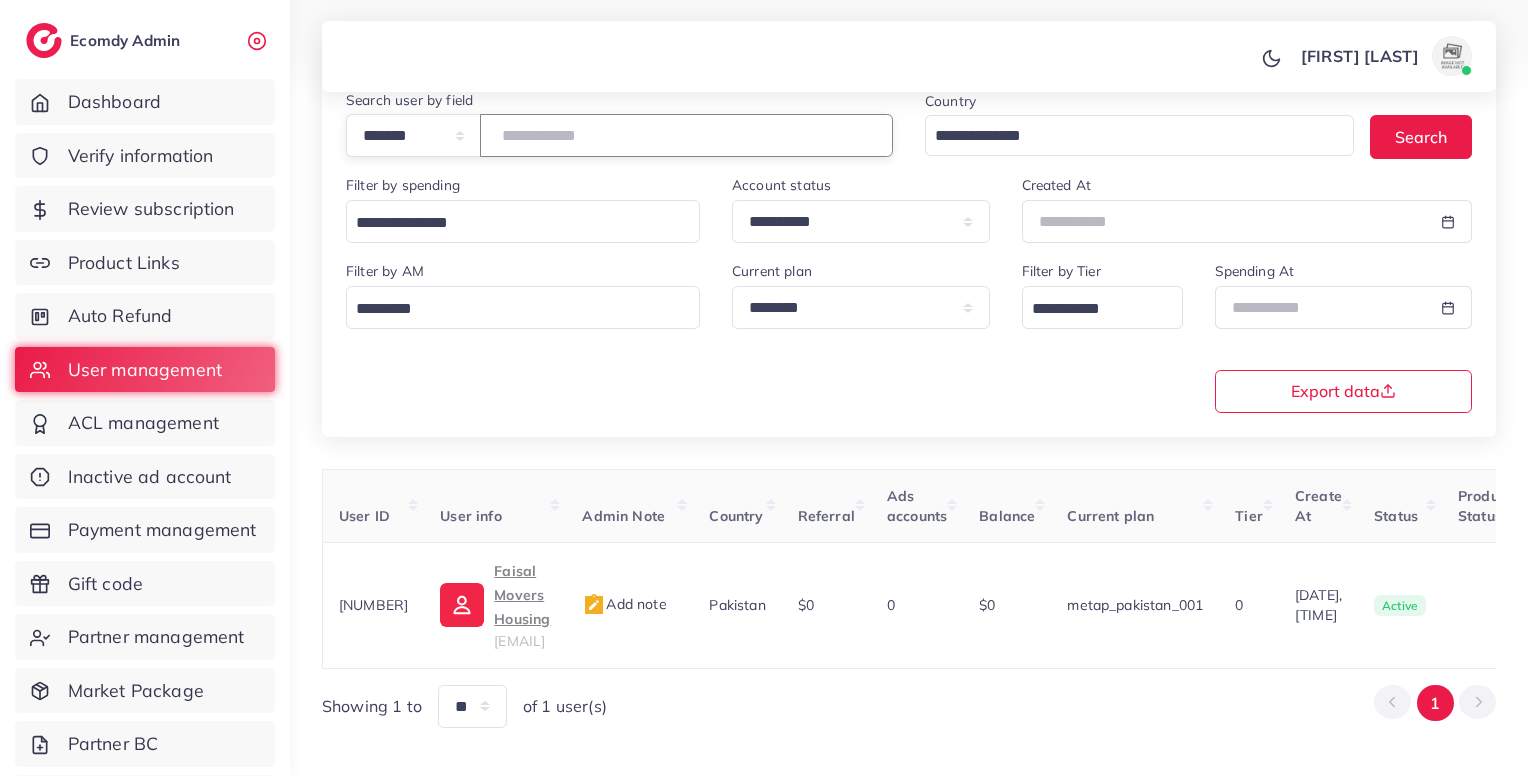 click on "*******" at bounding box center [686, 135] 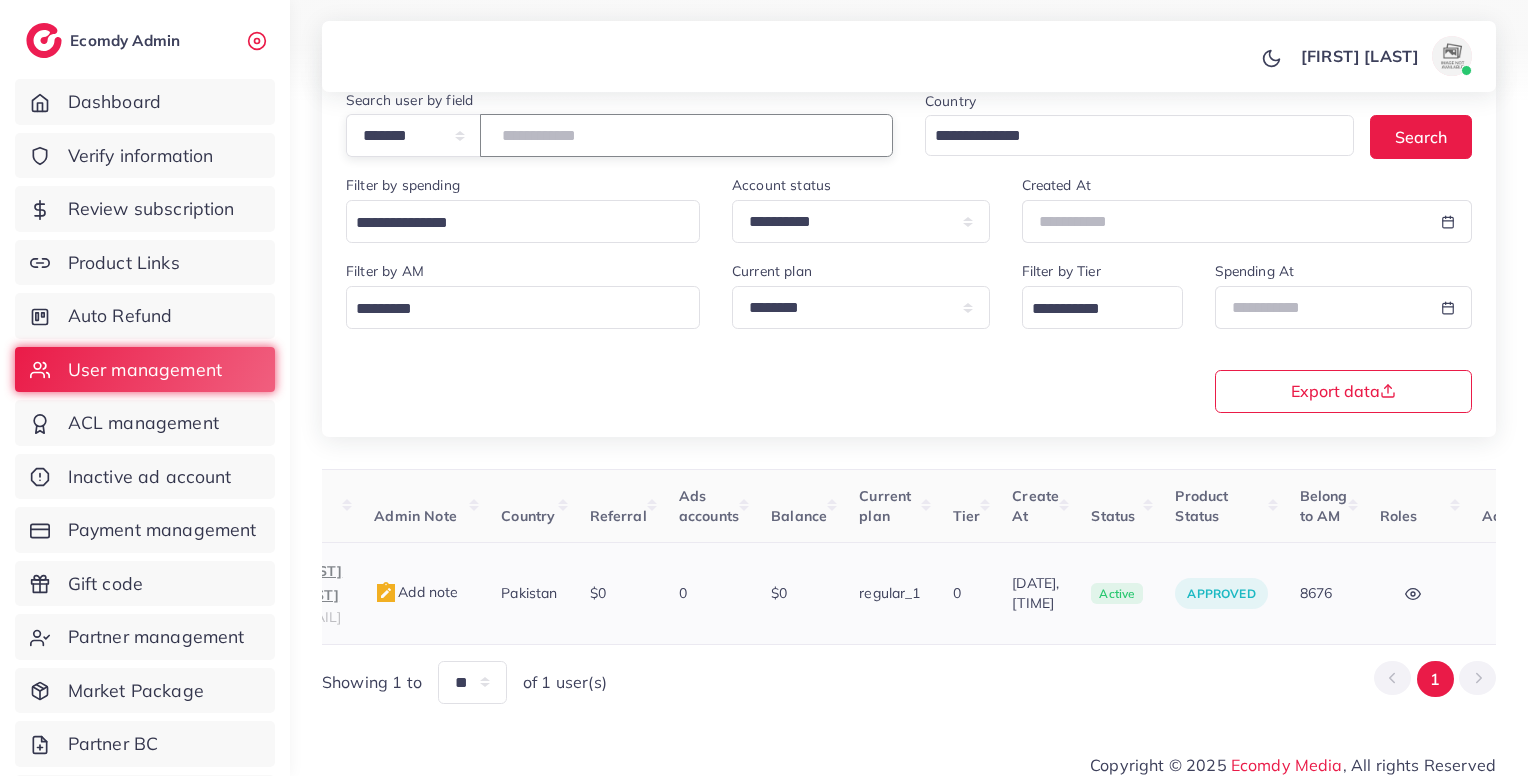 scroll, scrollTop: 0, scrollLeft: 0, axis: both 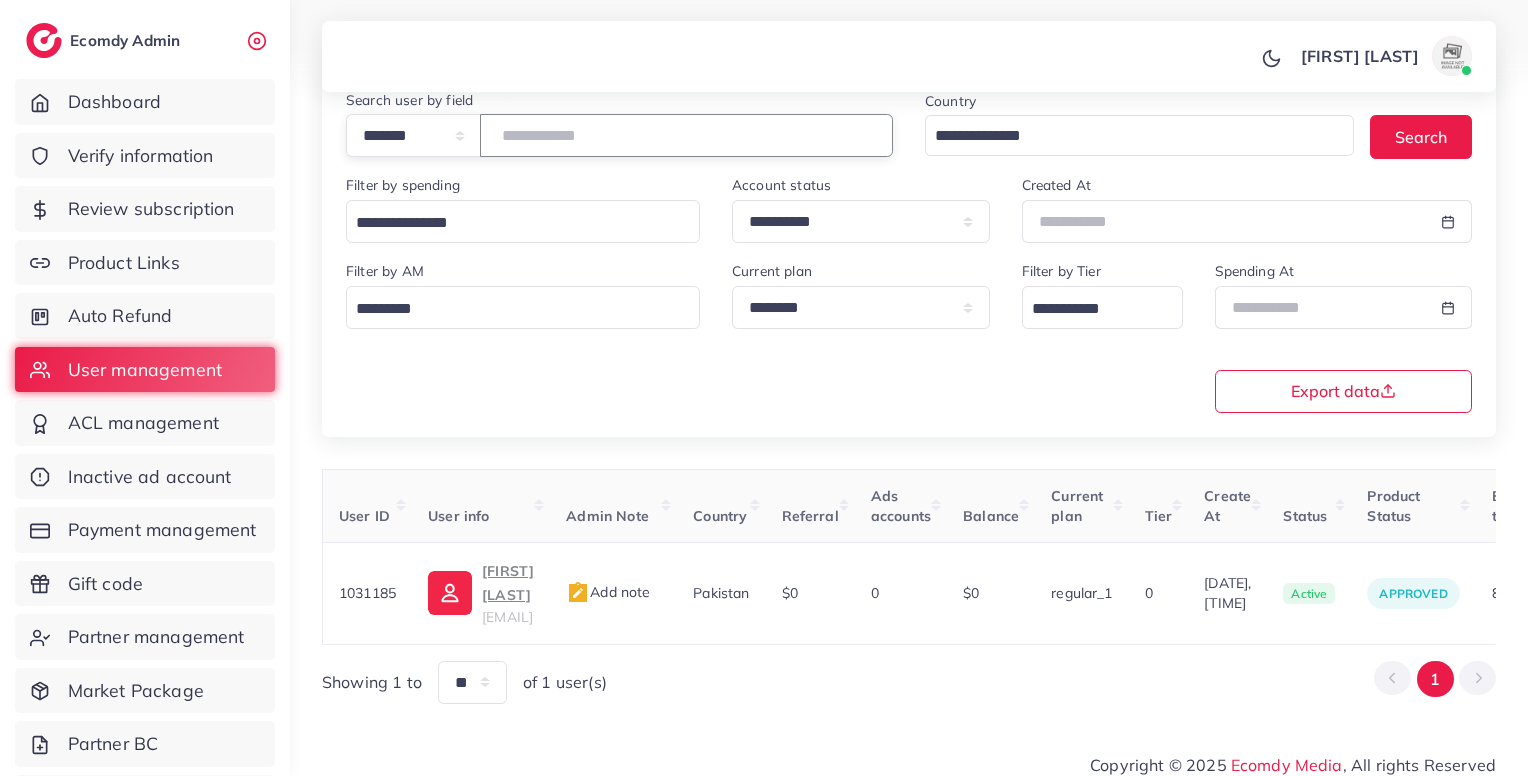 click on "*******" at bounding box center [686, 135] 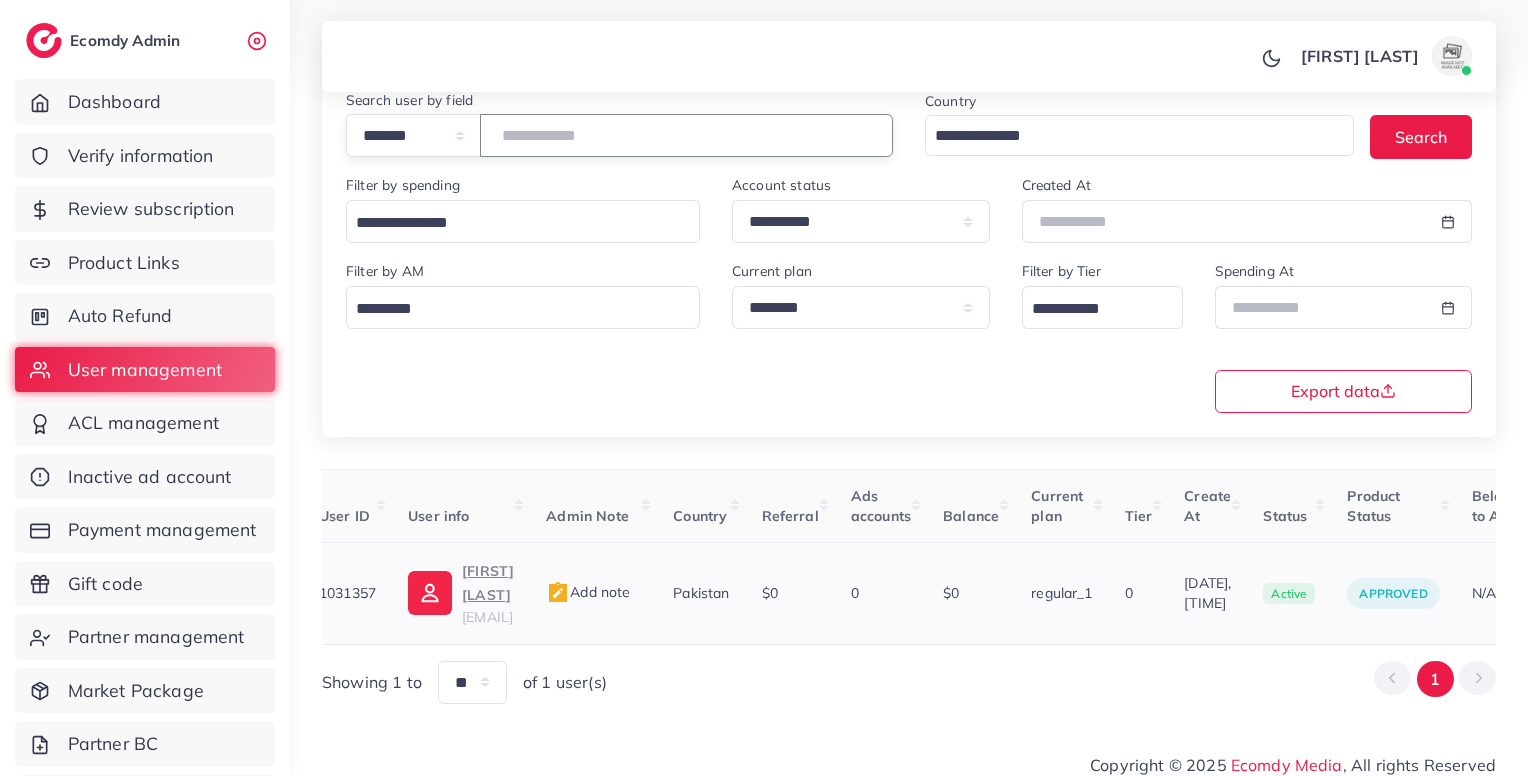 scroll, scrollTop: 0, scrollLeft: 0, axis: both 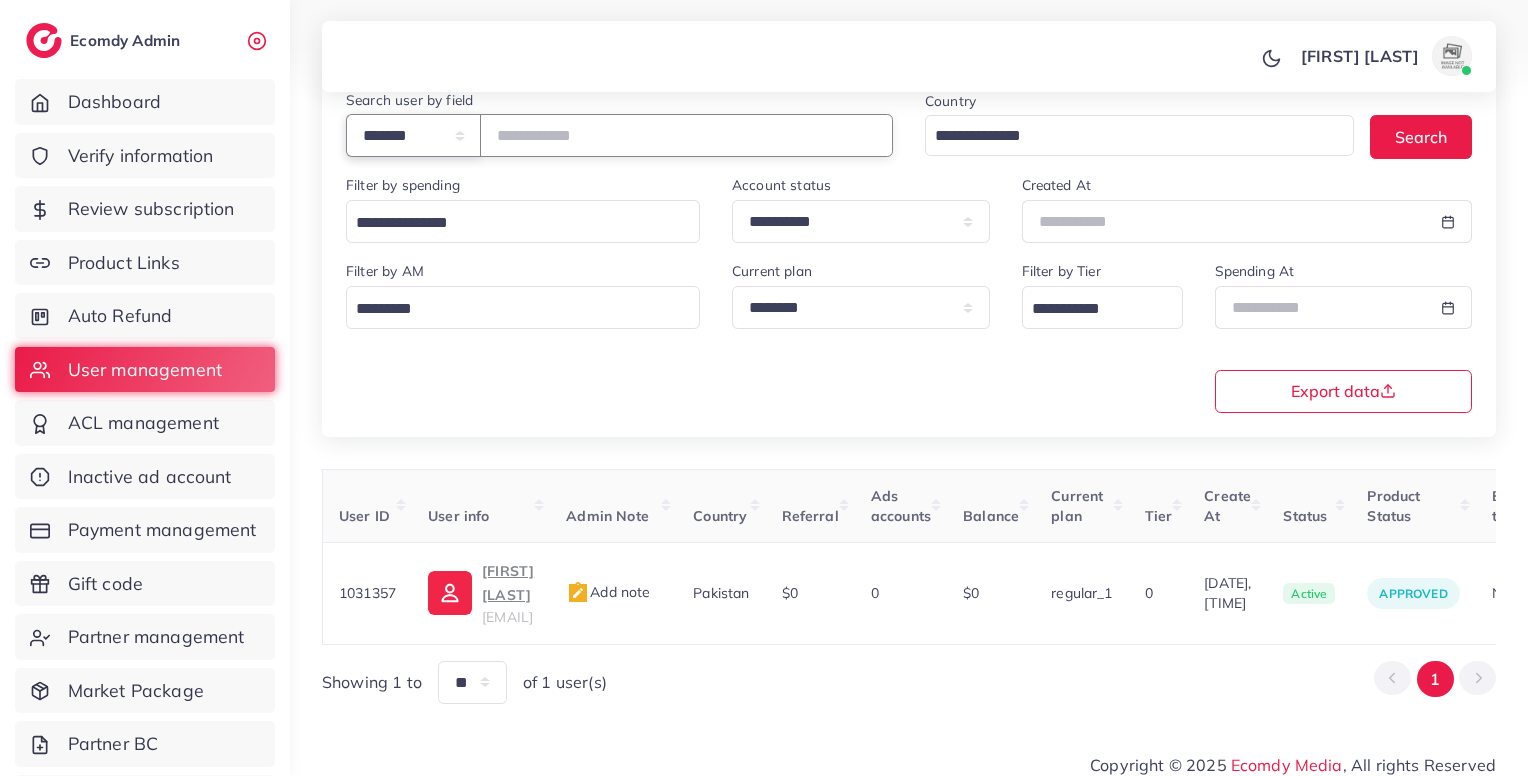click on "**********" at bounding box center (413, 135) 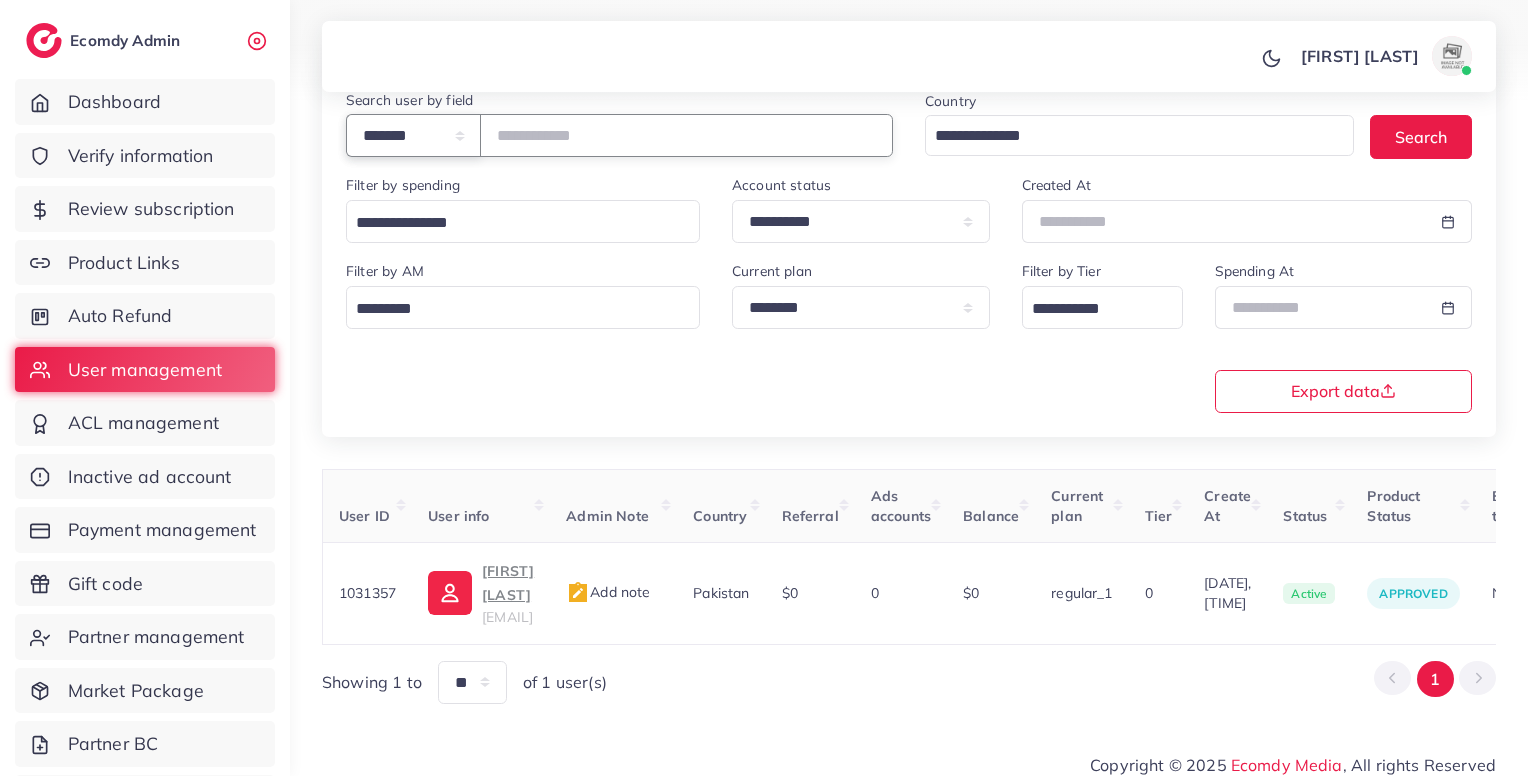 select on "*****" 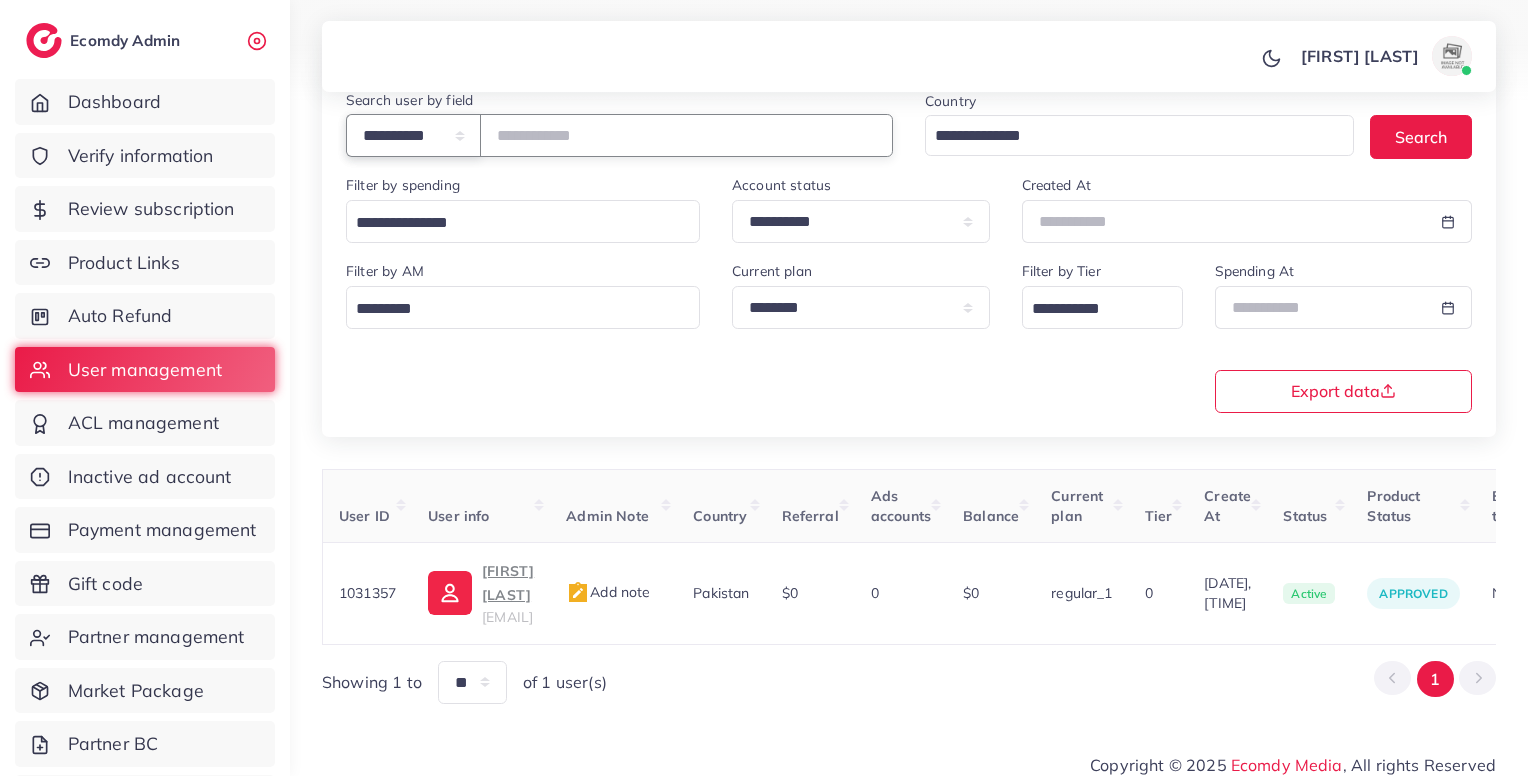 click on "**********" at bounding box center (413, 135) 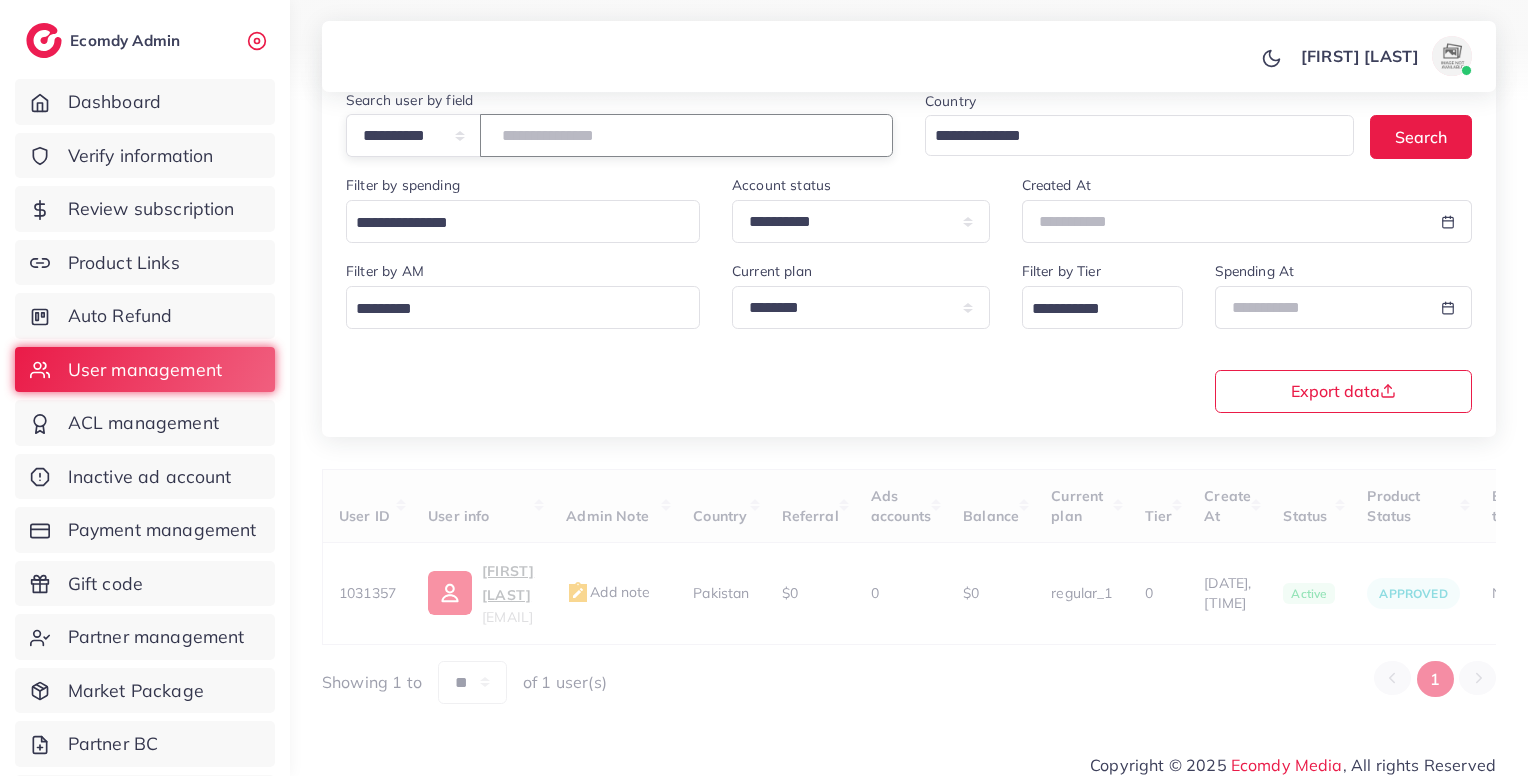 paste on "**********" 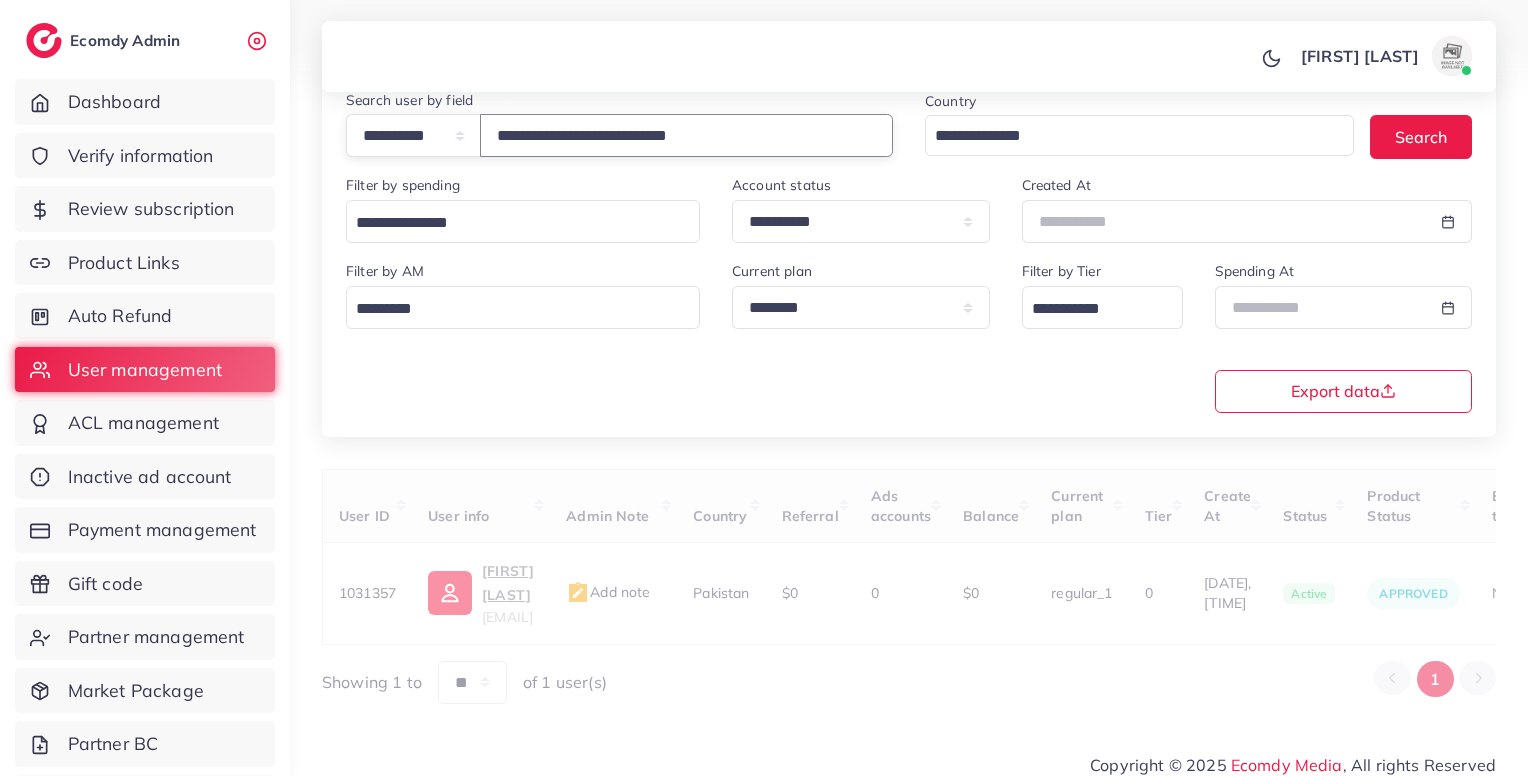 click on "**********" at bounding box center (686, 135) 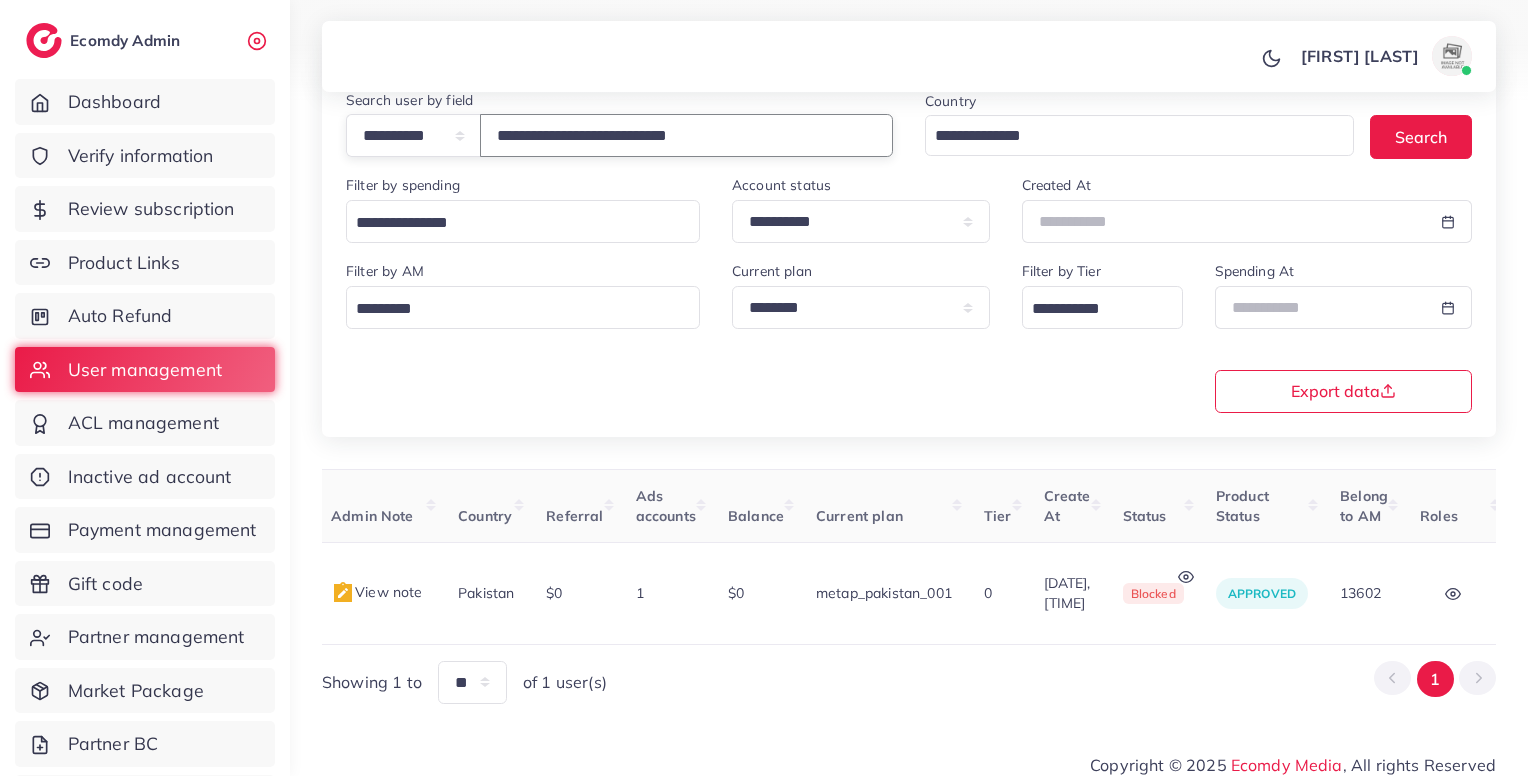 scroll, scrollTop: 0, scrollLeft: 268, axis: horizontal 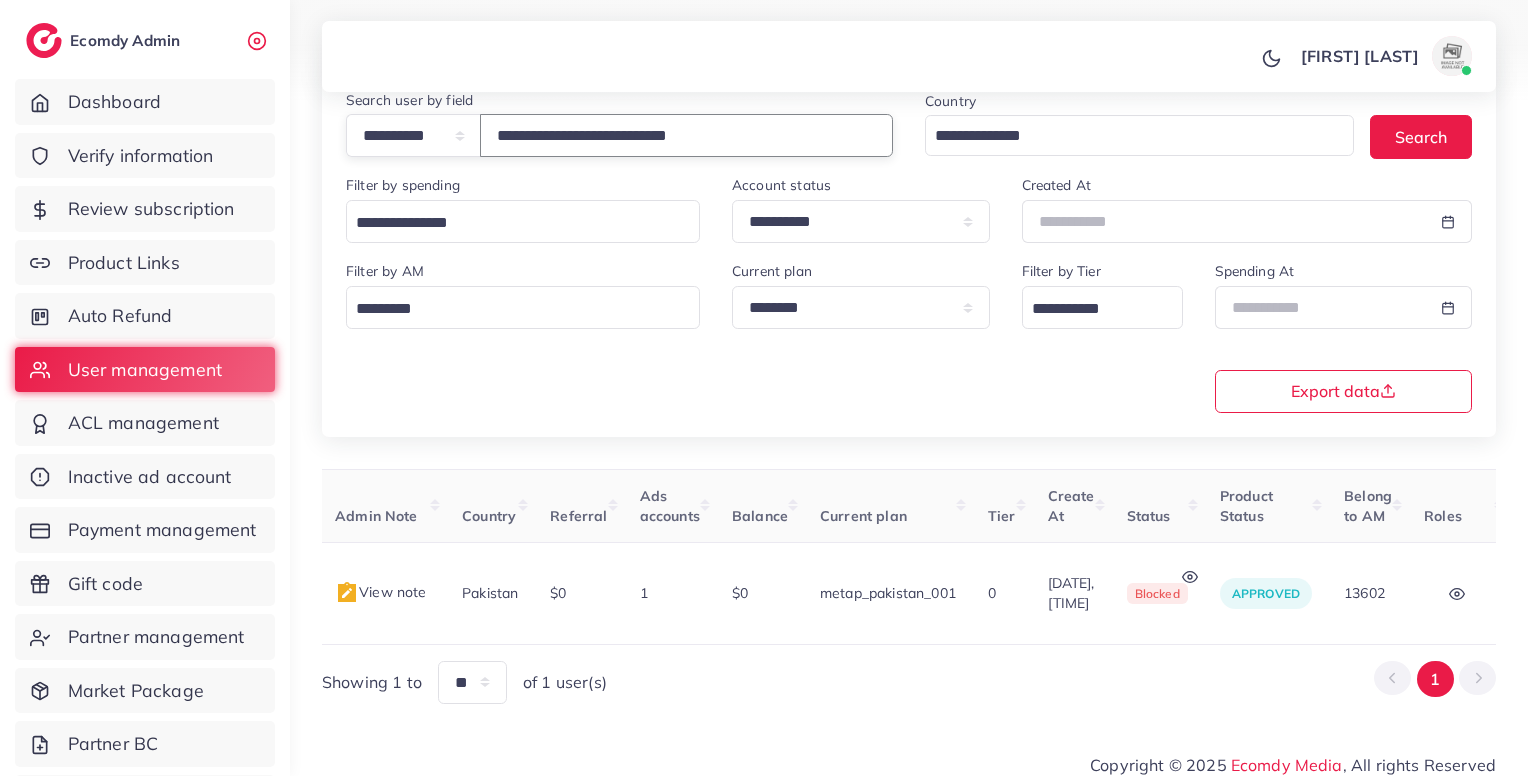 type on "**********" 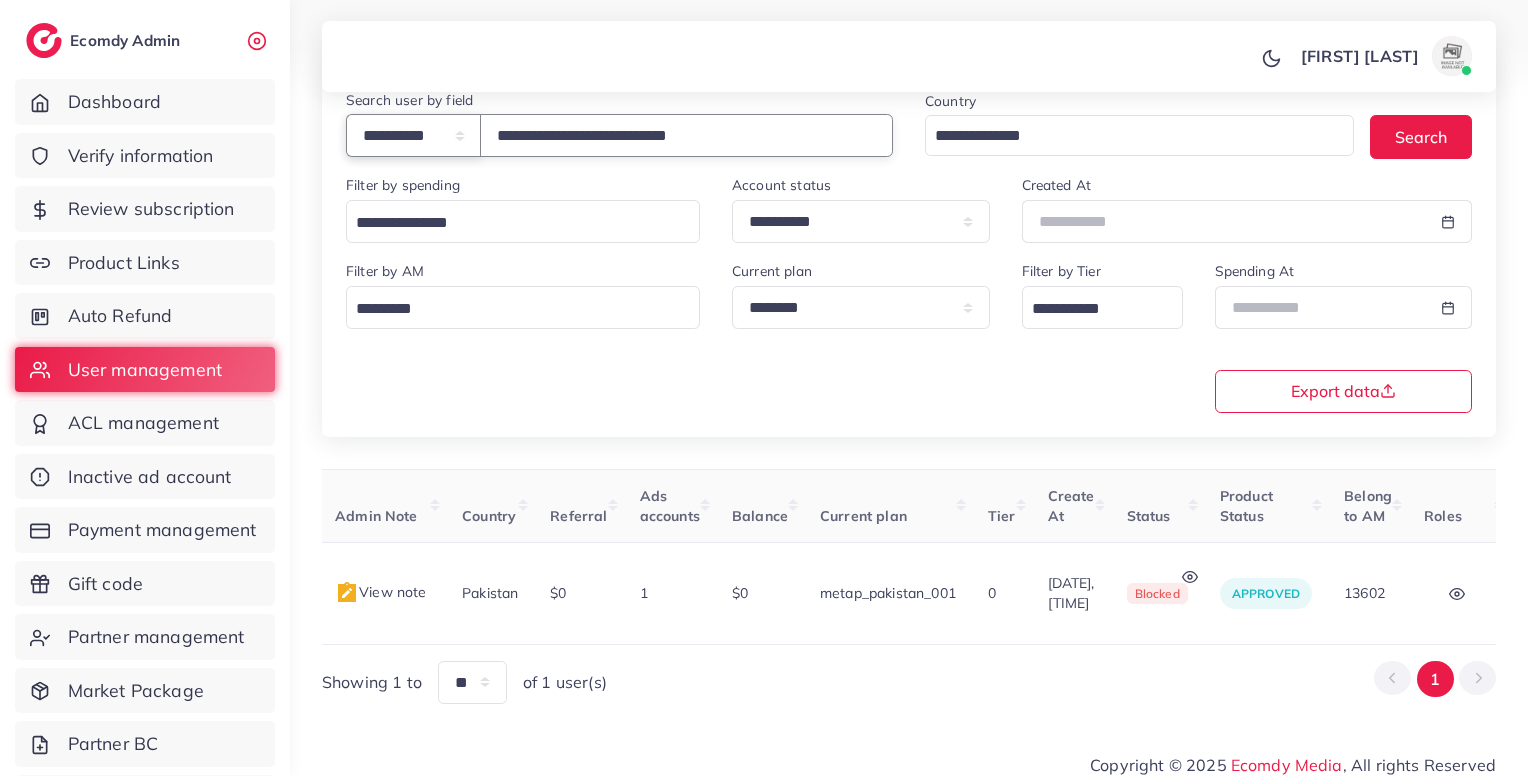 click on "**********" at bounding box center (413, 135) 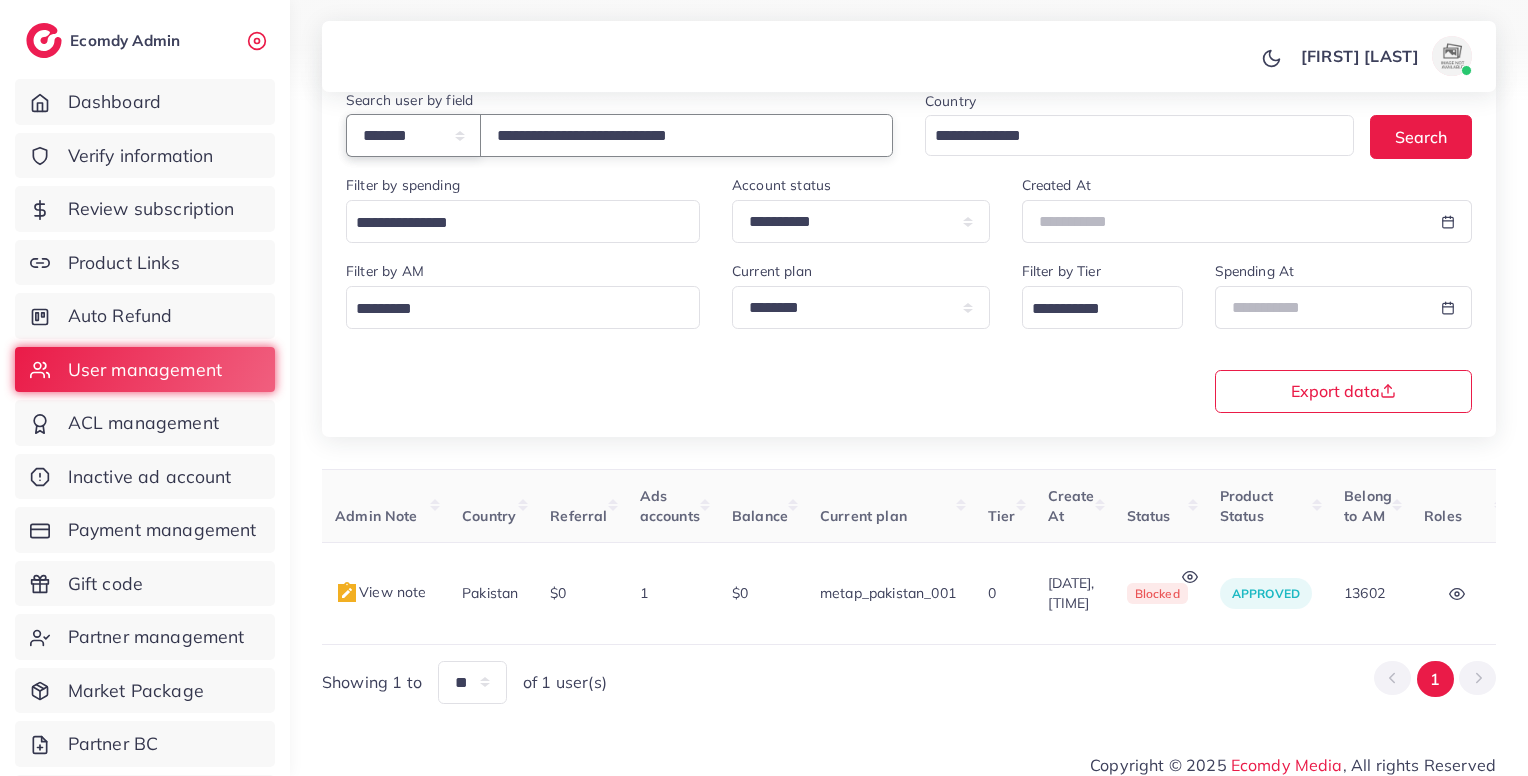 click on "**********" at bounding box center (413, 135) 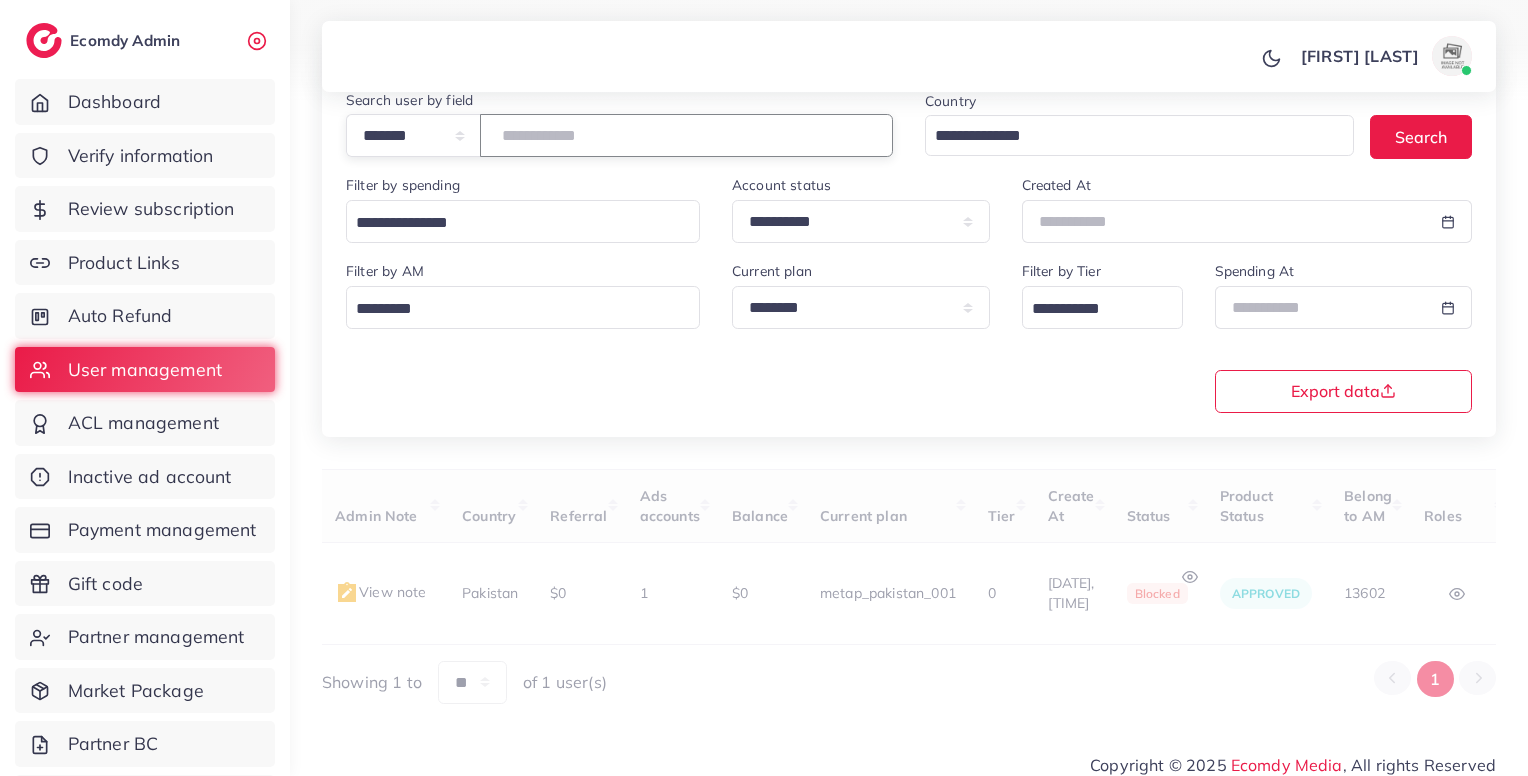 paste on "*****" 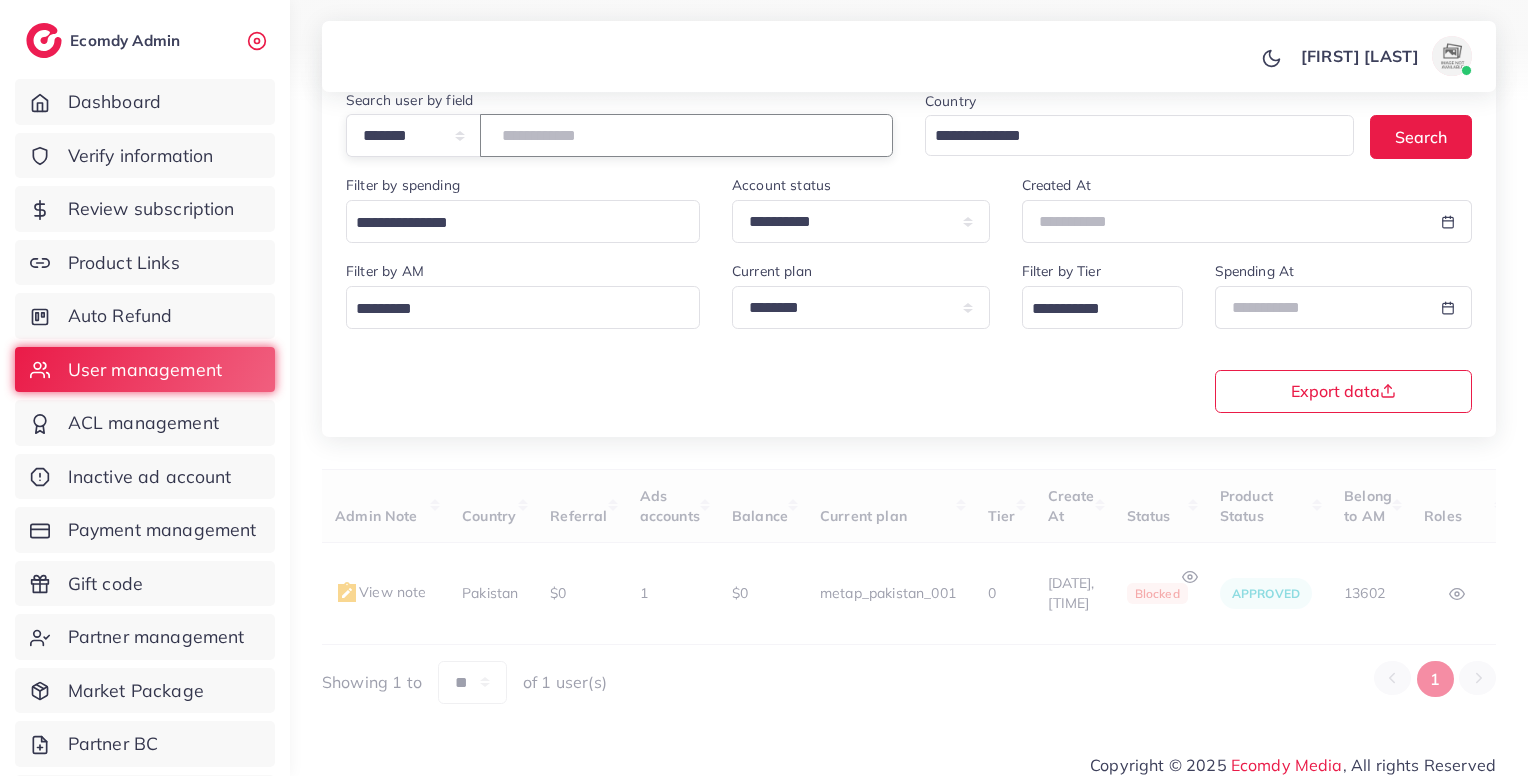 click at bounding box center (686, 135) 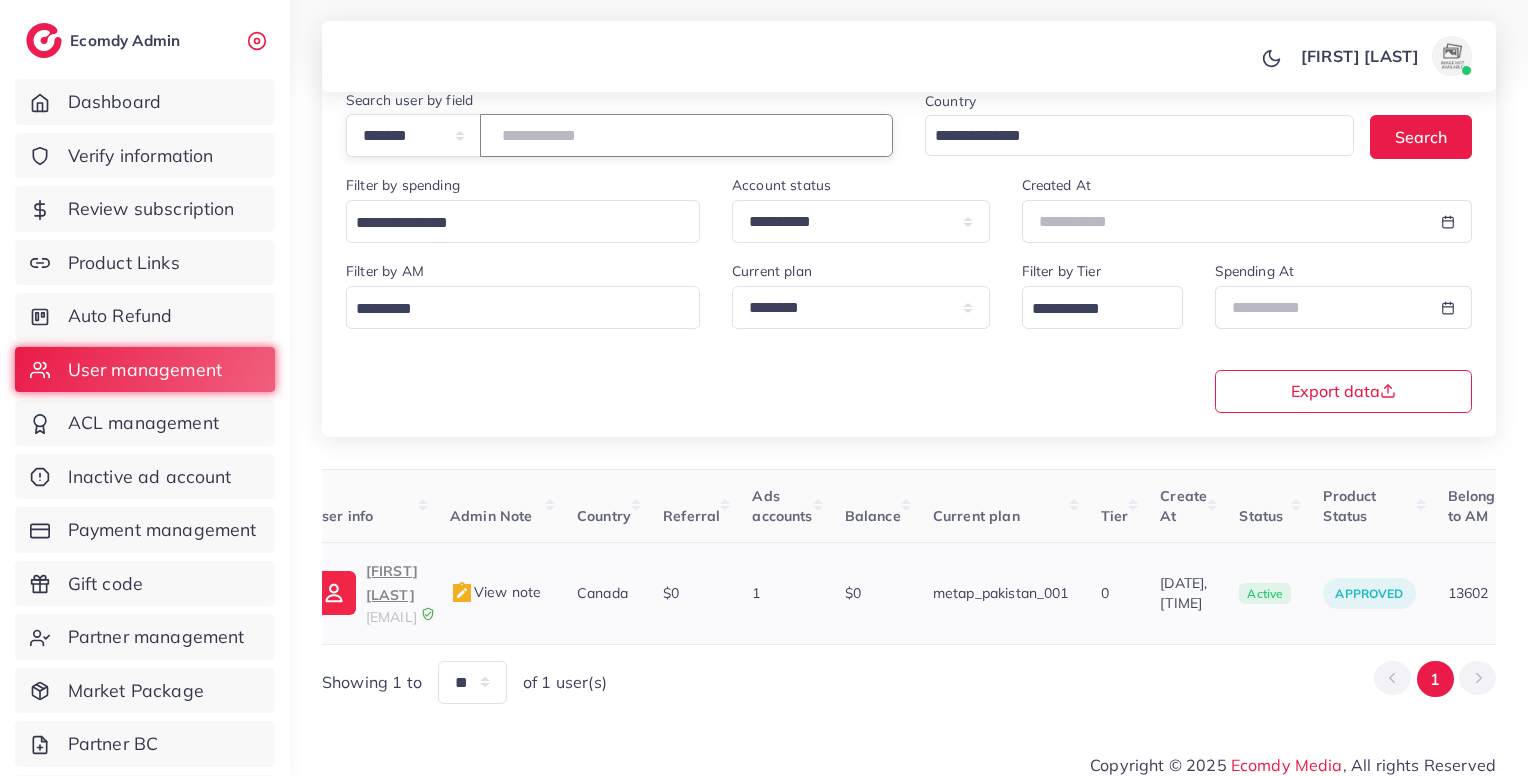 scroll, scrollTop: 0, scrollLeft: 0, axis: both 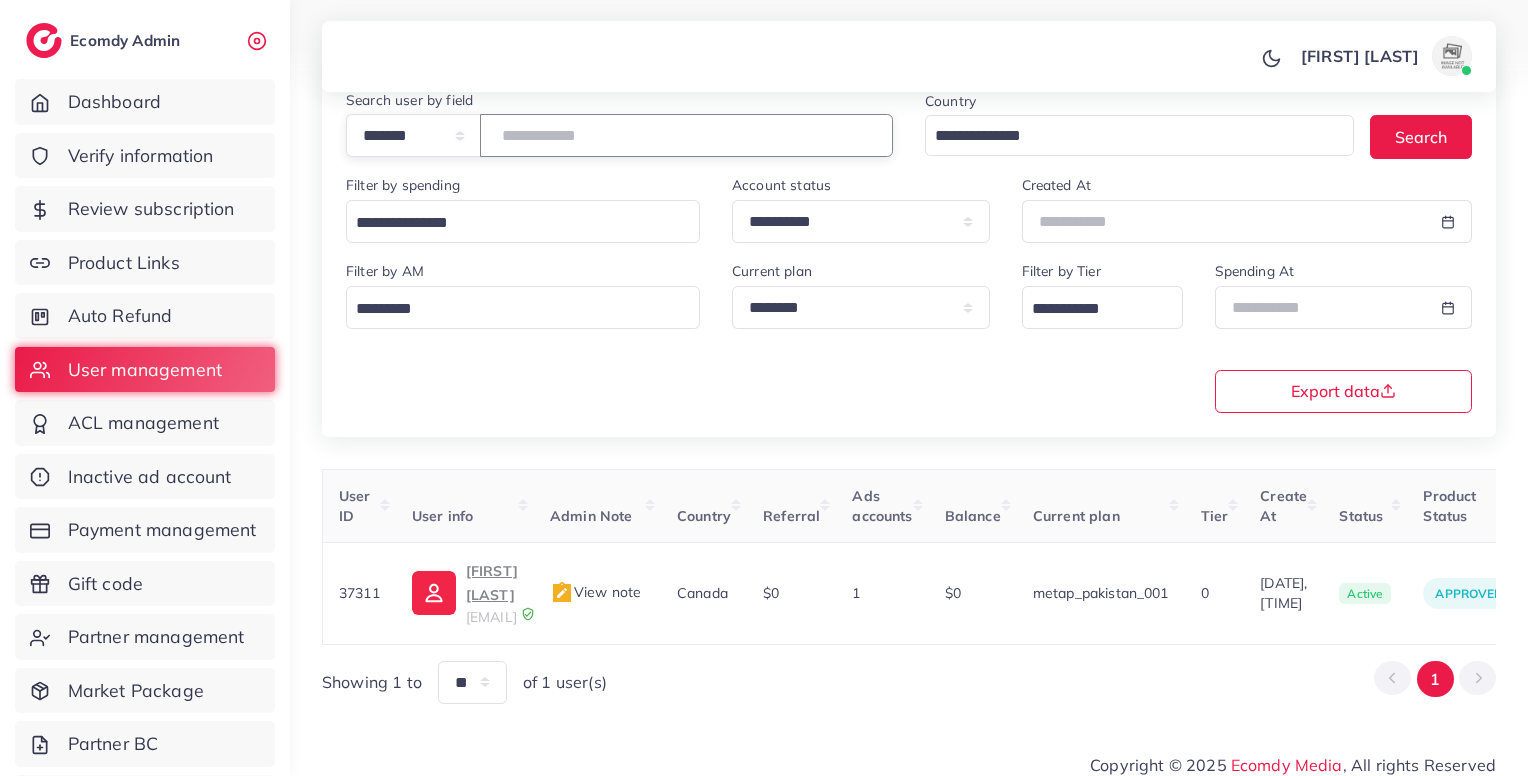 click on "*****" at bounding box center (686, 135) 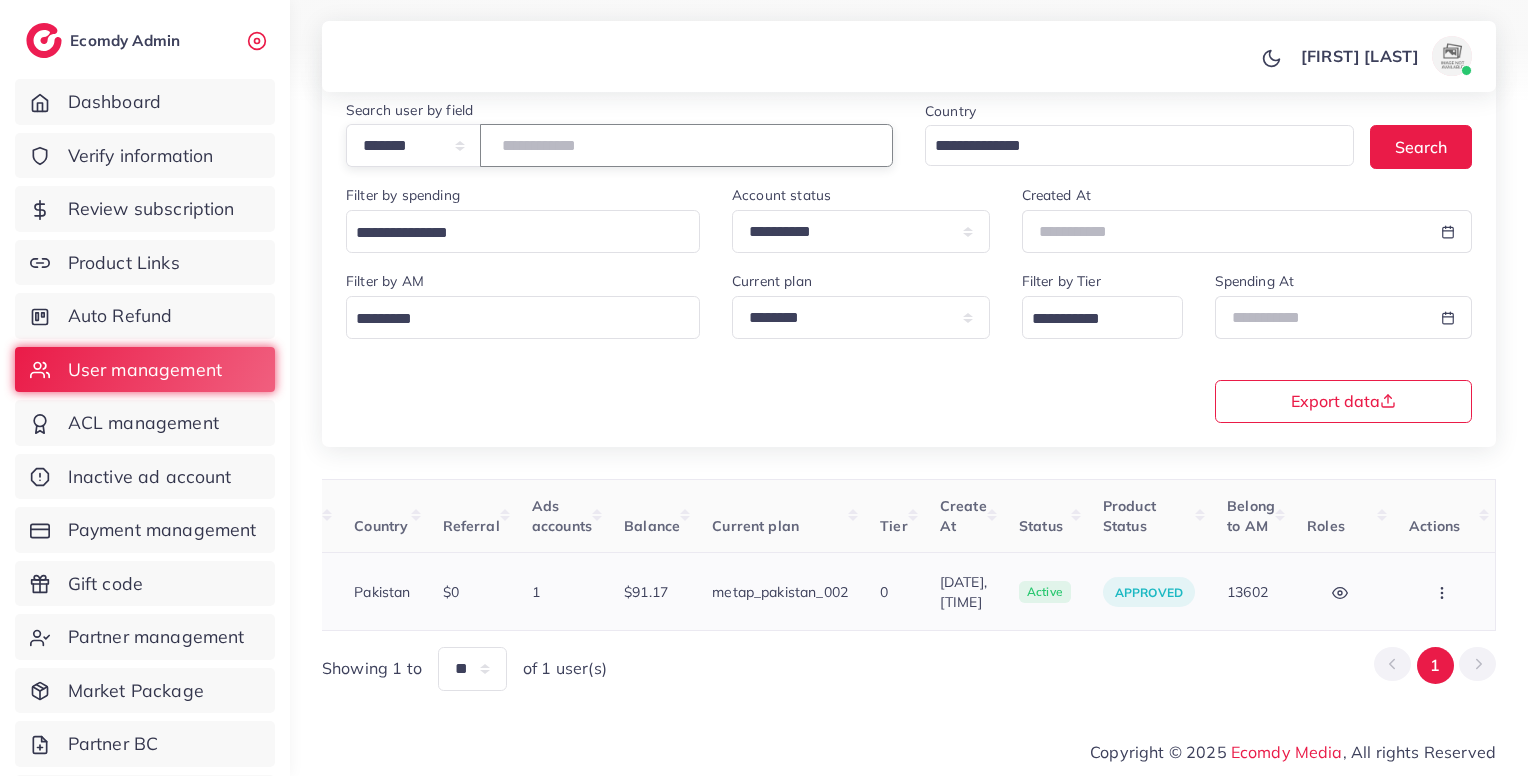 scroll, scrollTop: 0, scrollLeft: 493, axis: horizontal 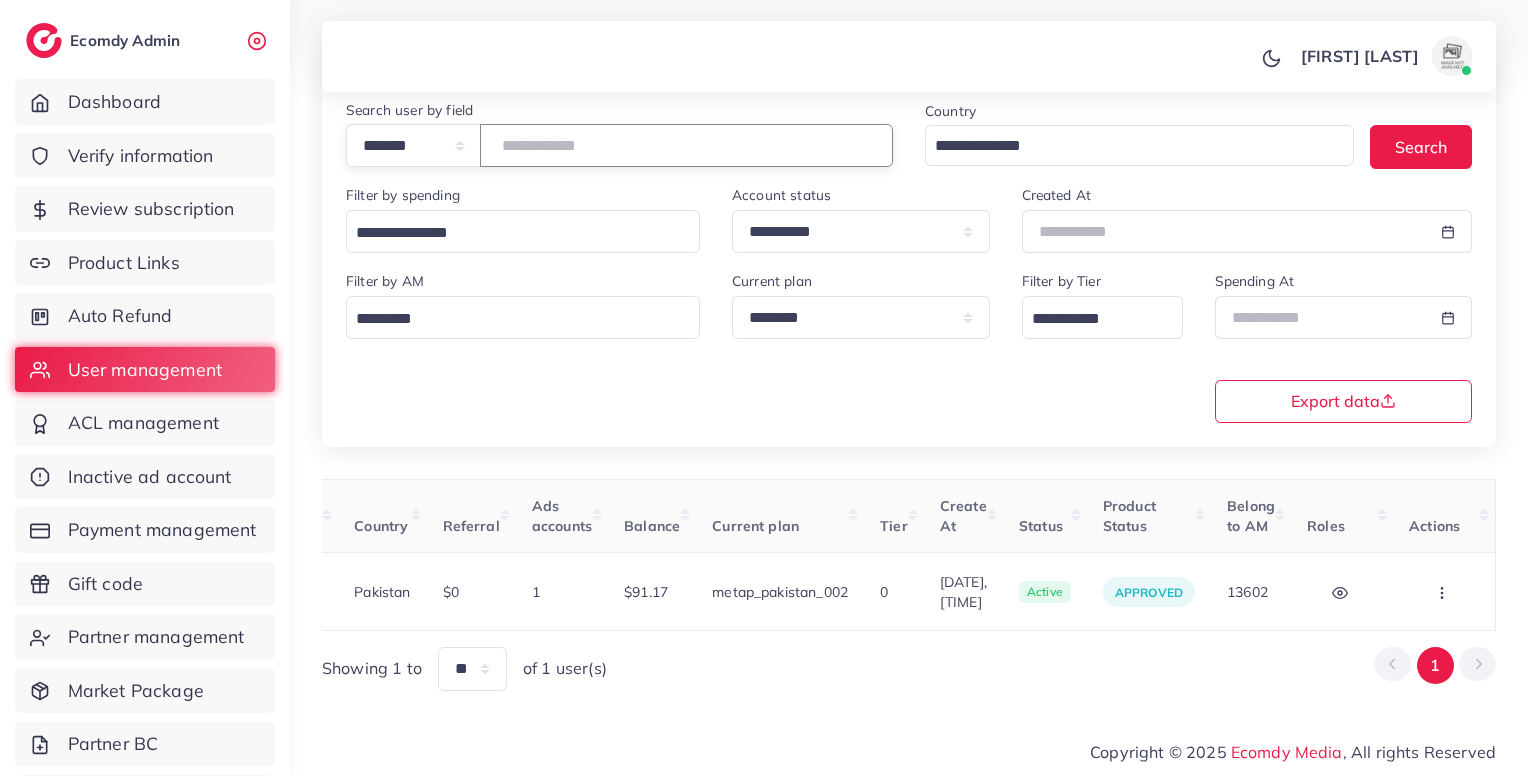 click on "*******" at bounding box center (686, 145) 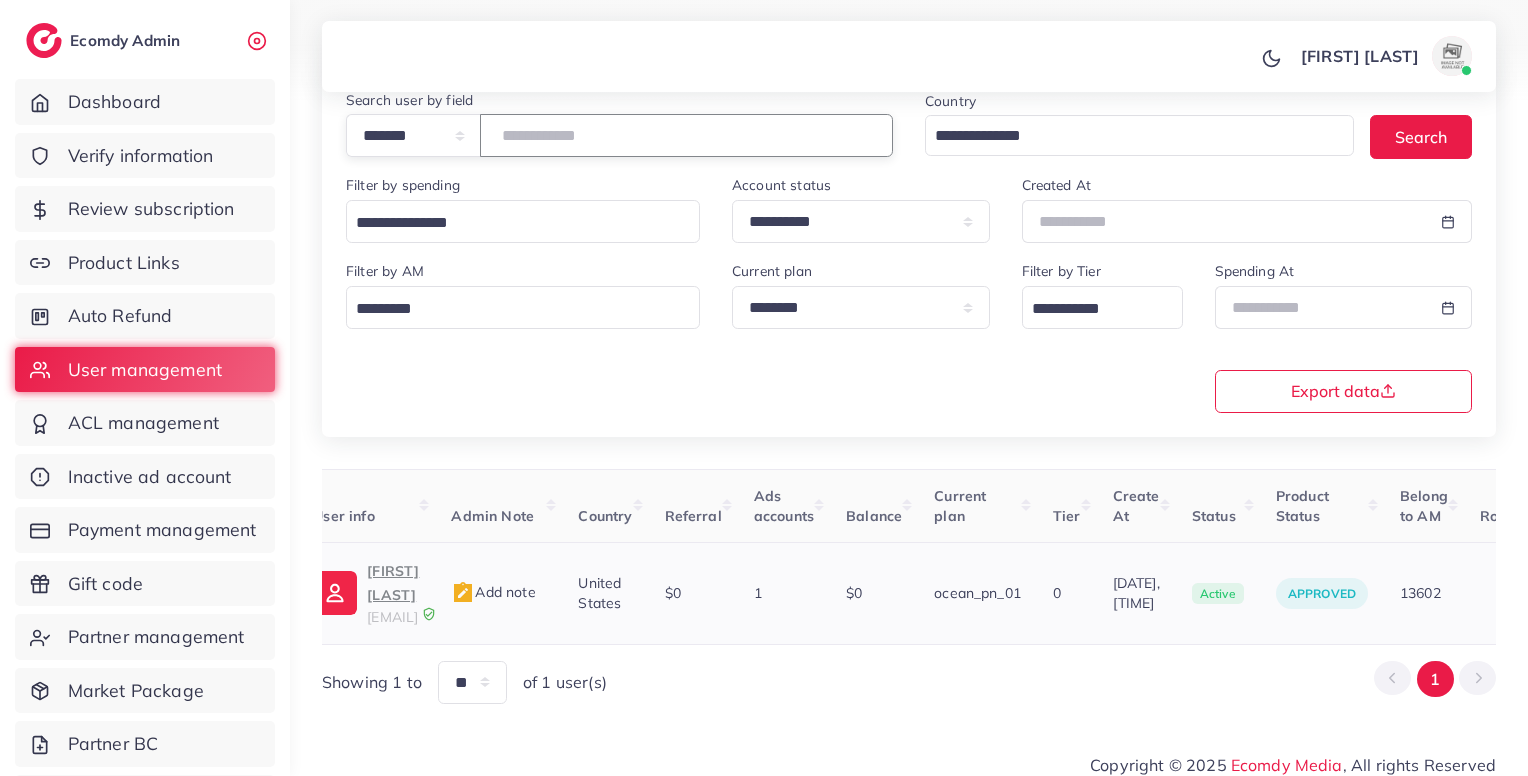 scroll, scrollTop: 0, scrollLeft: 0, axis: both 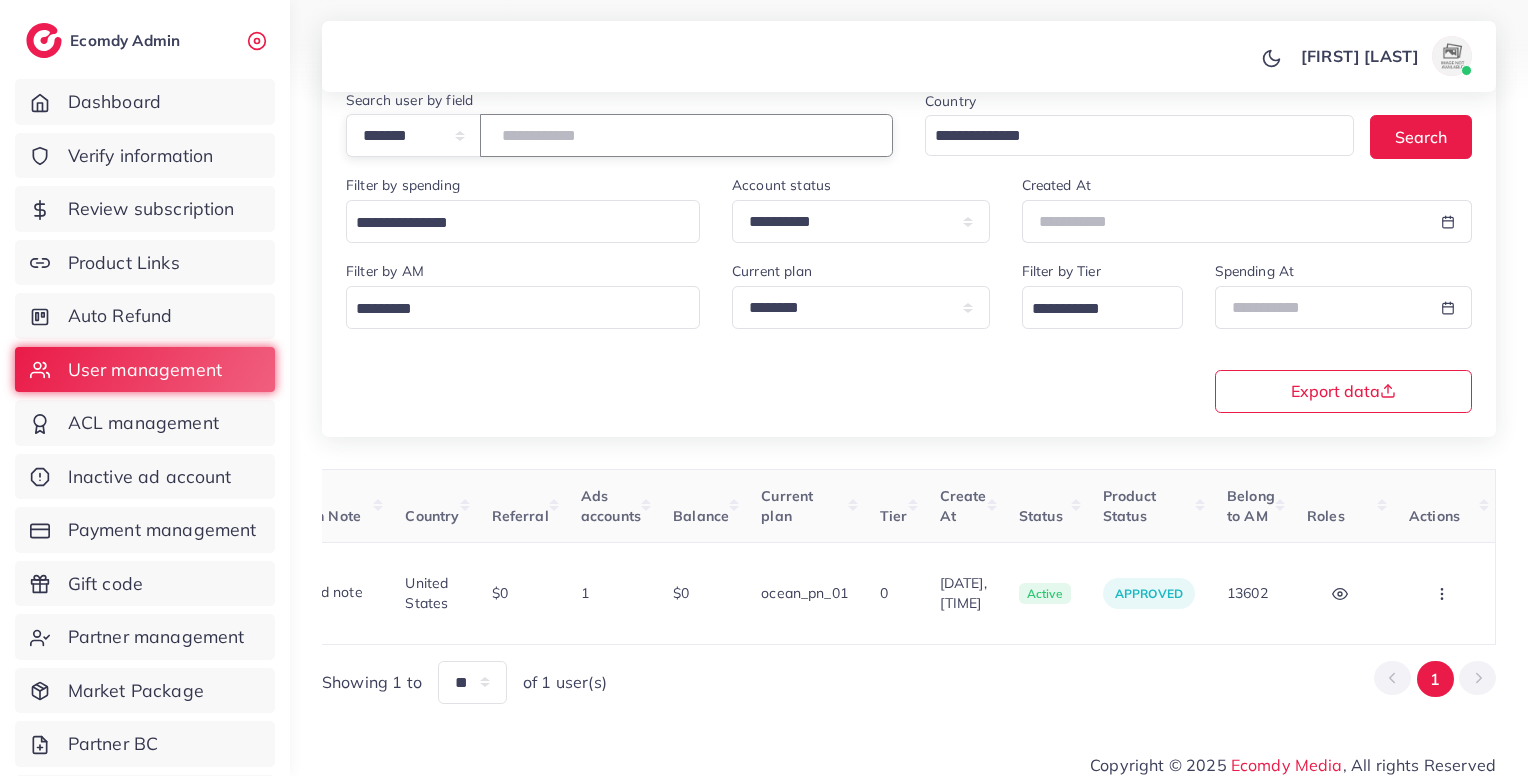 click on "*****" at bounding box center (686, 135) 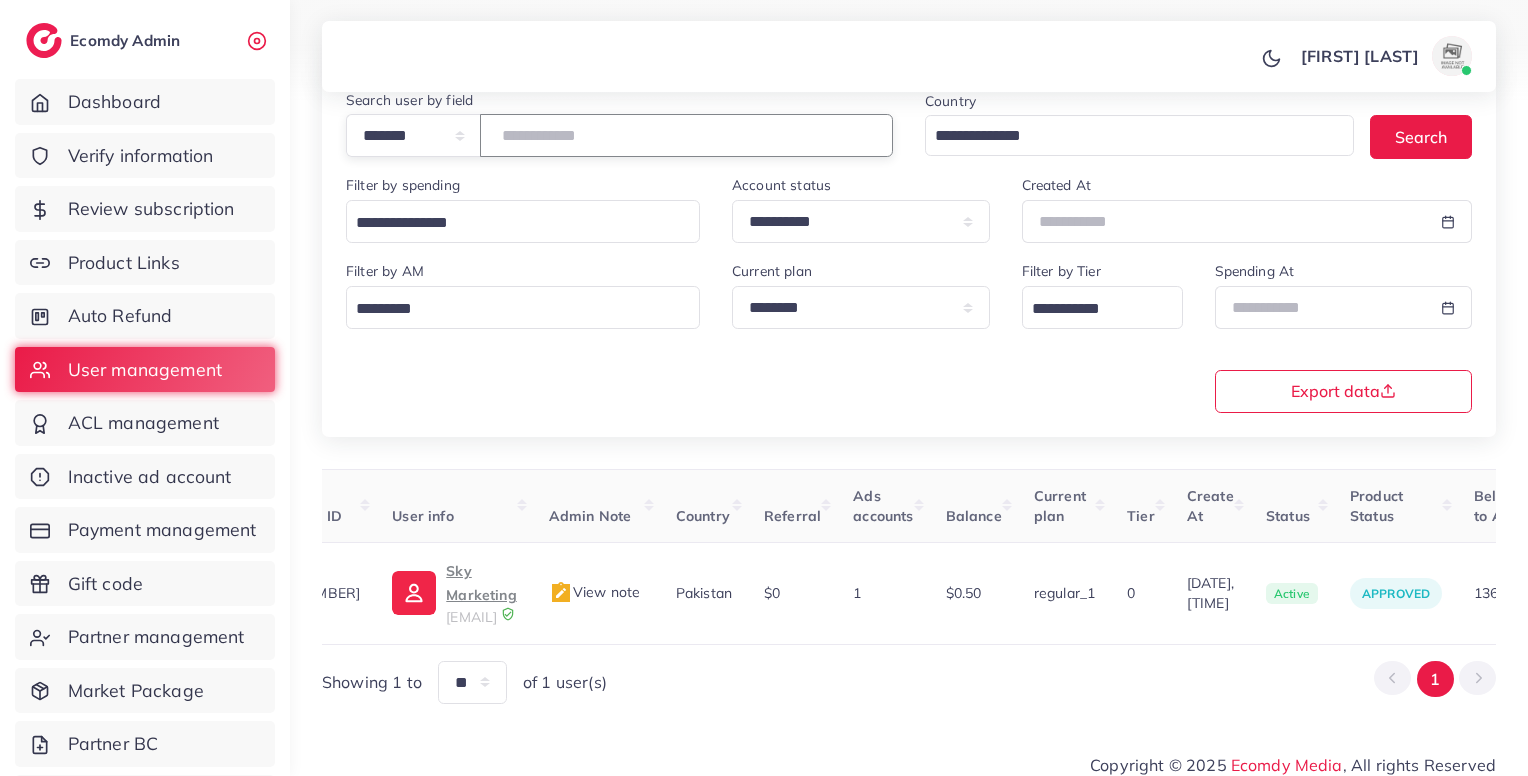 scroll, scrollTop: 0, scrollLeft: 46, axis: horizontal 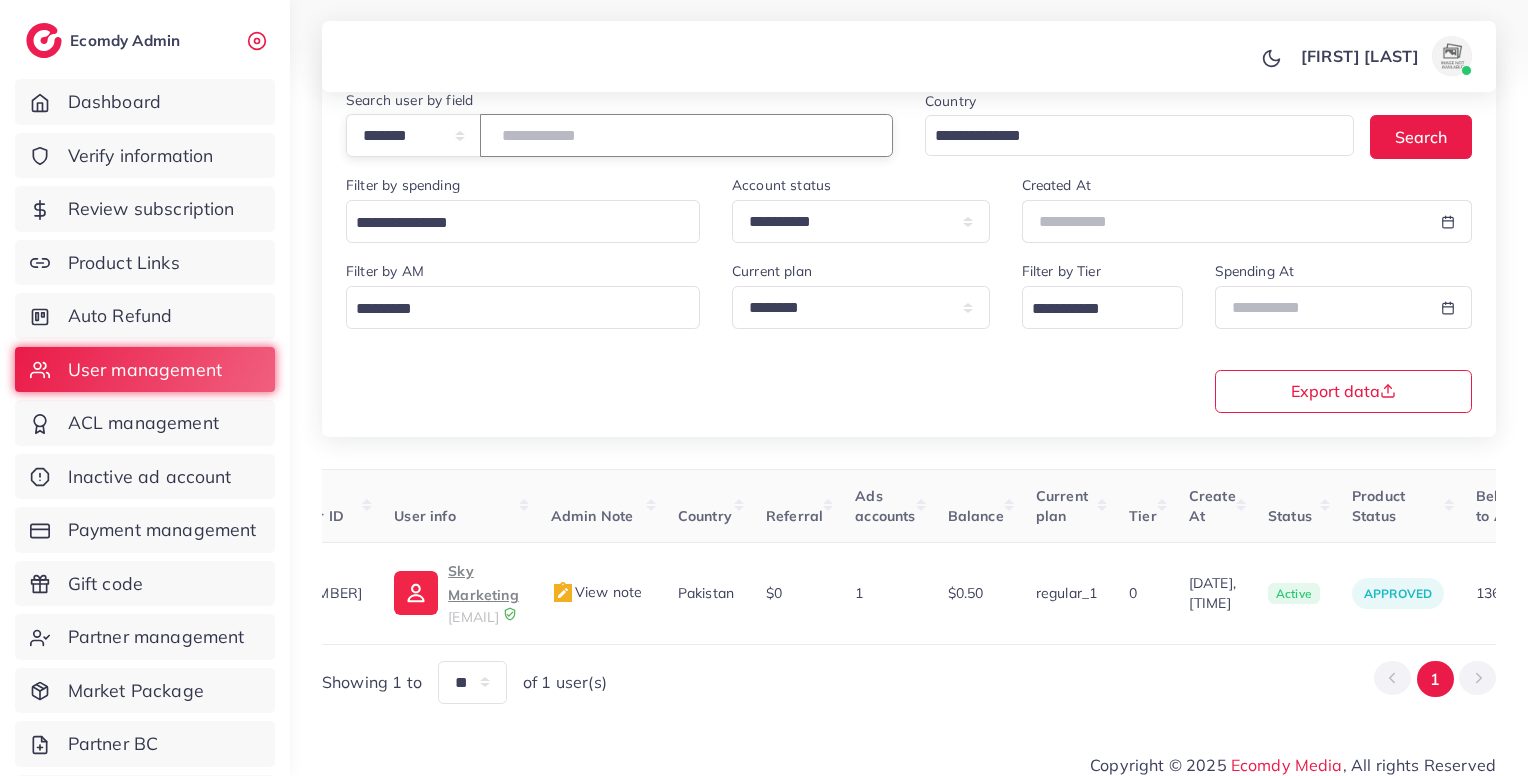 click on "*******" at bounding box center [686, 135] 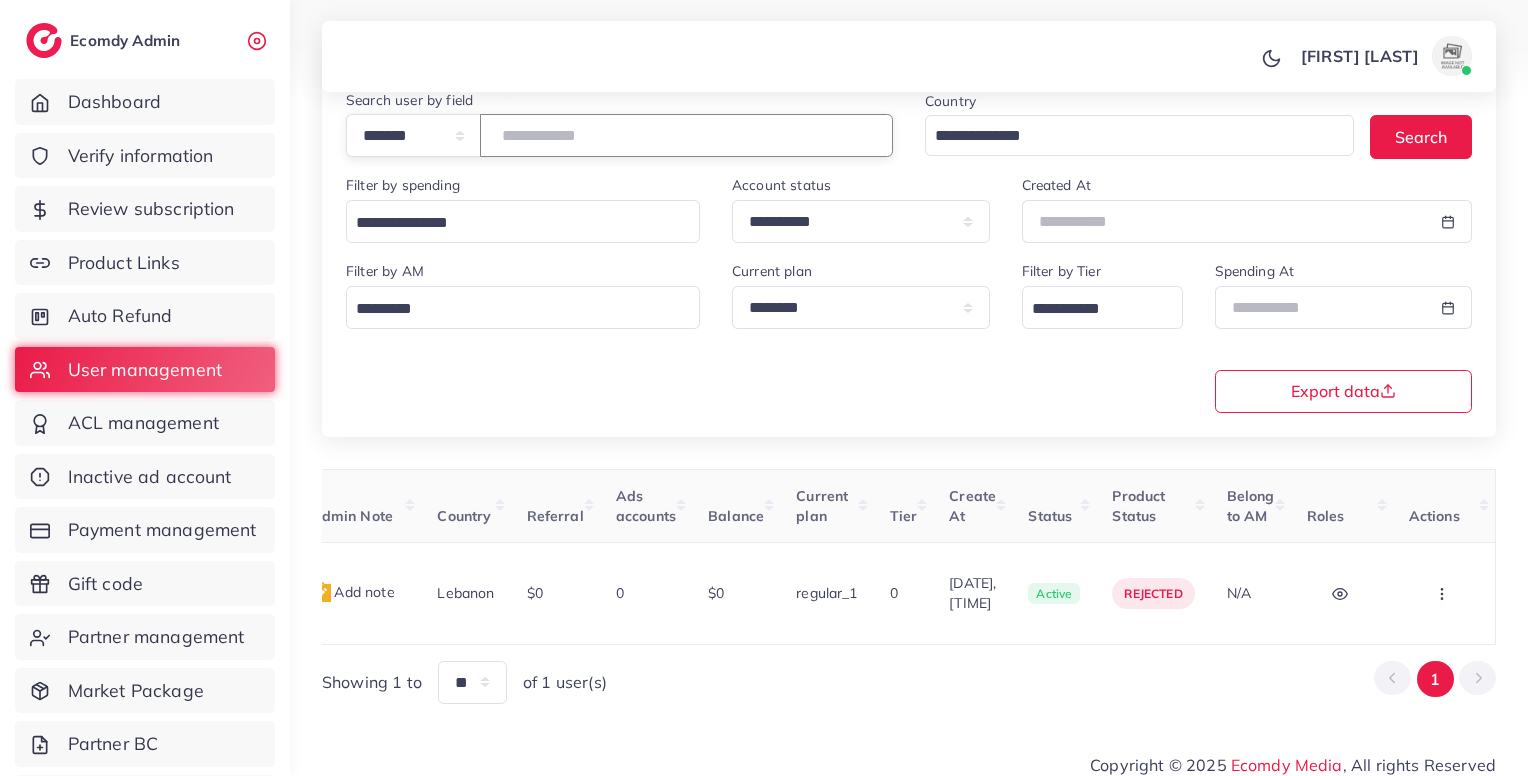 scroll, scrollTop: 0, scrollLeft: 0, axis: both 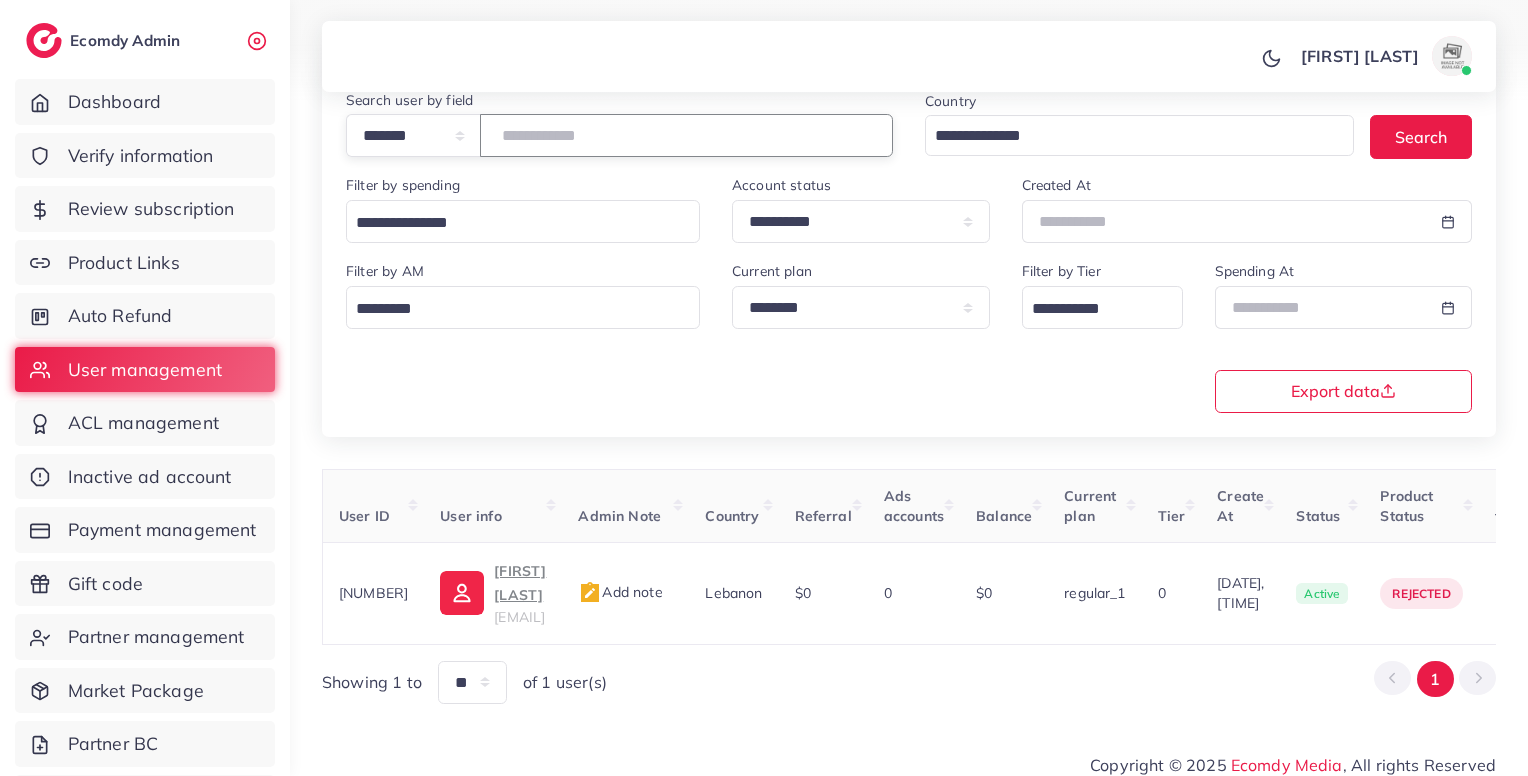 type on "*******" 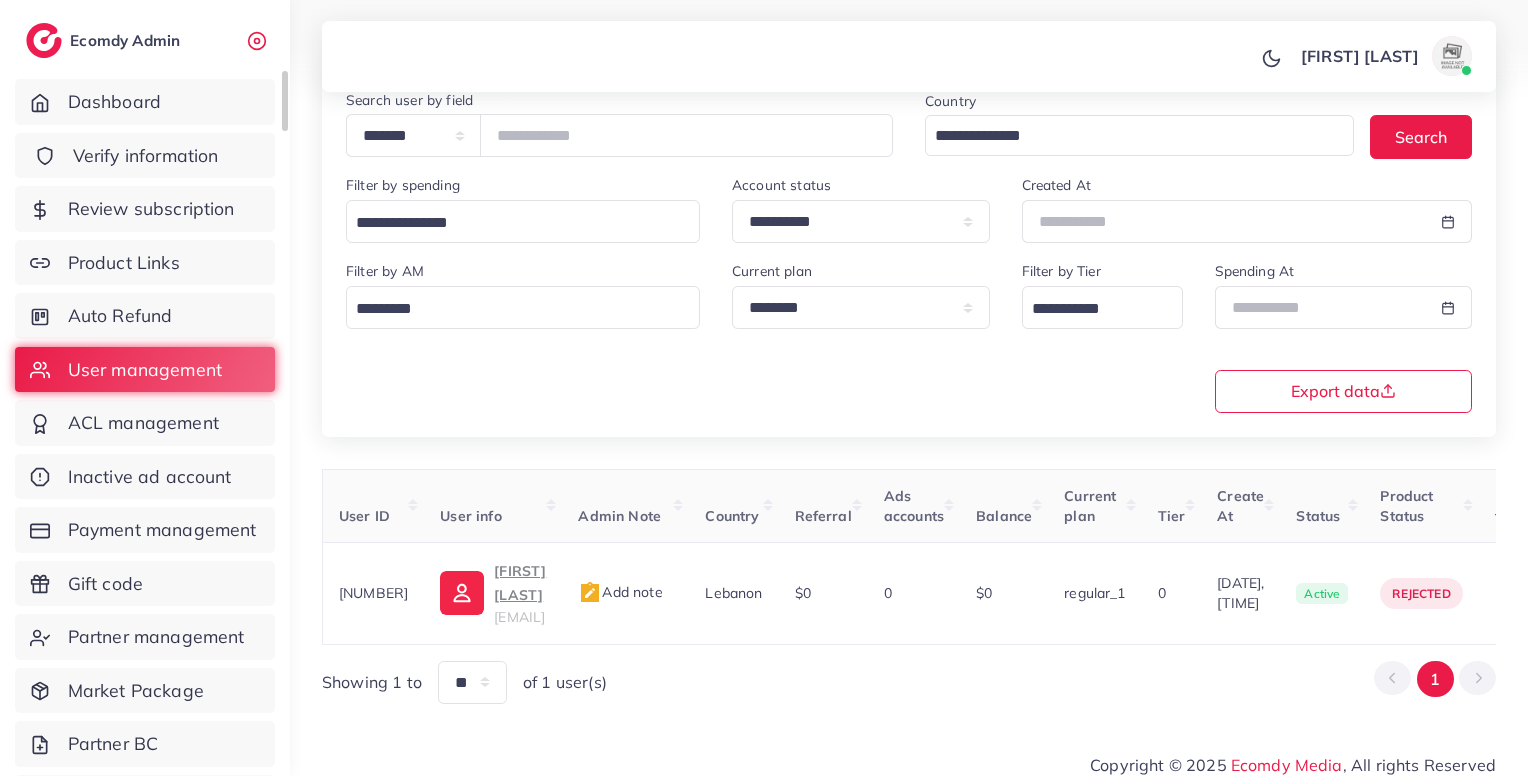 click on "Verify information" at bounding box center (145, 156) 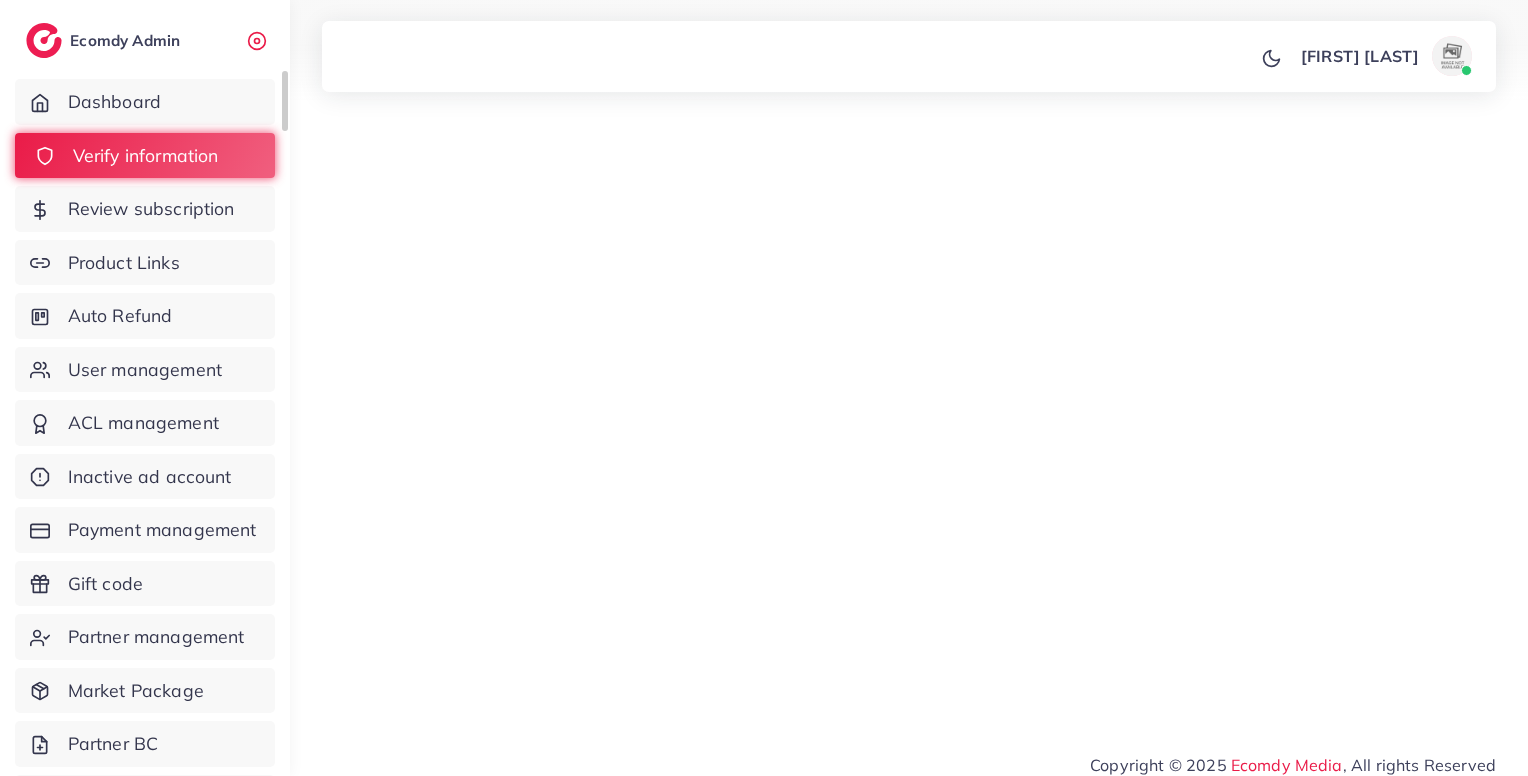 scroll, scrollTop: 0, scrollLeft: 0, axis: both 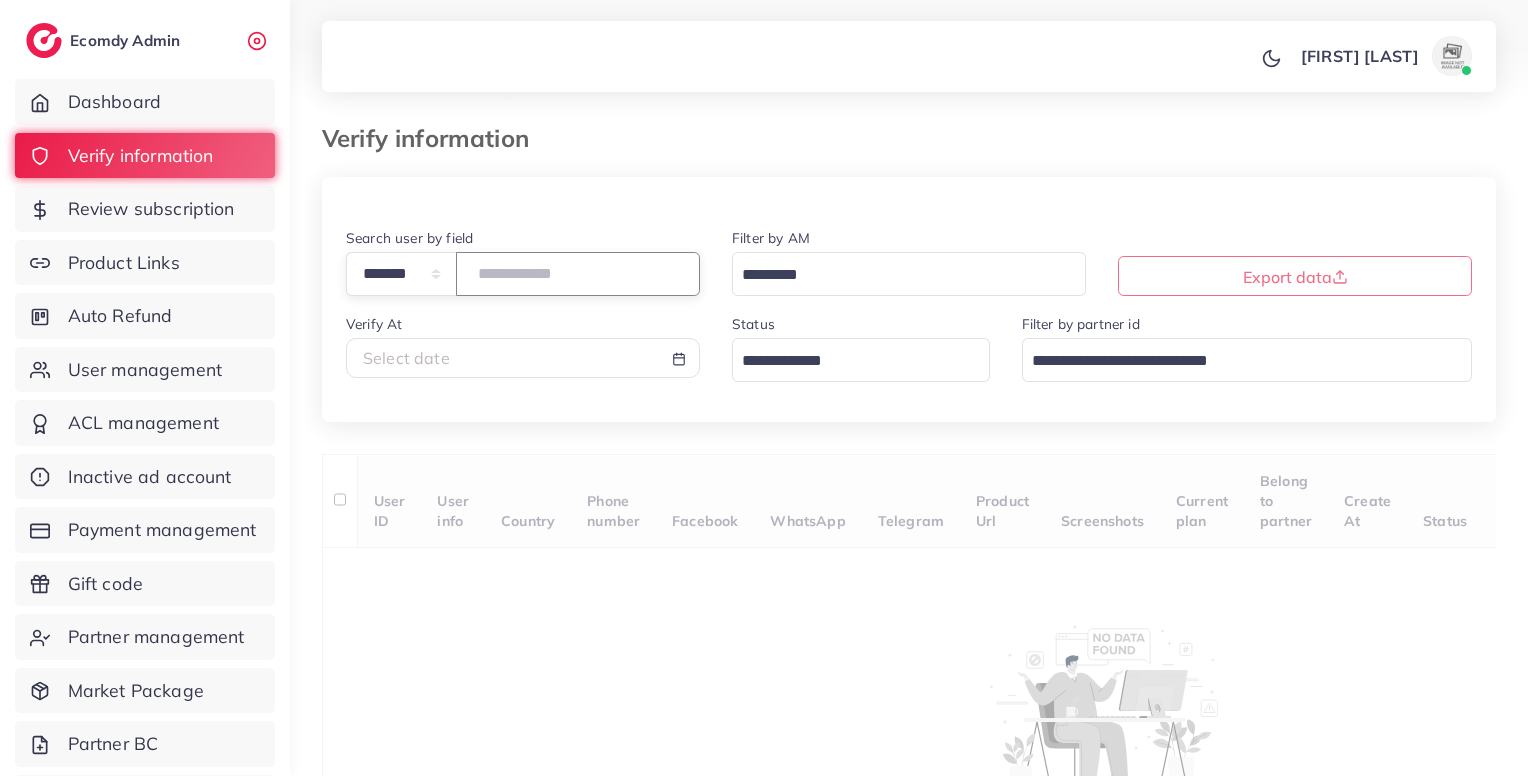 paste on "*******" 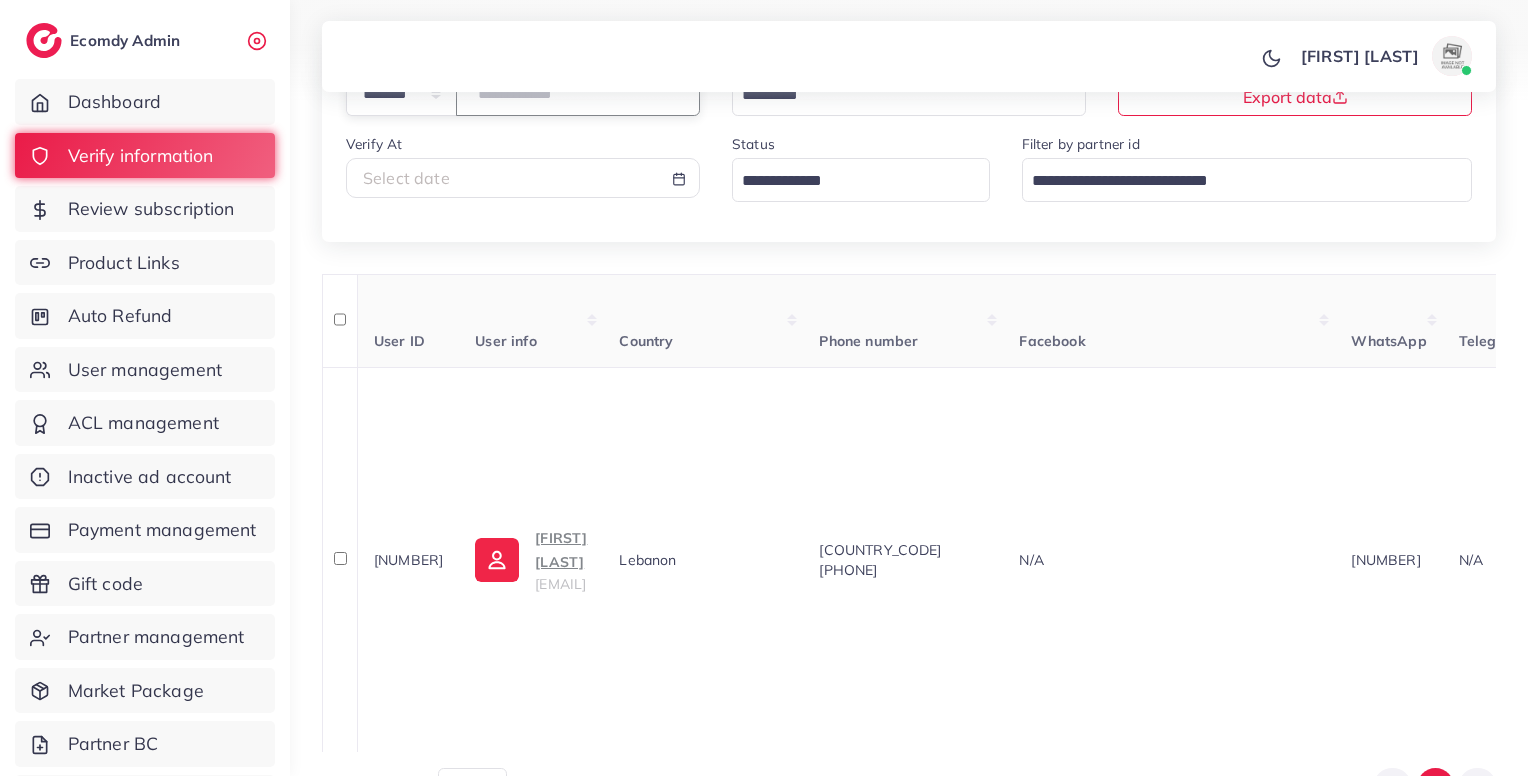 scroll, scrollTop: 310, scrollLeft: 0, axis: vertical 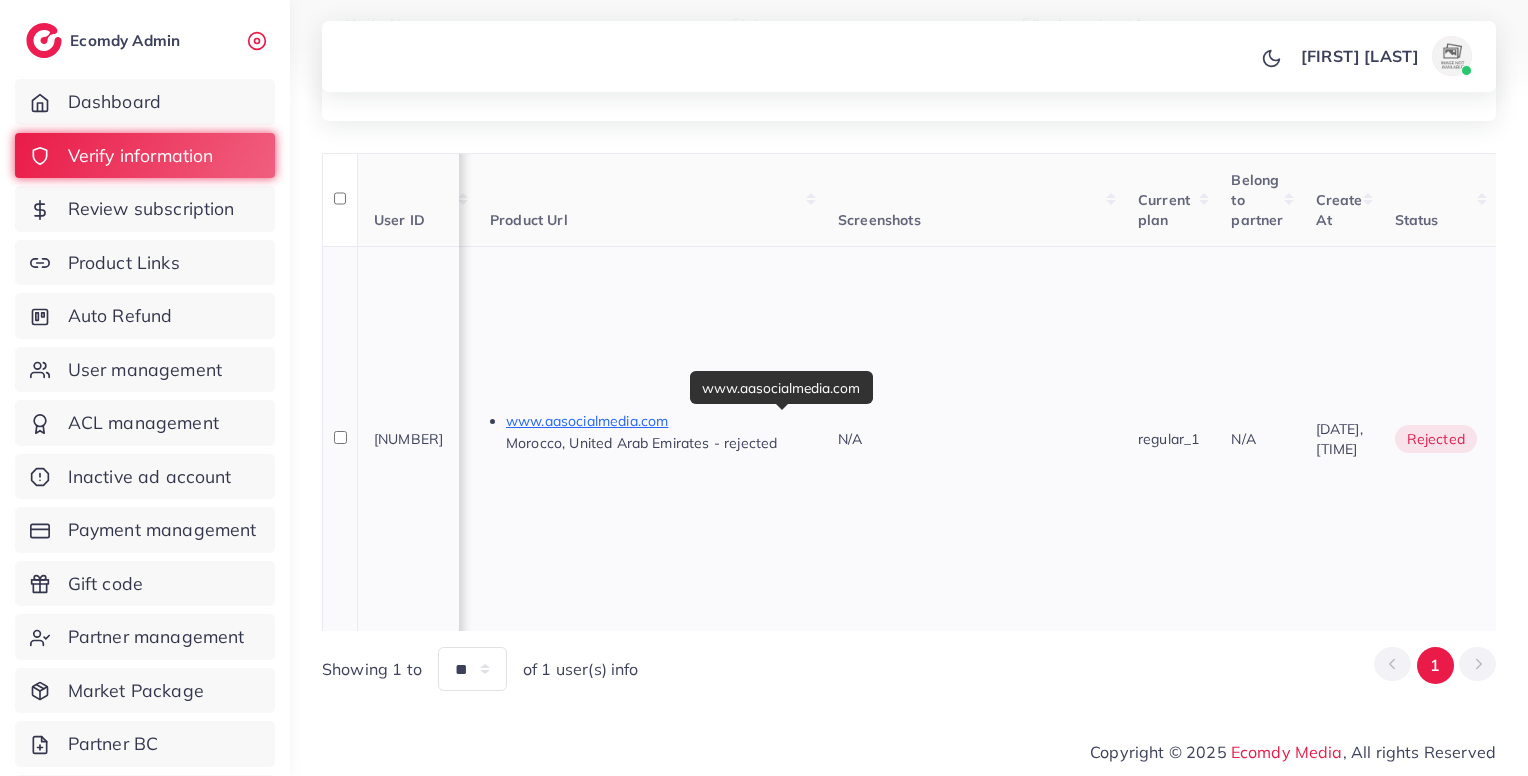 type on "*******" 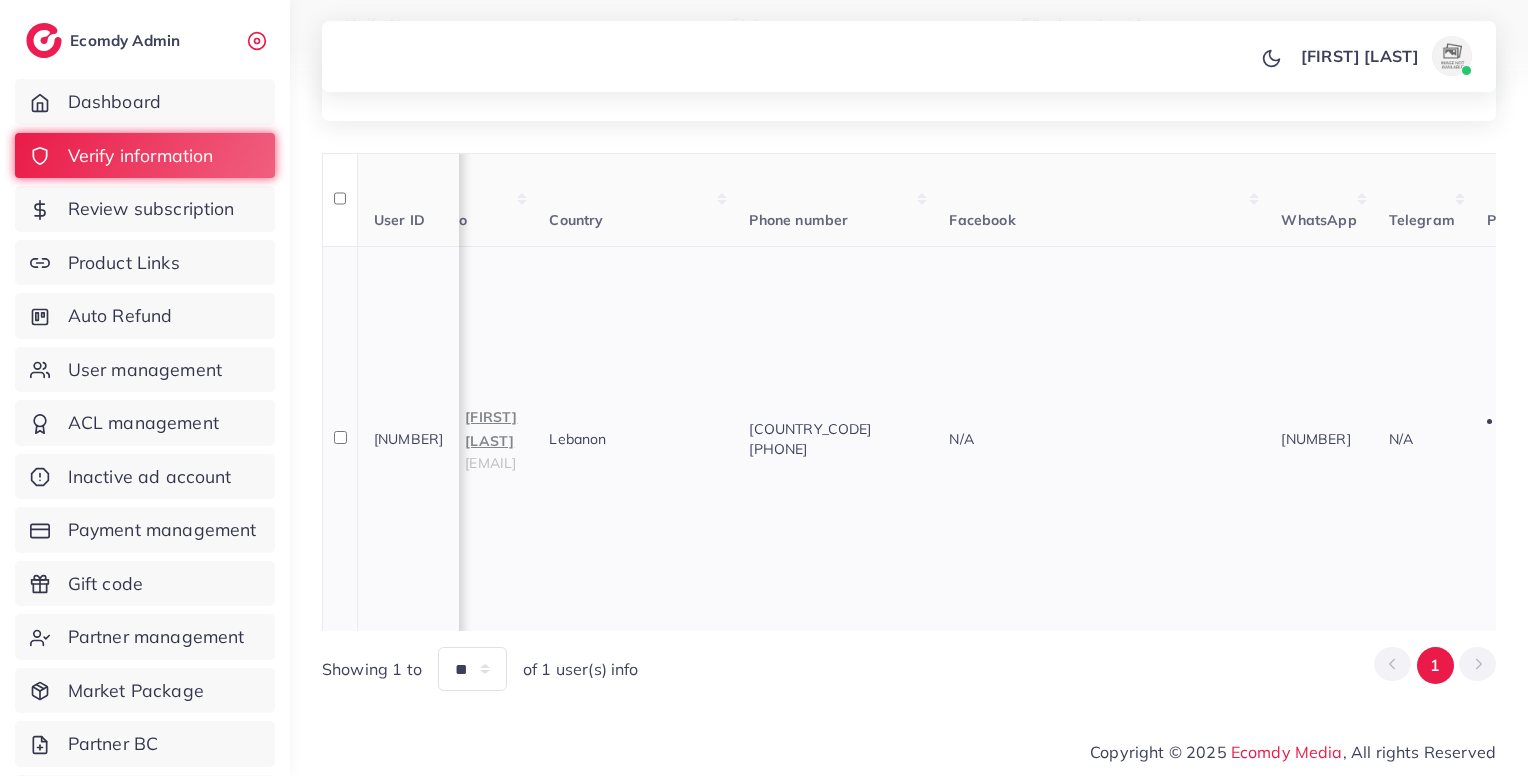 scroll, scrollTop: 0, scrollLeft: 67, axis: horizontal 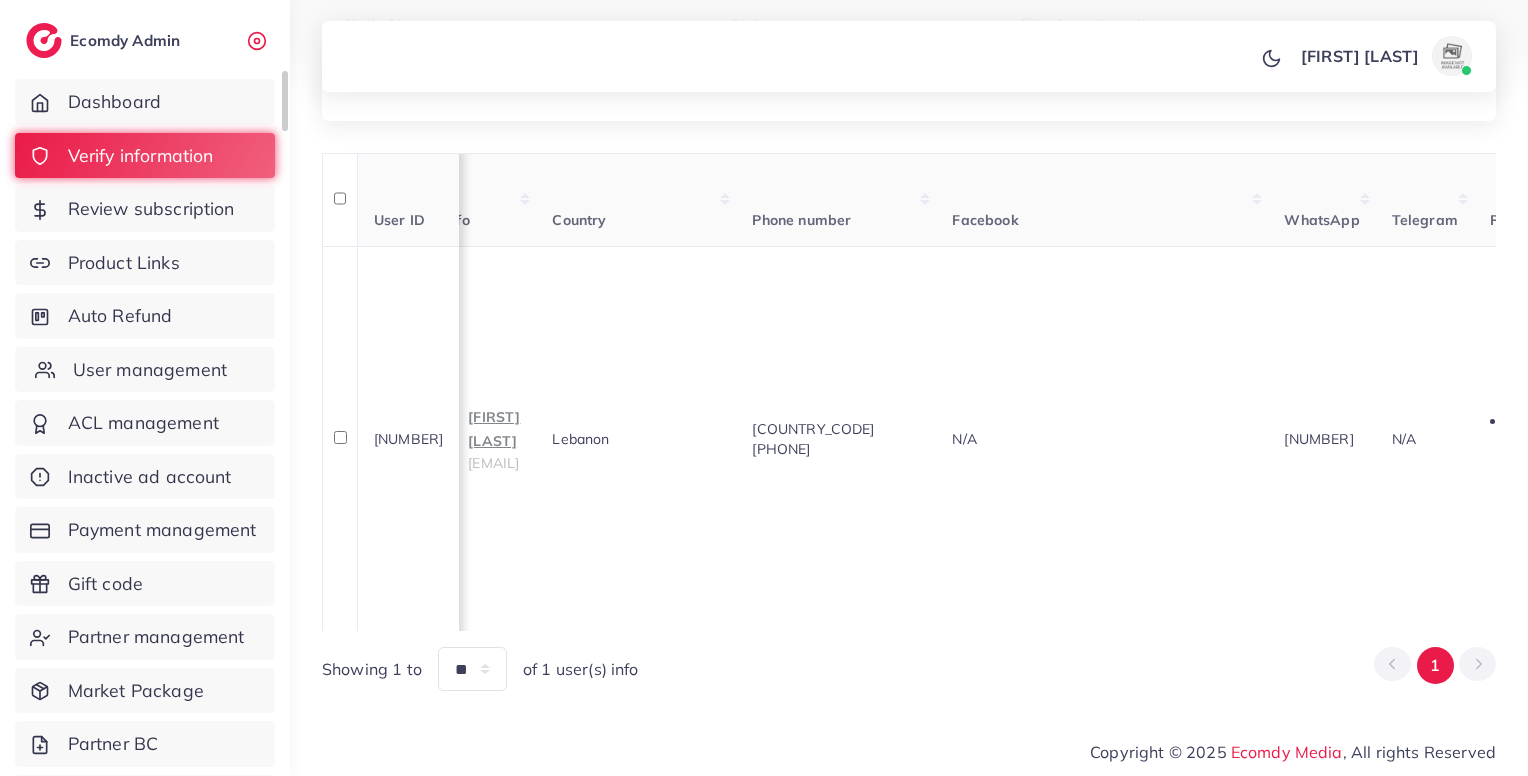 click on "User management" at bounding box center (145, 370) 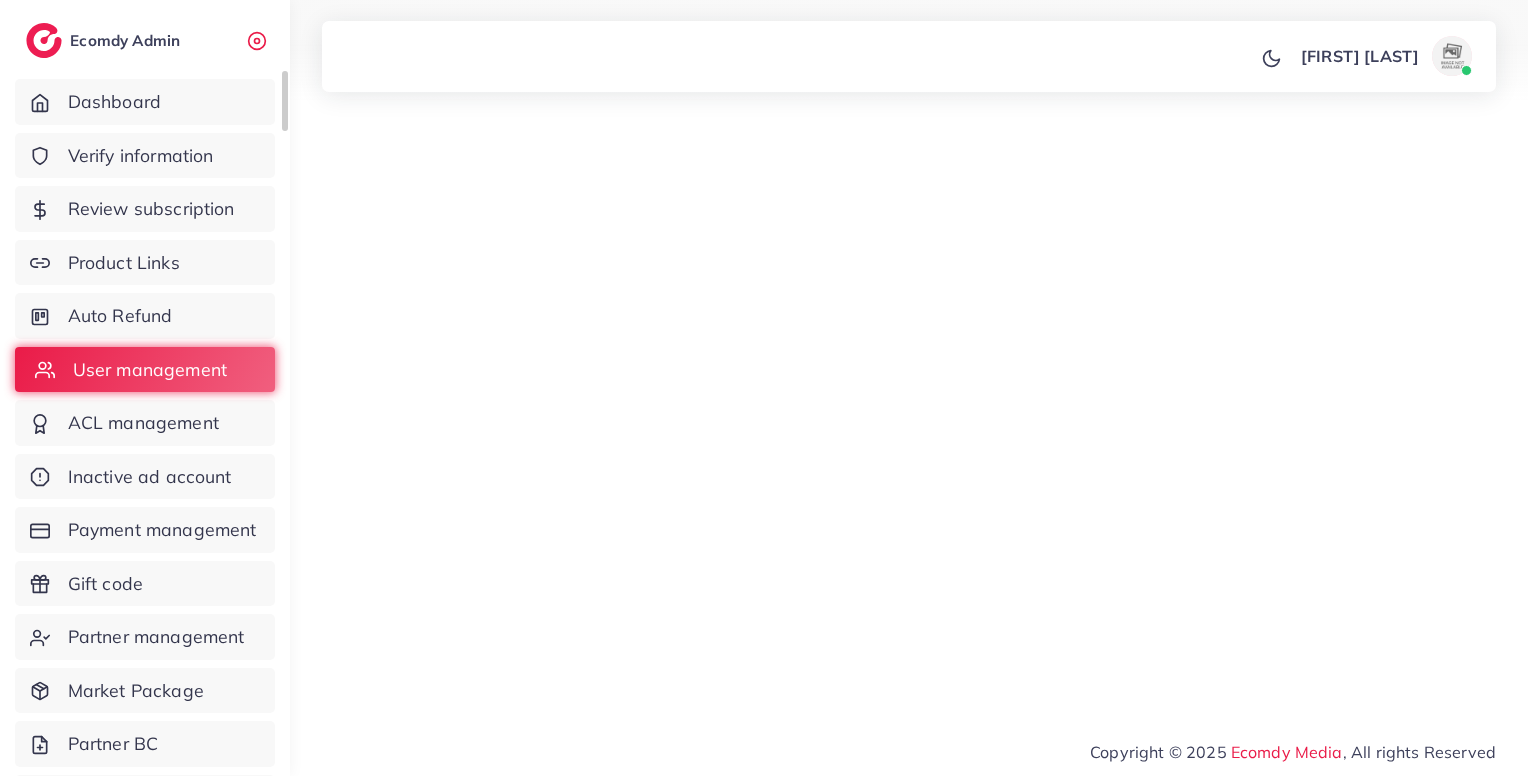scroll, scrollTop: 0, scrollLeft: 0, axis: both 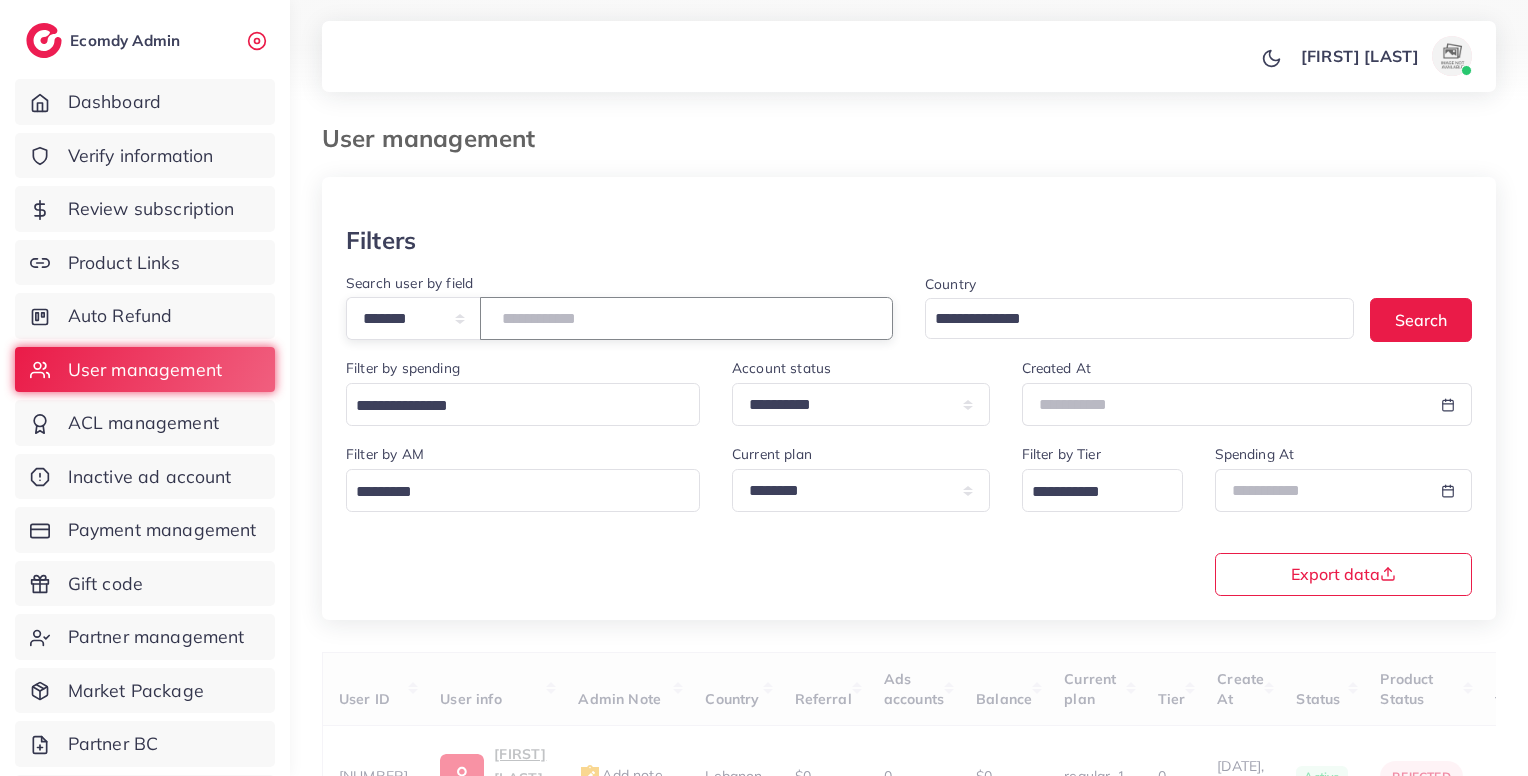 paste on "*******" 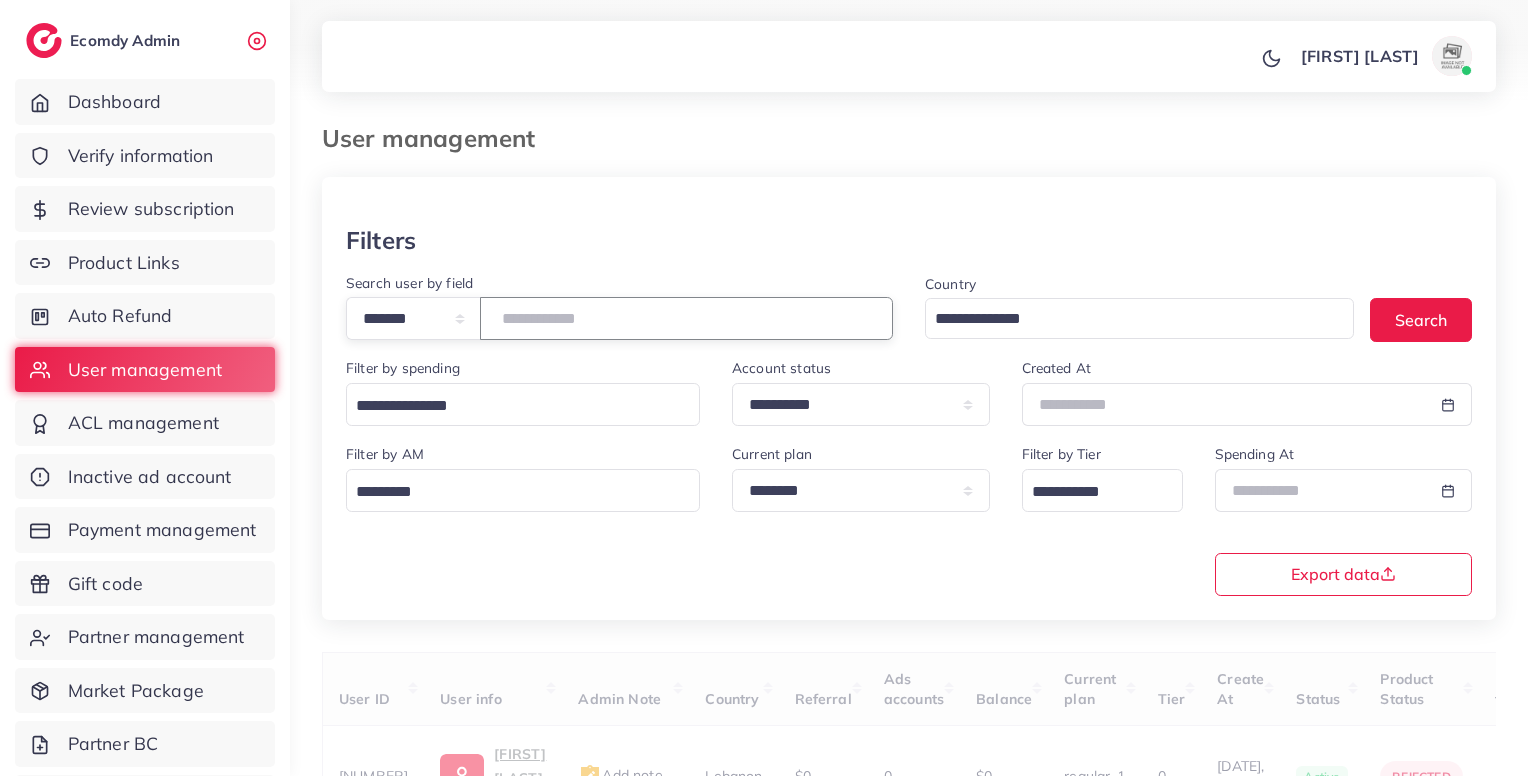 click at bounding box center (686, 318) 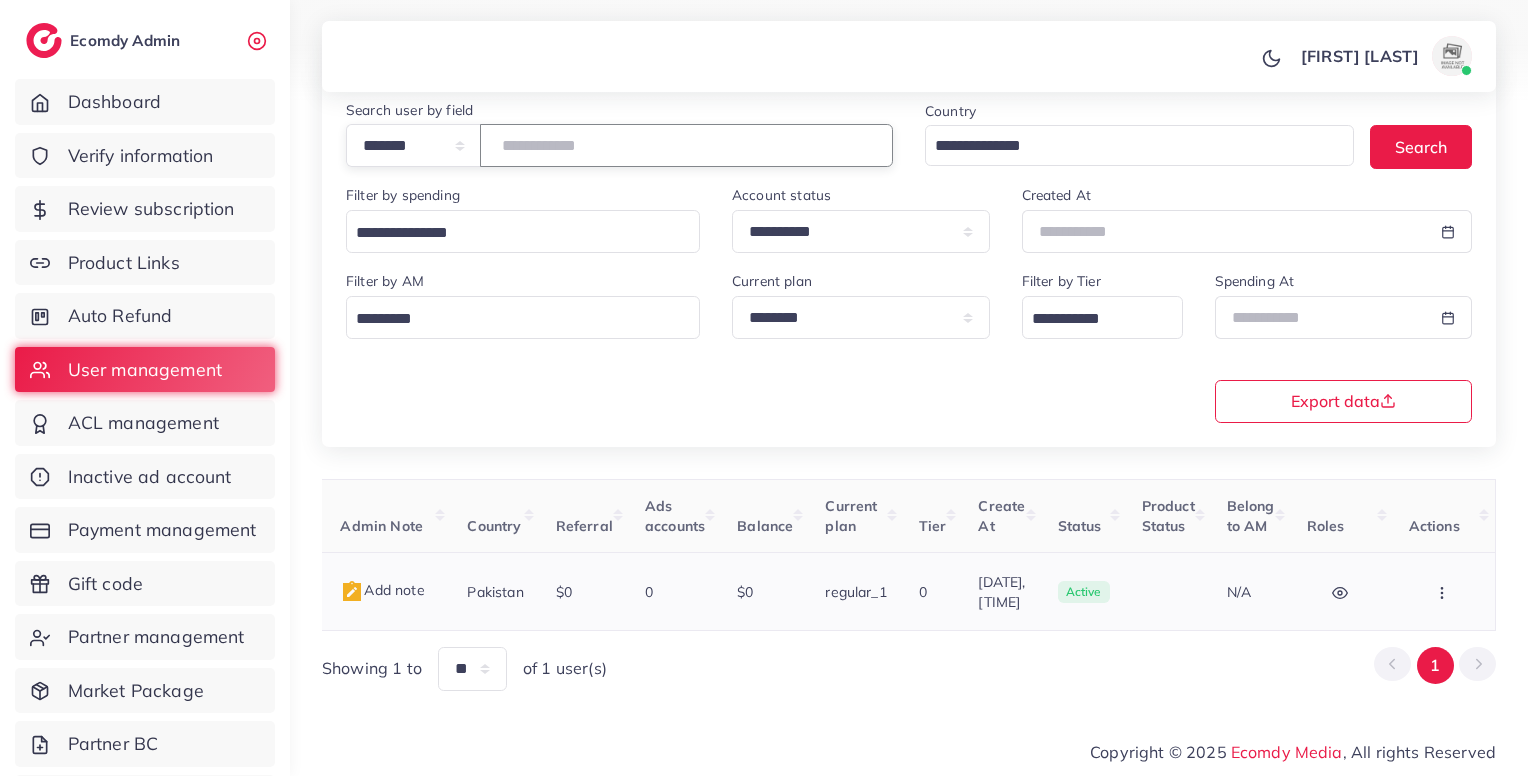 scroll, scrollTop: 0, scrollLeft: 0, axis: both 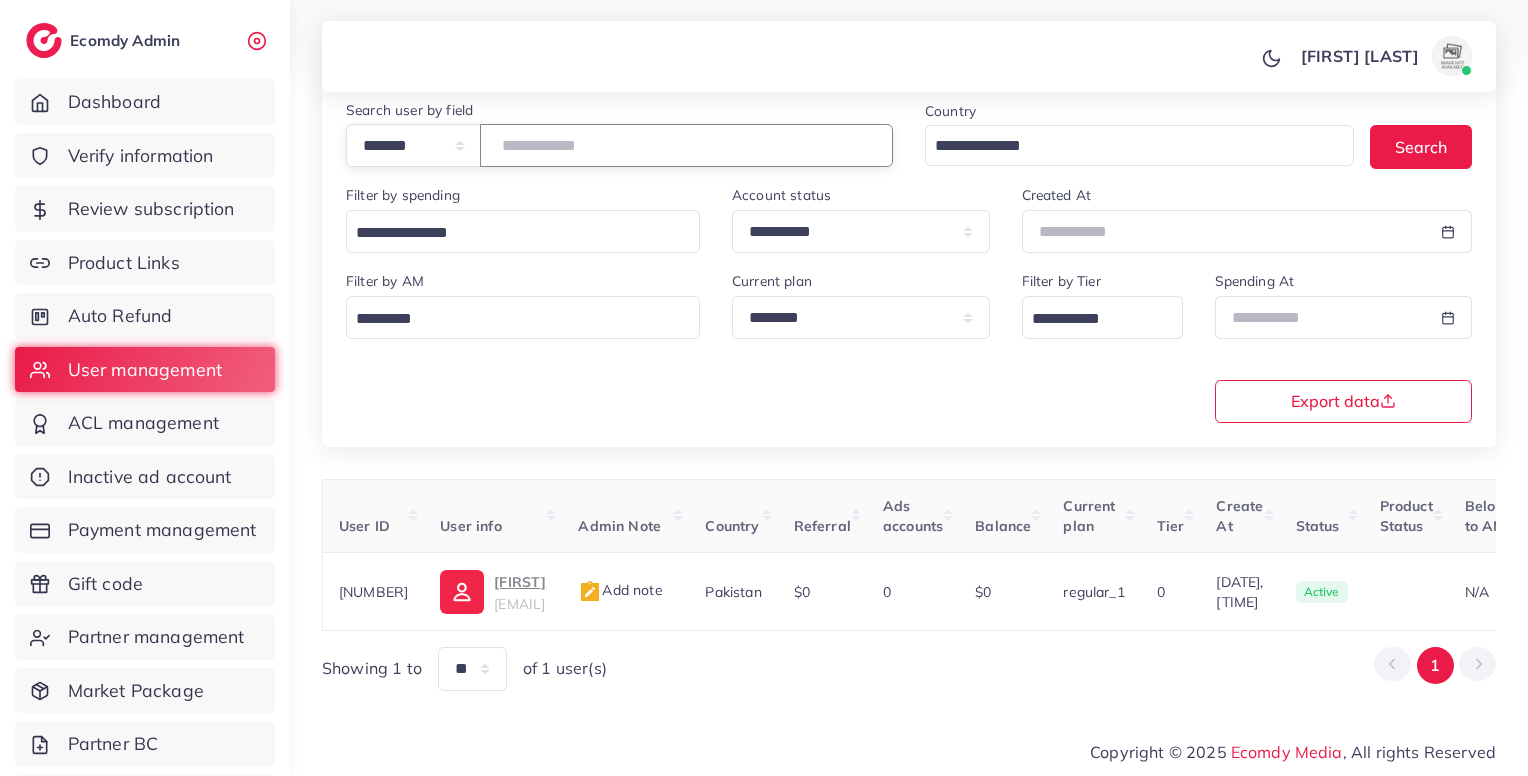 click on "*******" at bounding box center (686, 145) 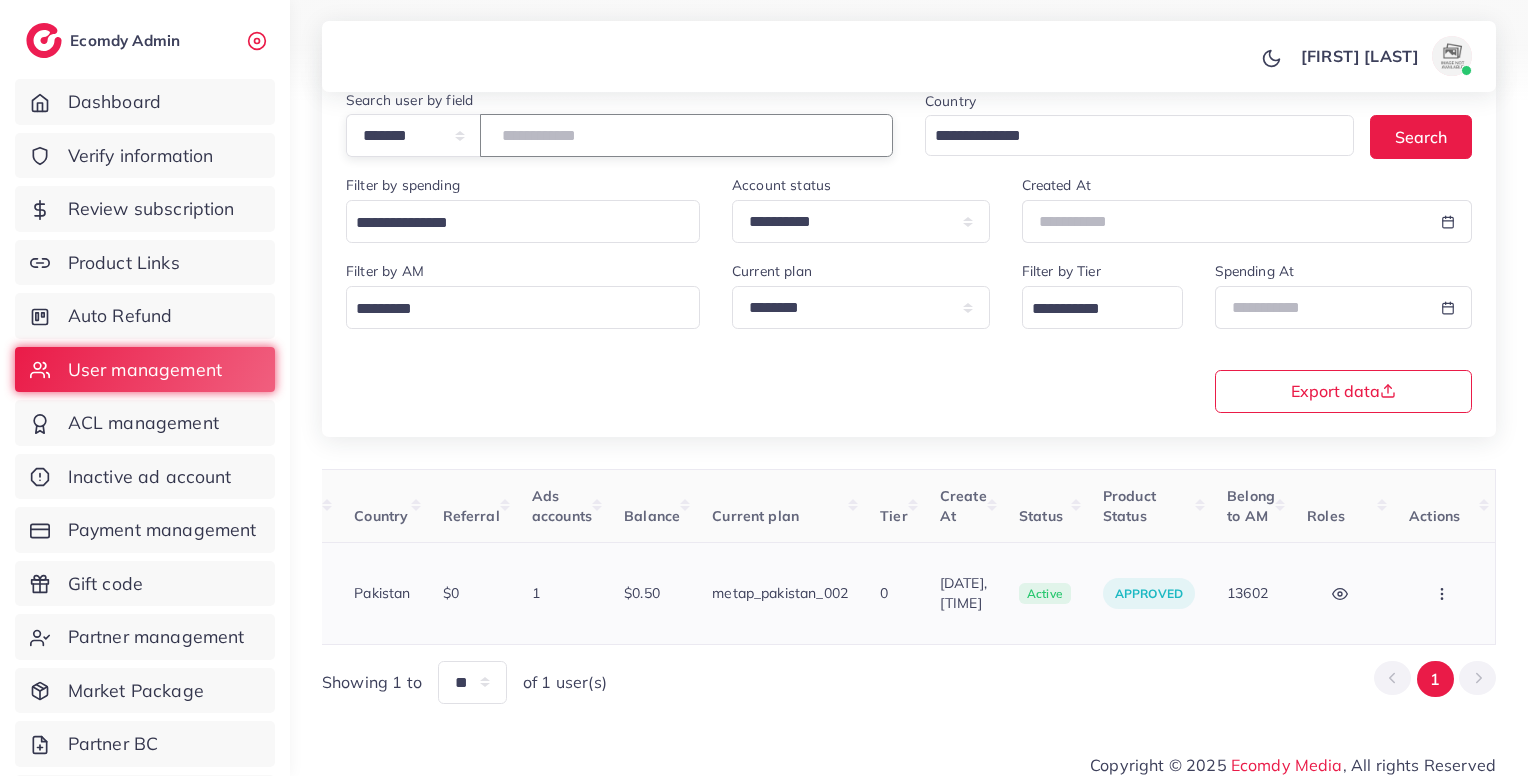 scroll, scrollTop: 0, scrollLeft: 578, axis: horizontal 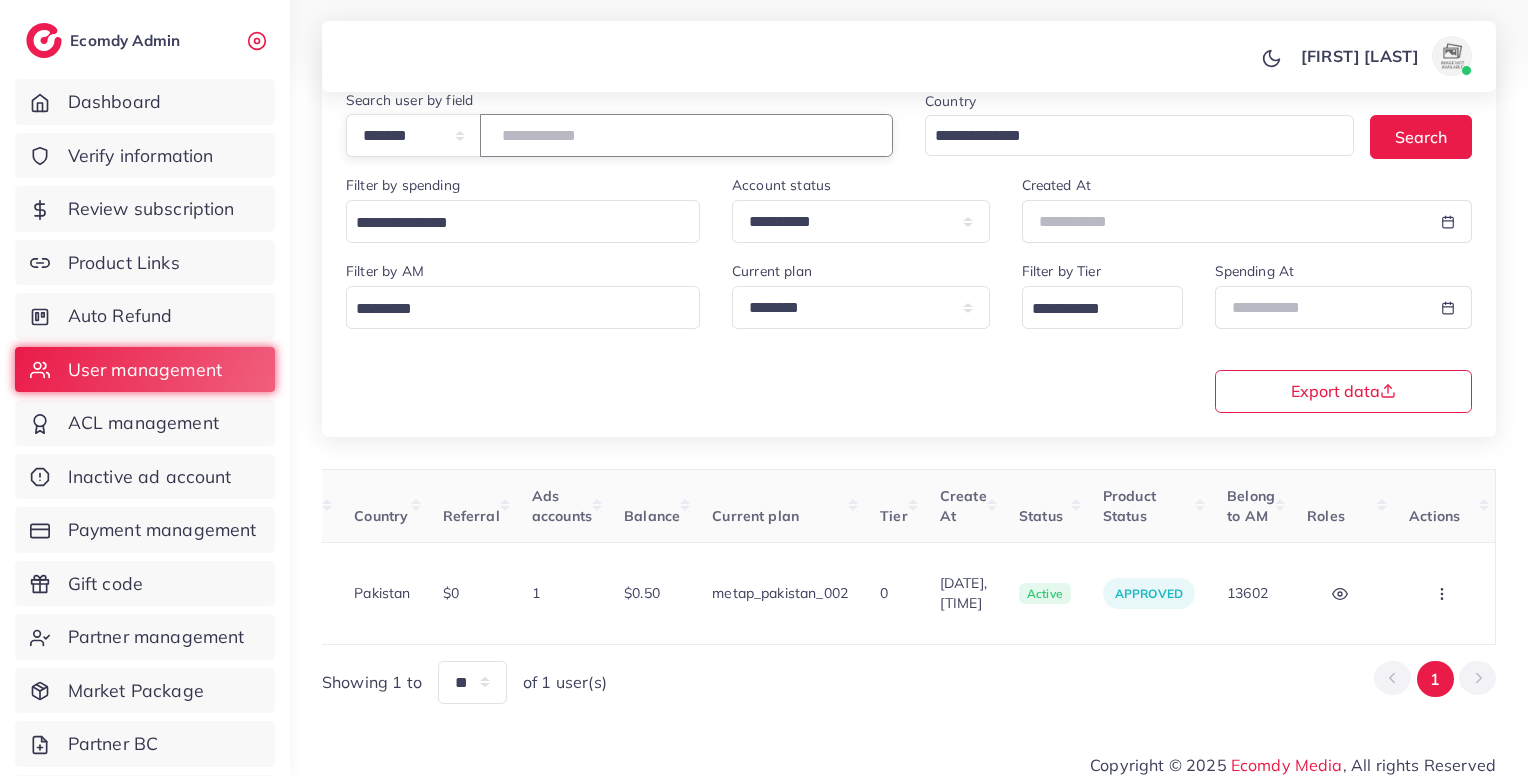 drag, startPoint x: 563, startPoint y: 160, endPoint x: 555, endPoint y: 141, distance: 20.615528 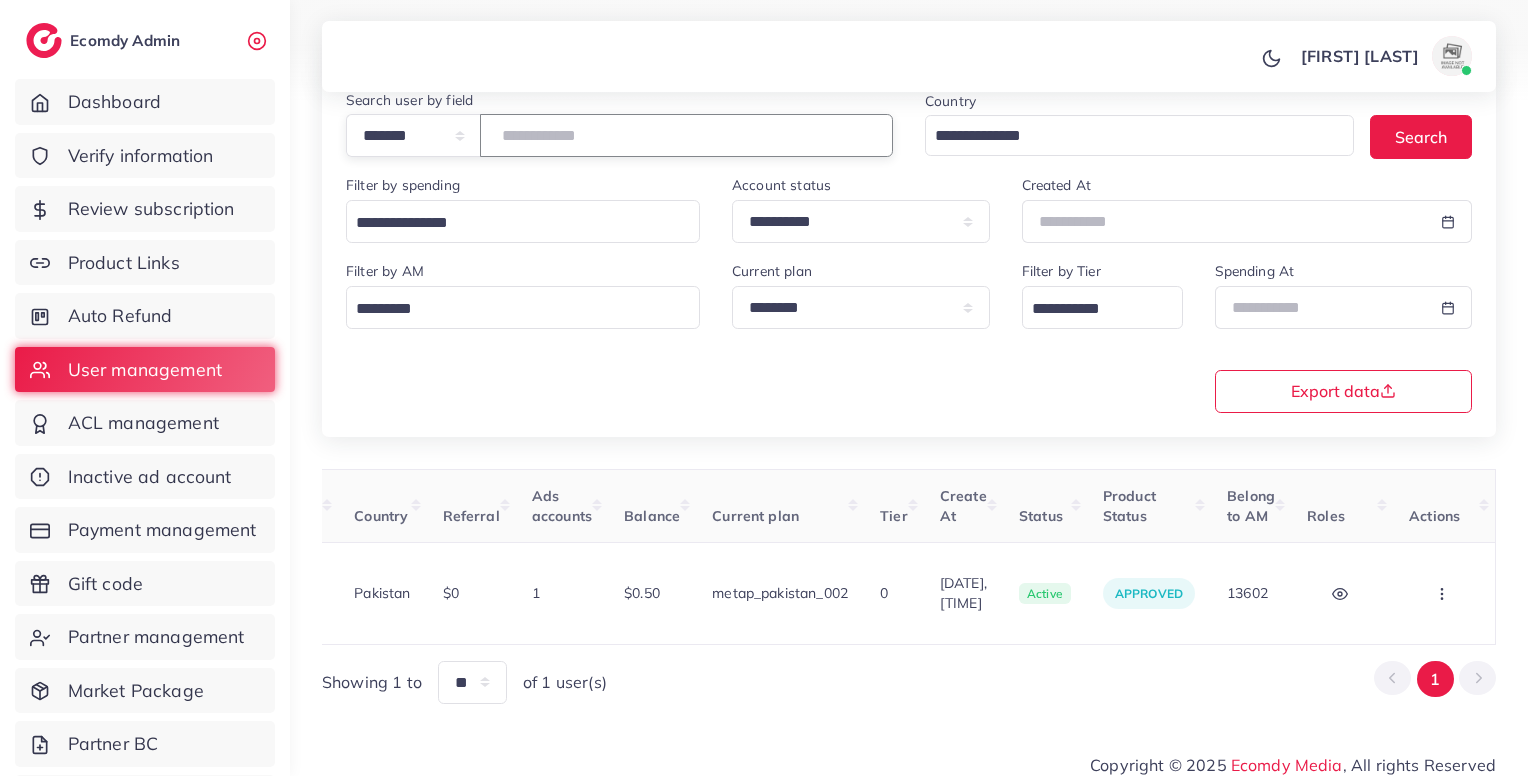click on "**********" at bounding box center (619, 131) 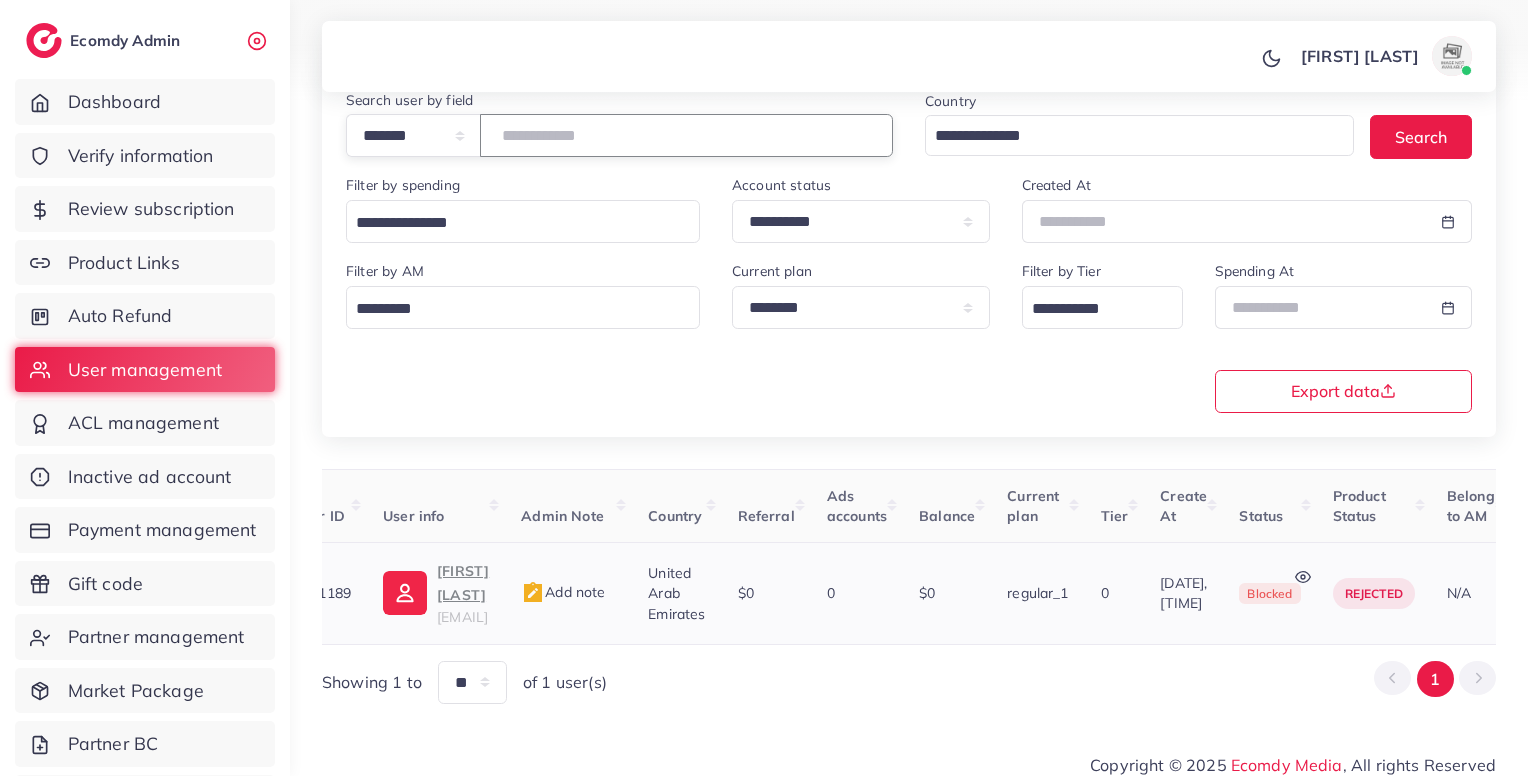 scroll, scrollTop: 0, scrollLeft: 0, axis: both 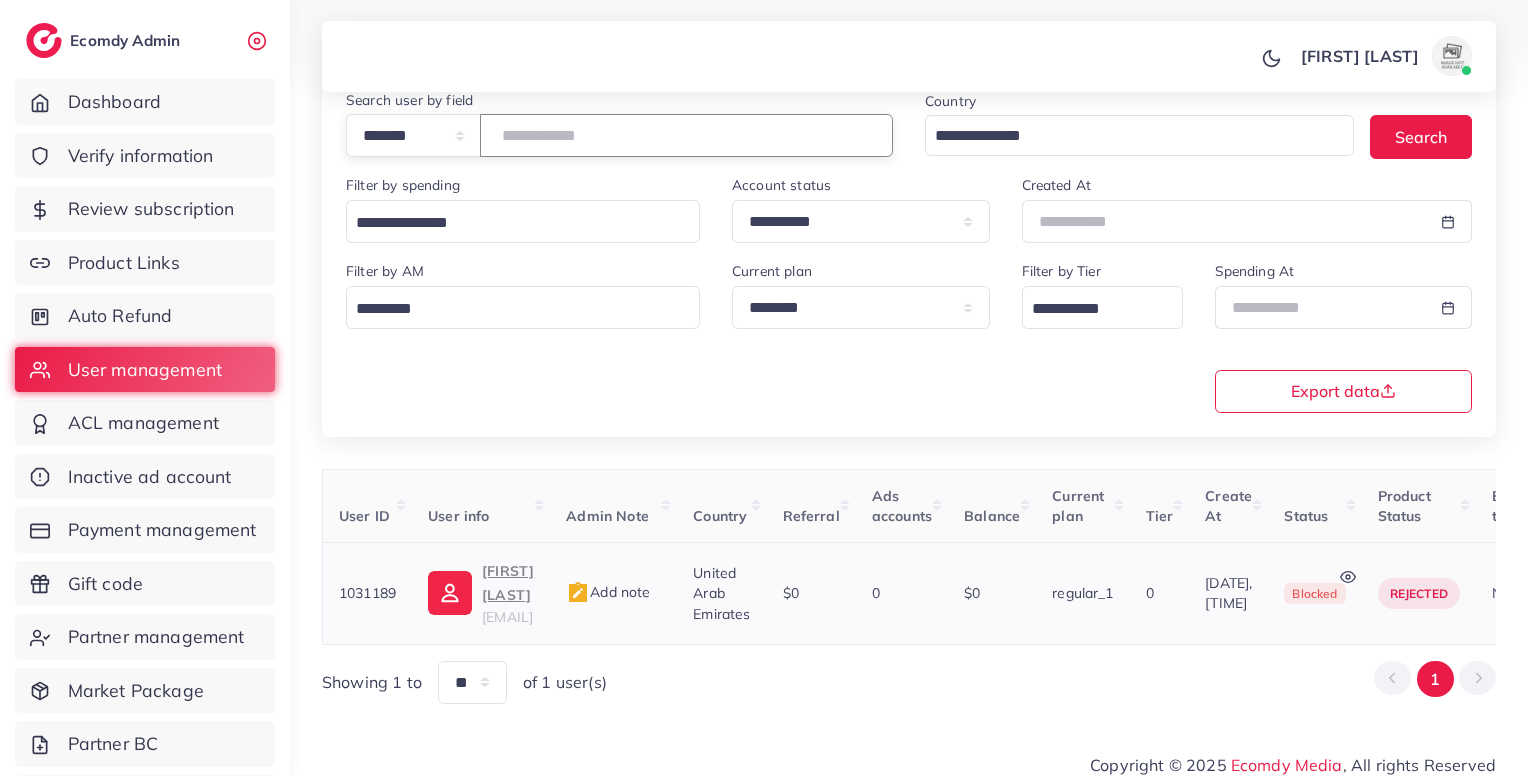 type on "*******" 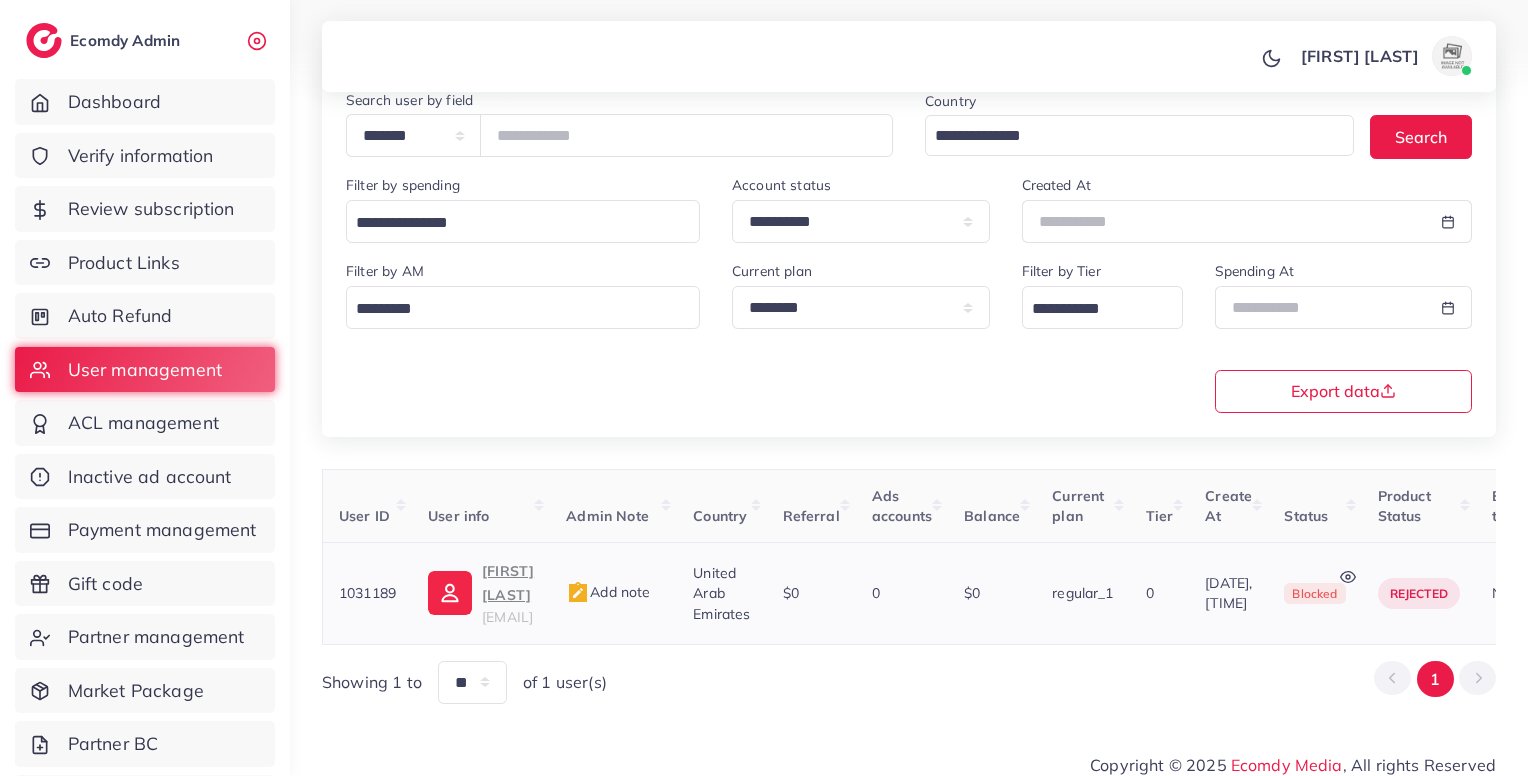 click on "sharatali115@gmail.com" at bounding box center (507, 617) 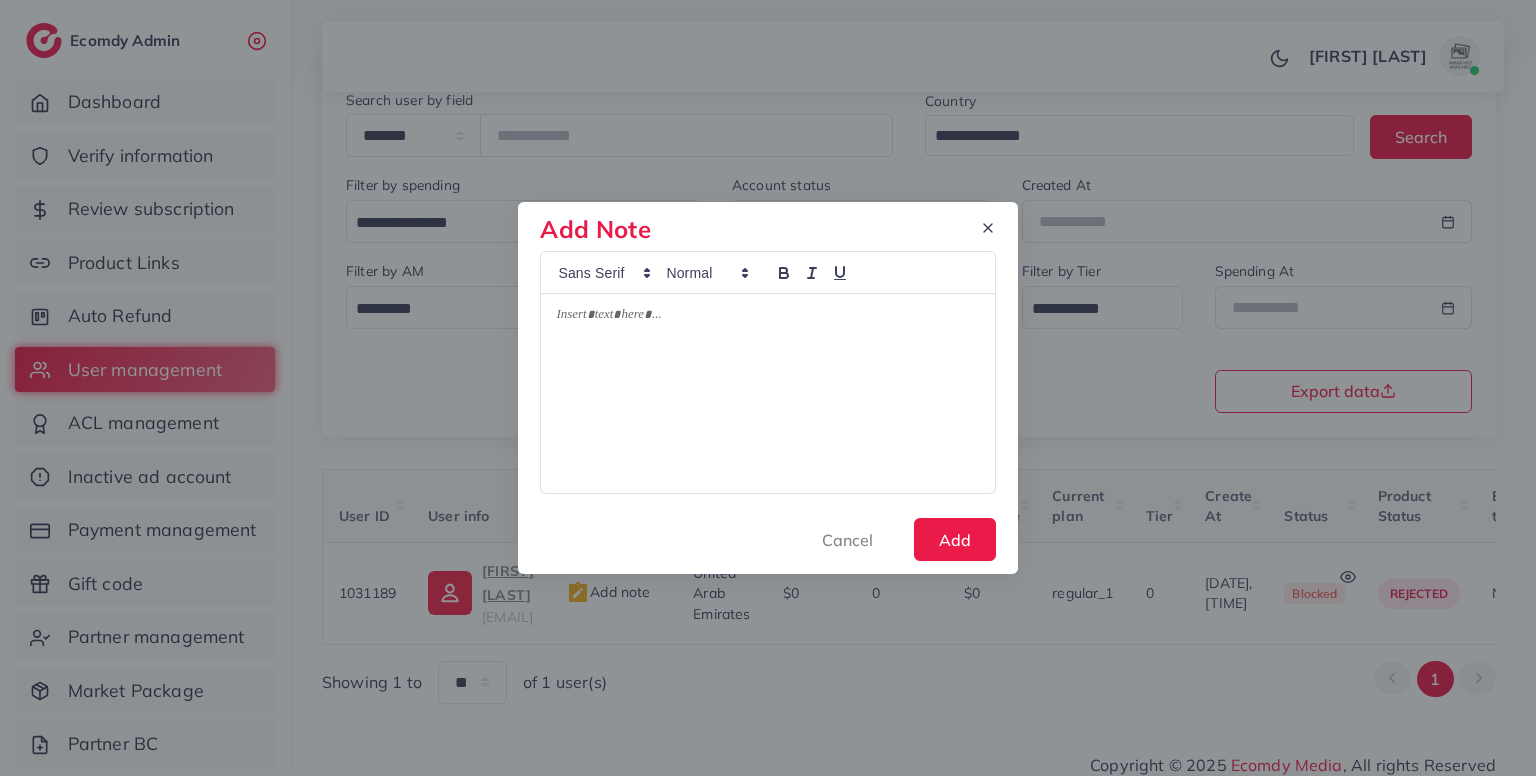 click at bounding box center (767, 393) 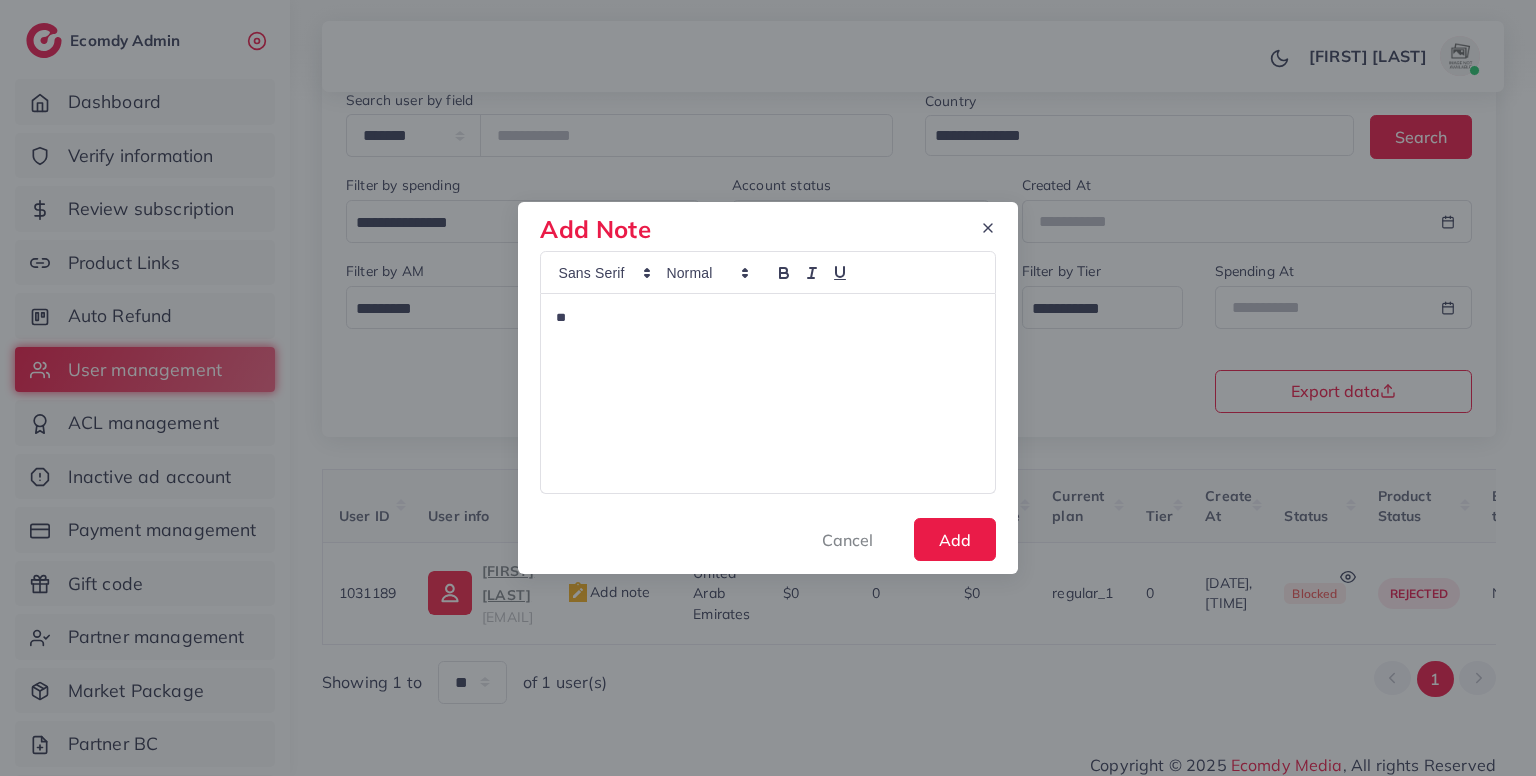 type 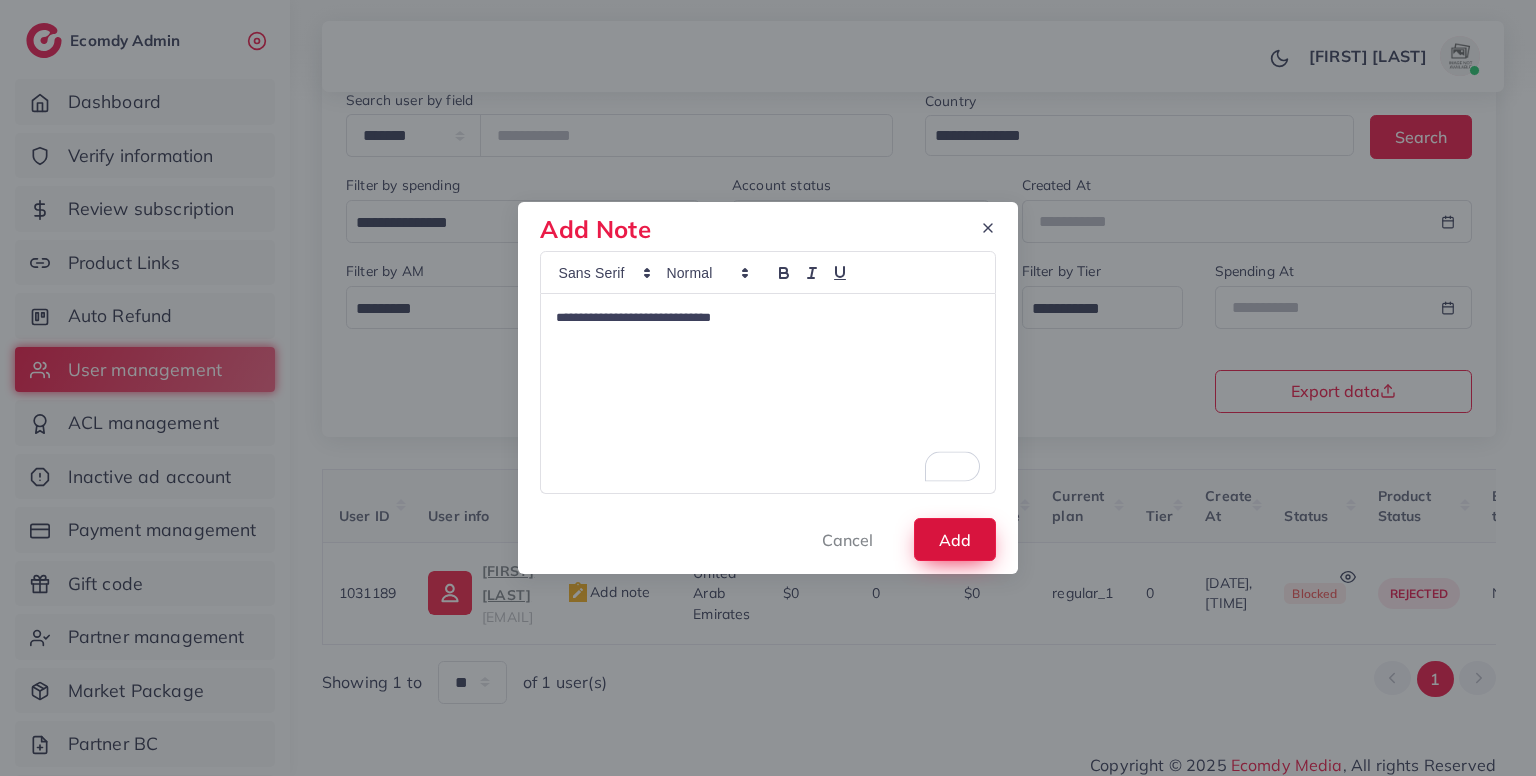 click on "Add" at bounding box center [955, 539] 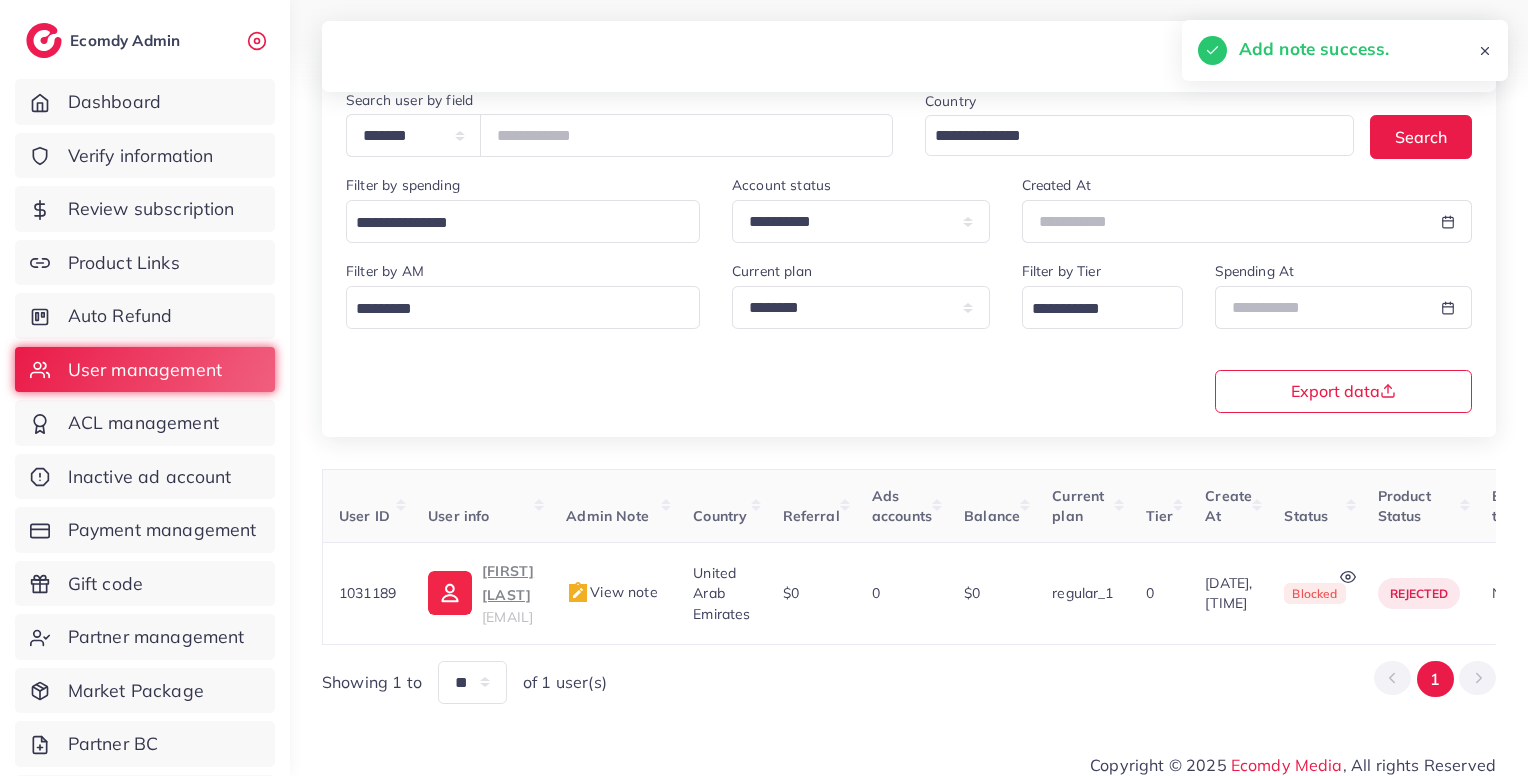scroll, scrollTop: 0, scrollLeft: 410, axis: horizontal 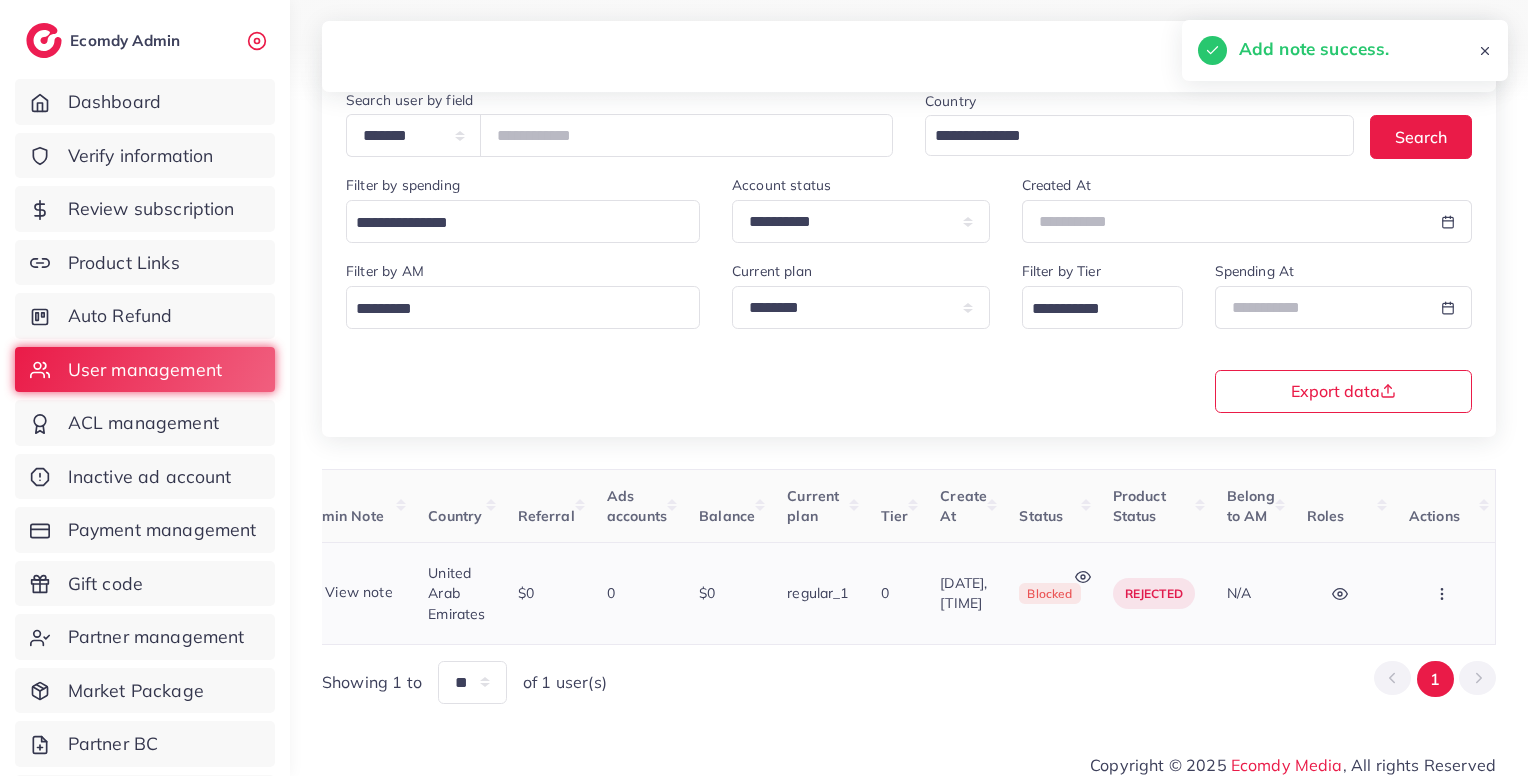 click at bounding box center [1444, 593] 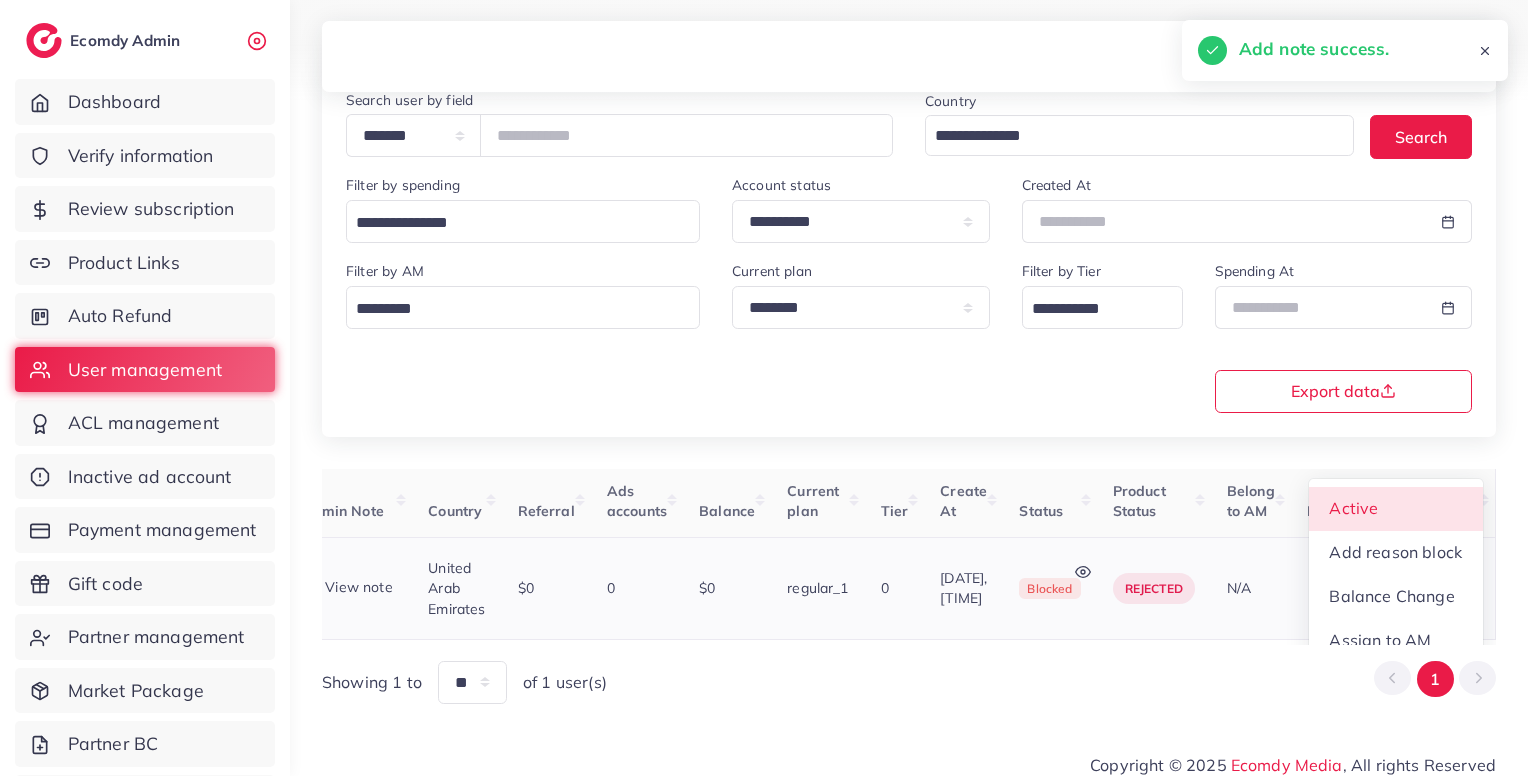 click on "Active" at bounding box center (1396, 509) 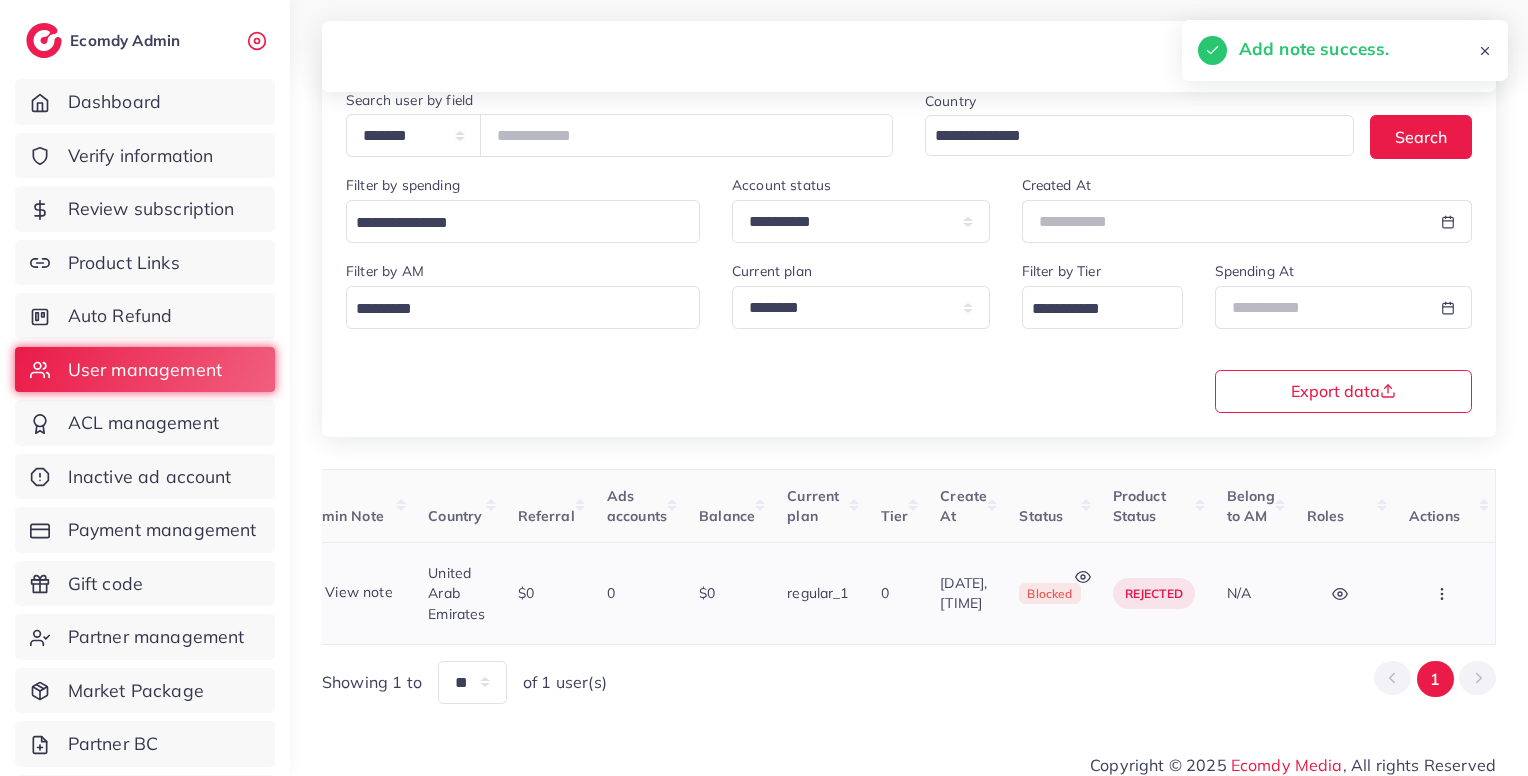 scroll, scrollTop: 0, scrollLeft: 410, axis: horizontal 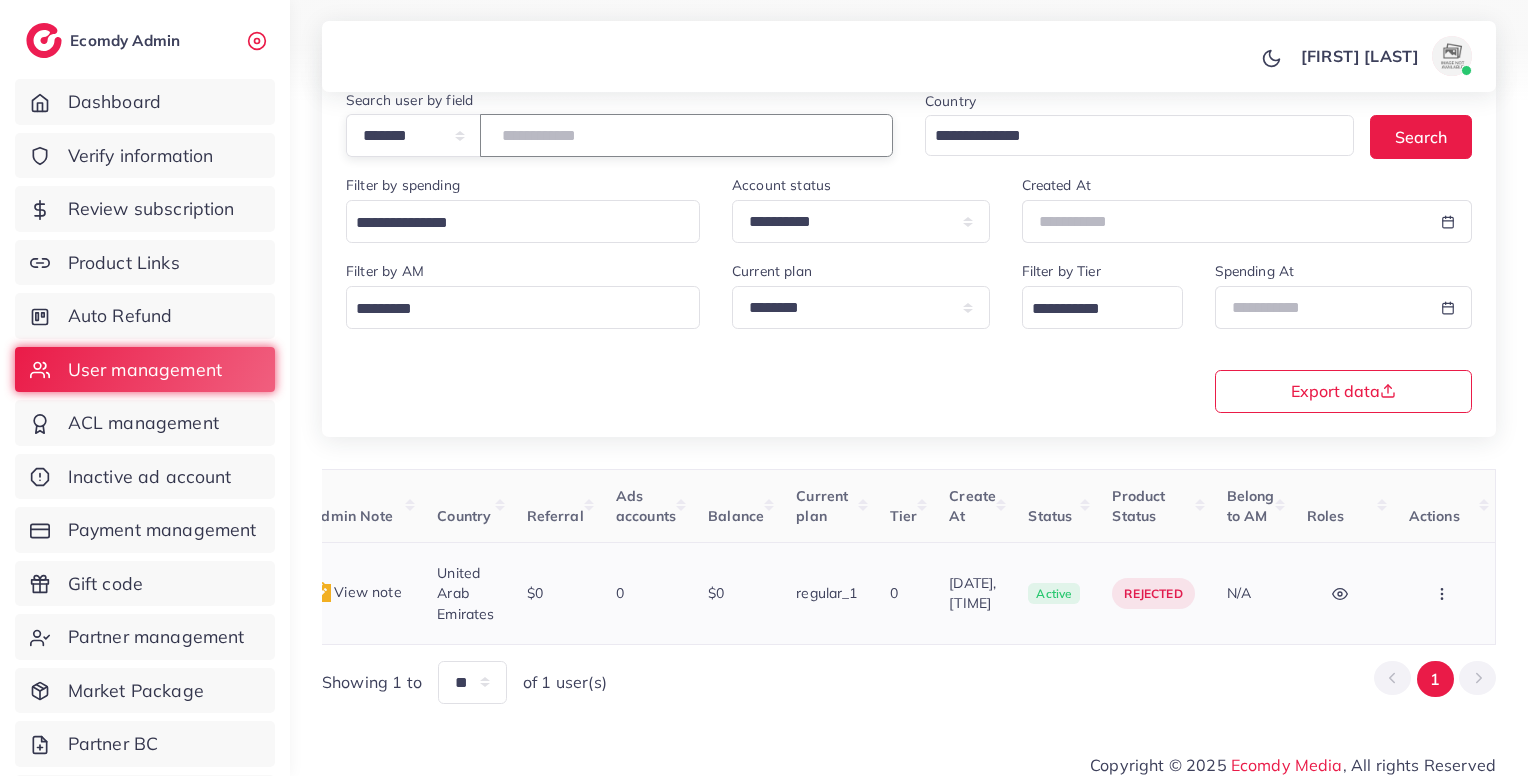 click on "*******" at bounding box center (686, 135) 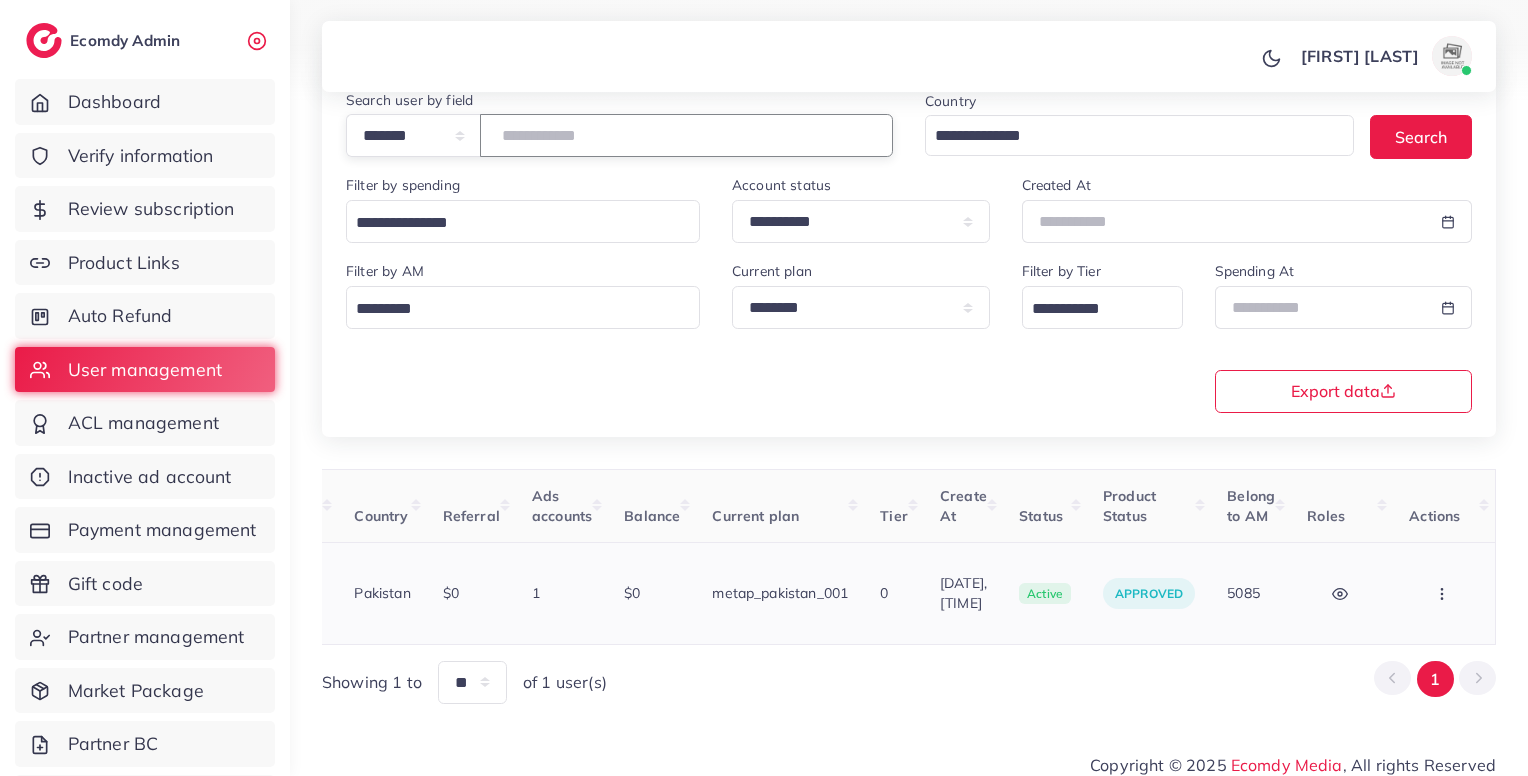 click on "*****" at bounding box center [686, 135] 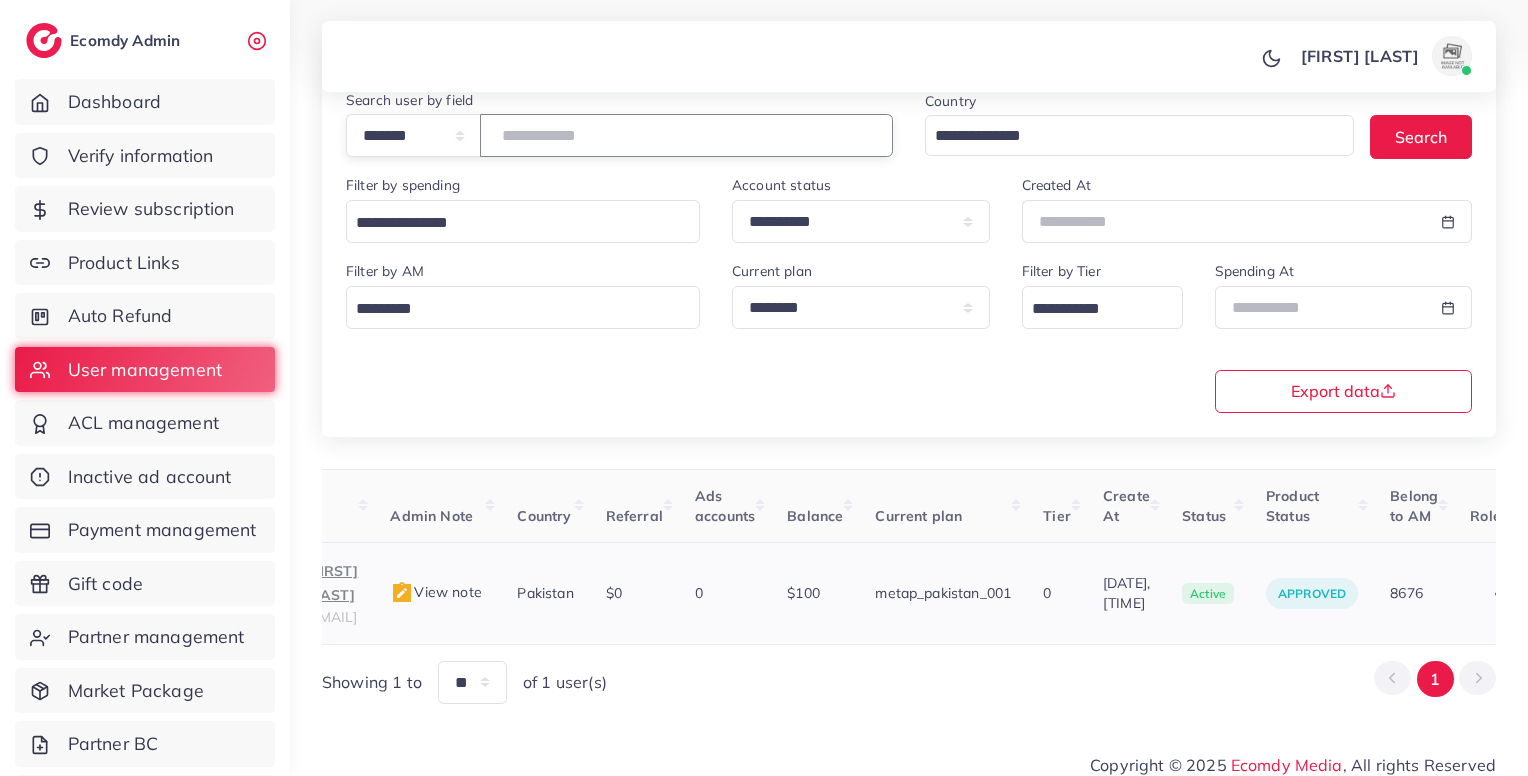 scroll, scrollTop: 0, scrollLeft: 0, axis: both 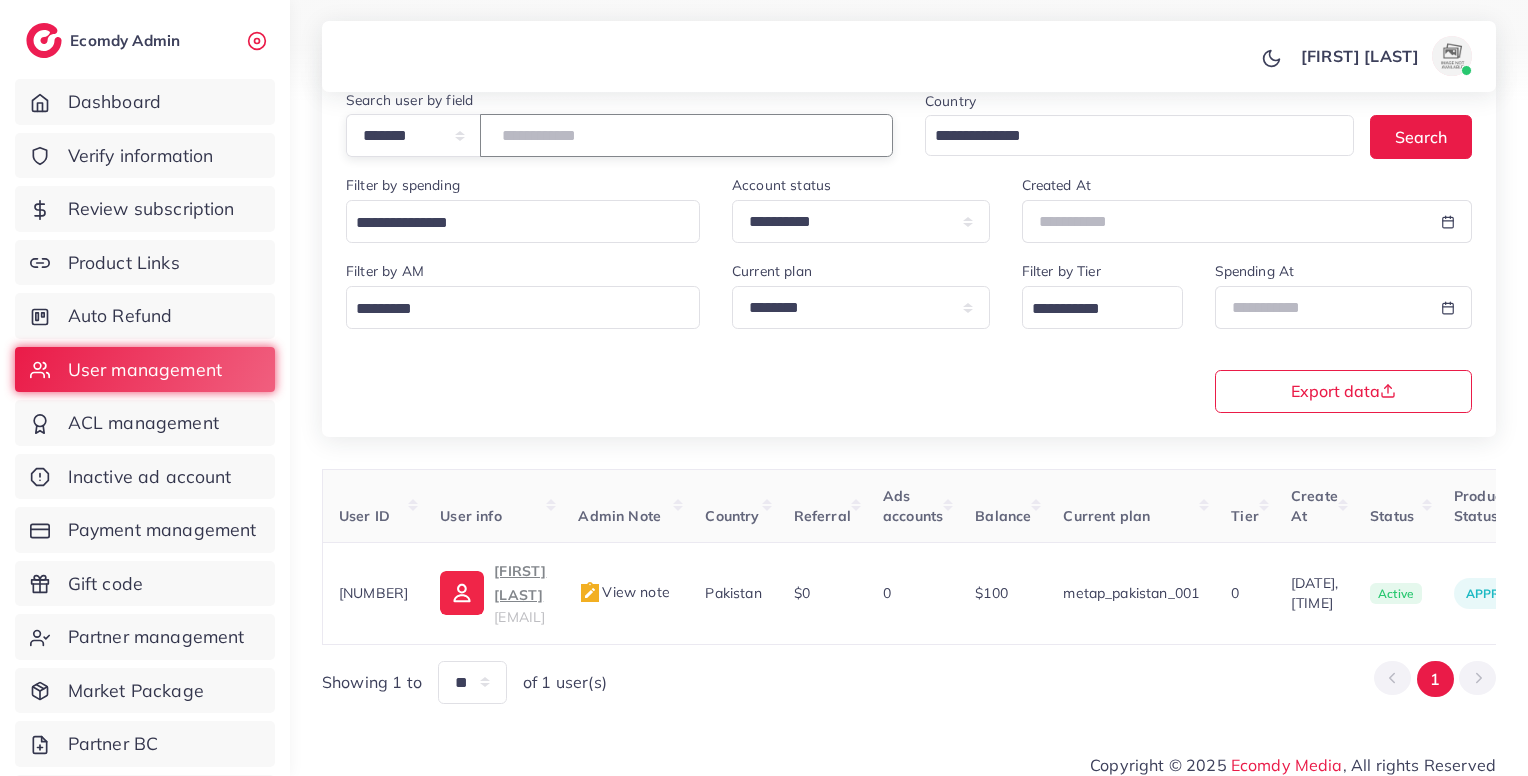 type on "*****" 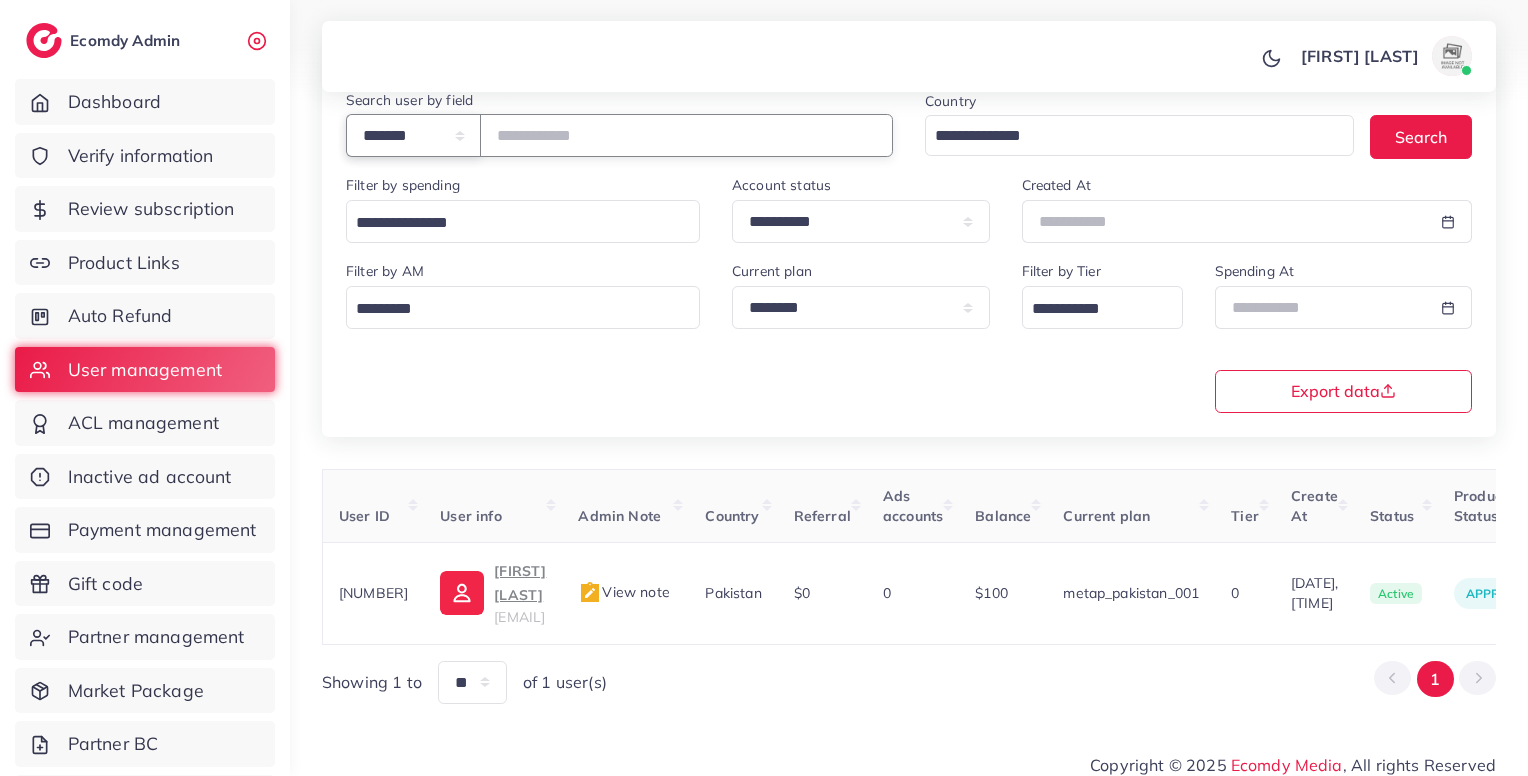 click on "**********" at bounding box center [413, 135] 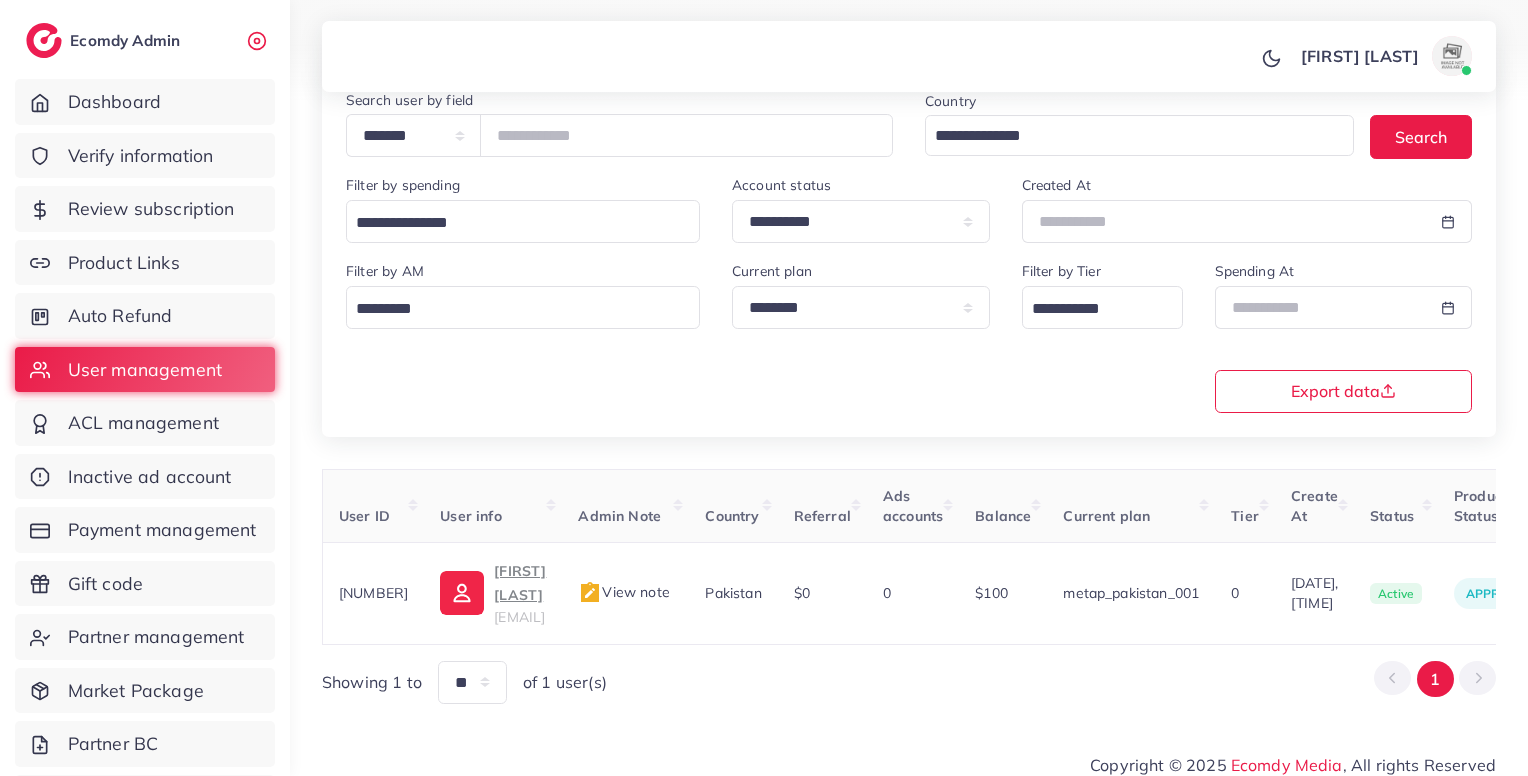 click on "Filter by spending            Loading..." at bounding box center [523, 216] 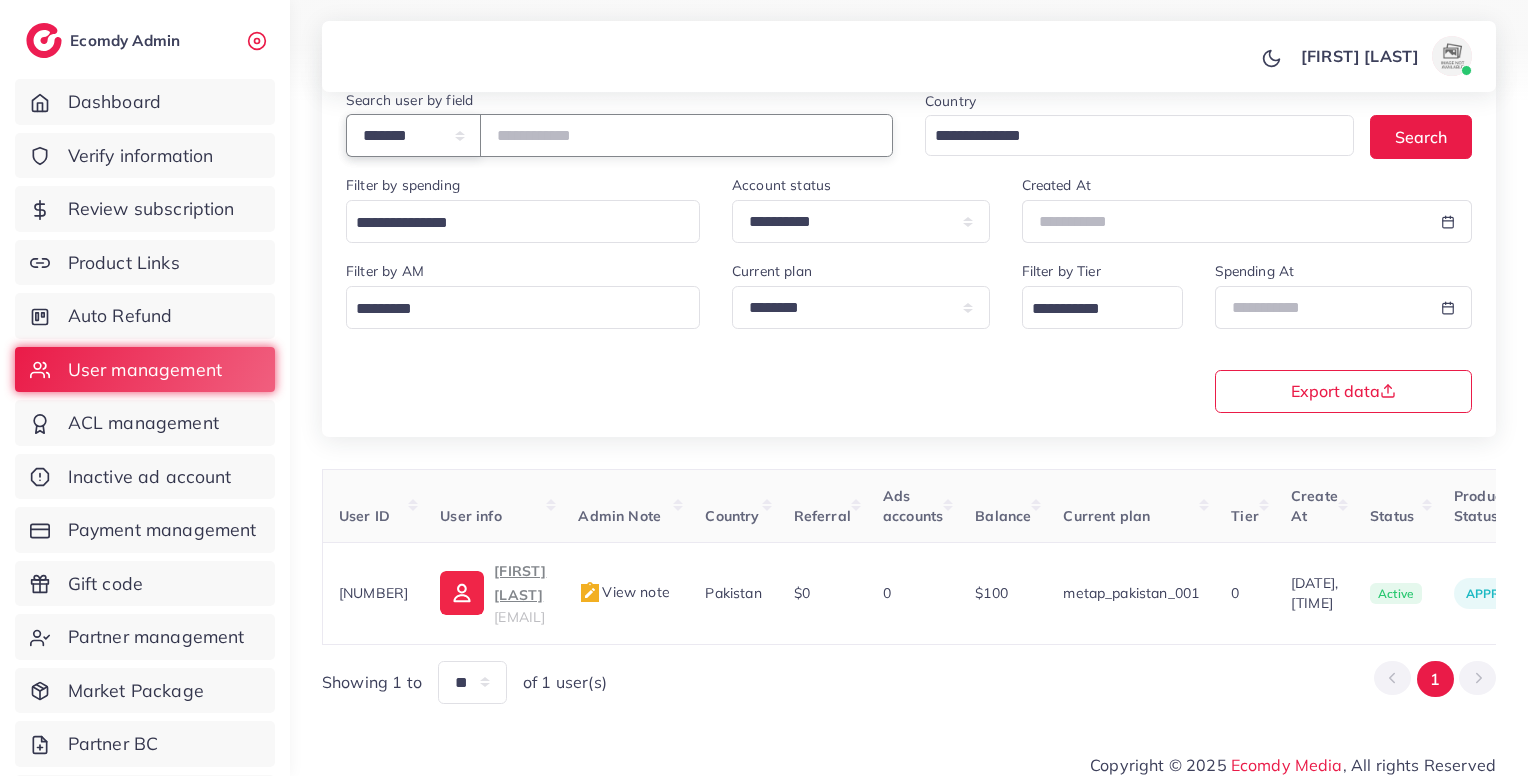 drag, startPoint x: 392, startPoint y: 130, endPoint x: 392, endPoint y: 225, distance: 95 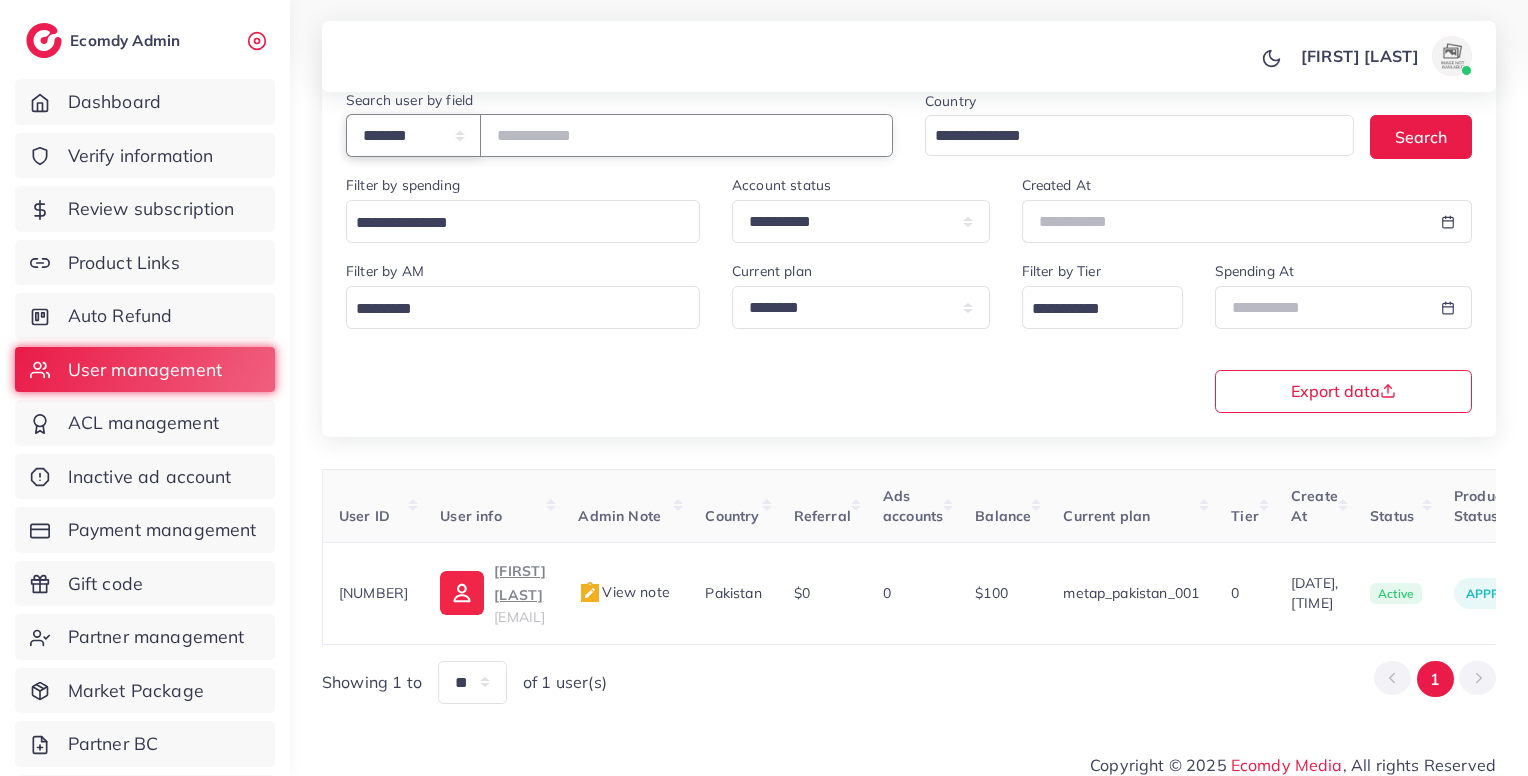 click on "**********" at bounding box center (909, 240) 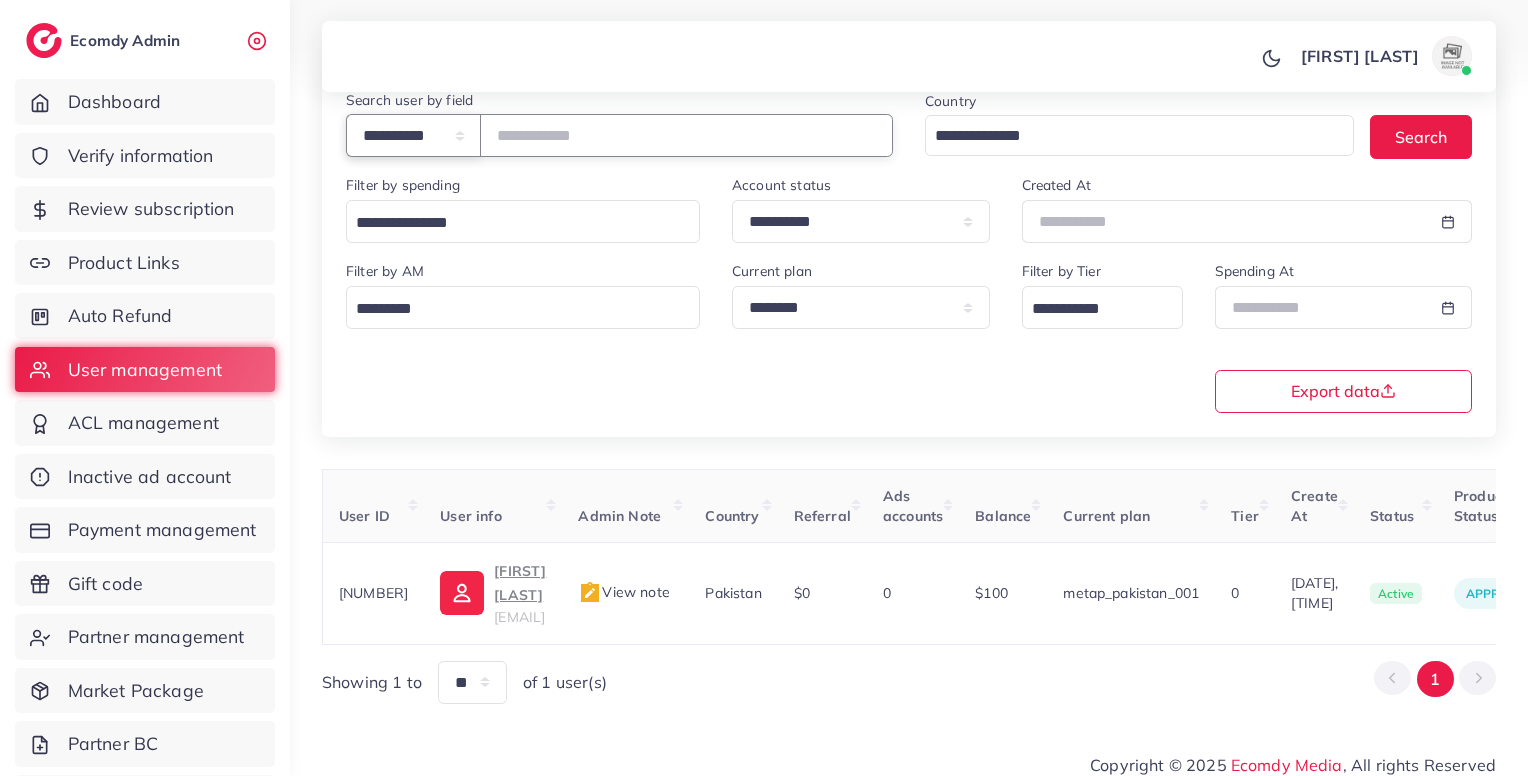 click on "**********" at bounding box center (413, 135) 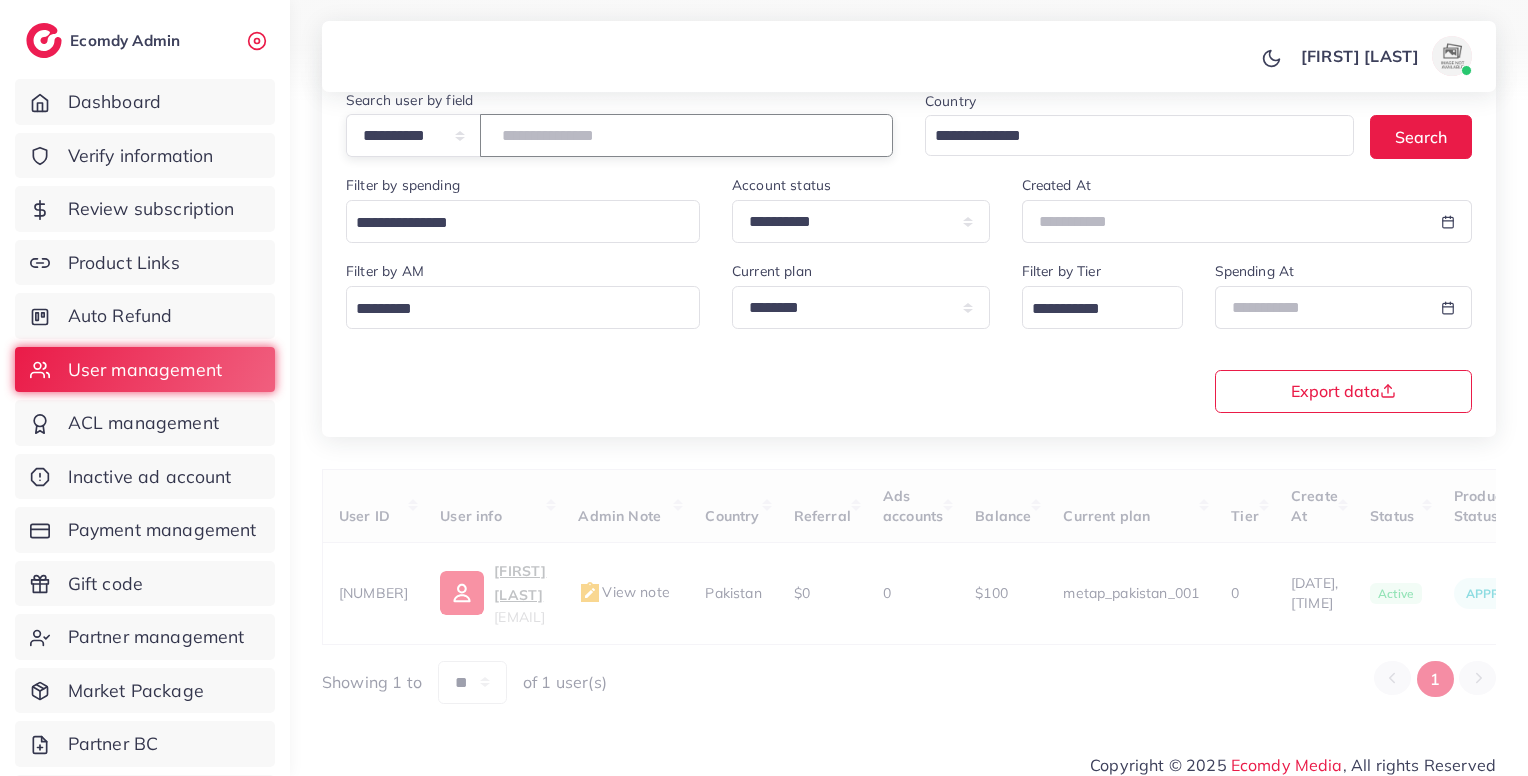 paste on "**********" 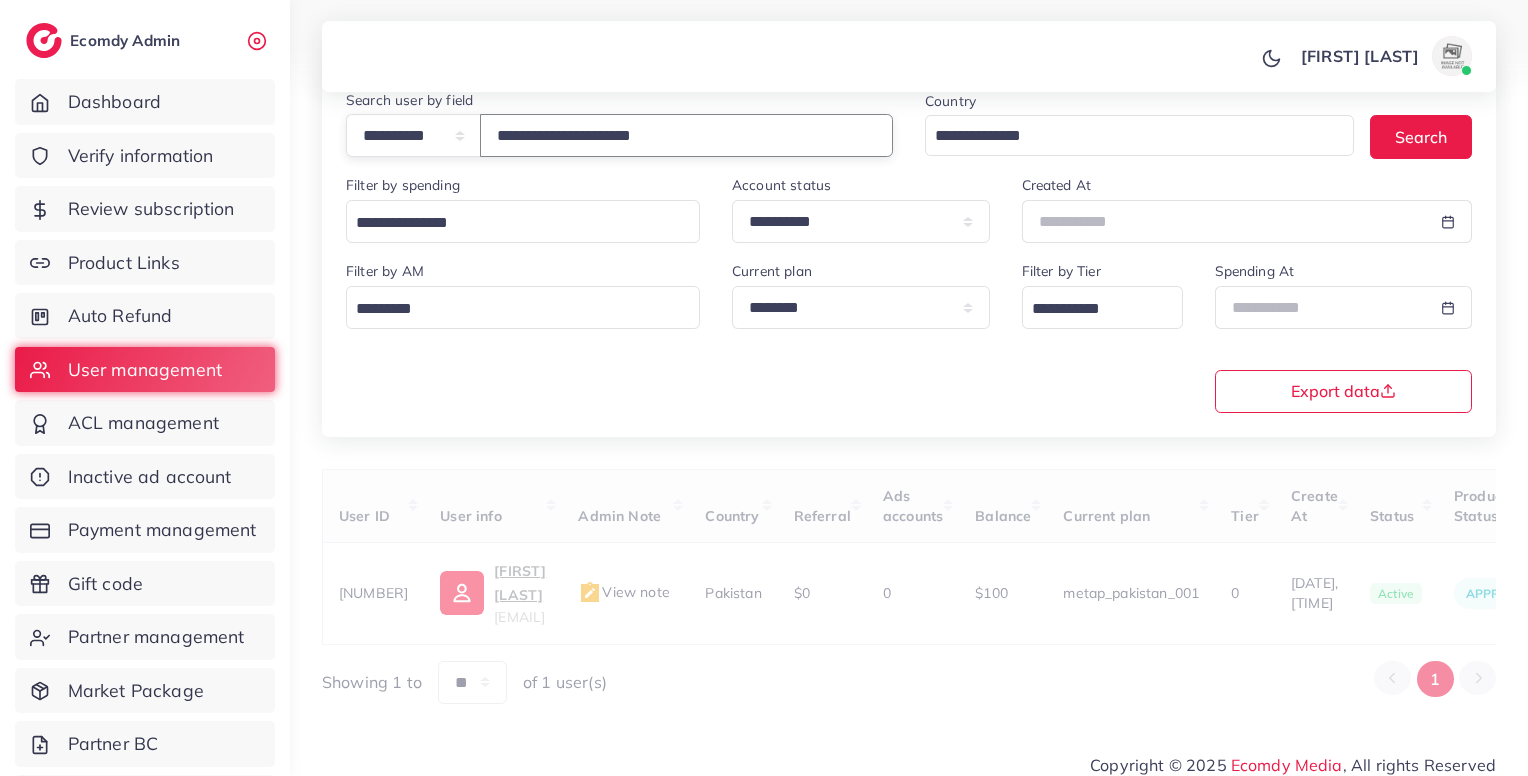 click on "**********" at bounding box center (686, 135) 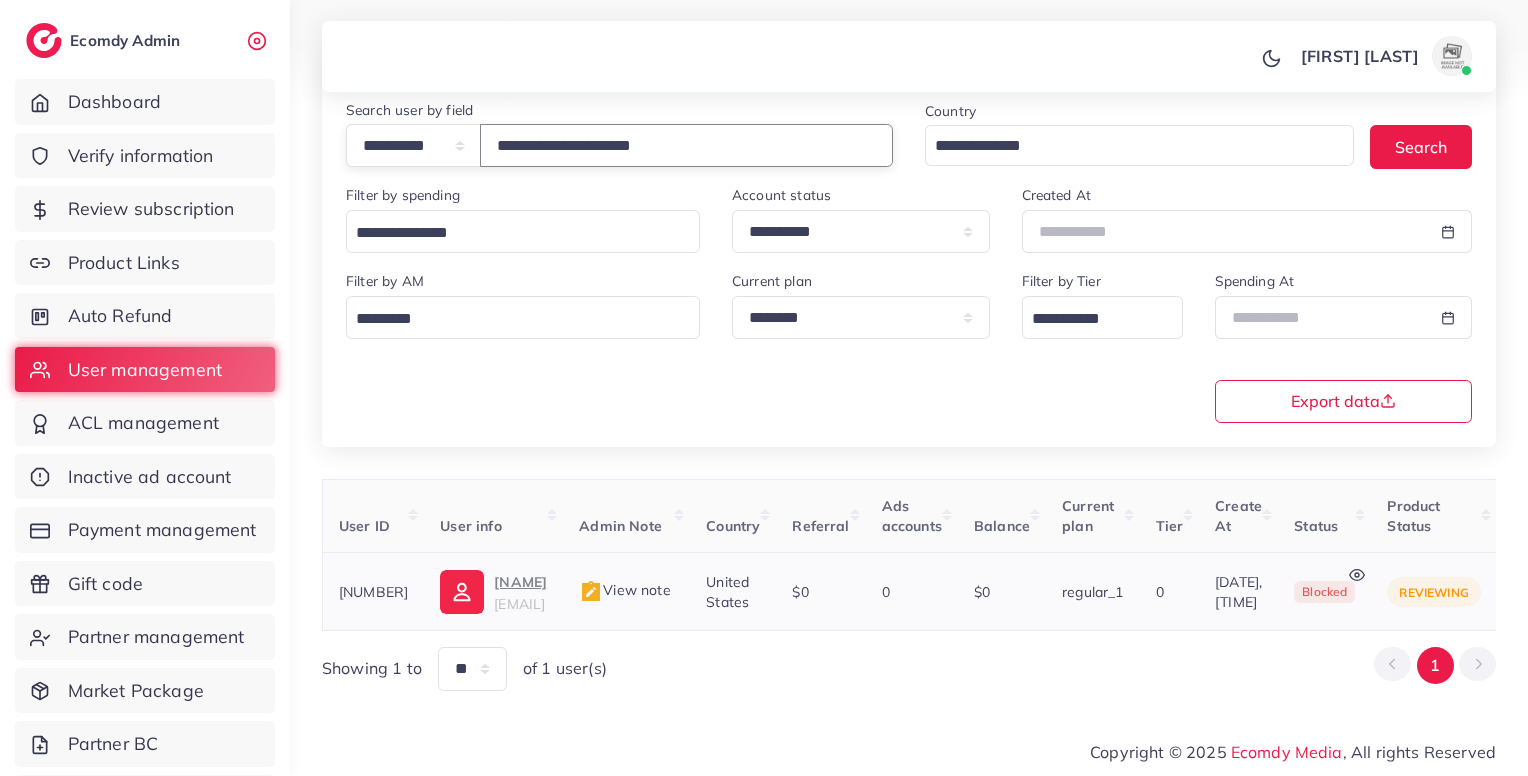 type on "**********" 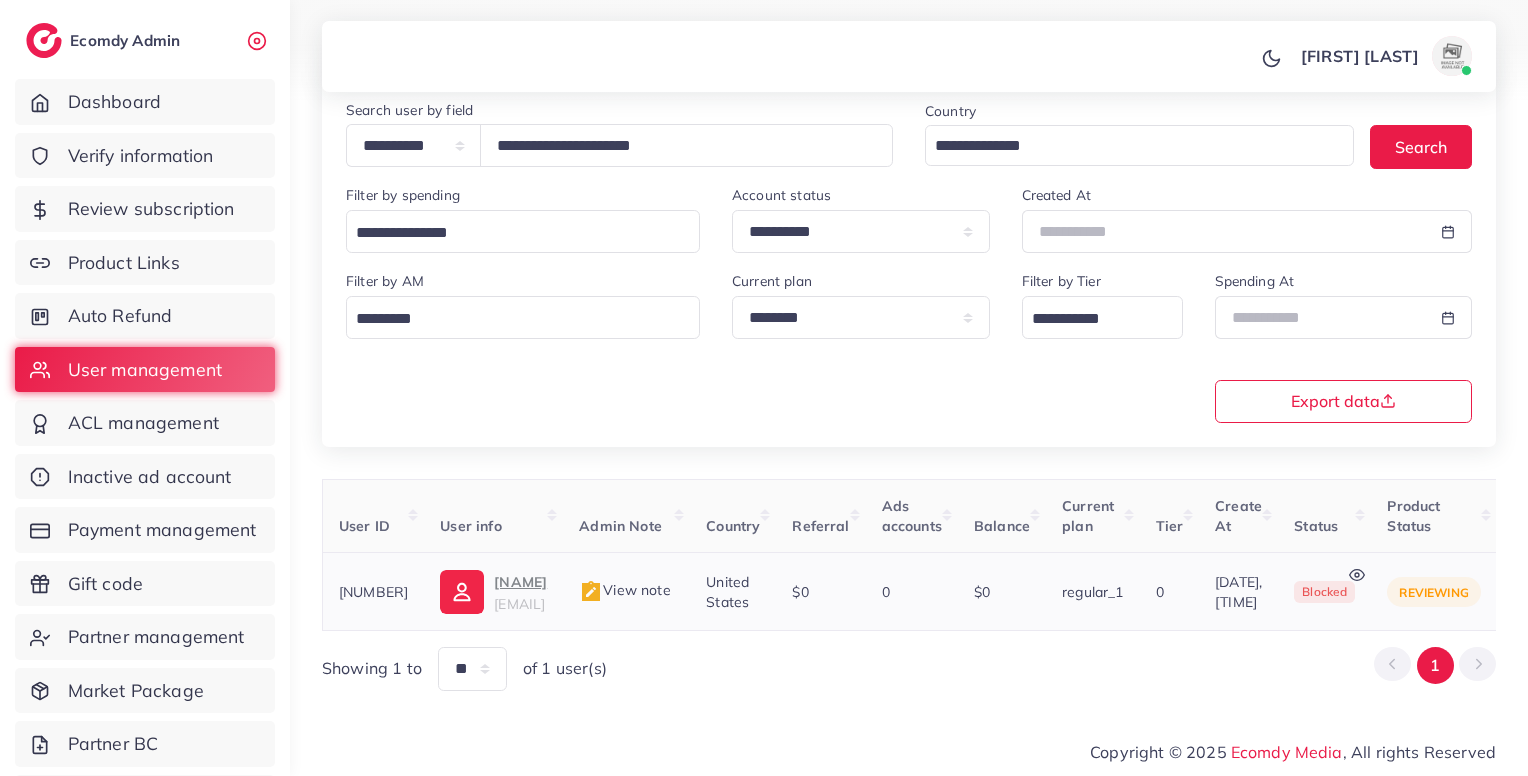 click on "View note" at bounding box center (624, 590) 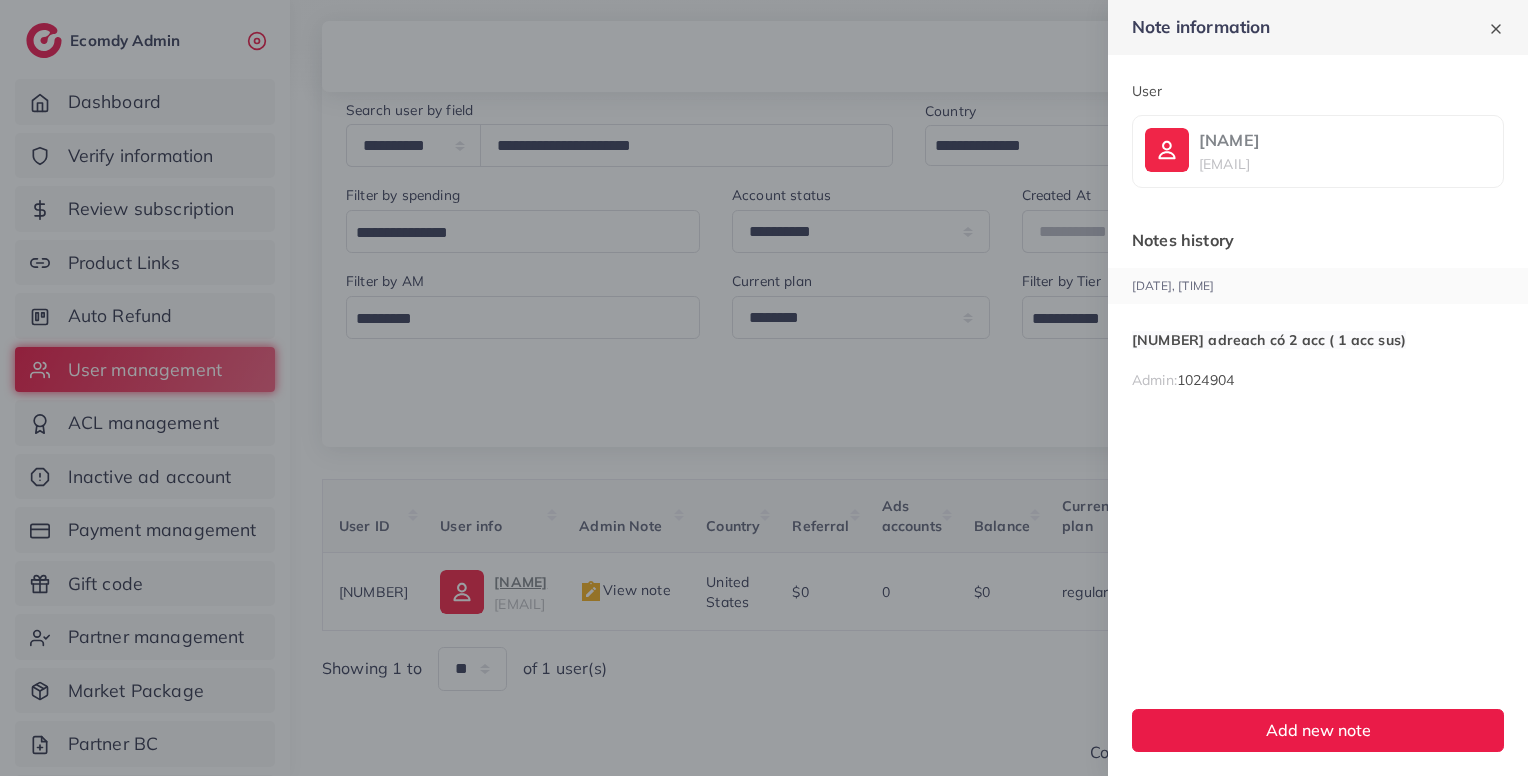 click at bounding box center (764, 388) 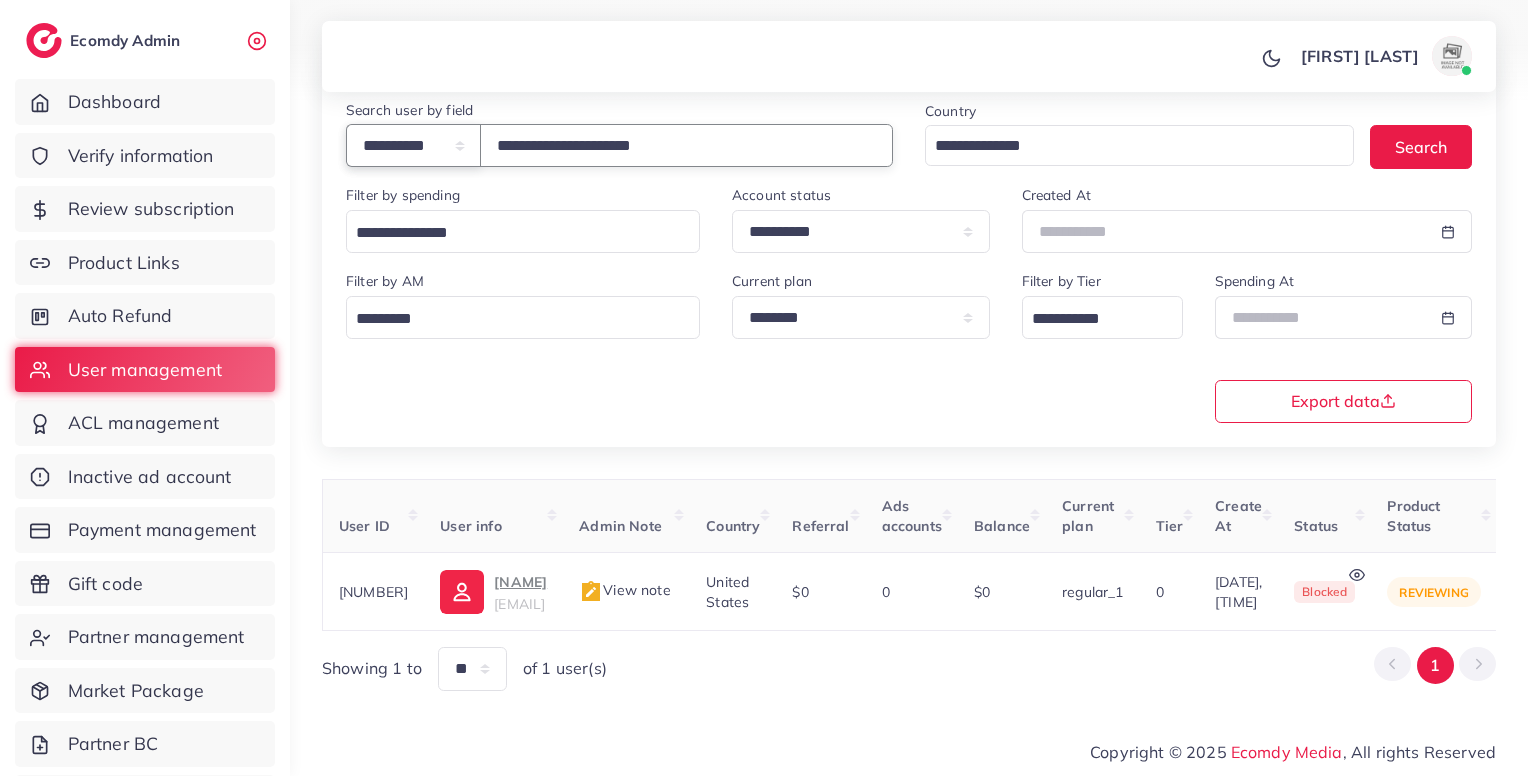 click on "**********" at bounding box center (413, 145) 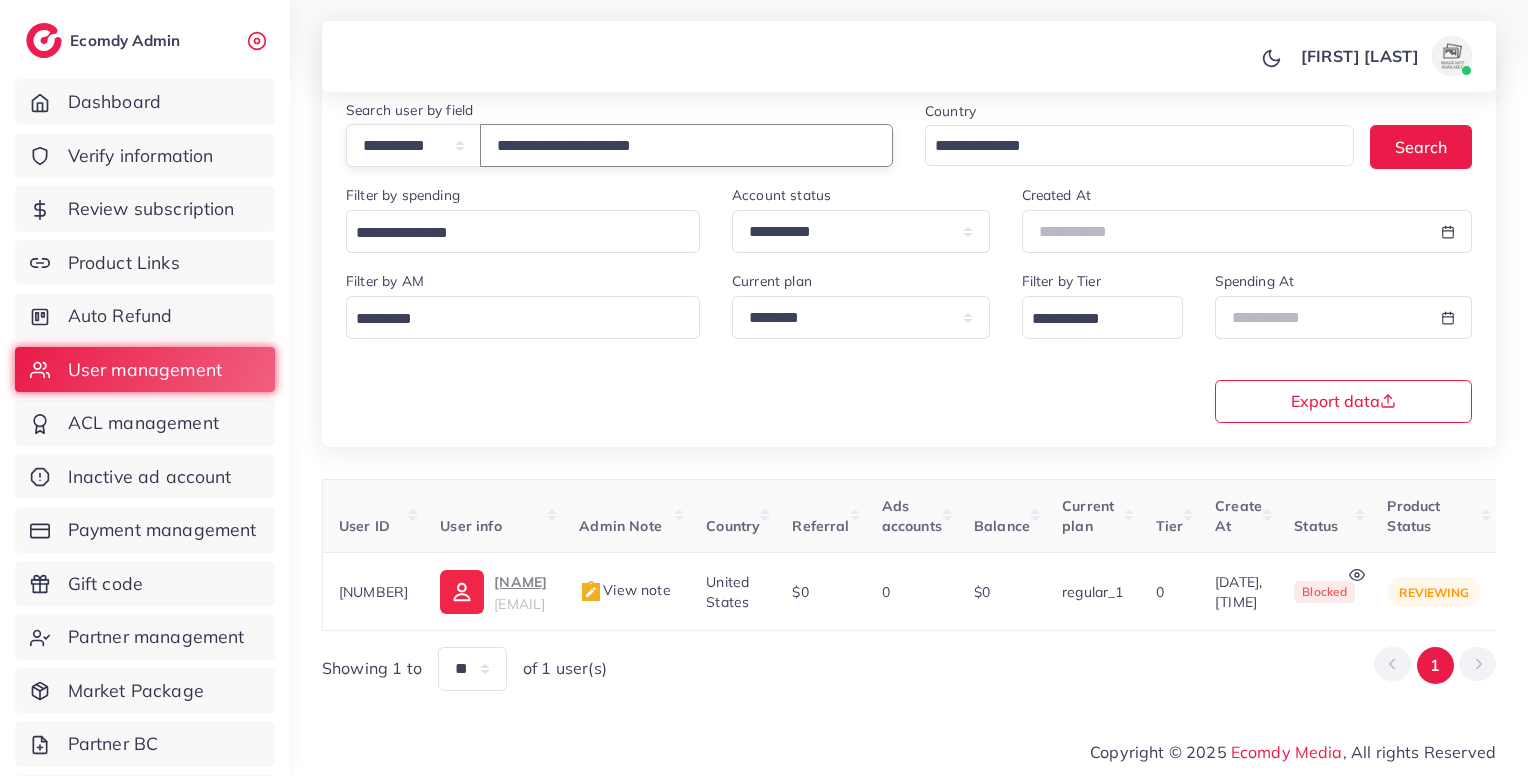click on "**********" at bounding box center (686, 145) 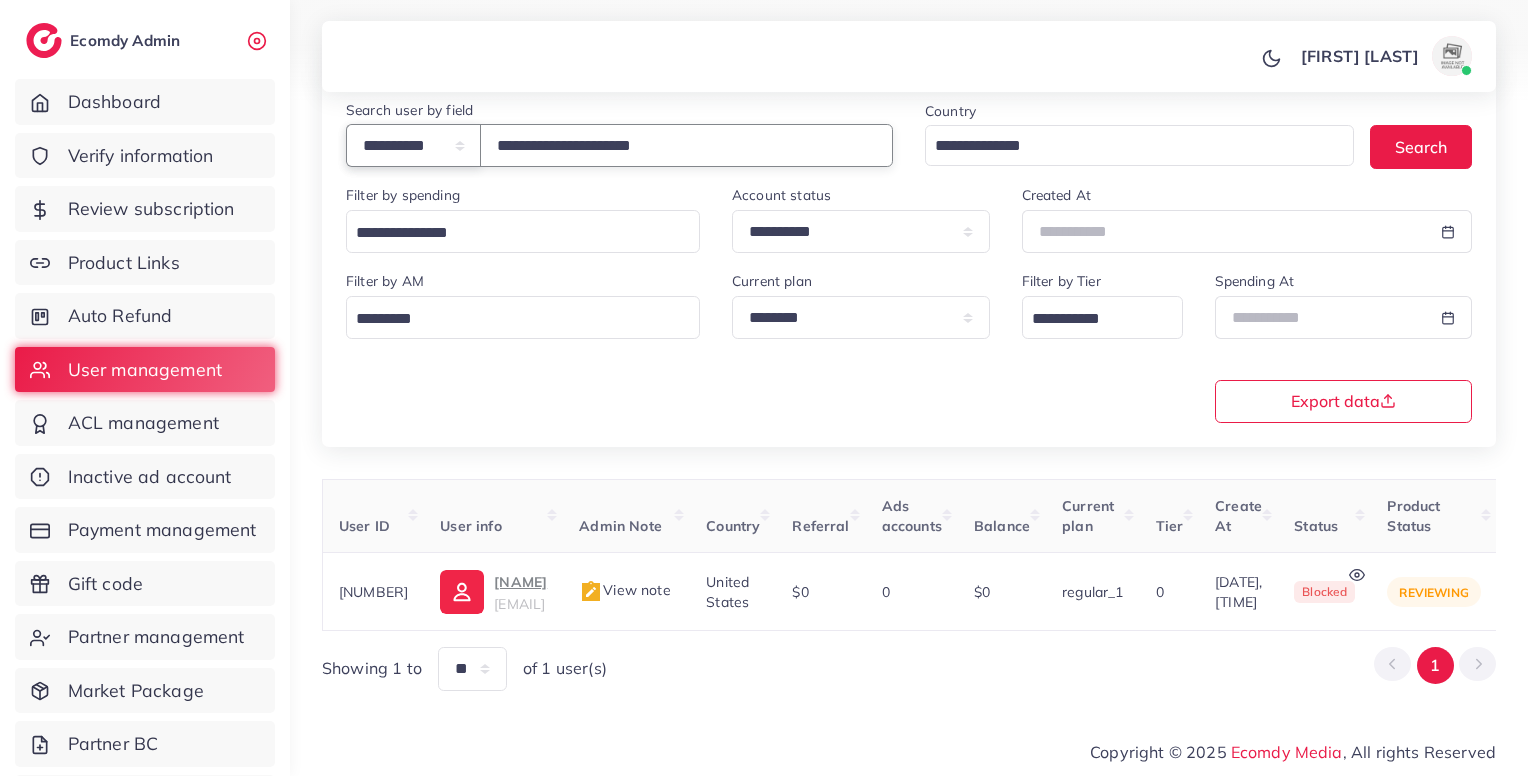 click on "**********" at bounding box center [413, 145] 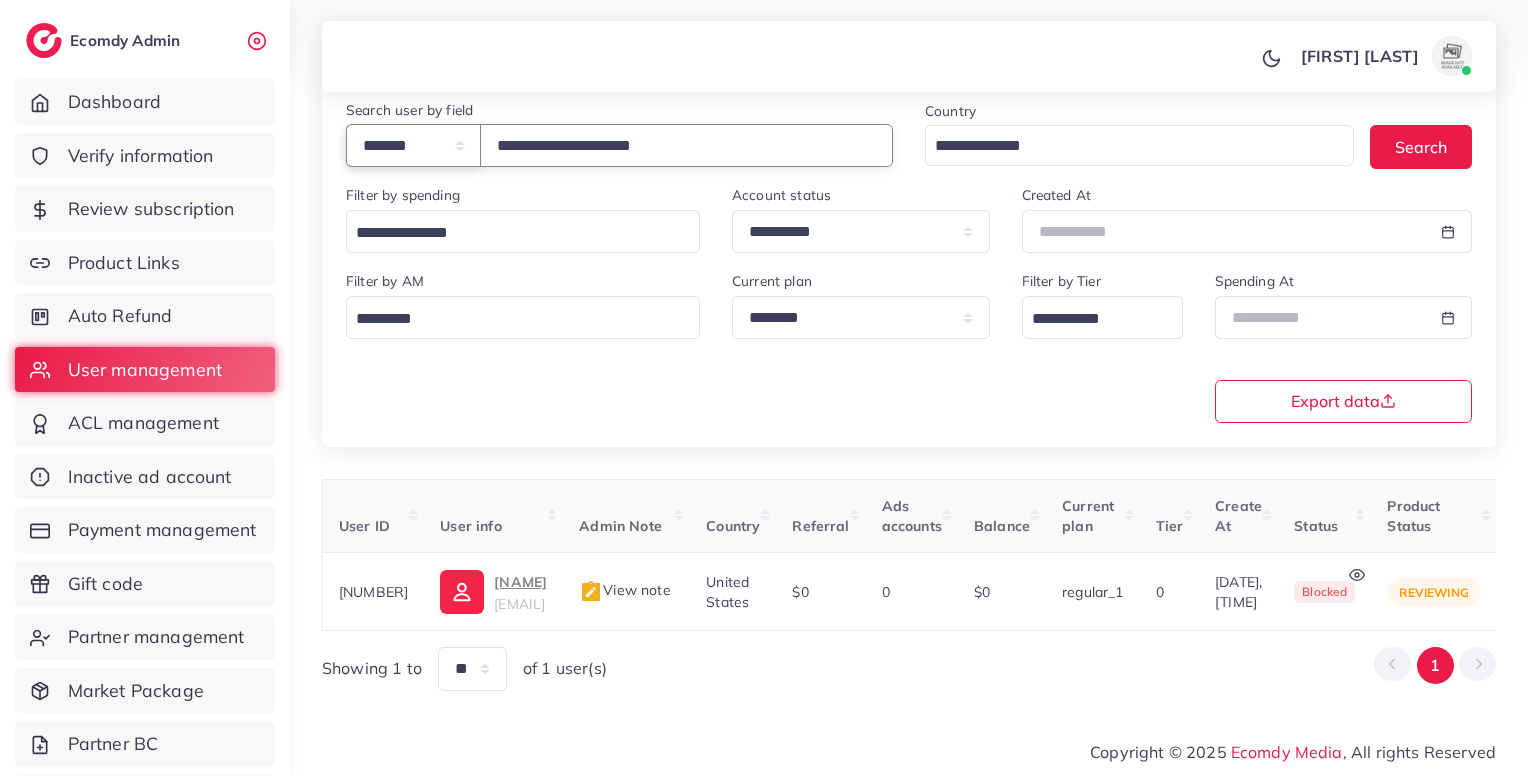 click on "**********" at bounding box center [413, 145] 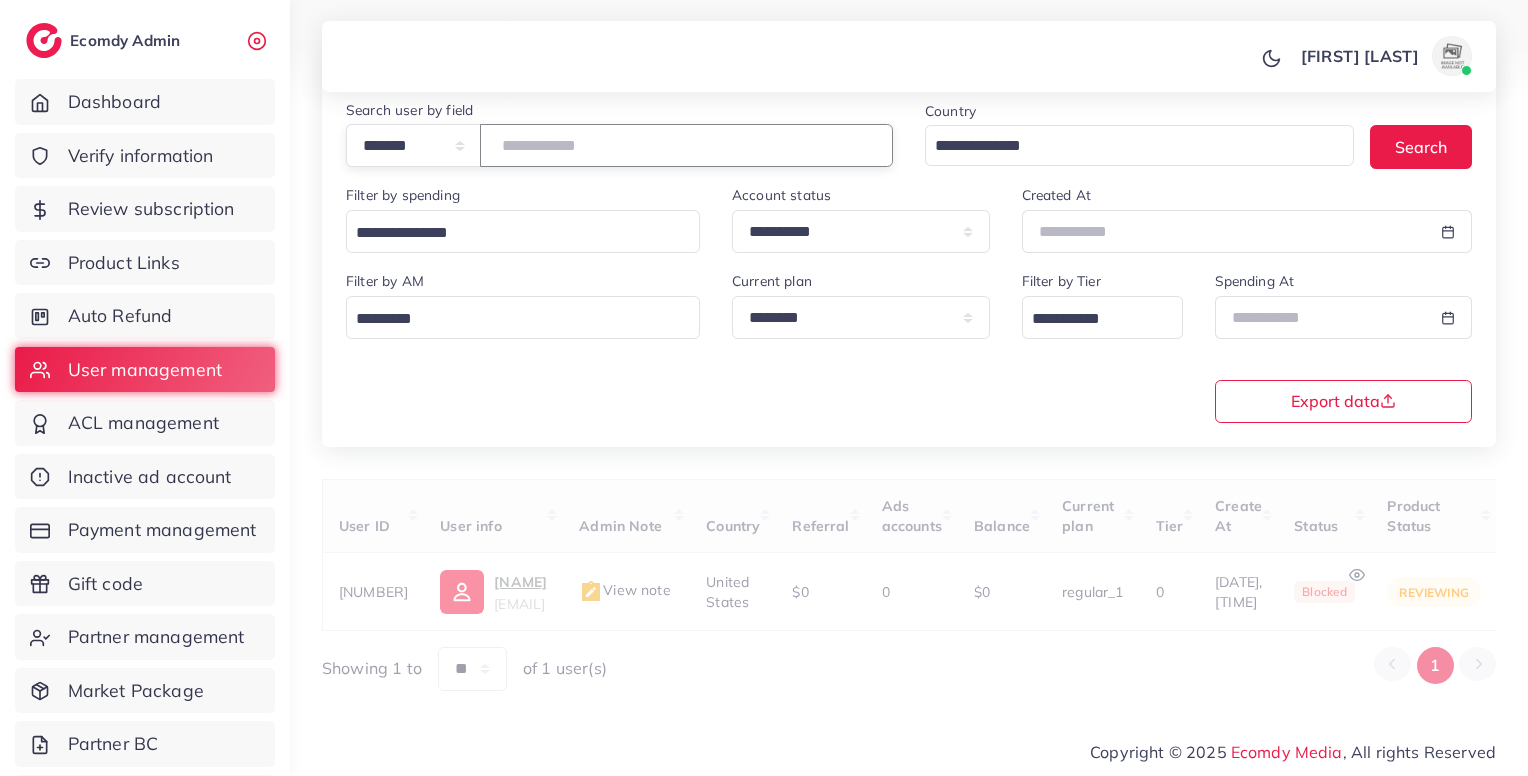 paste on "*****" 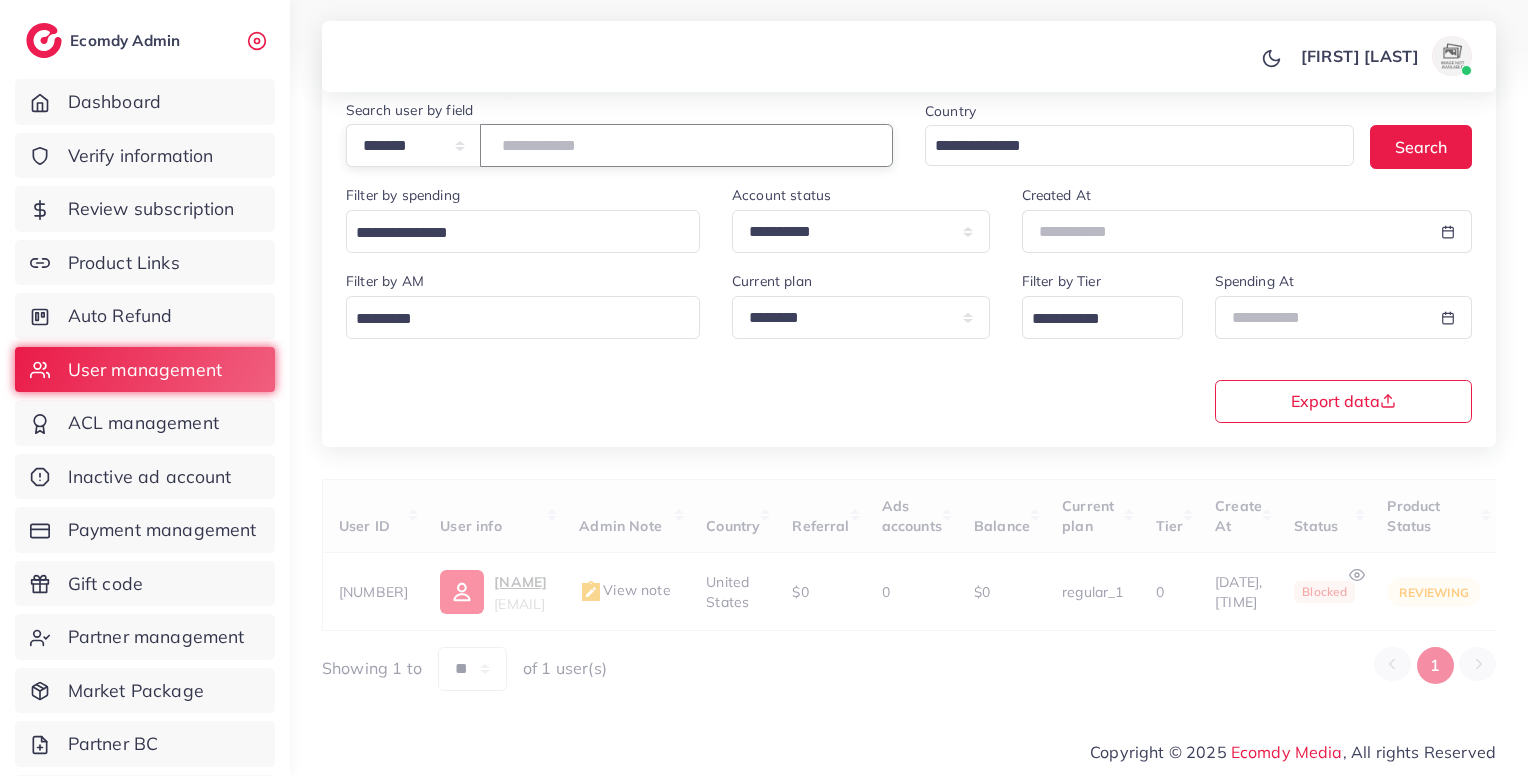 click on "*****" at bounding box center [686, 145] 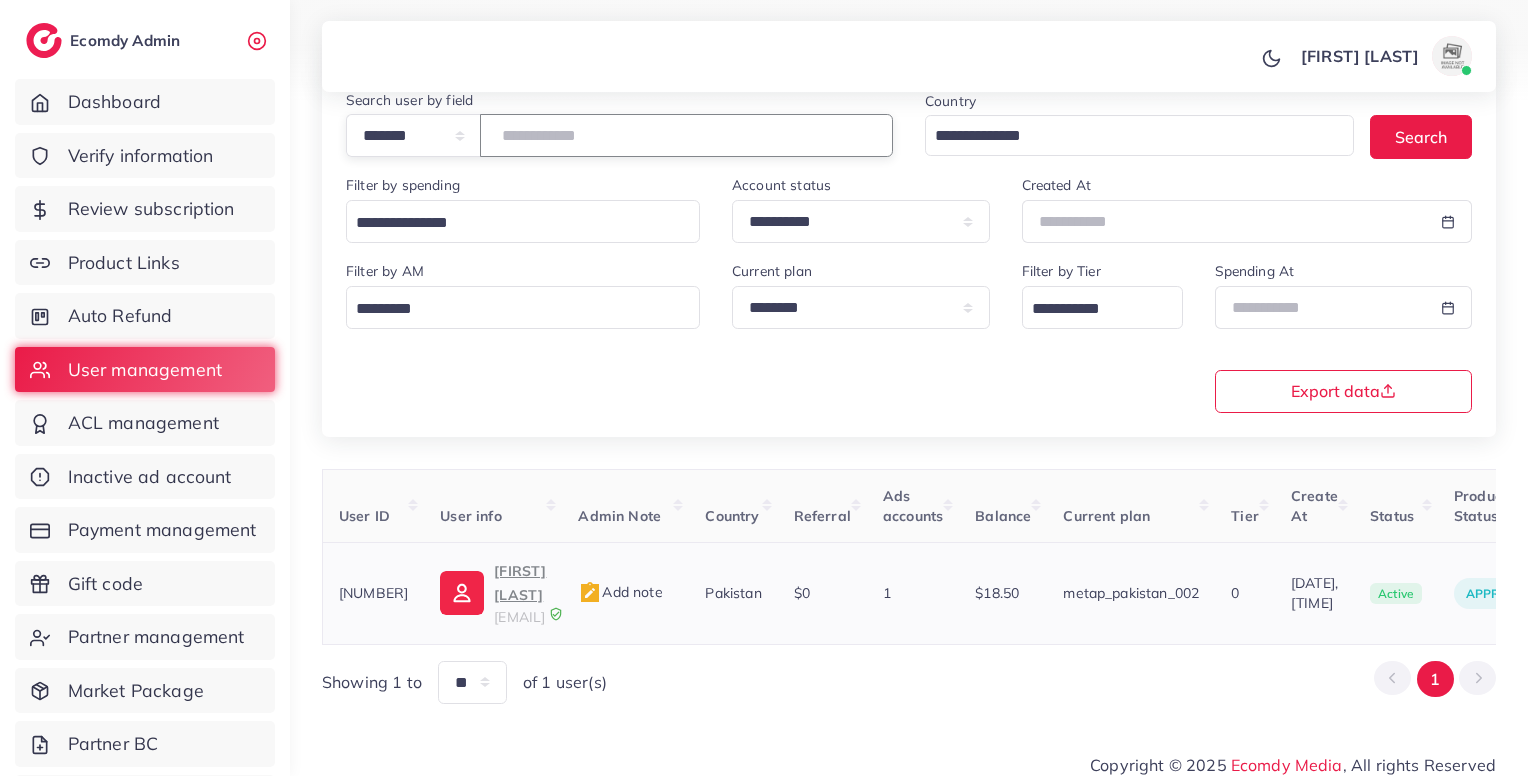 scroll, scrollTop: 0, scrollLeft: 501, axis: horizontal 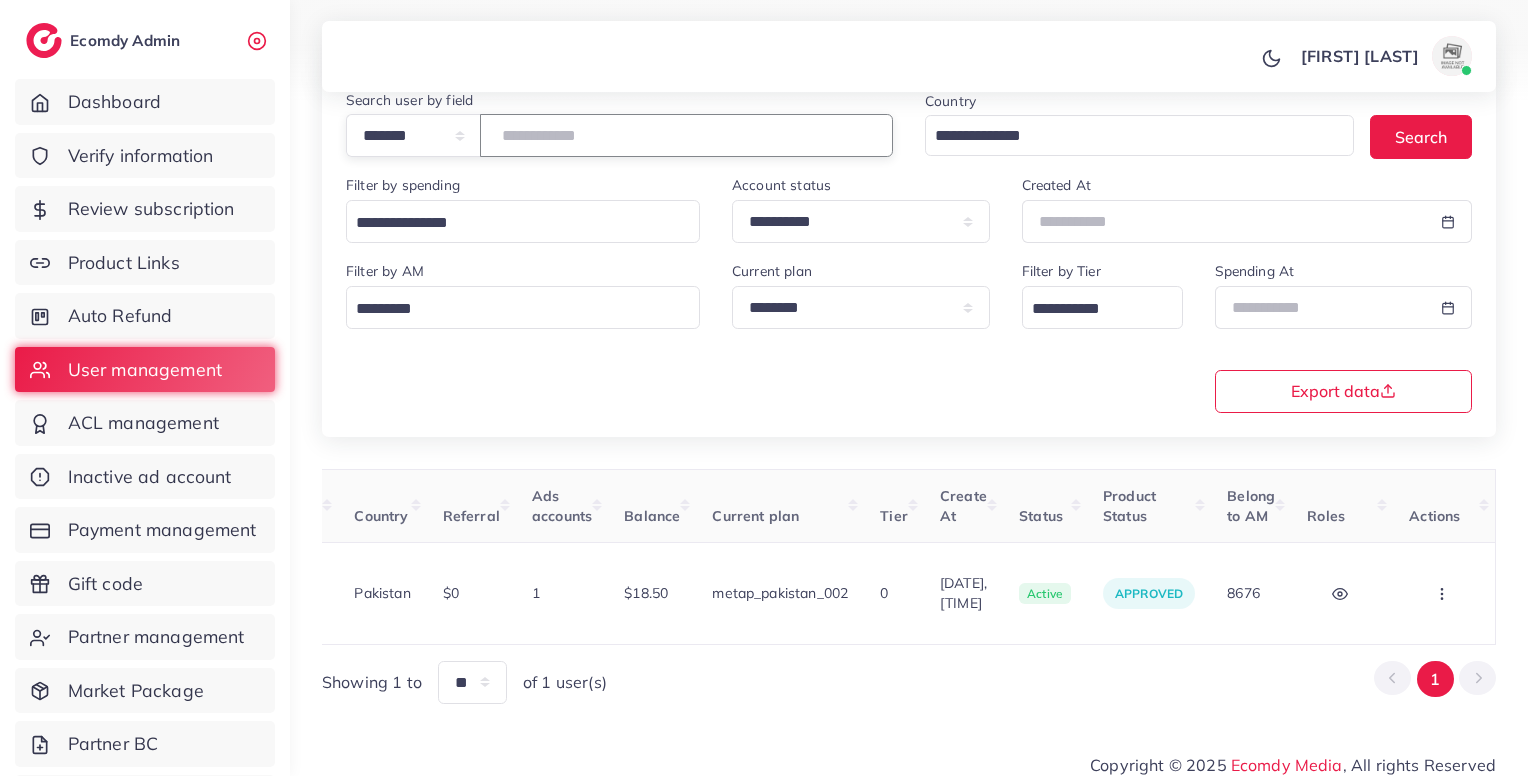 click on "*****" at bounding box center [686, 135] 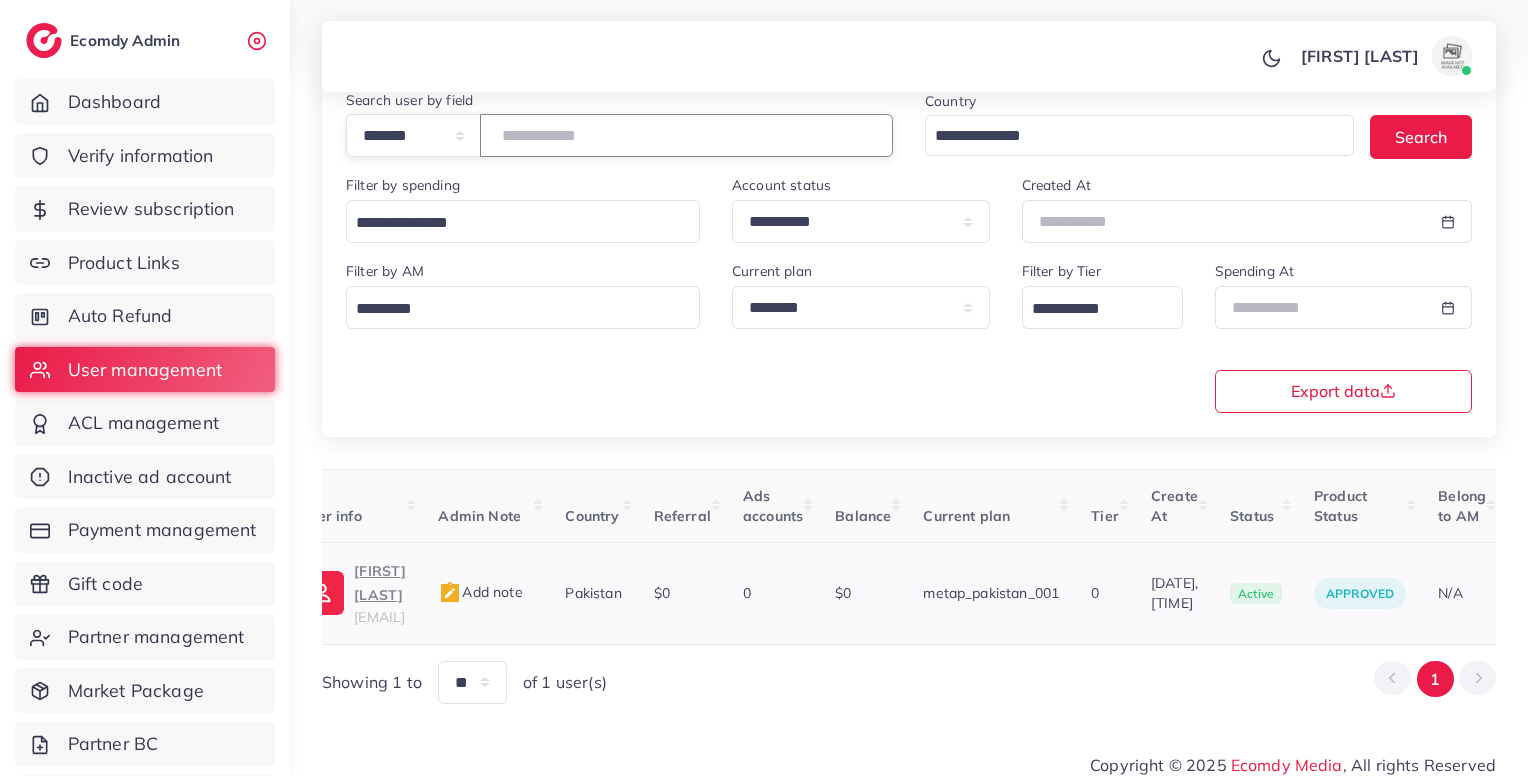 scroll, scrollTop: 0, scrollLeft: 0, axis: both 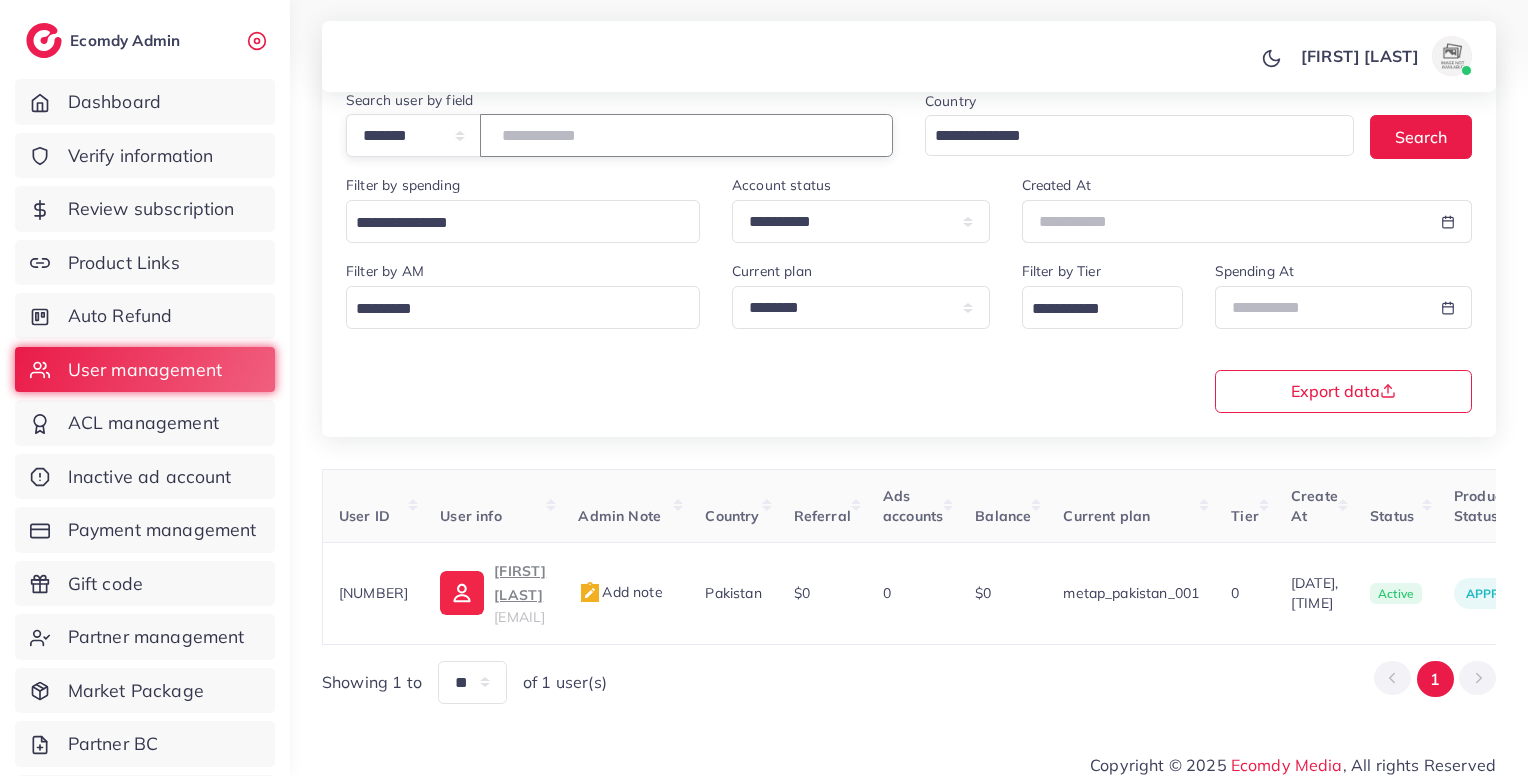 click on "*******" at bounding box center [686, 135] 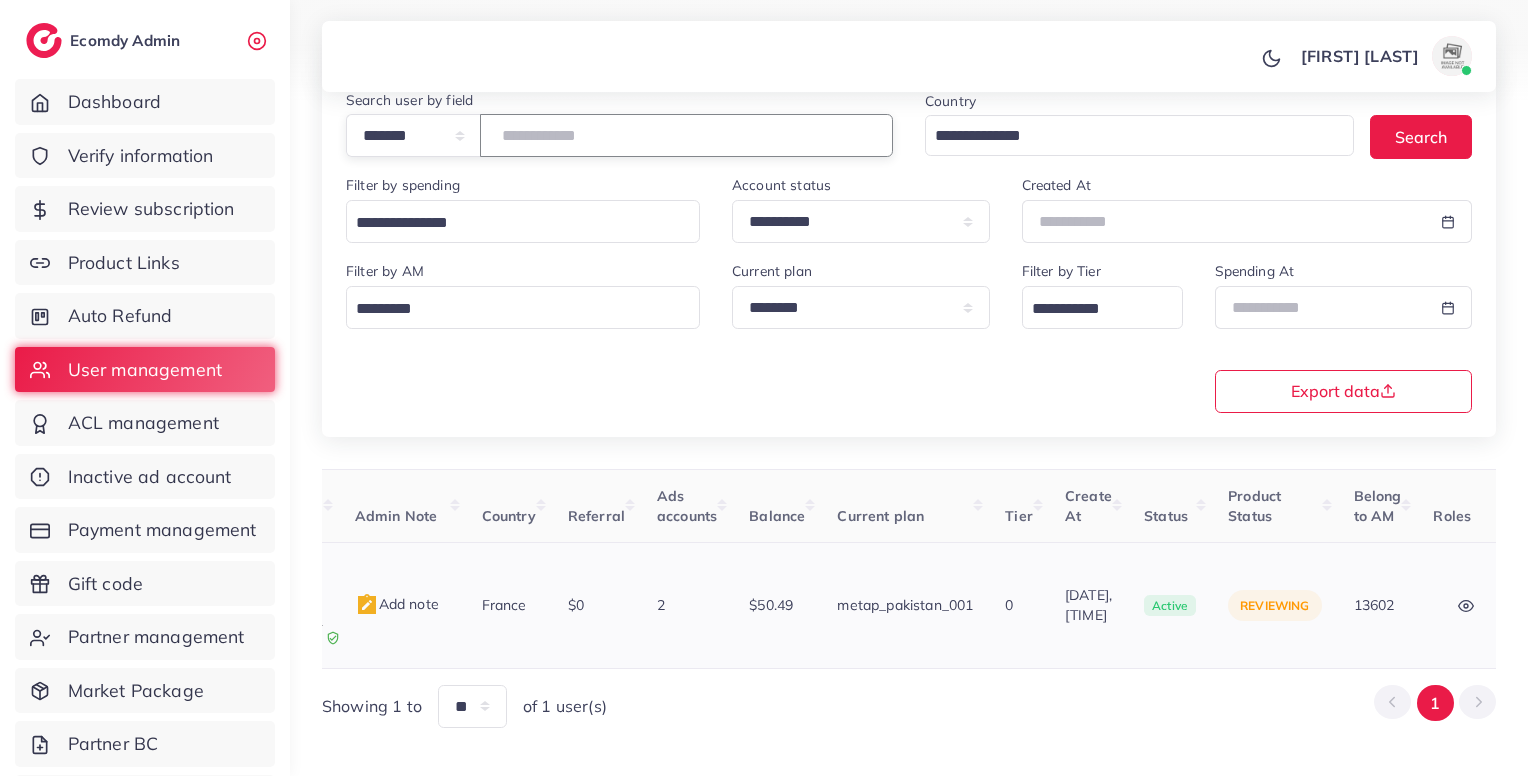 scroll, scrollTop: 0, scrollLeft: 464, axis: horizontal 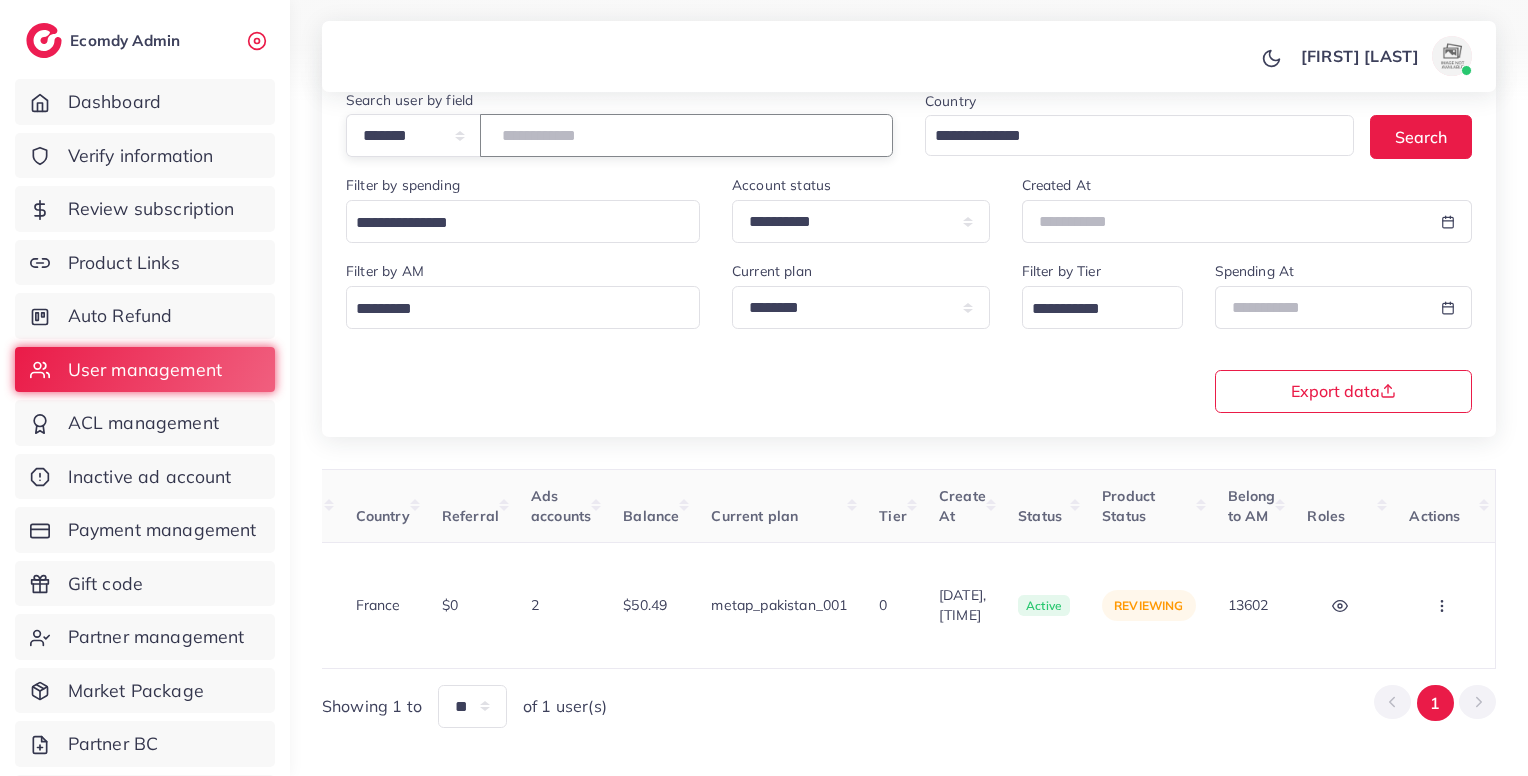 click on "*****" at bounding box center (686, 135) 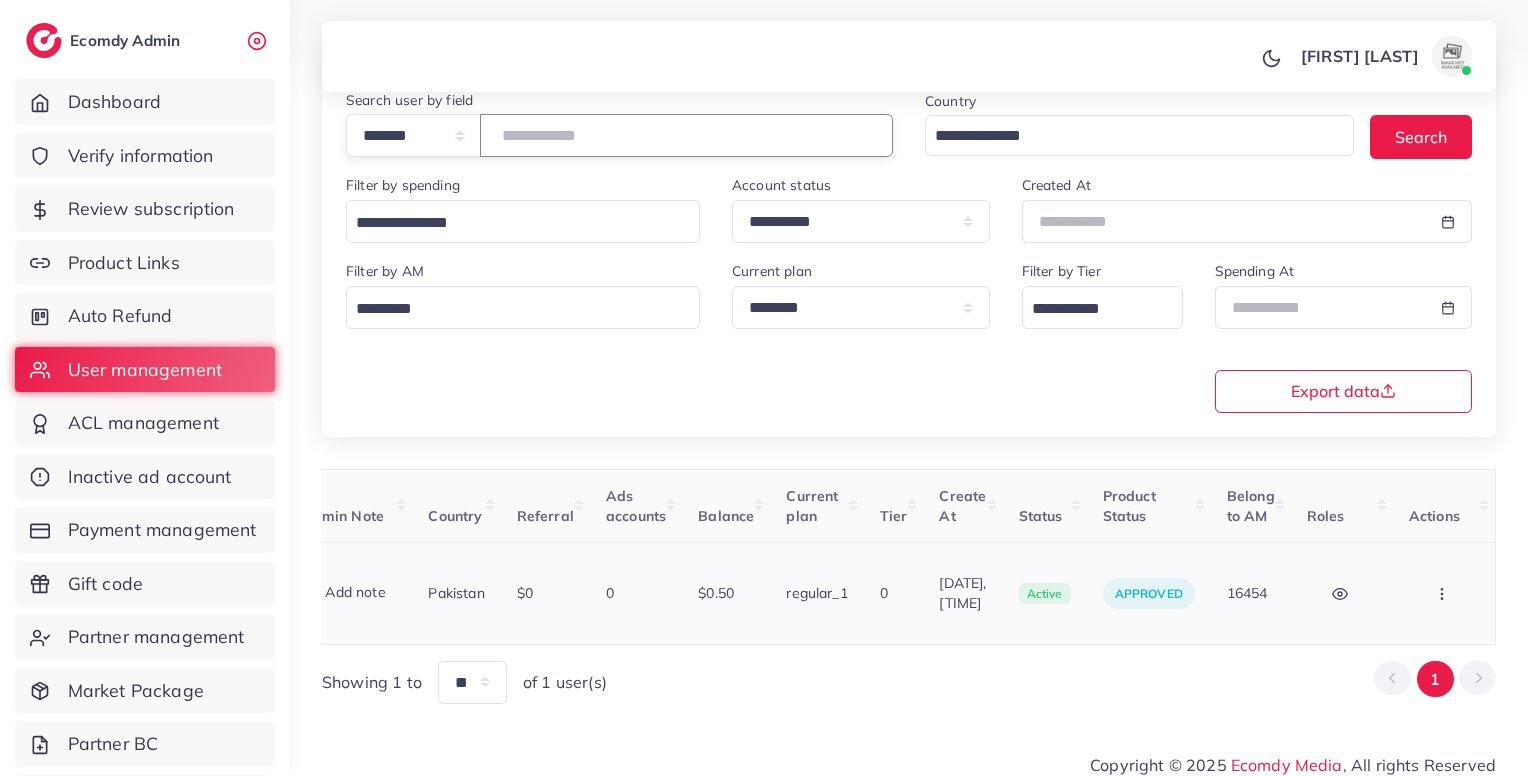 scroll, scrollTop: 0, scrollLeft: 0, axis: both 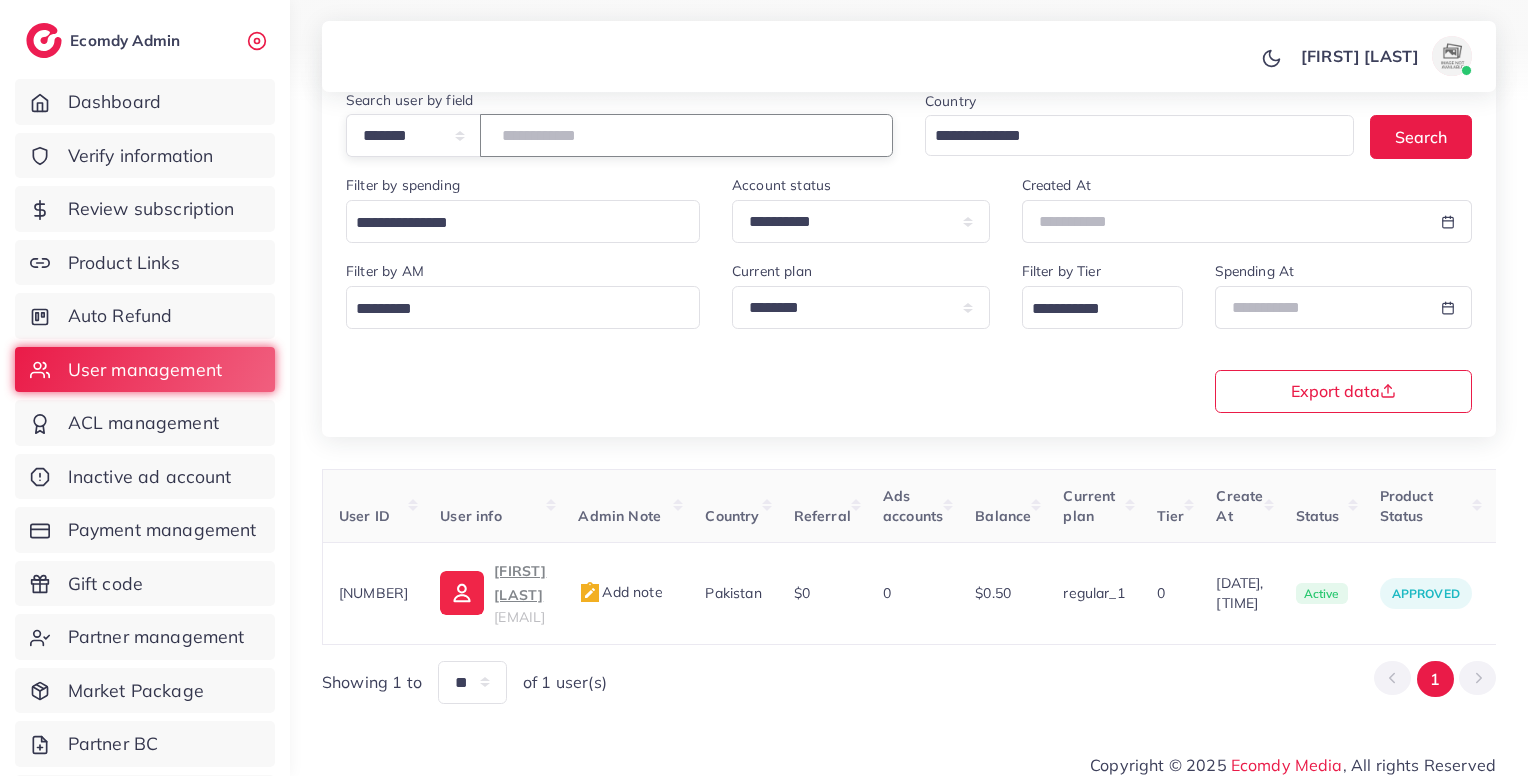 type on "*******" 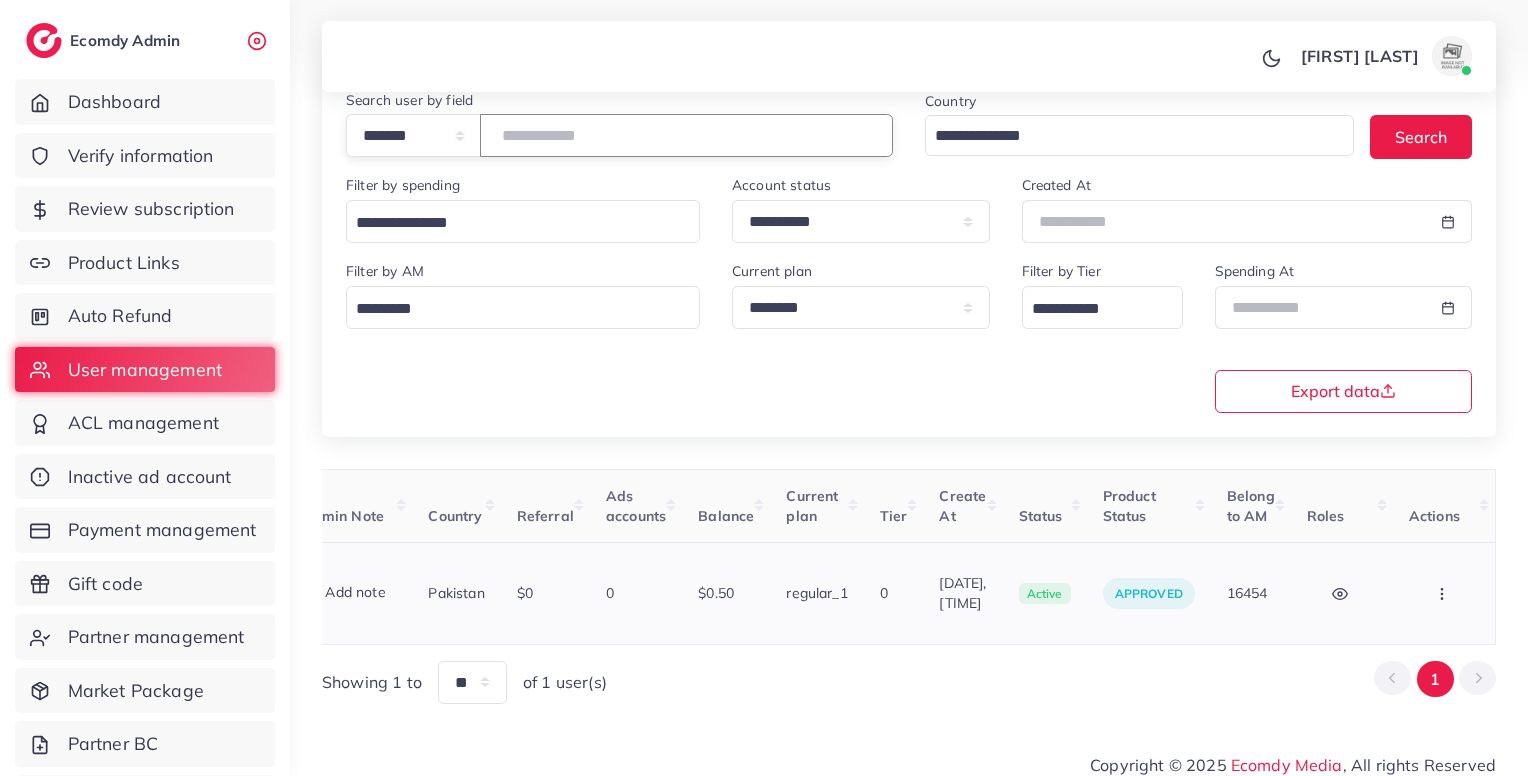 scroll, scrollTop: 0, scrollLeft: 422, axis: horizontal 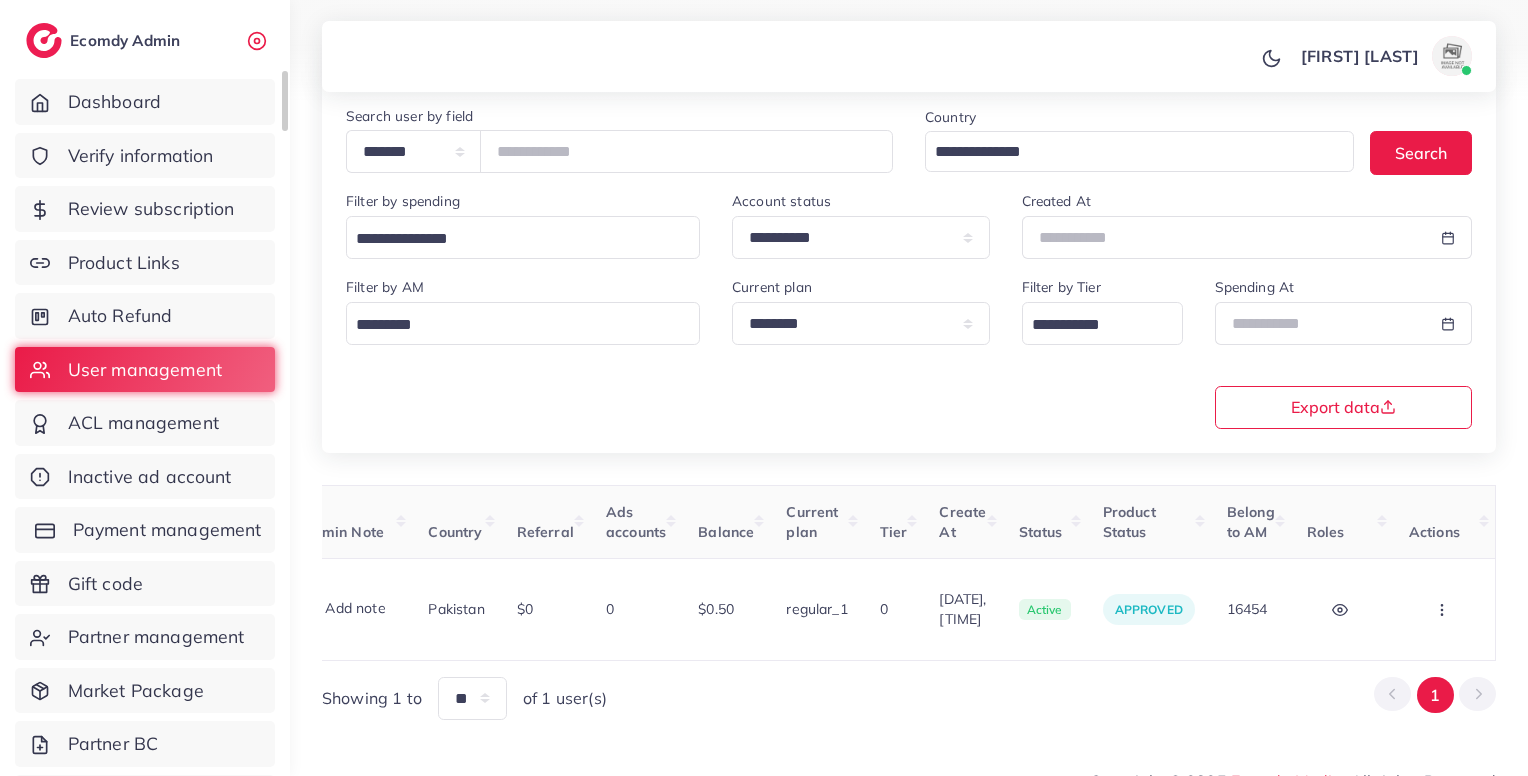 click on "Payment management" at bounding box center [145, 530] 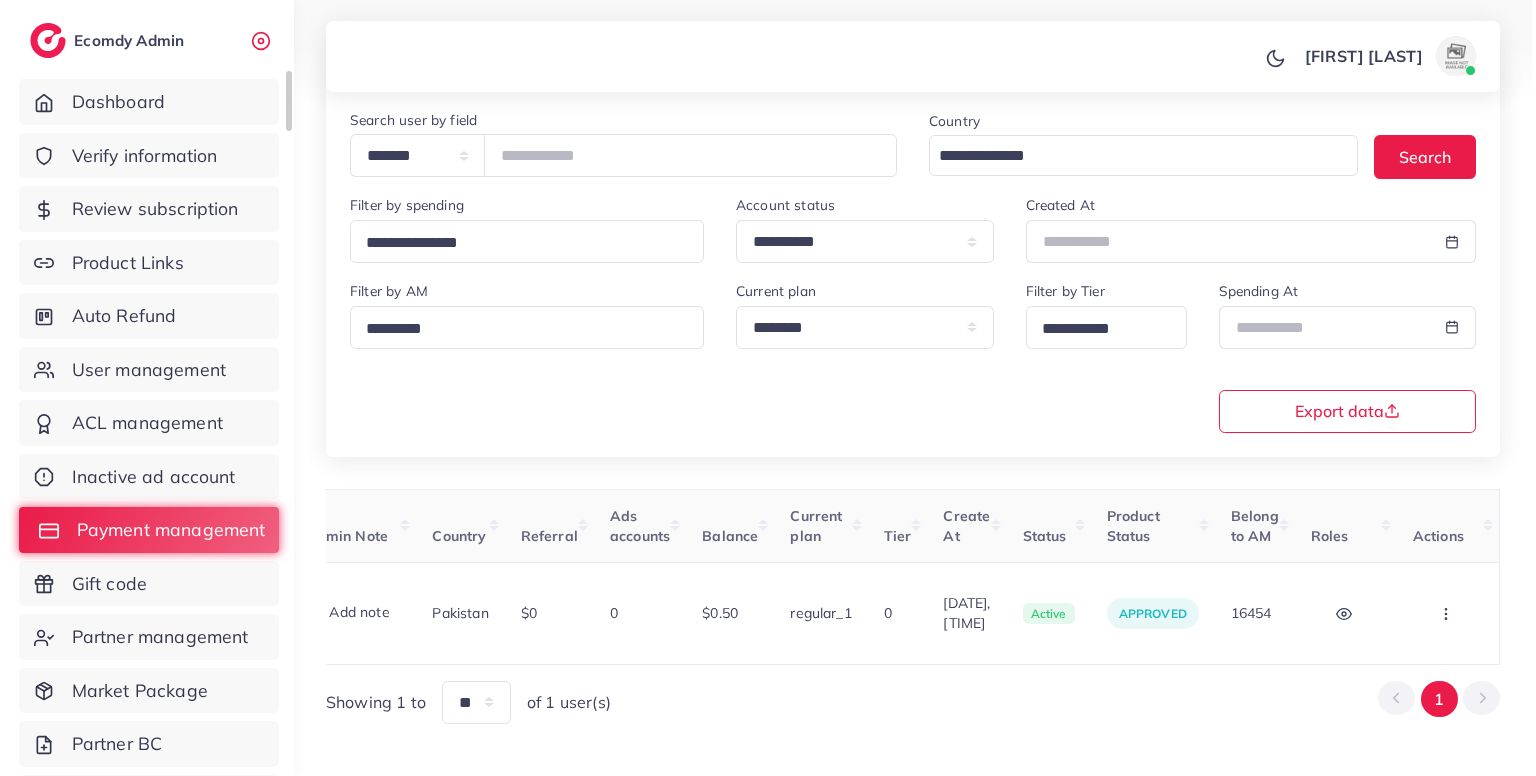 scroll, scrollTop: 0, scrollLeft: 0, axis: both 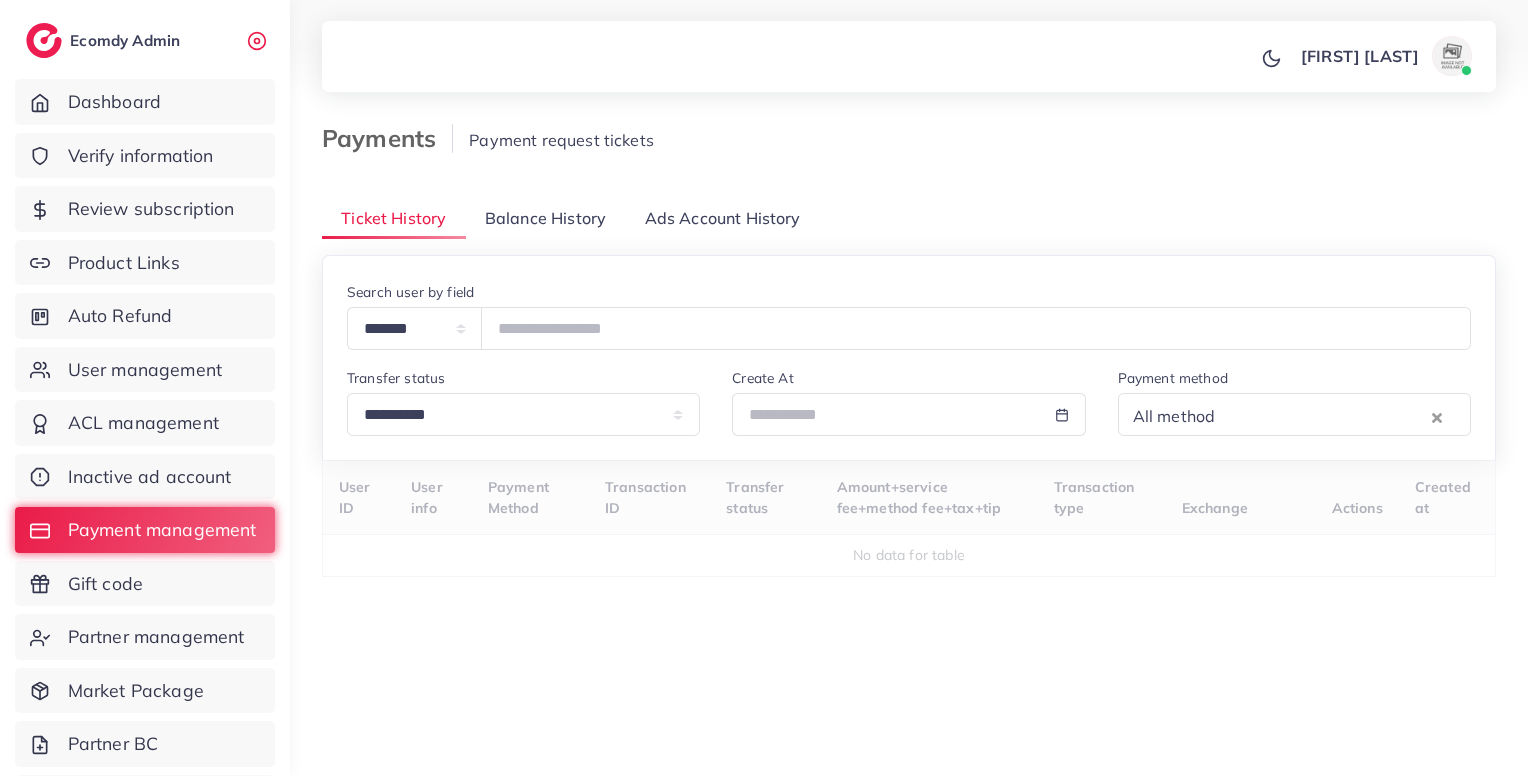 click on "Balance History" at bounding box center [545, 218] 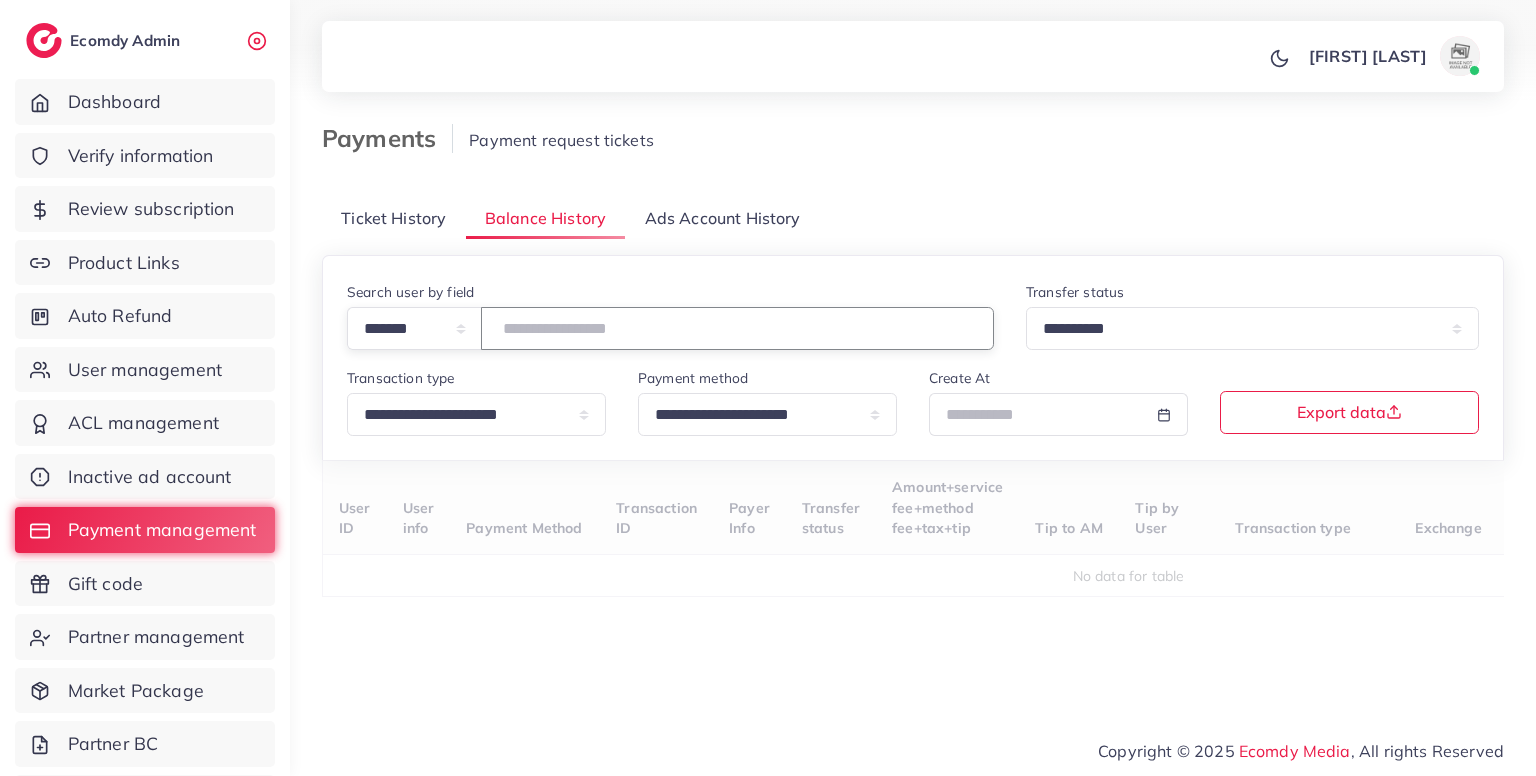 paste on "*******" 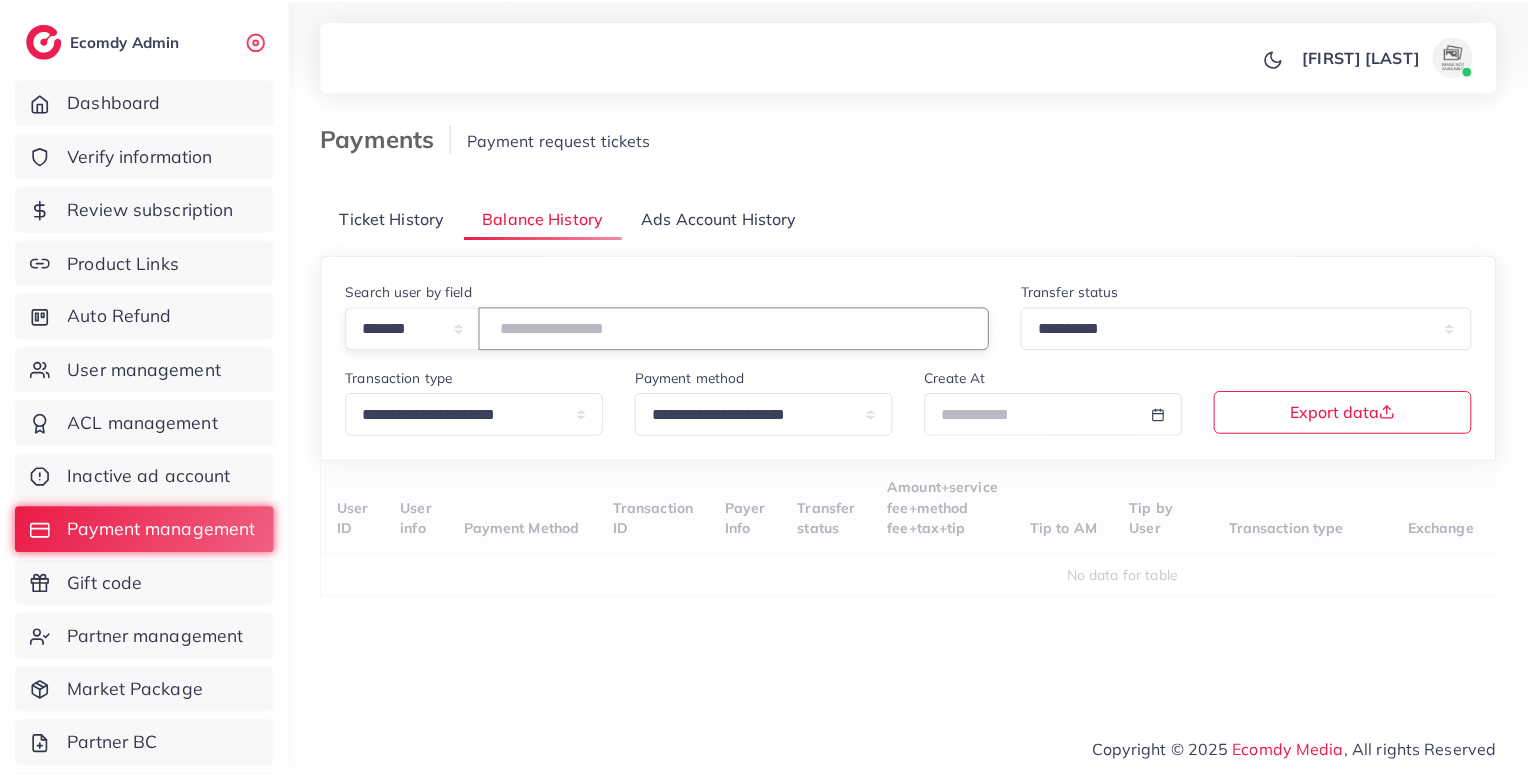 scroll, scrollTop: 27, scrollLeft: 0, axis: vertical 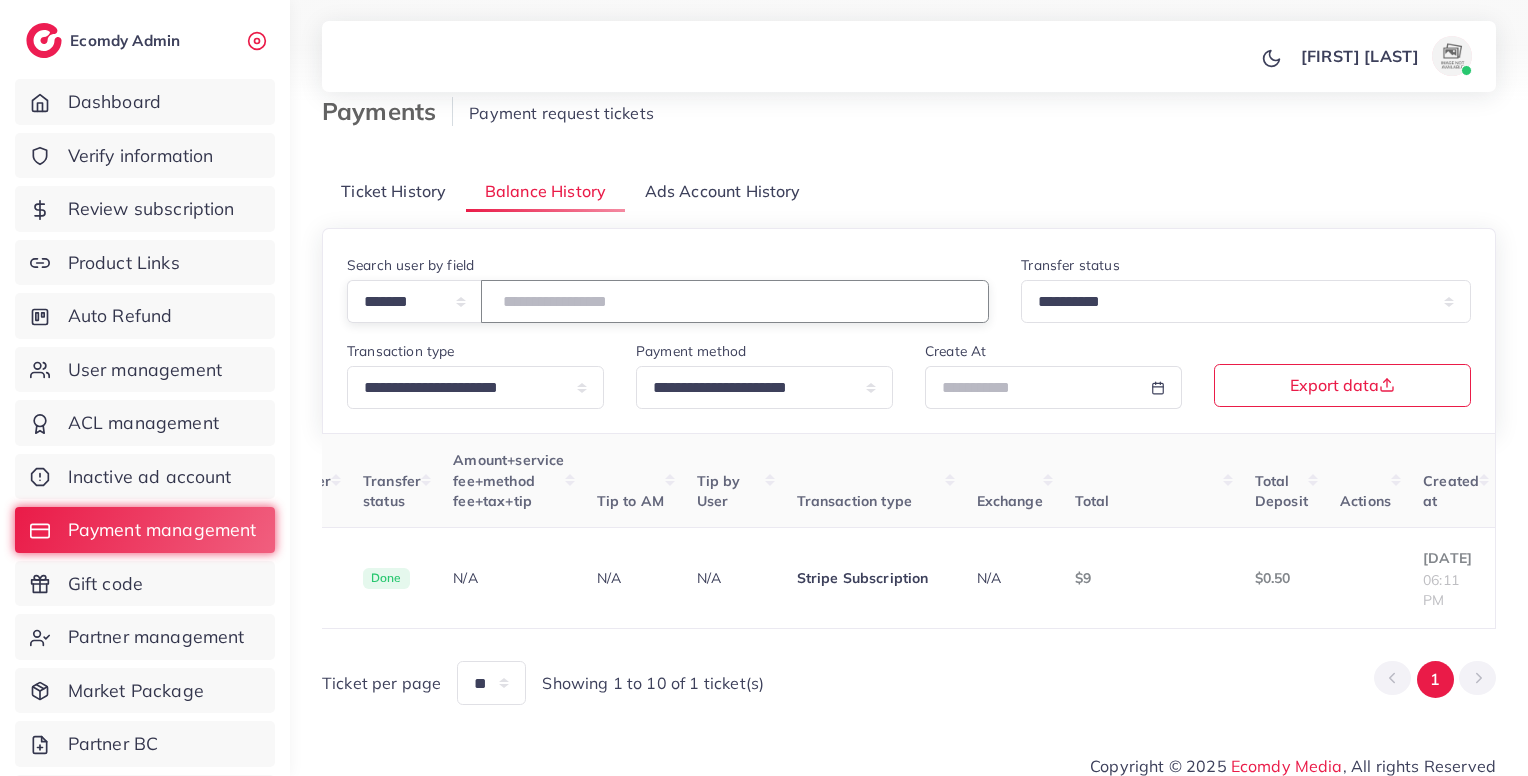type on "*******" 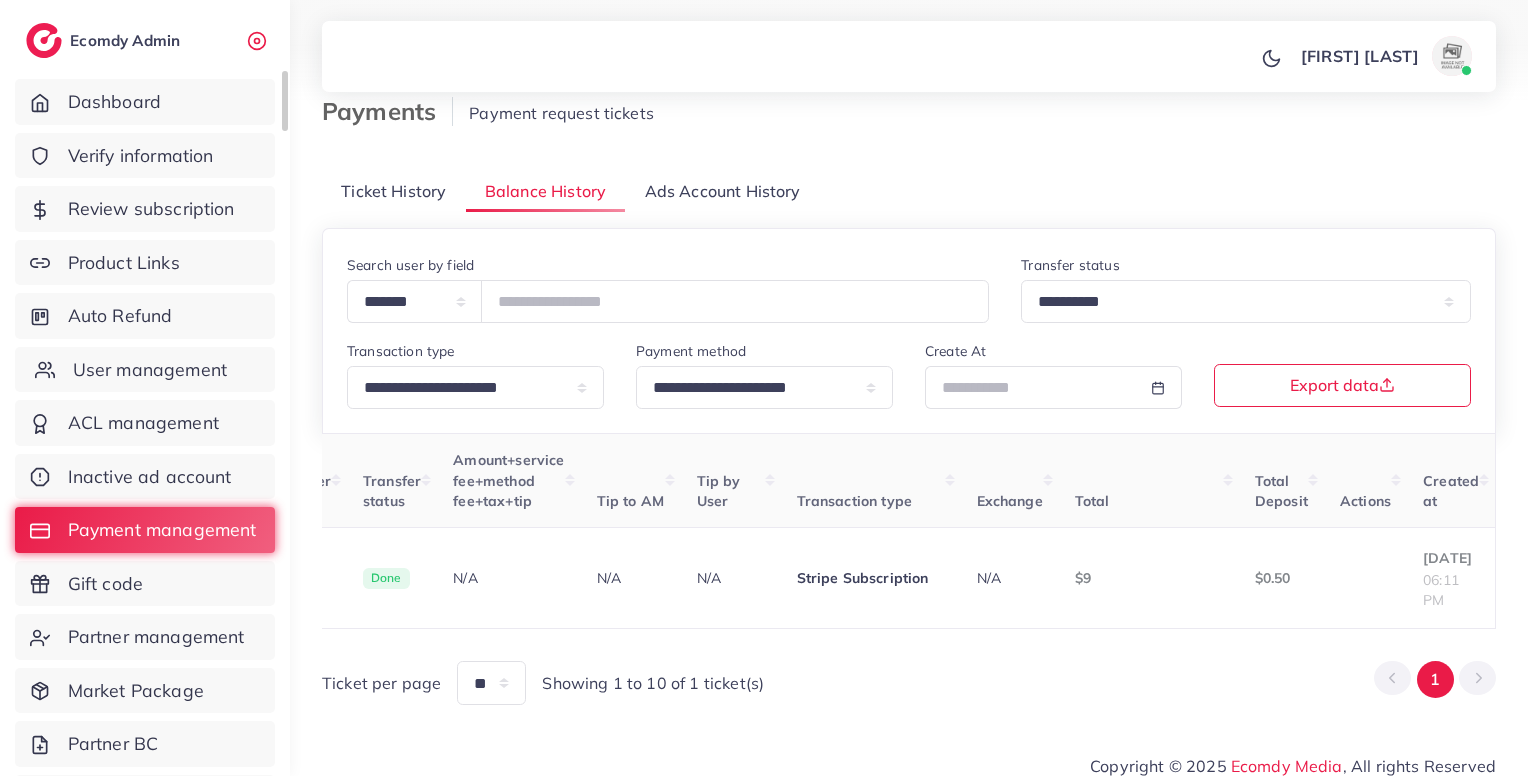 click on "User management" at bounding box center [150, 370] 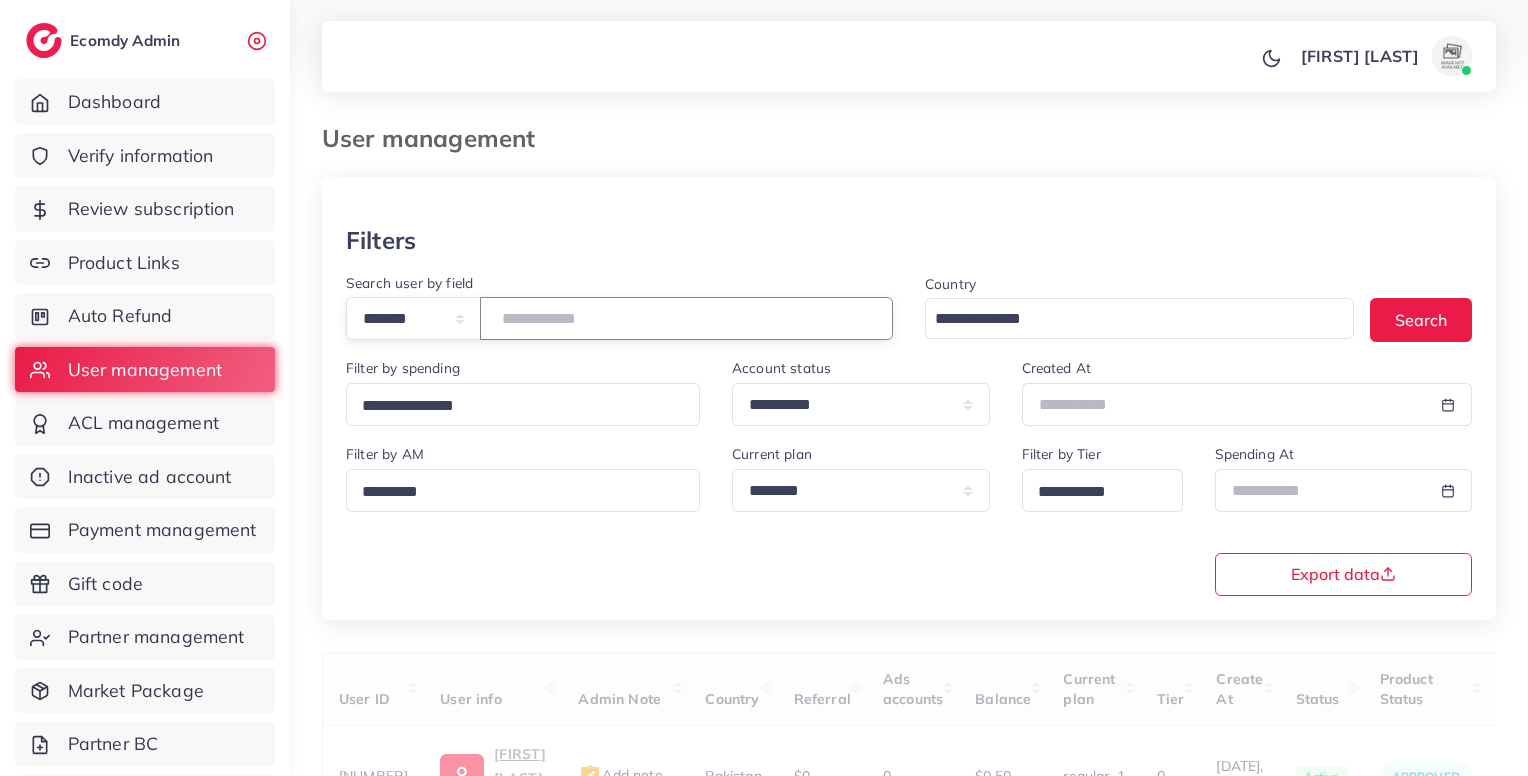 paste on "*******" 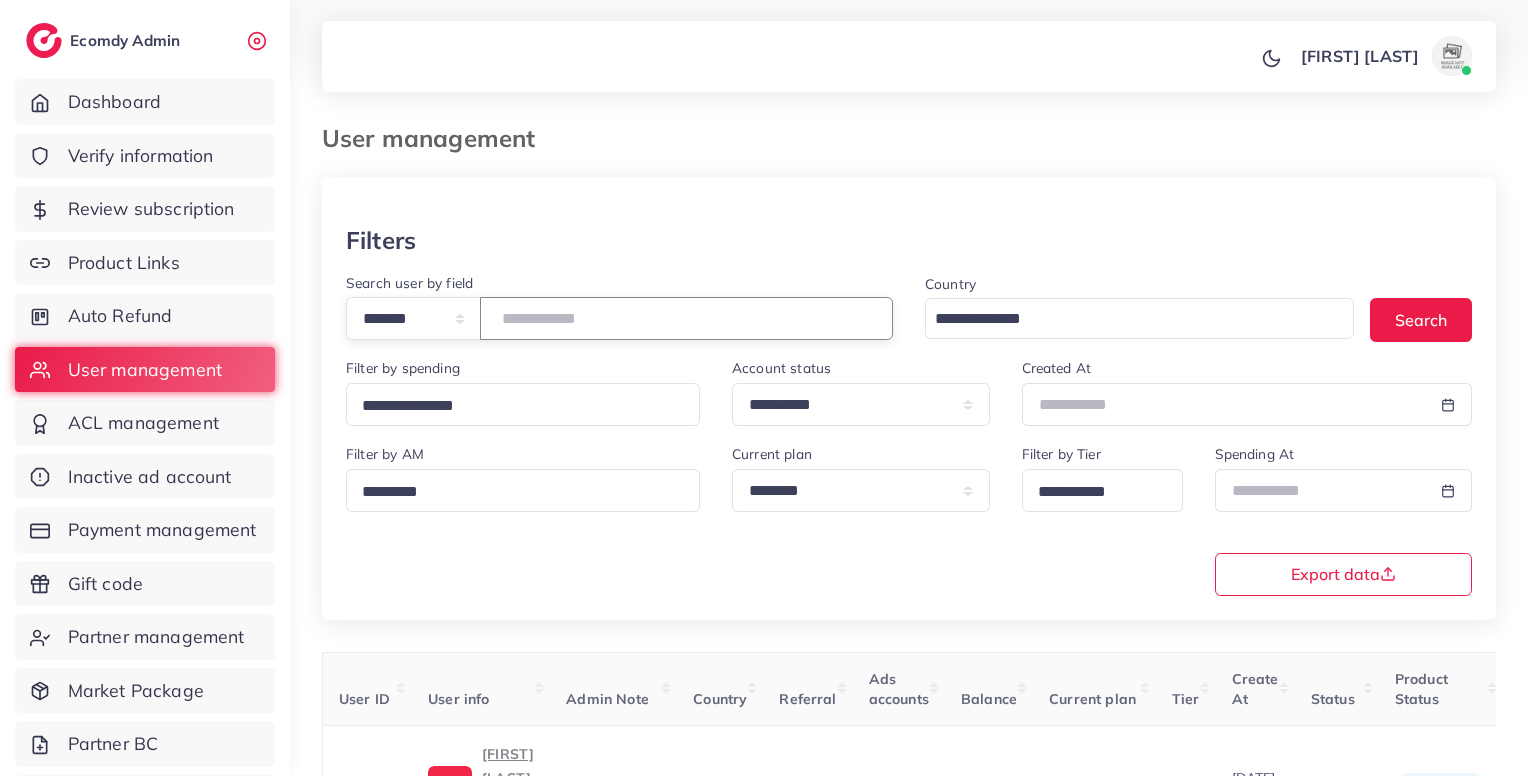 scroll, scrollTop: 183, scrollLeft: 0, axis: vertical 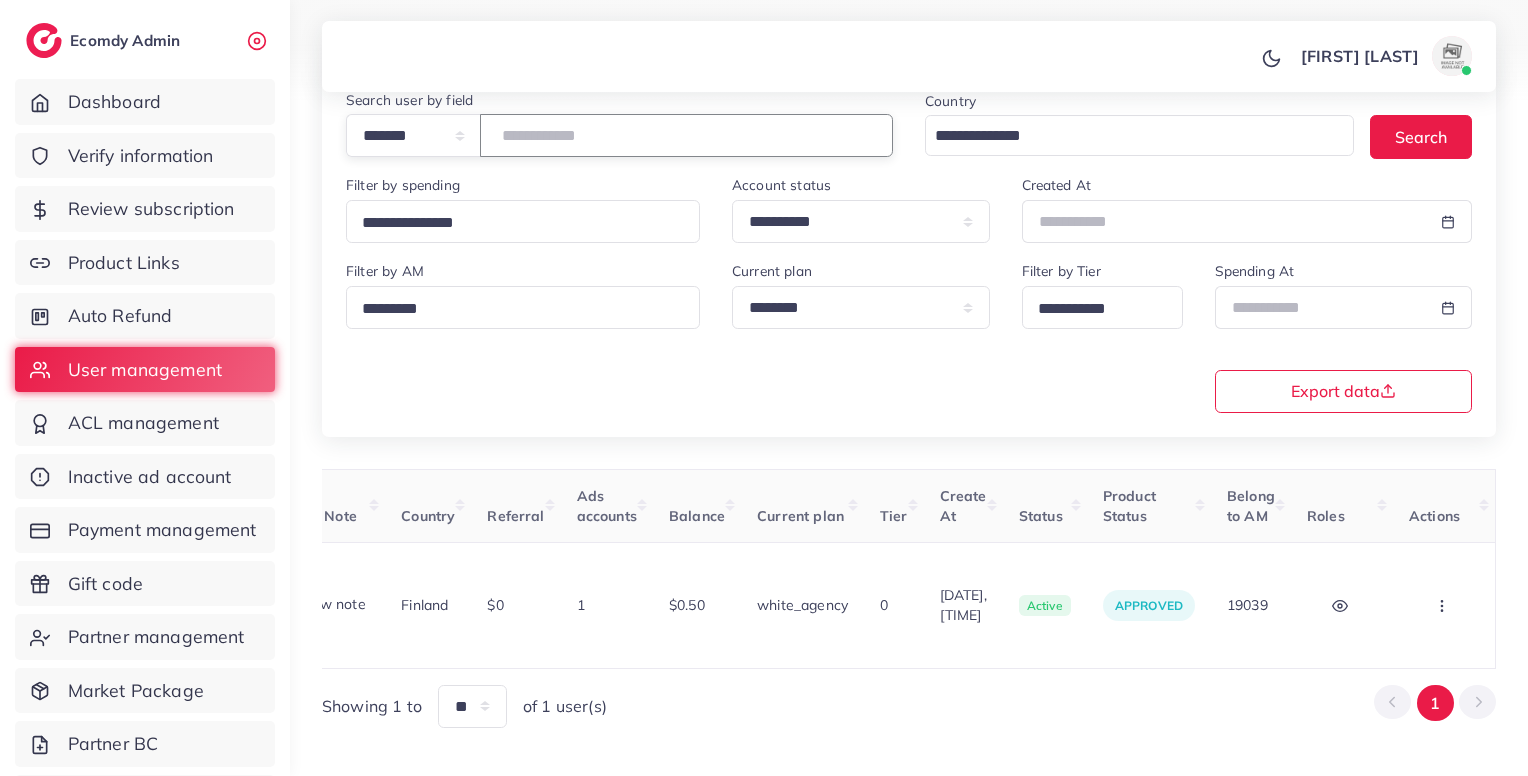 click on "*******" at bounding box center (686, 135) 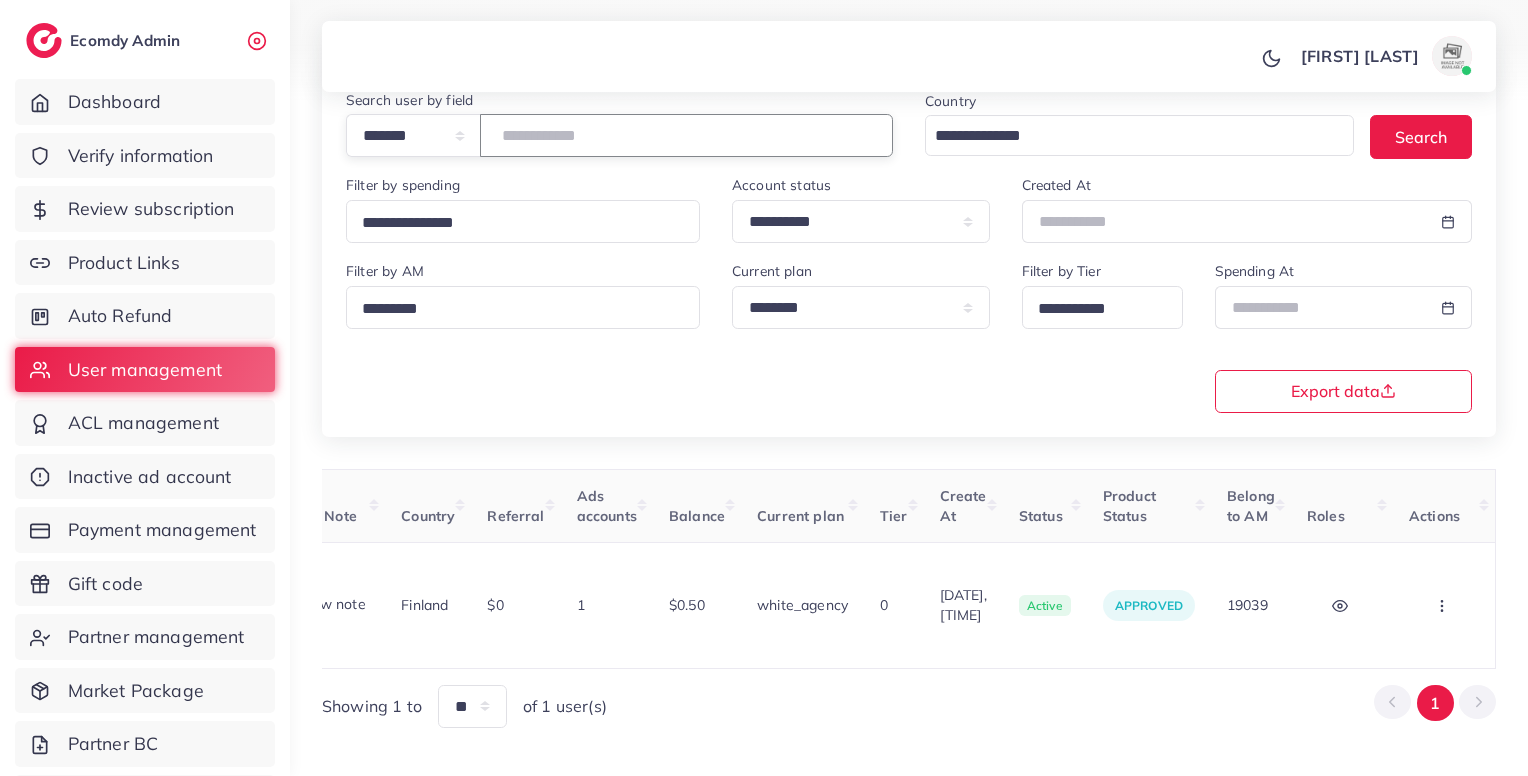 click on "*******" at bounding box center [686, 135] 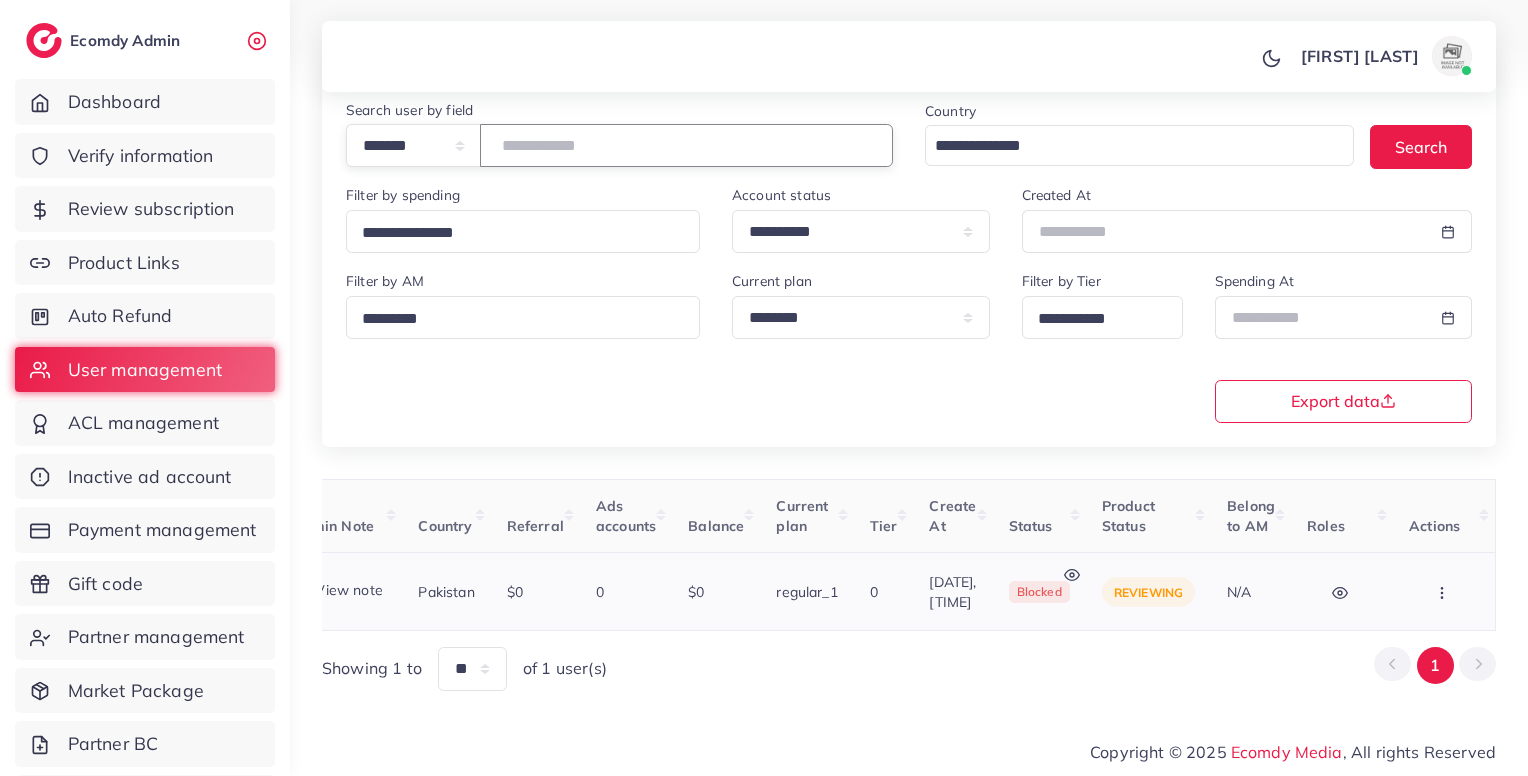 scroll, scrollTop: 0, scrollLeft: 399, axis: horizontal 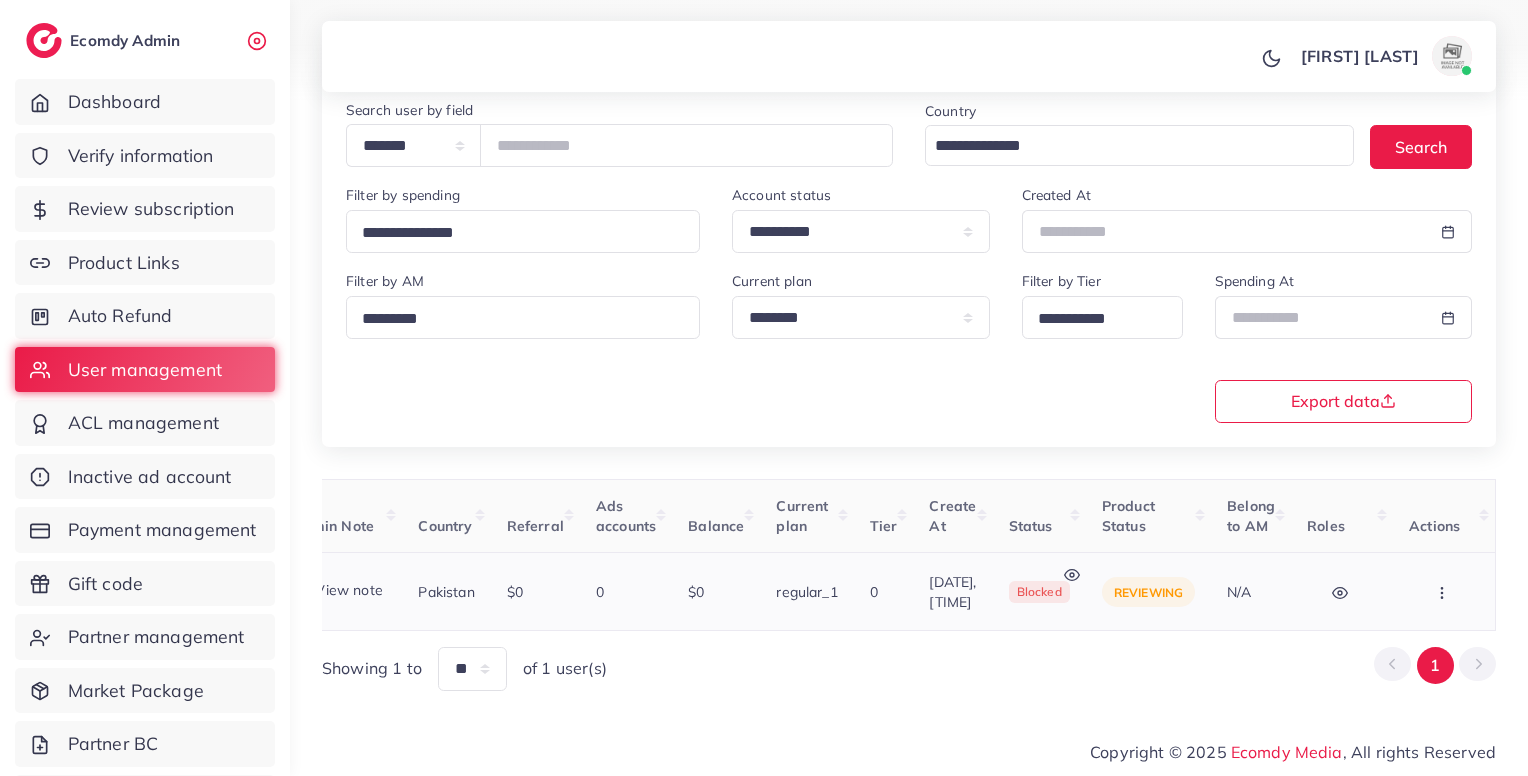 click 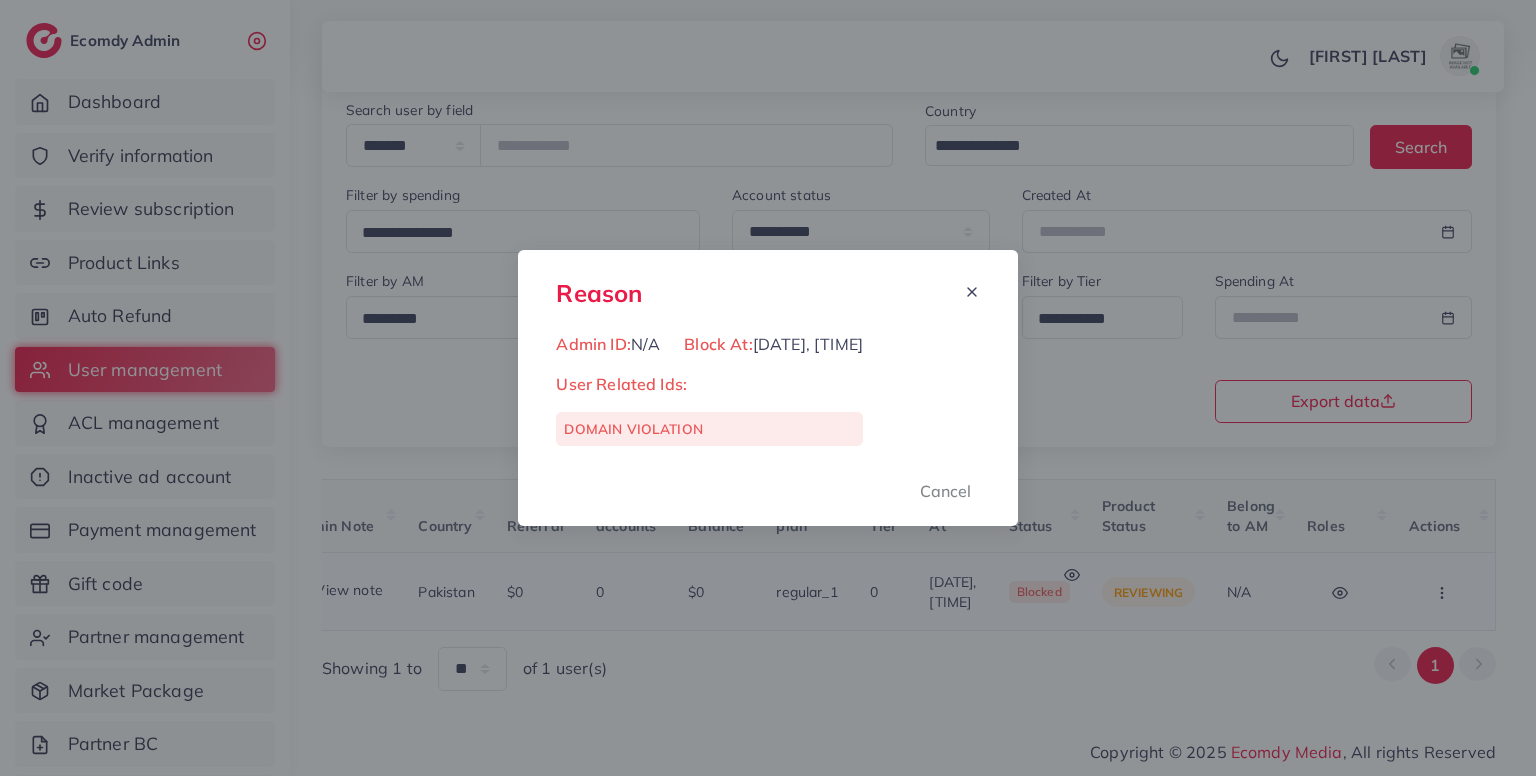 click on "Reason  Admin ID:  N/A  Block At:  02/08/2025, 18:16:56  User Related Ids:     DOMAIN VIOLATION   Cancel" at bounding box center [768, 388] 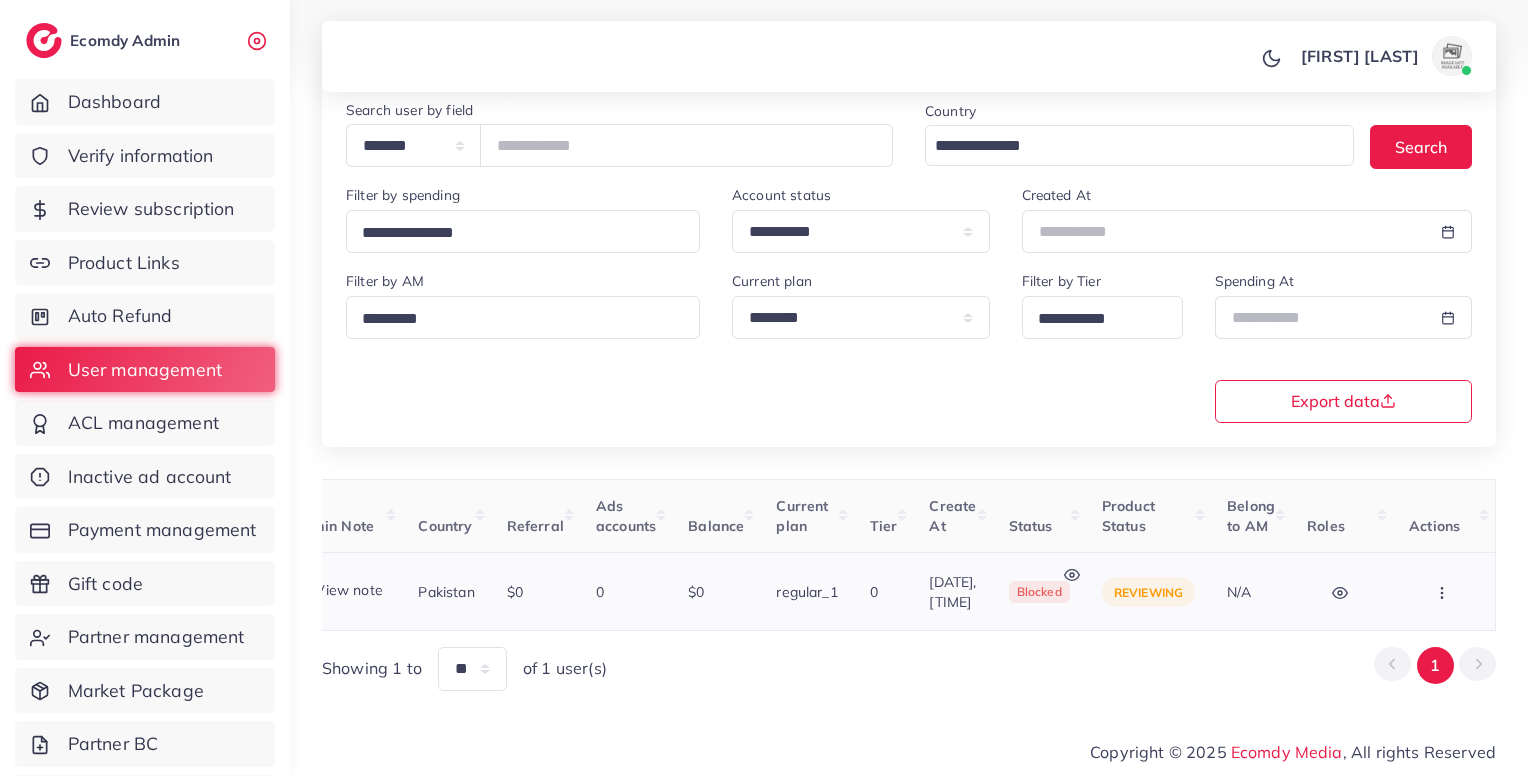 scroll, scrollTop: 0, scrollLeft: 0, axis: both 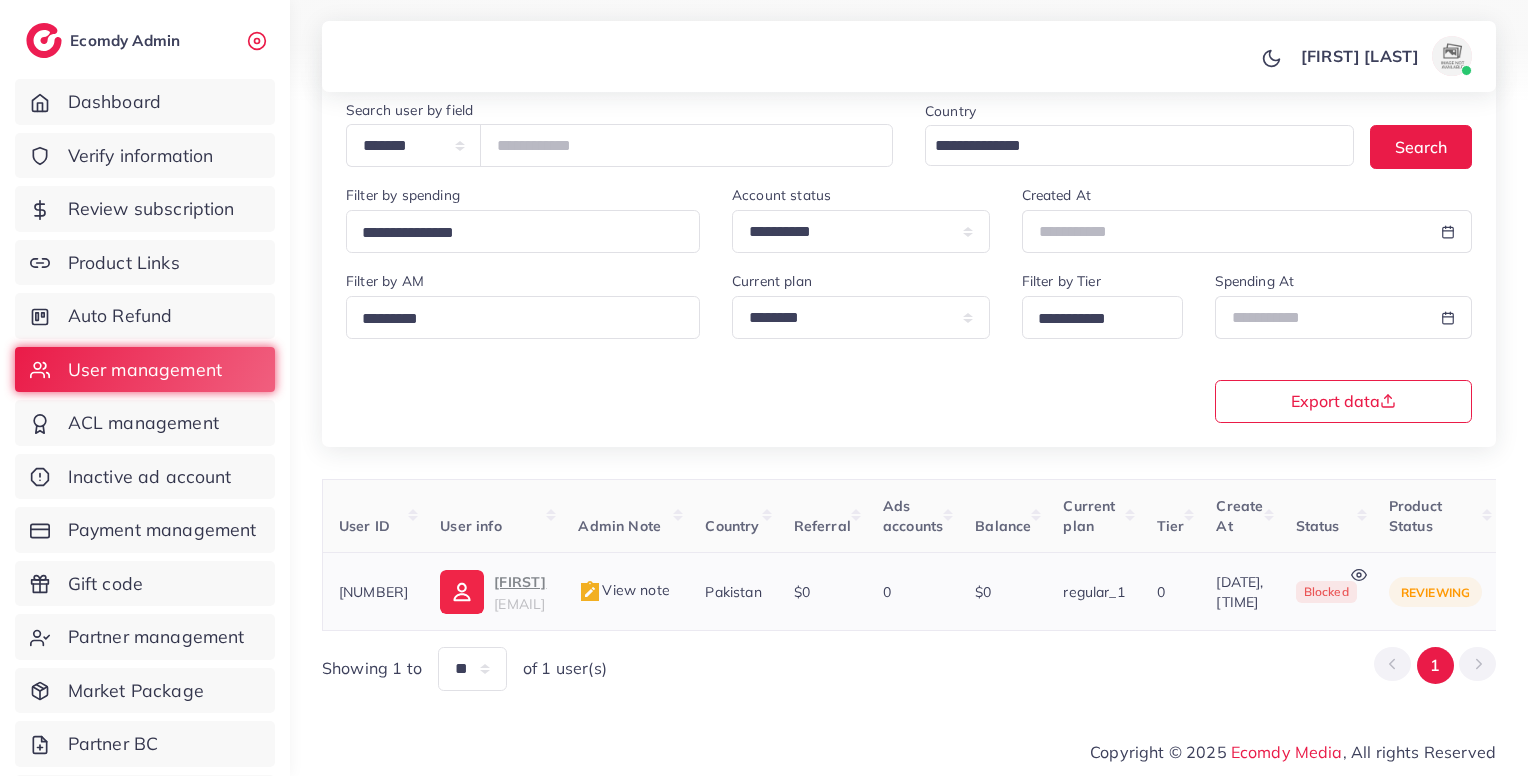 click on "salman  sk3610614@gmail.com" at bounding box center [520, 592] 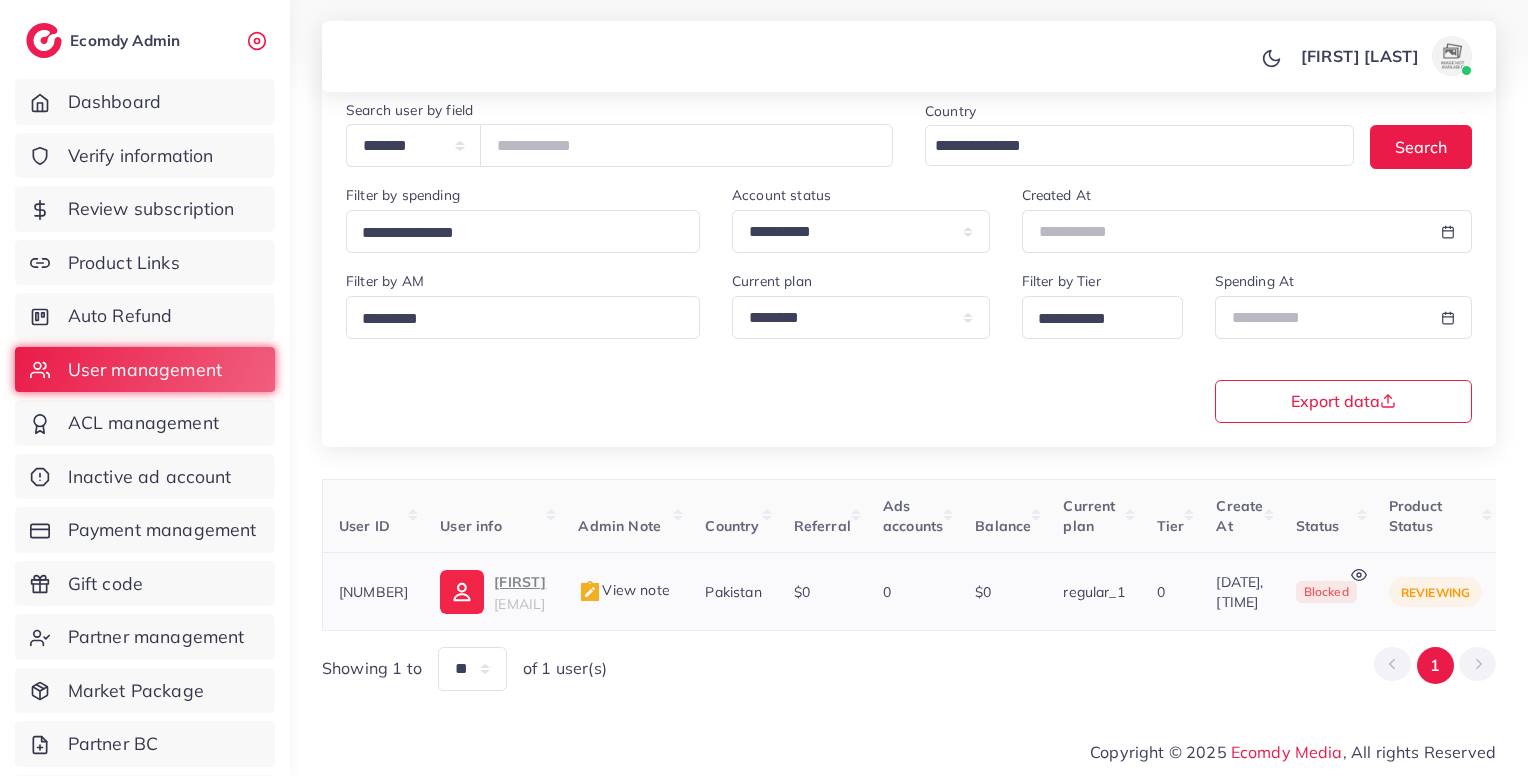 click on "View note" at bounding box center [623, 590] 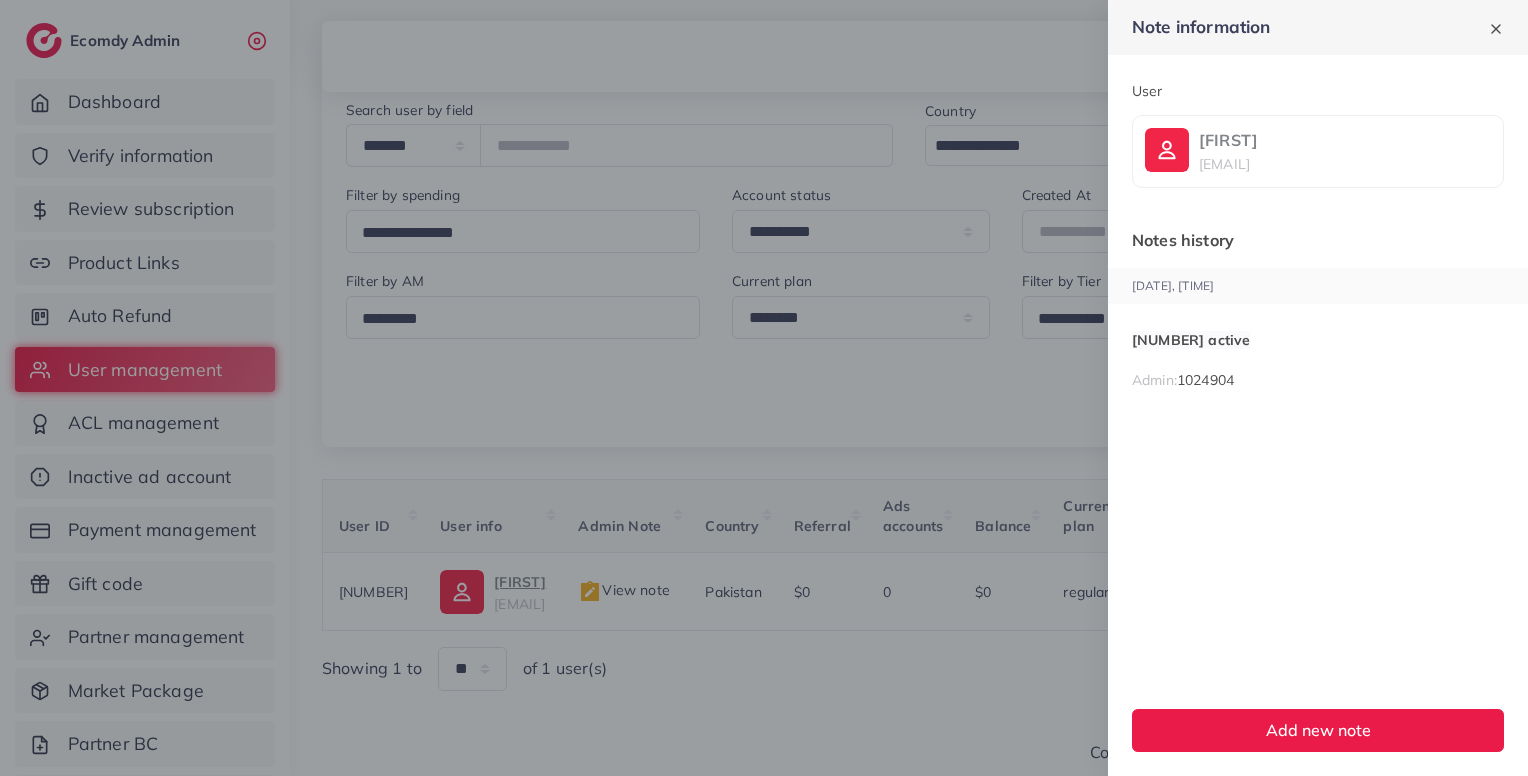 click at bounding box center [764, 388] 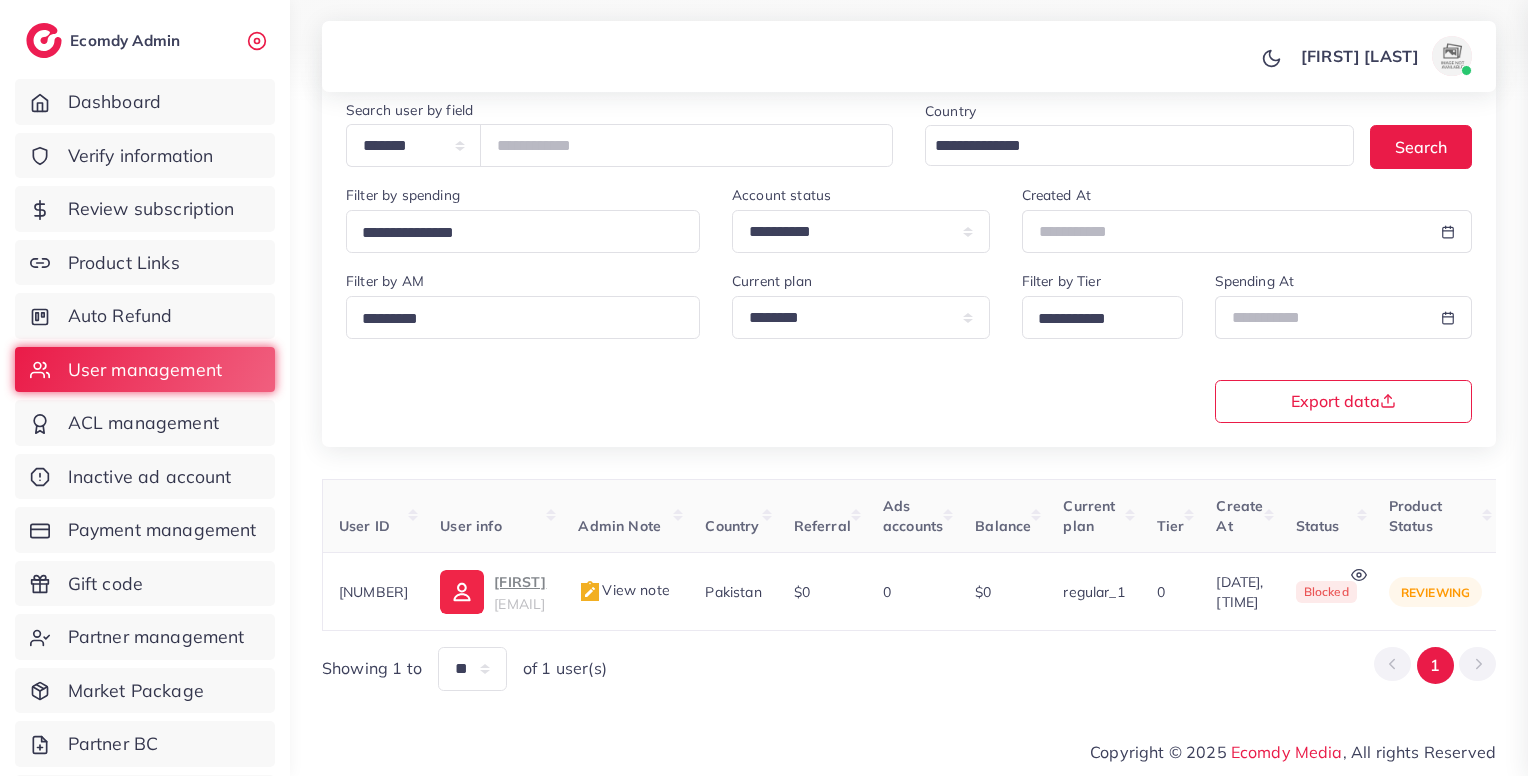 click at bounding box center (764, 388) 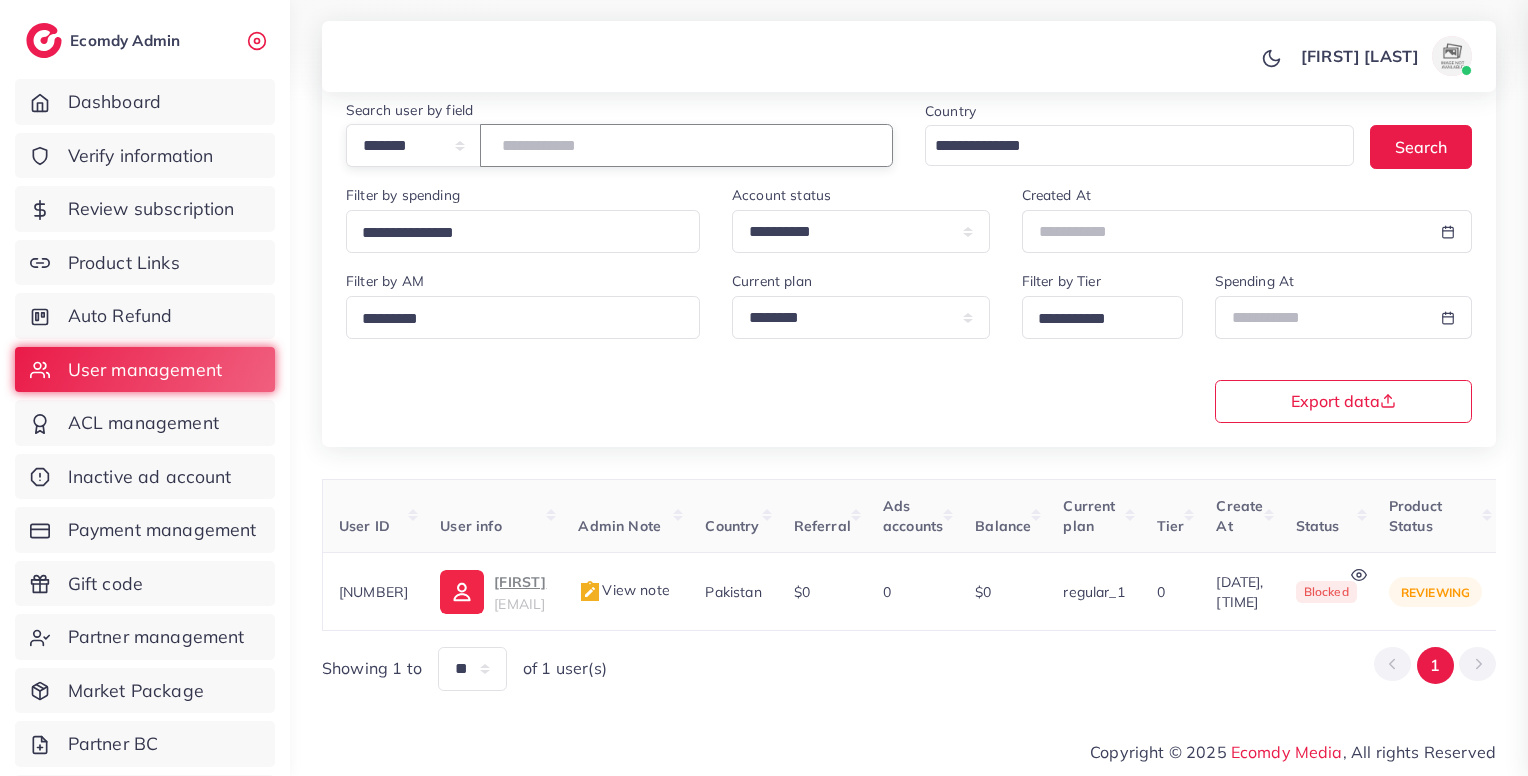 click on "*******" at bounding box center [686, 145] 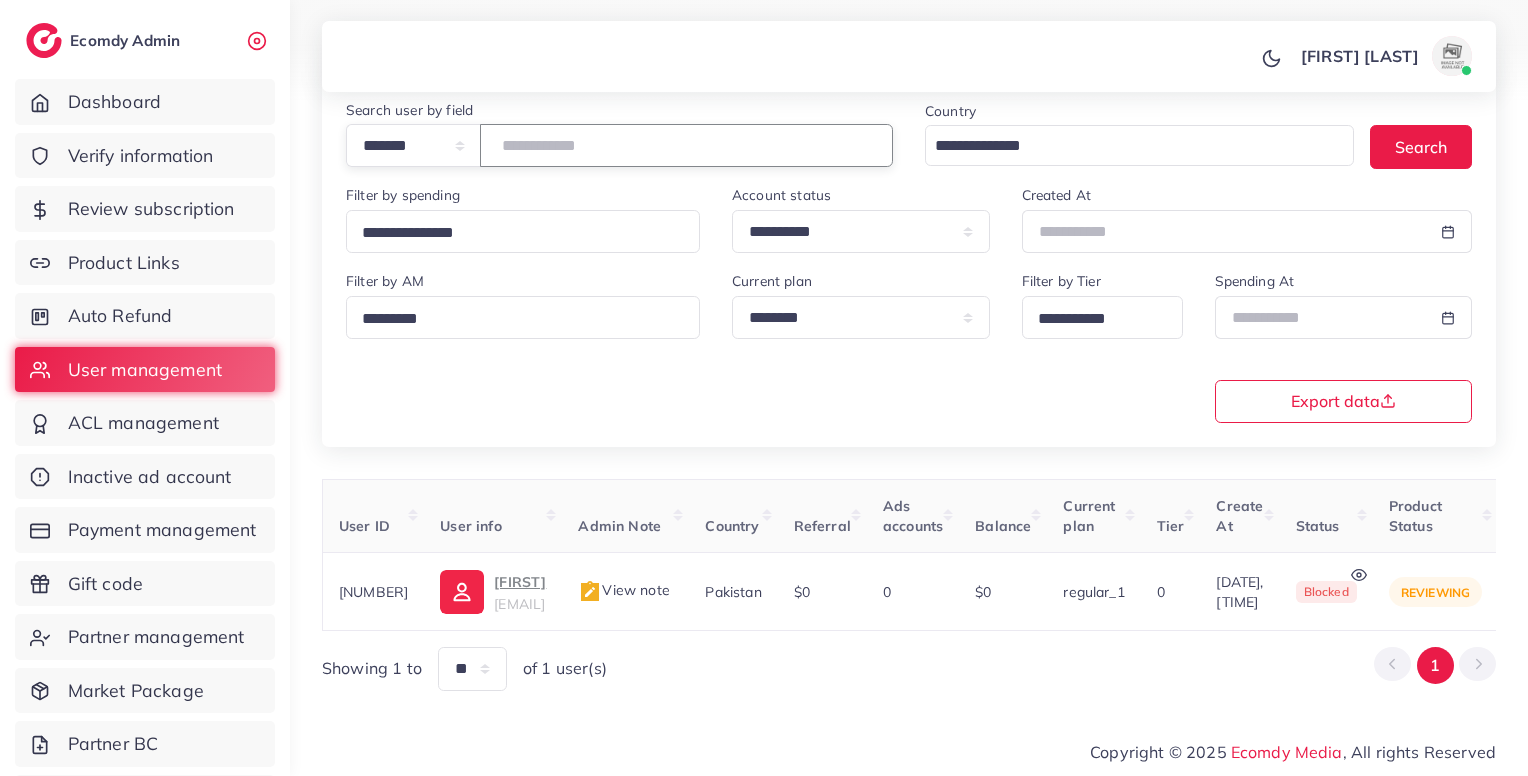 paste 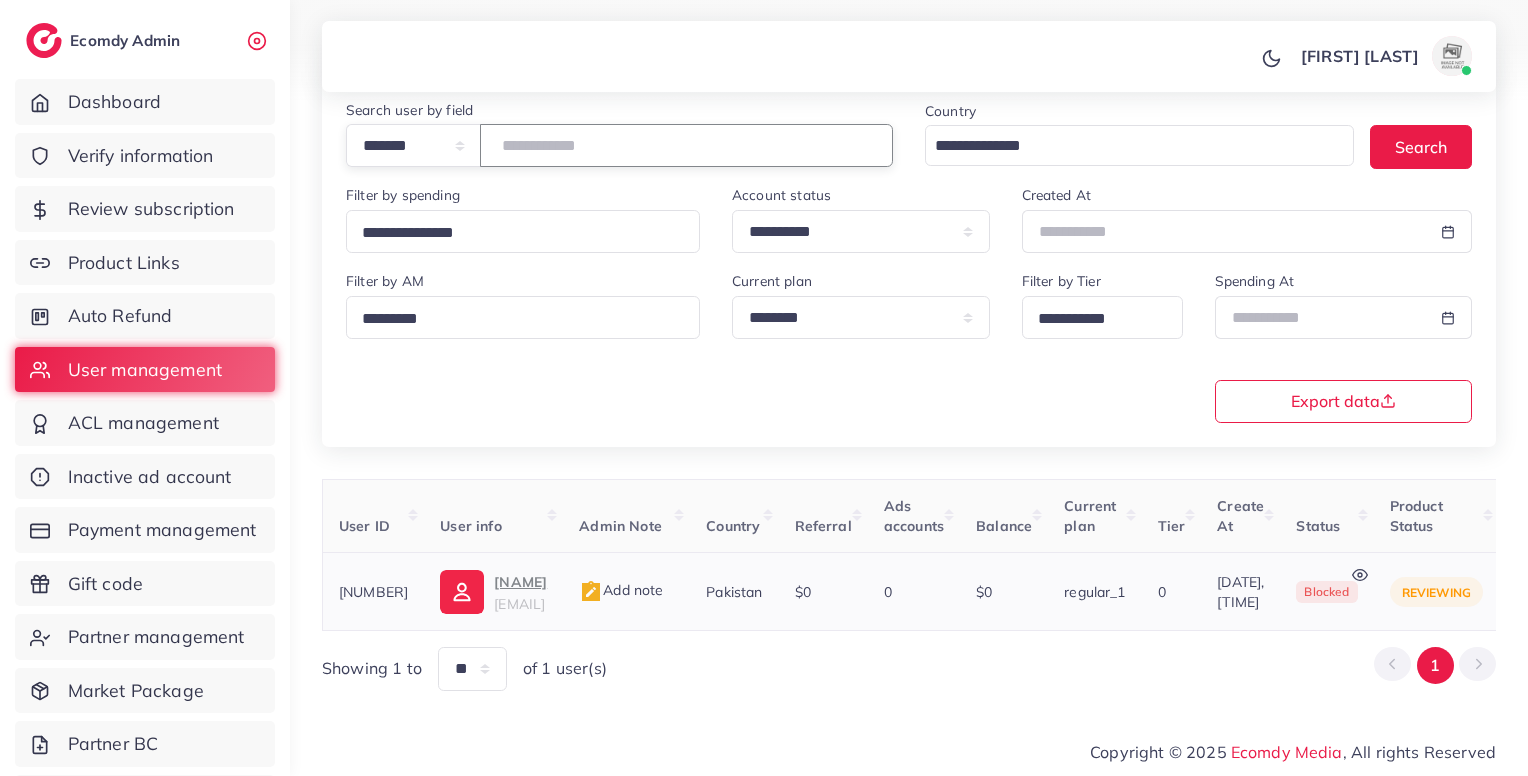 scroll, scrollTop: 0, scrollLeft: 505, axis: horizontal 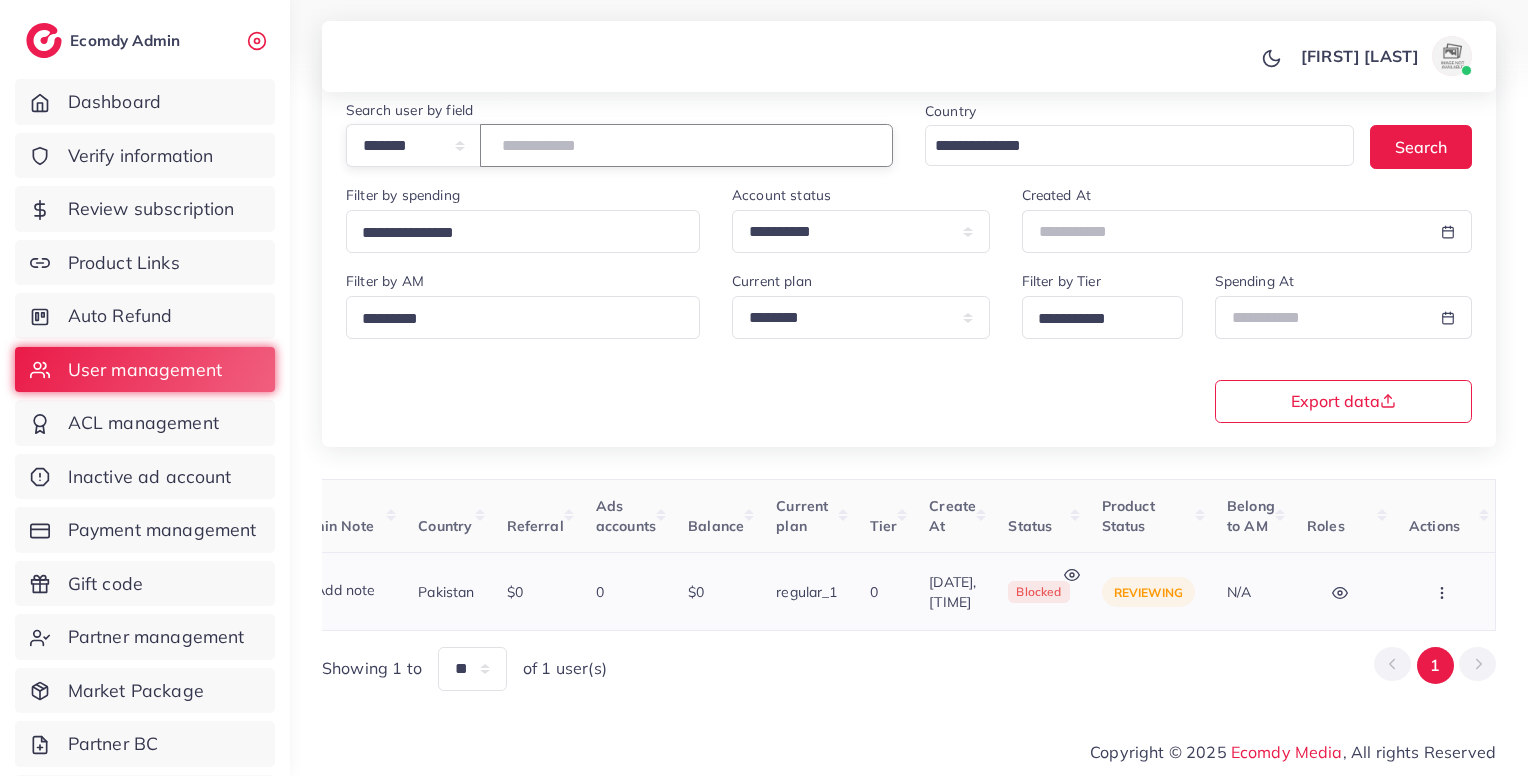 type on "*******" 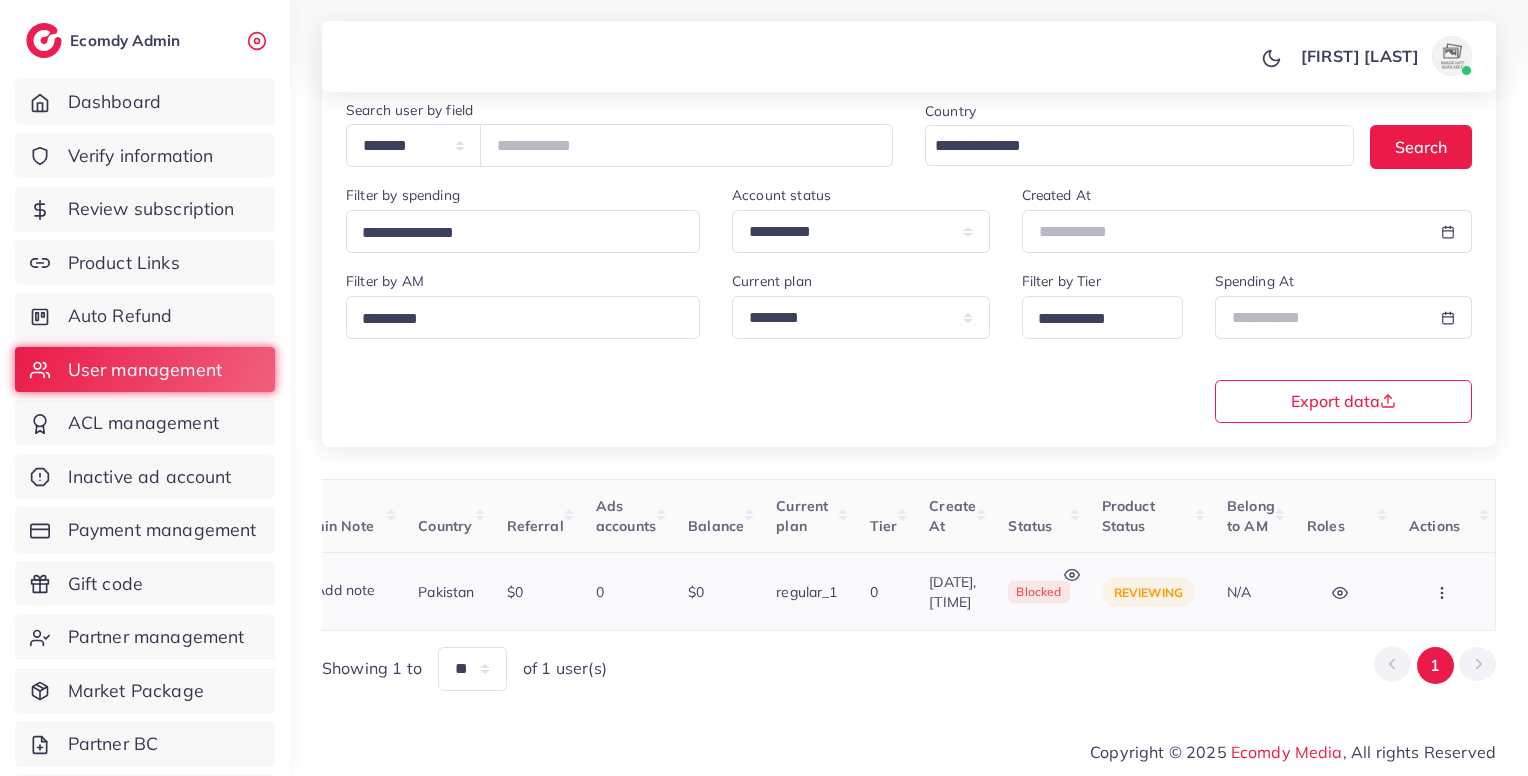 click 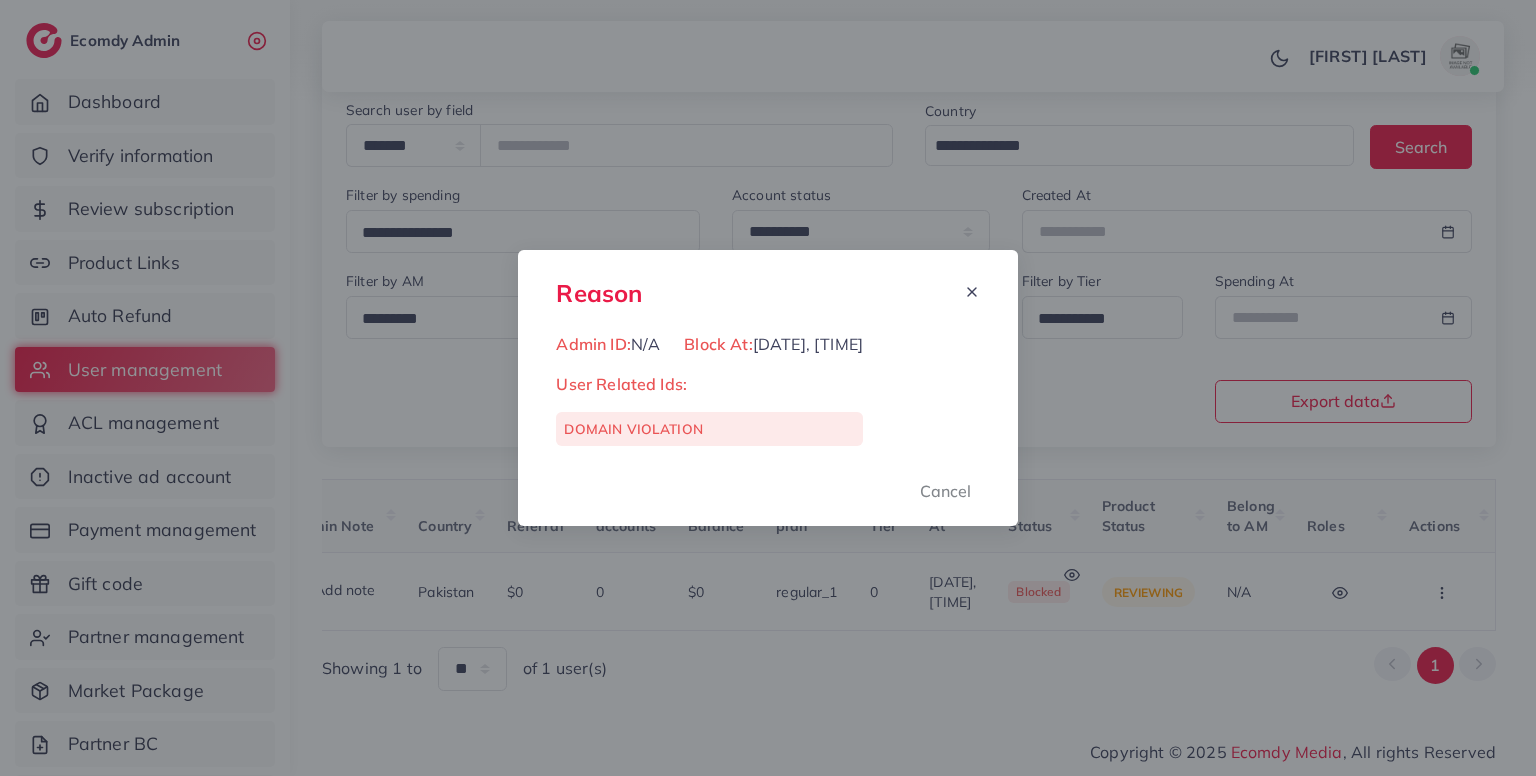 click on "Reason  Admin ID:  N/A  Block At:  02/08/2025, 03:14:36  User Related Ids:     DOMAIN VIOLATION   Cancel" at bounding box center [768, 388] 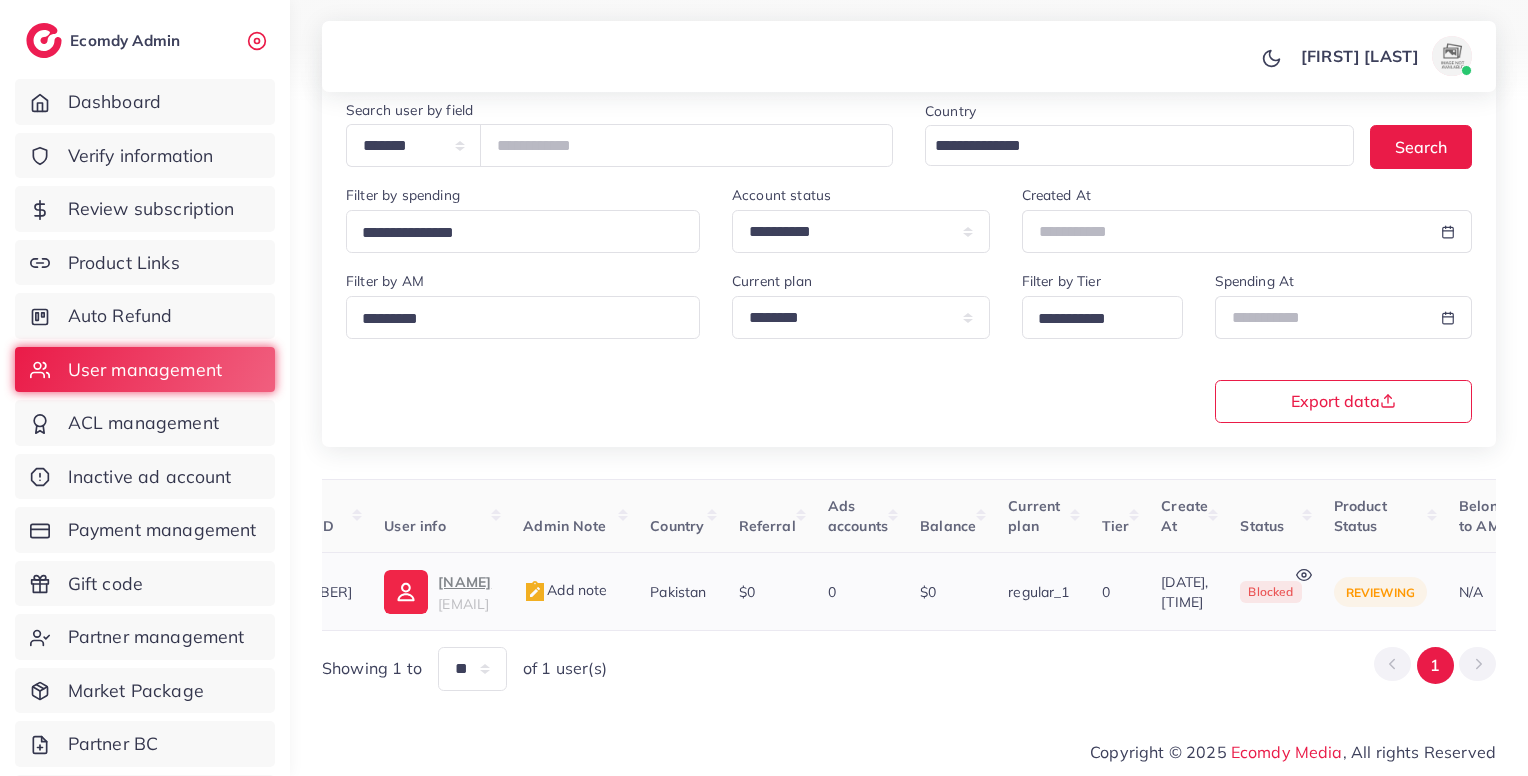 scroll, scrollTop: 0, scrollLeft: 0, axis: both 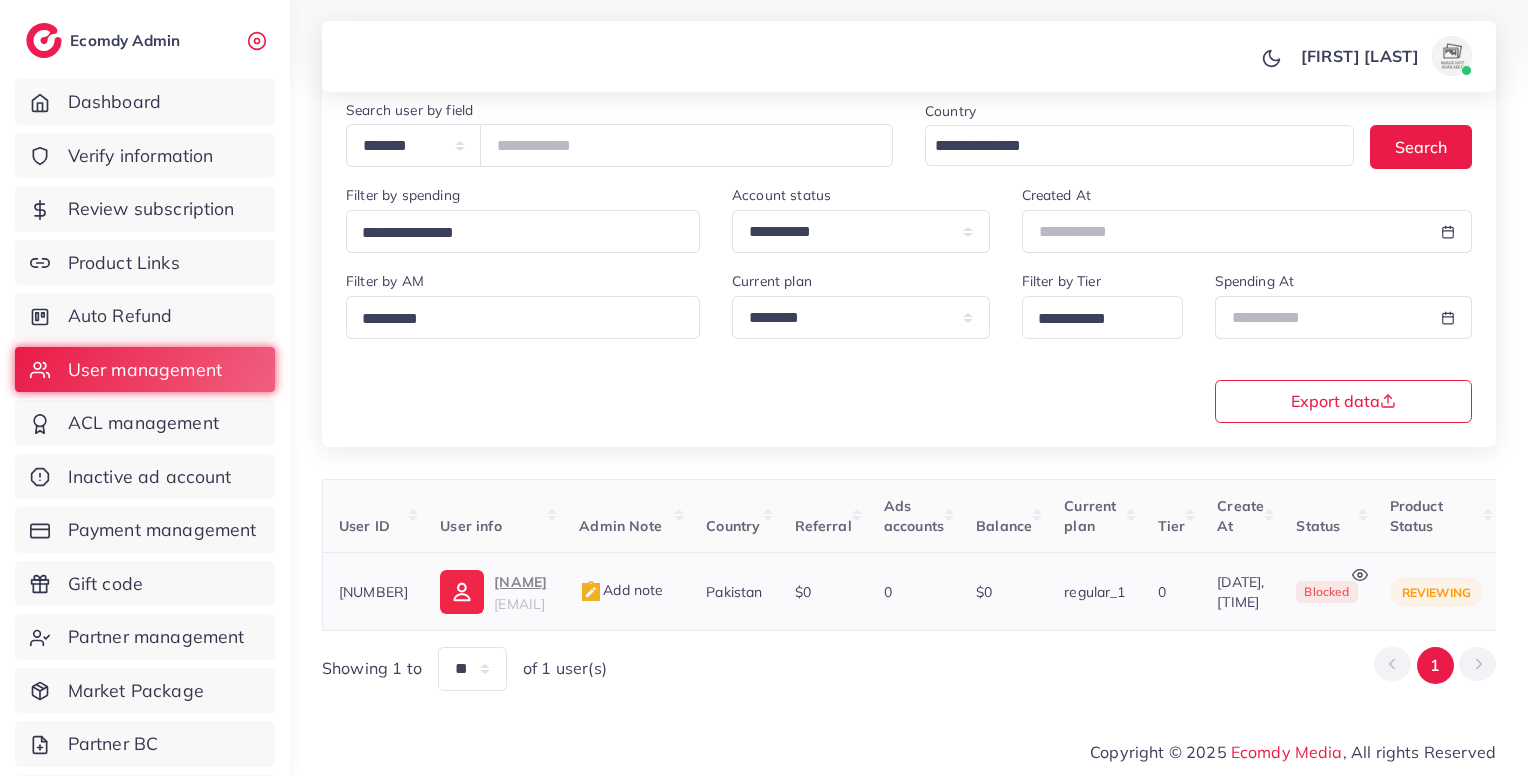 click on "Muhammad Zeeshan Iqbal" at bounding box center (520, 582) 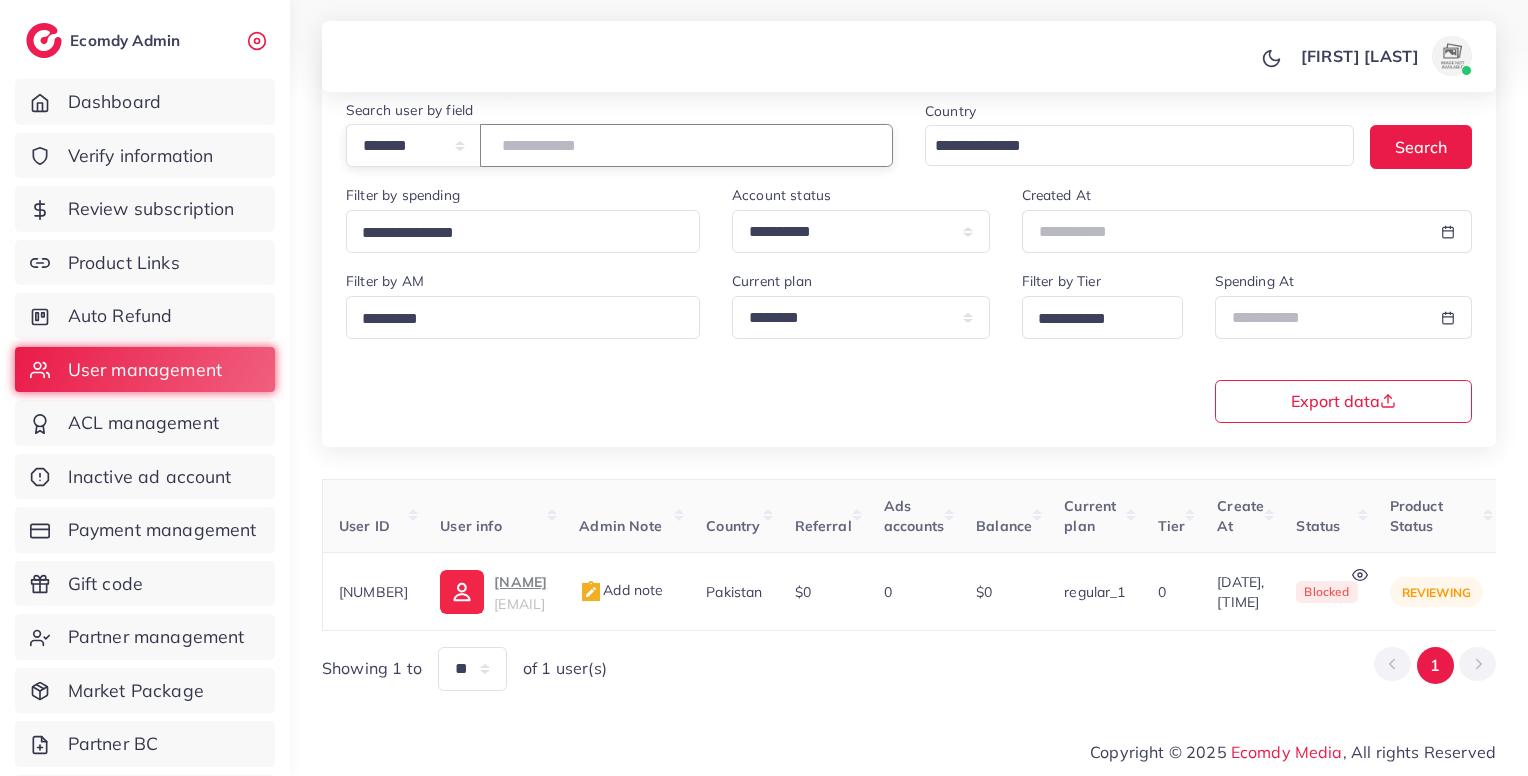click on "*******" at bounding box center (686, 145) 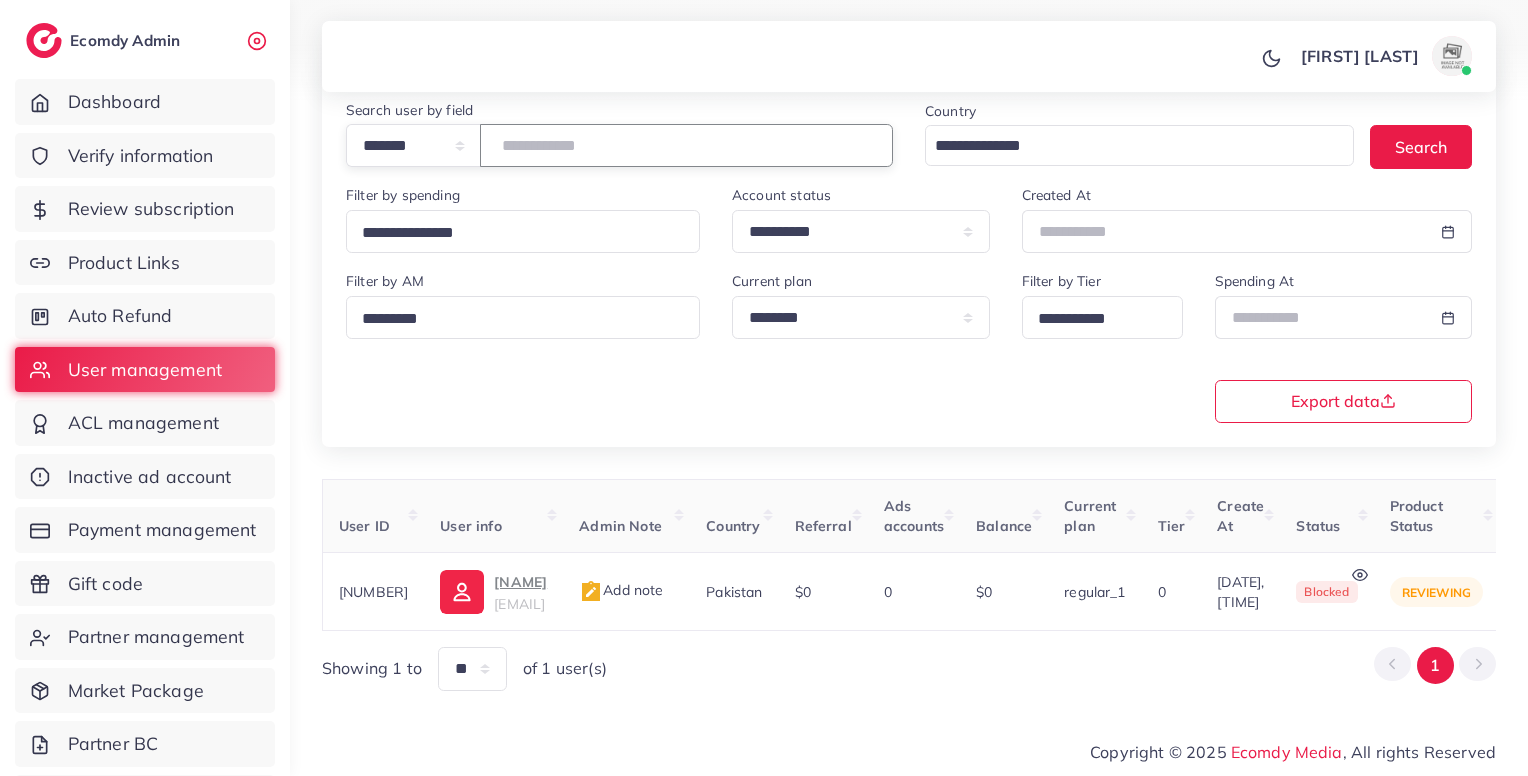 scroll, scrollTop: 0, scrollLeft: 505, axis: horizontal 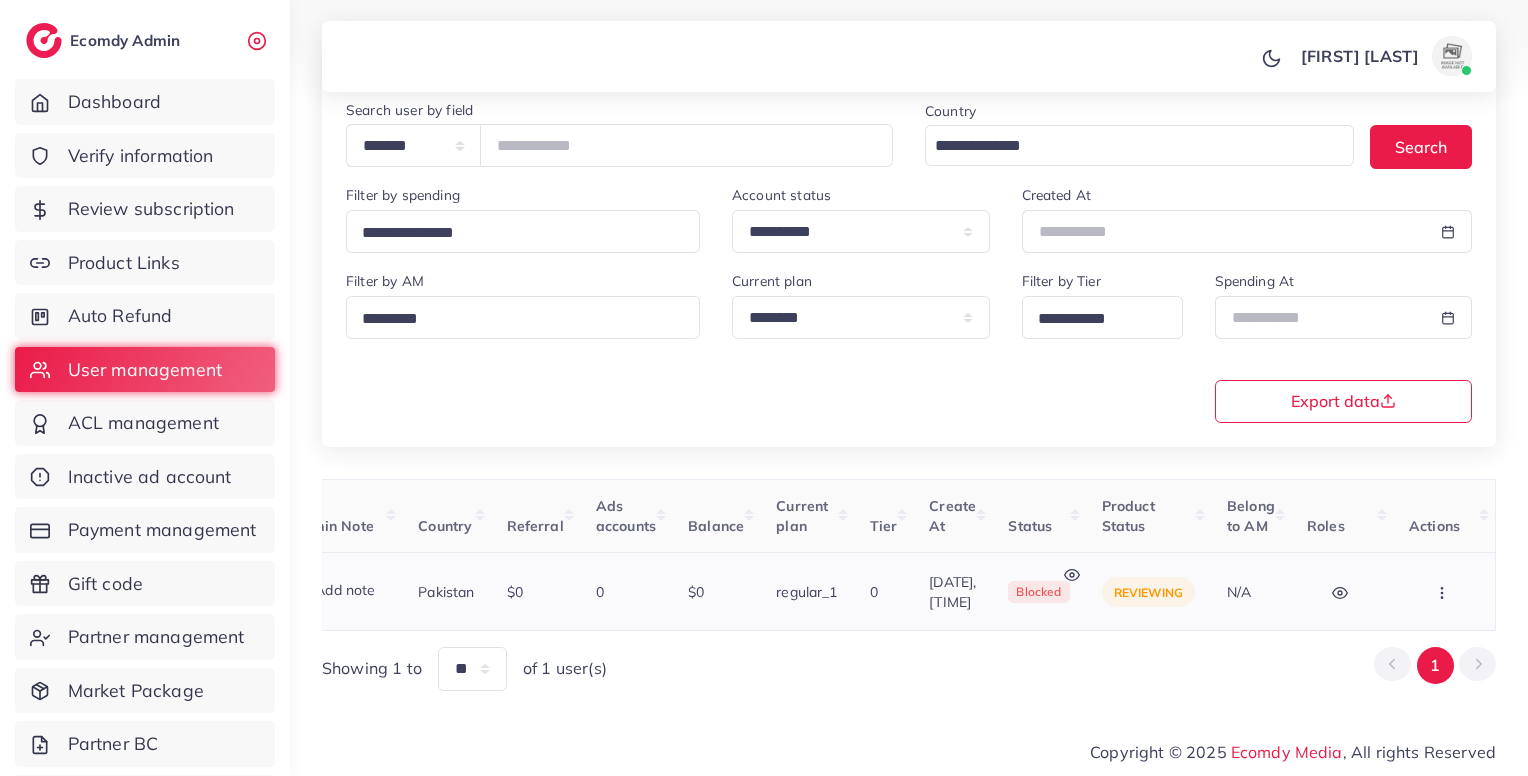 click 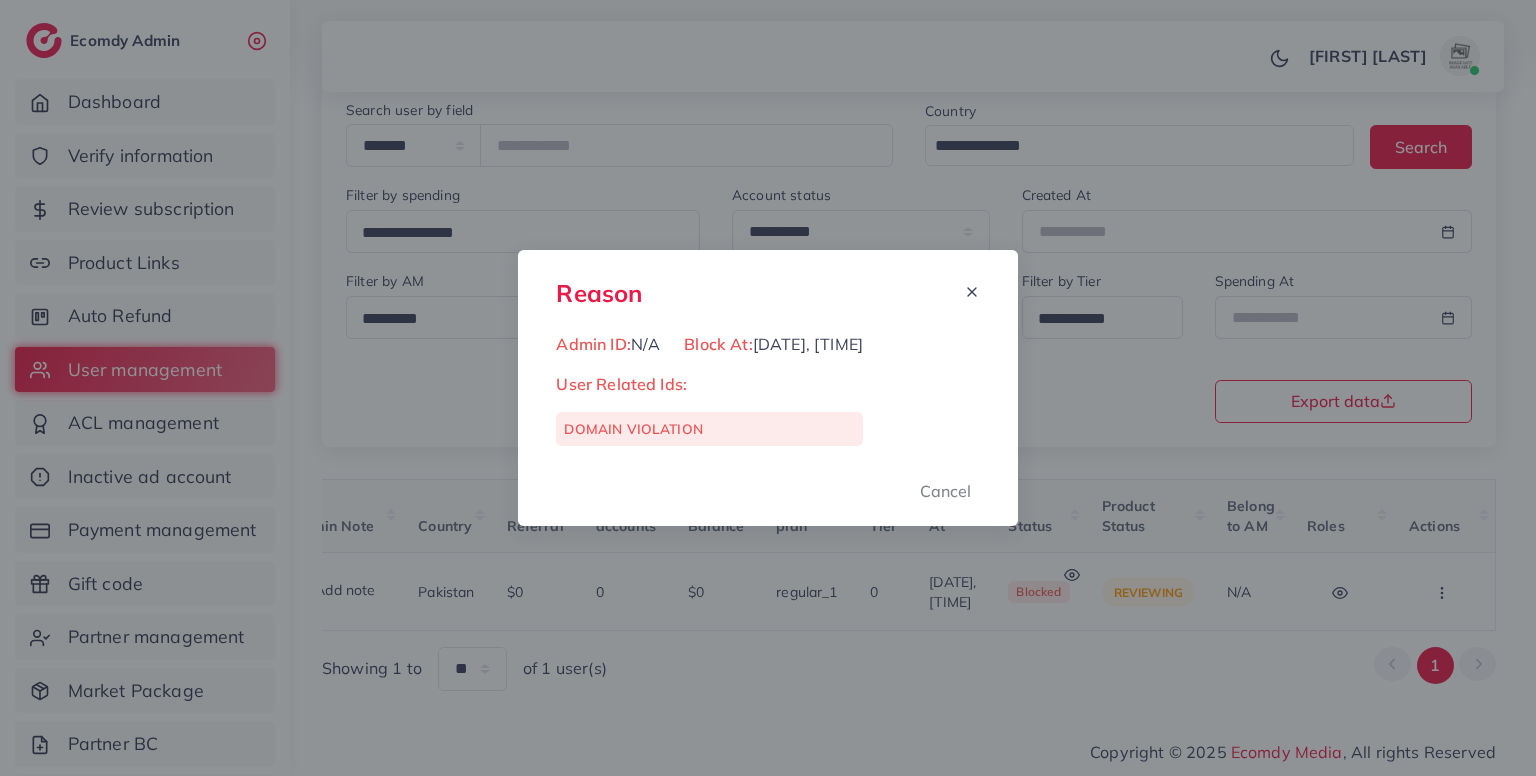 click on "Reason  Admin ID:  N/A  Block At:  02/08/2025, 03:14:36  User Related Ids:     DOMAIN VIOLATION   Cancel" at bounding box center [768, 388] 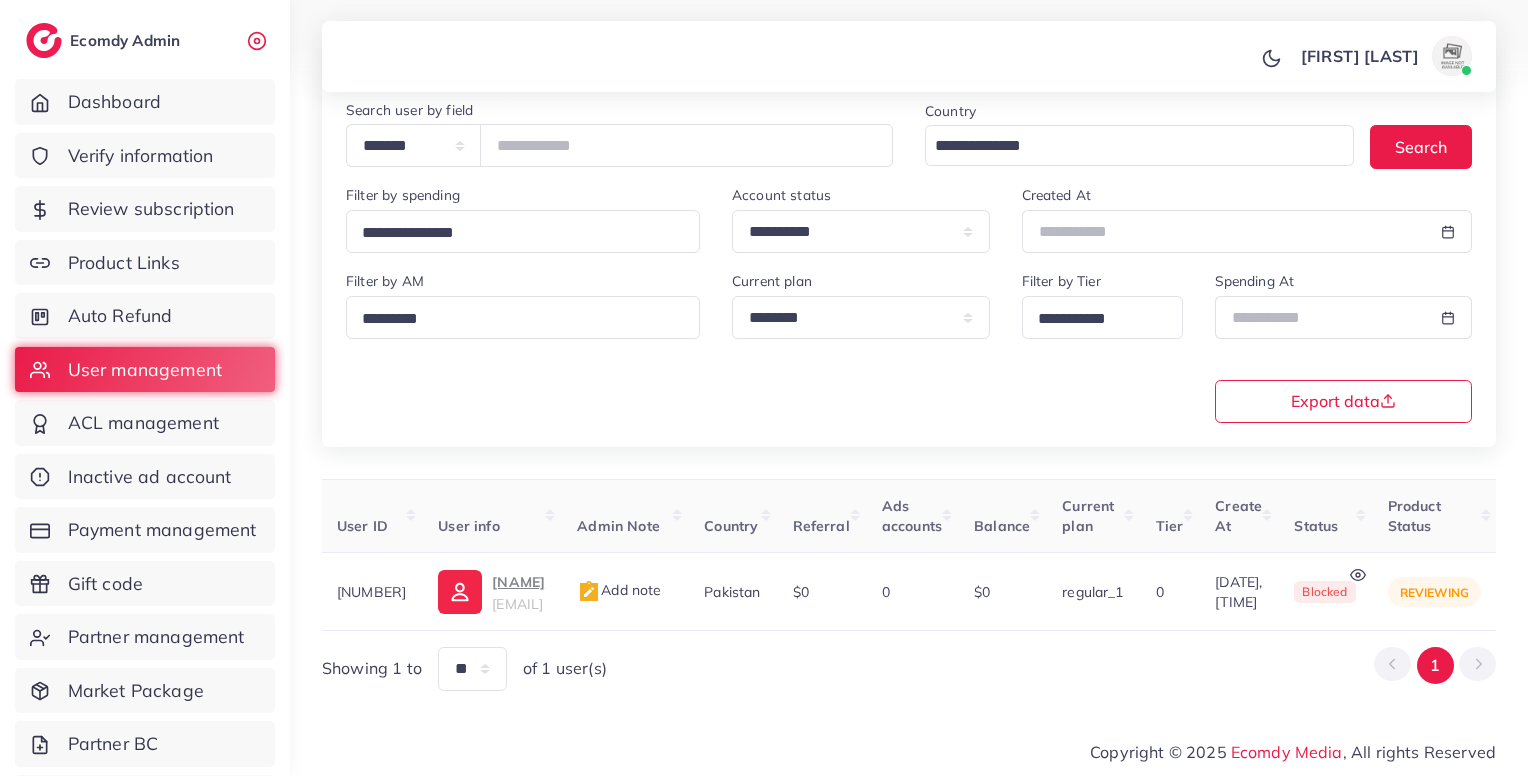 scroll, scrollTop: 0, scrollLeft: 0, axis: both 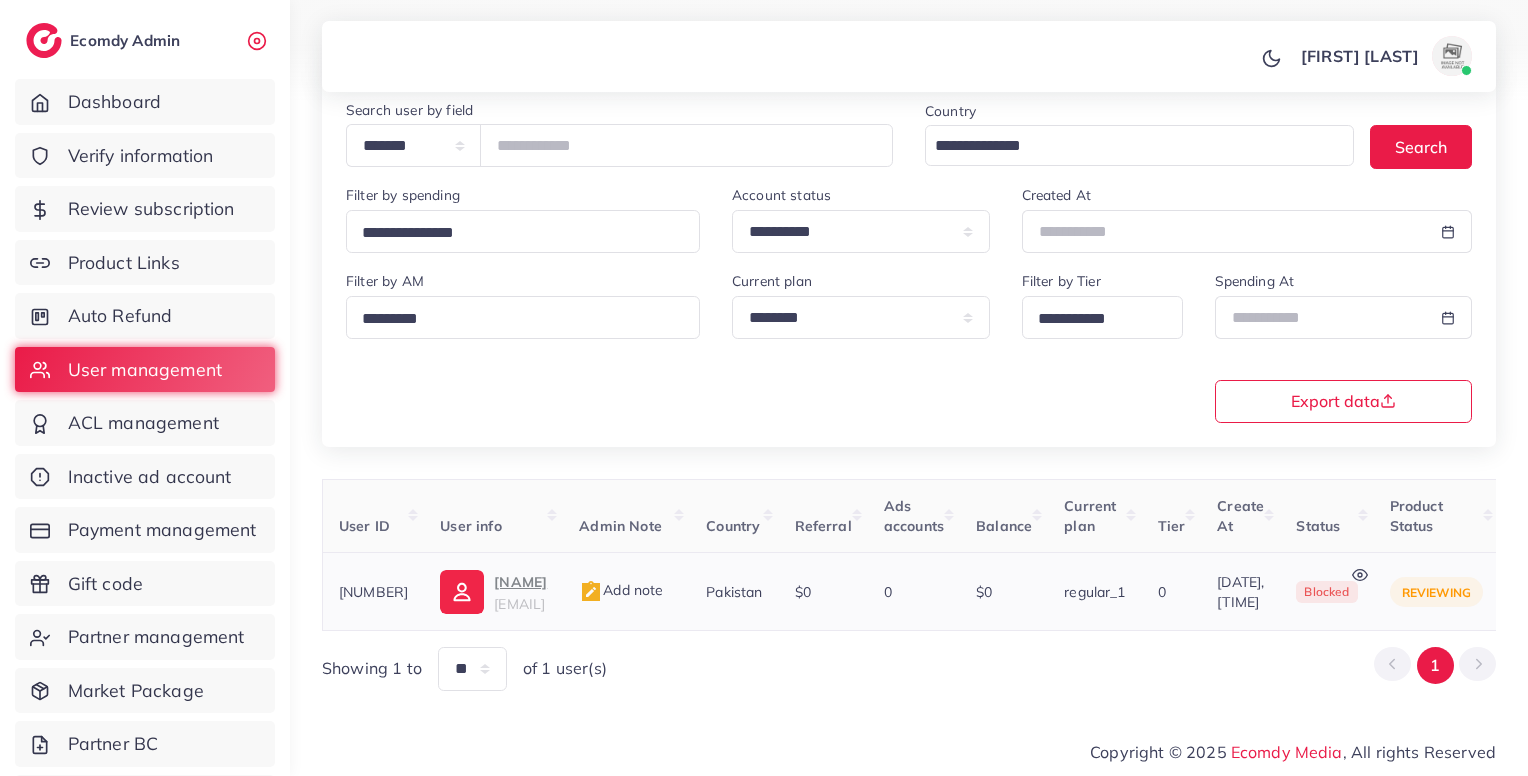 click on "Muhammad Zeeshan Iqbal" at bounding box center [520, 582] 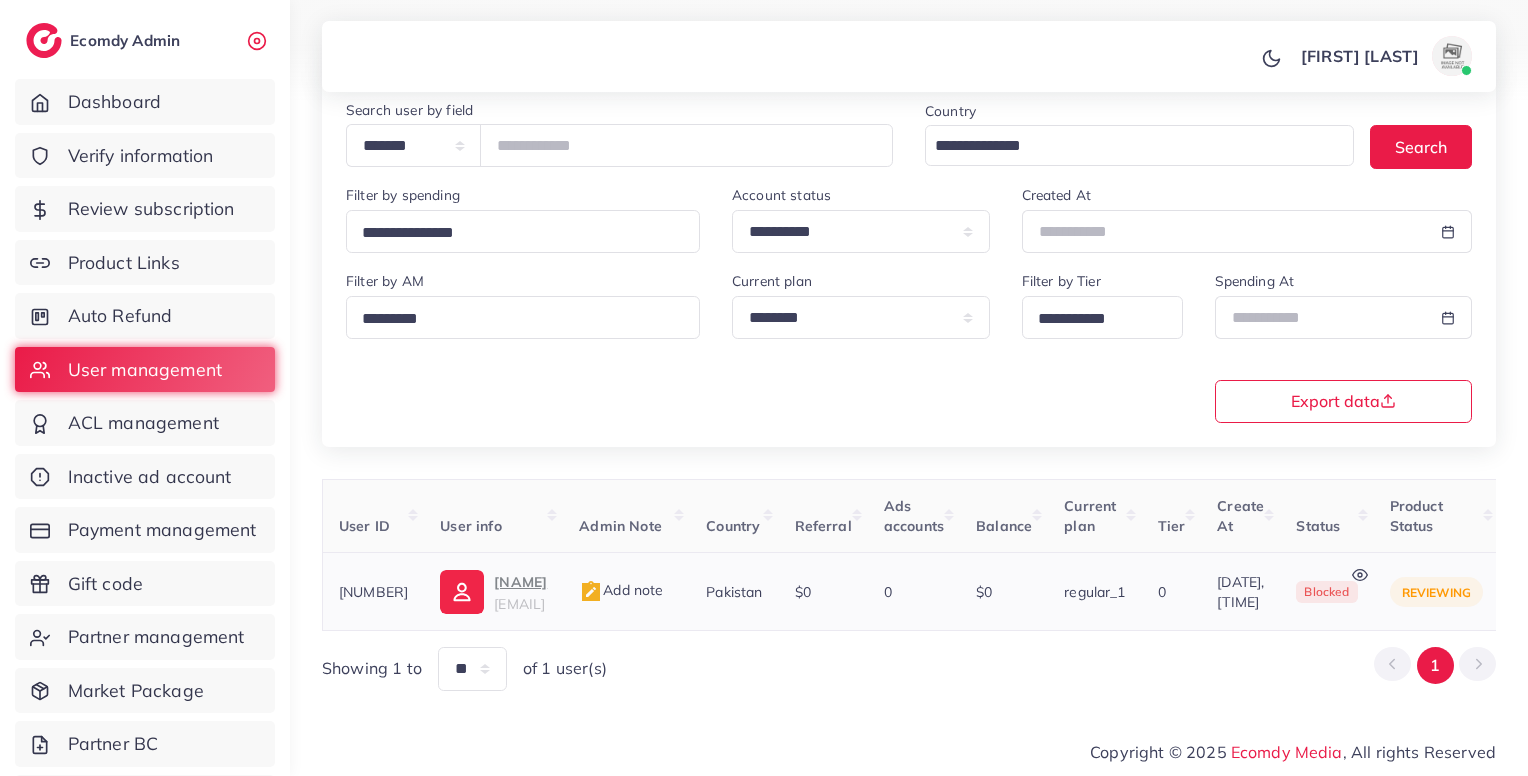 click on "Add note" at bounding box center [621, 590] 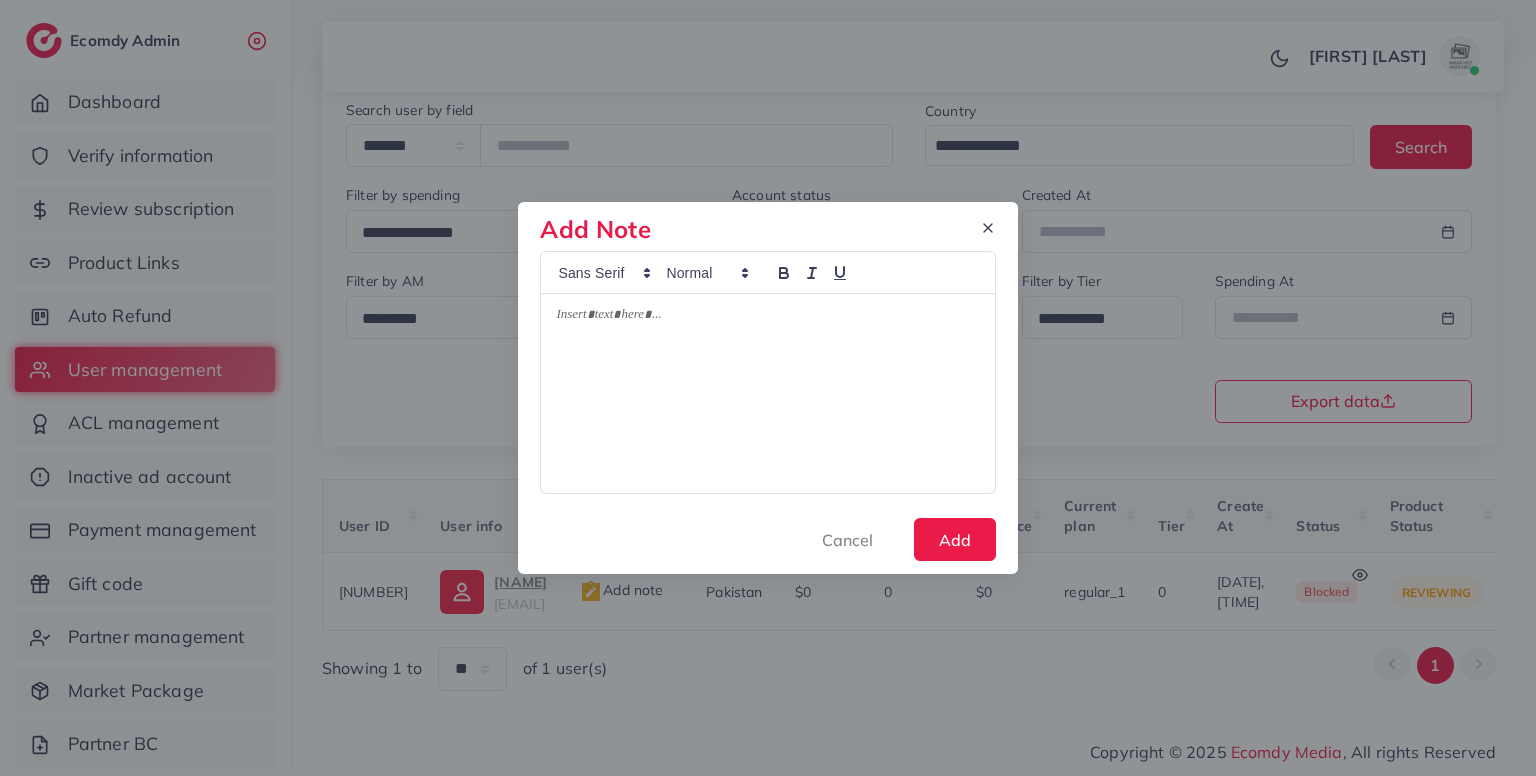 paste 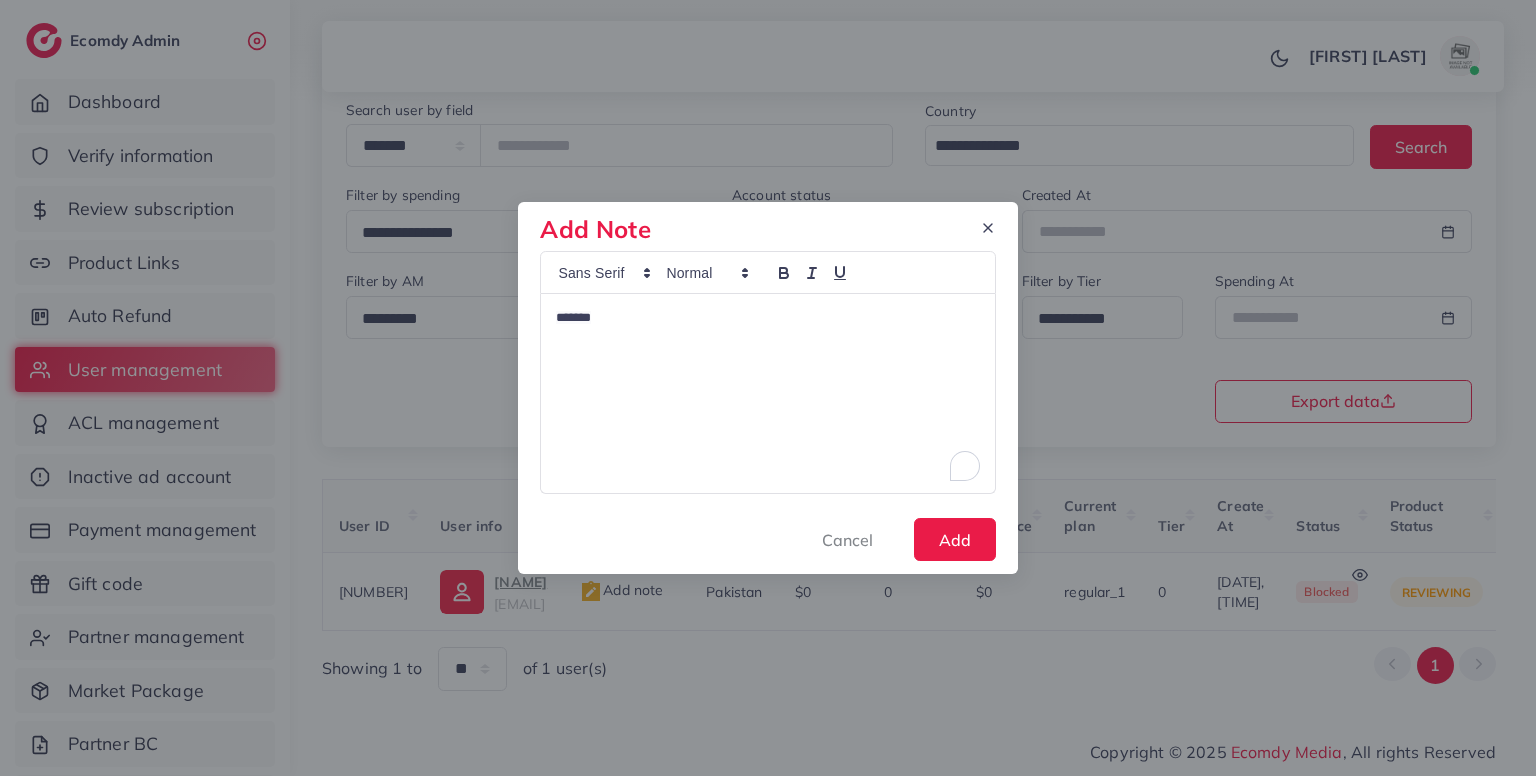 type 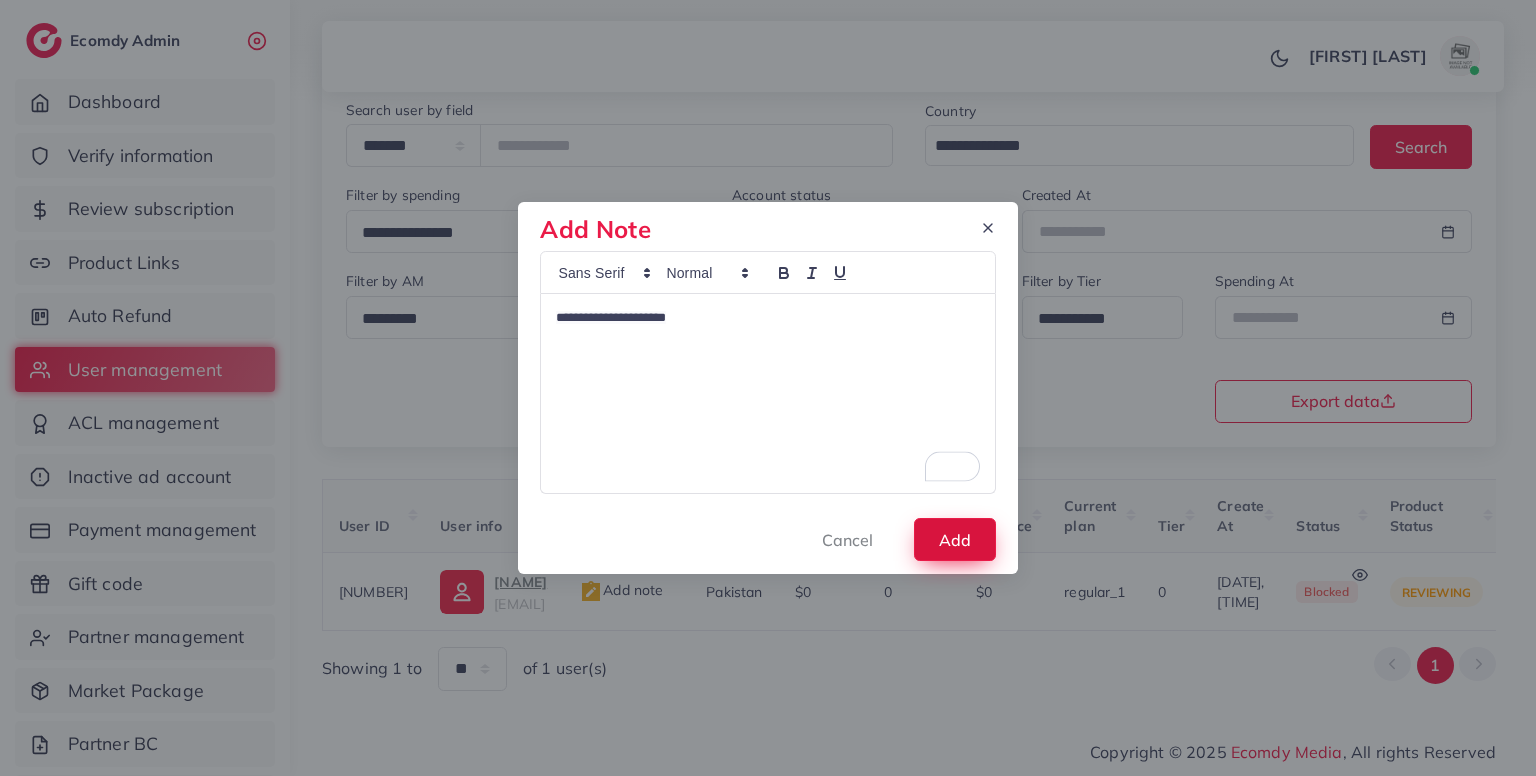 click on "Add" at bounding box center [955, 539] 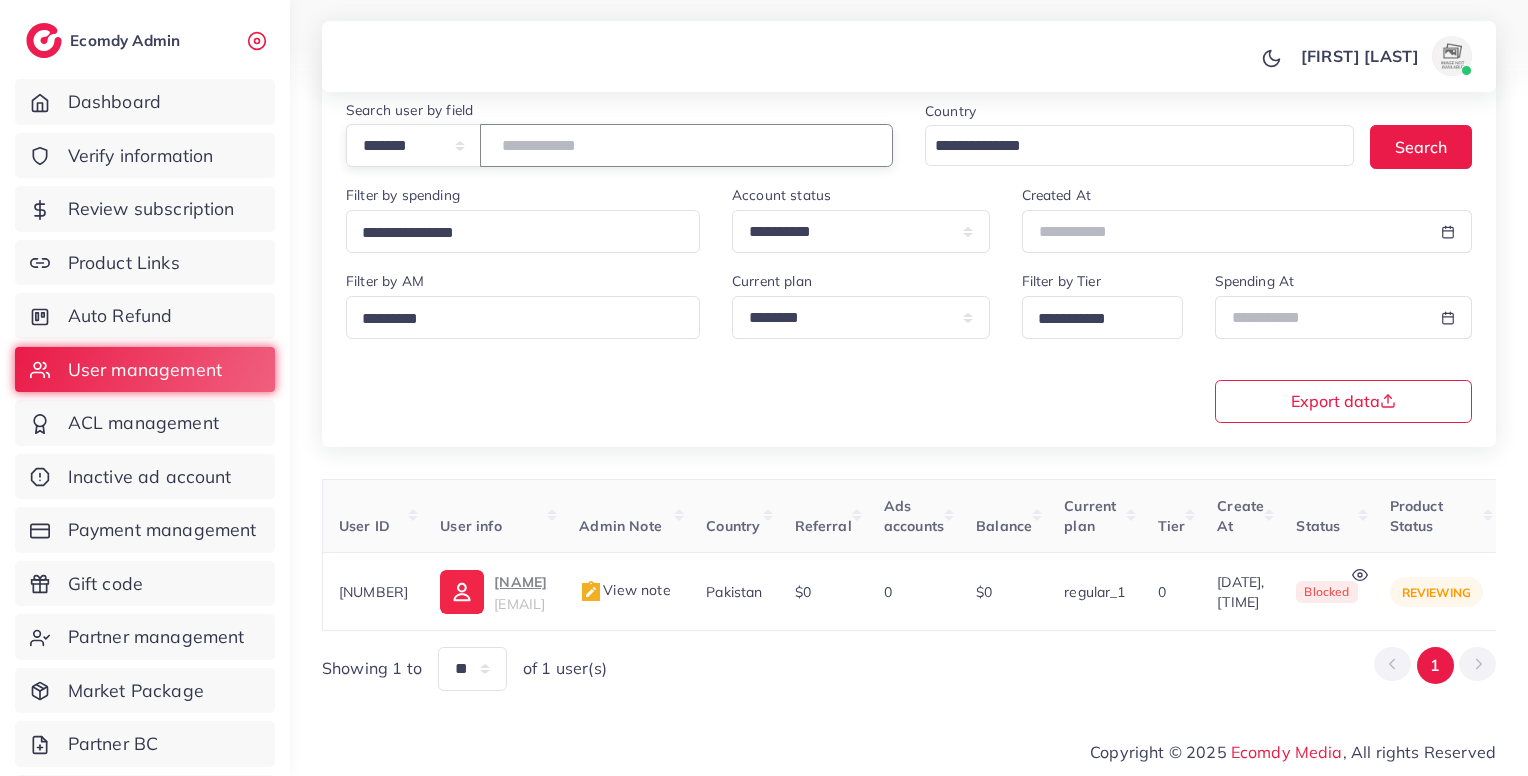 click on "*******" at bounding box center (686, 145) 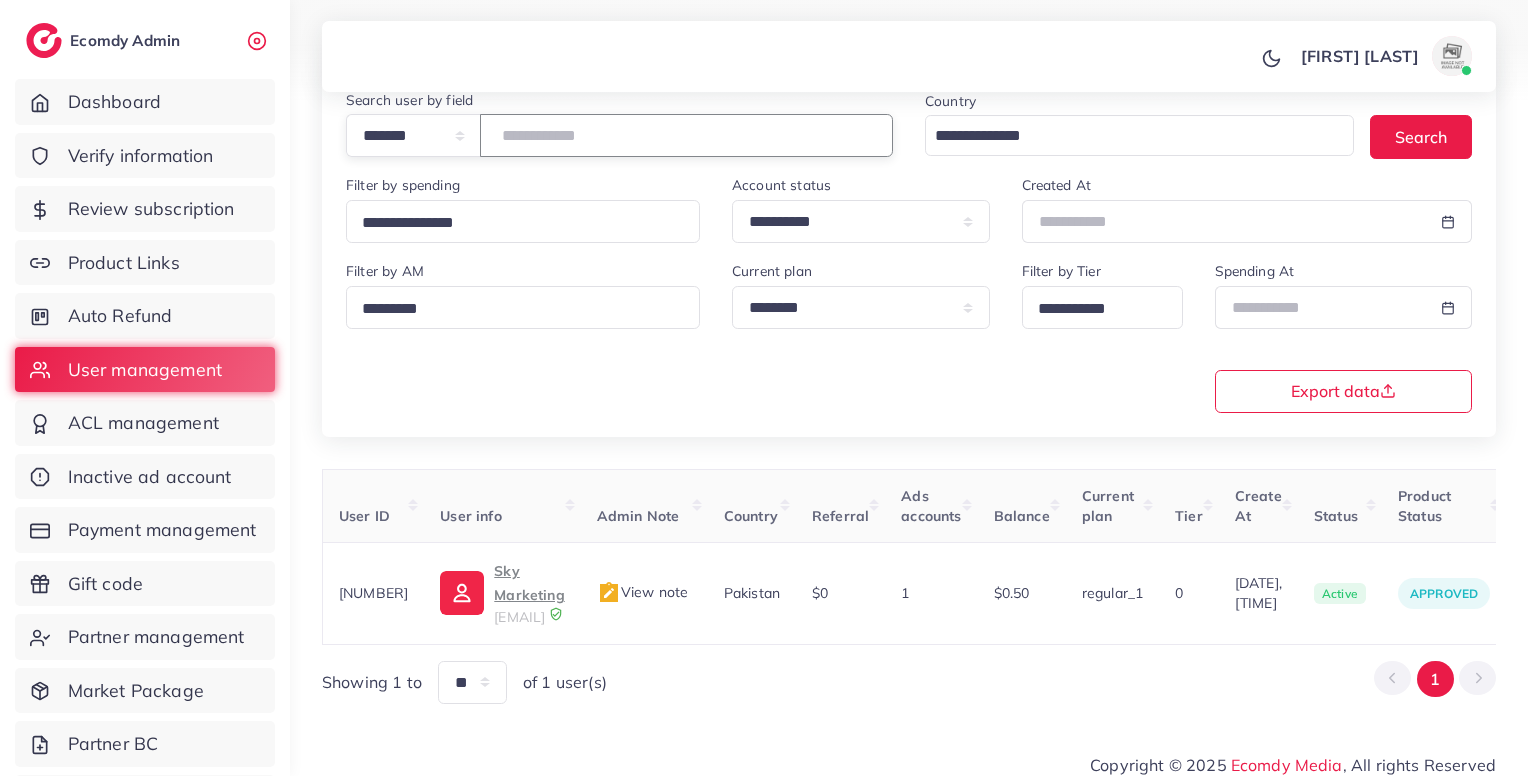 scroll, scrollTop: 0, scrollLeft: 436, axis: horizontal 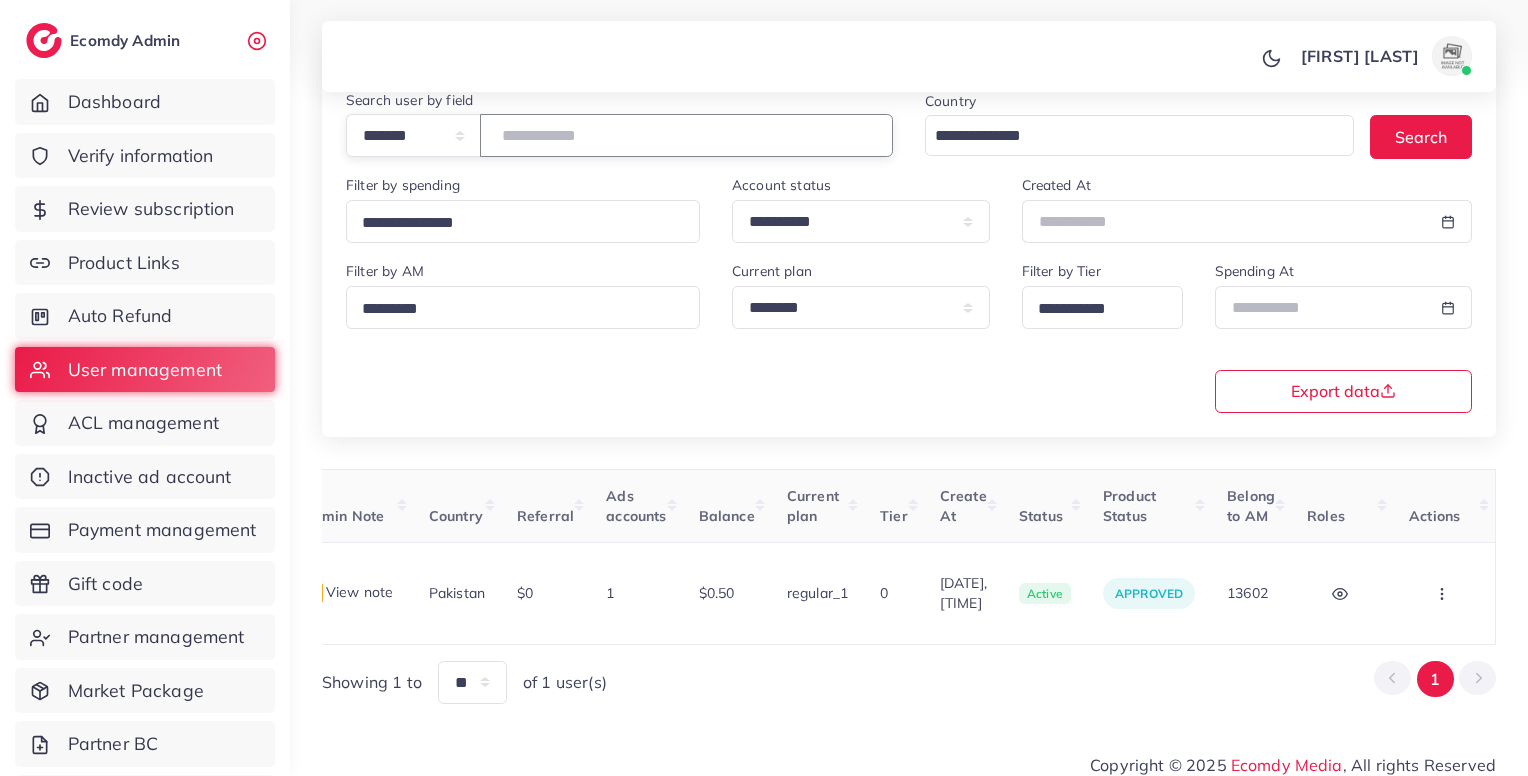 click on "*******" at bounding box center (686, 135) 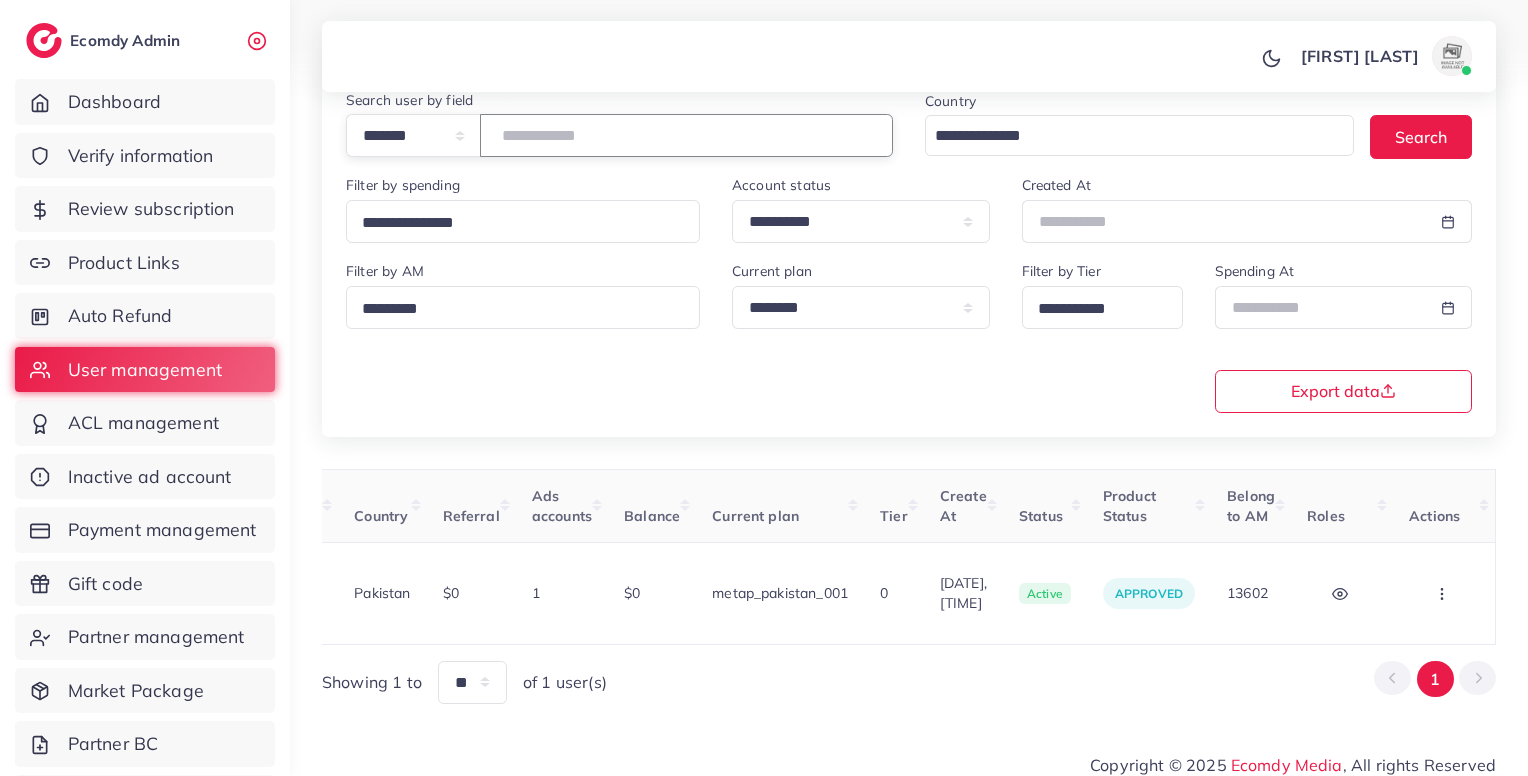 click on "*******" at bounding box center (686, 135) 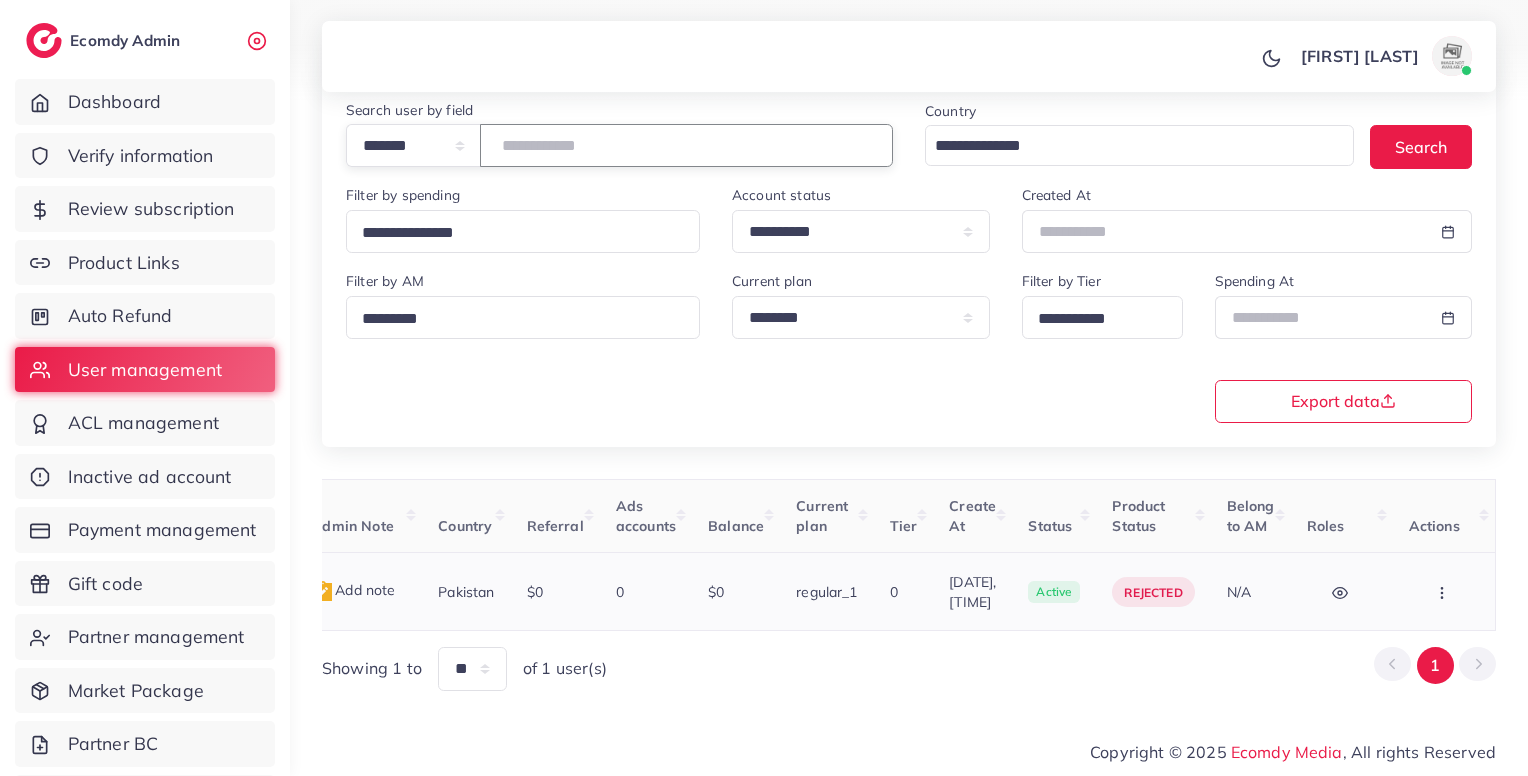 scroll, scrollTop: 0, scrollLeft: 0, axis: both 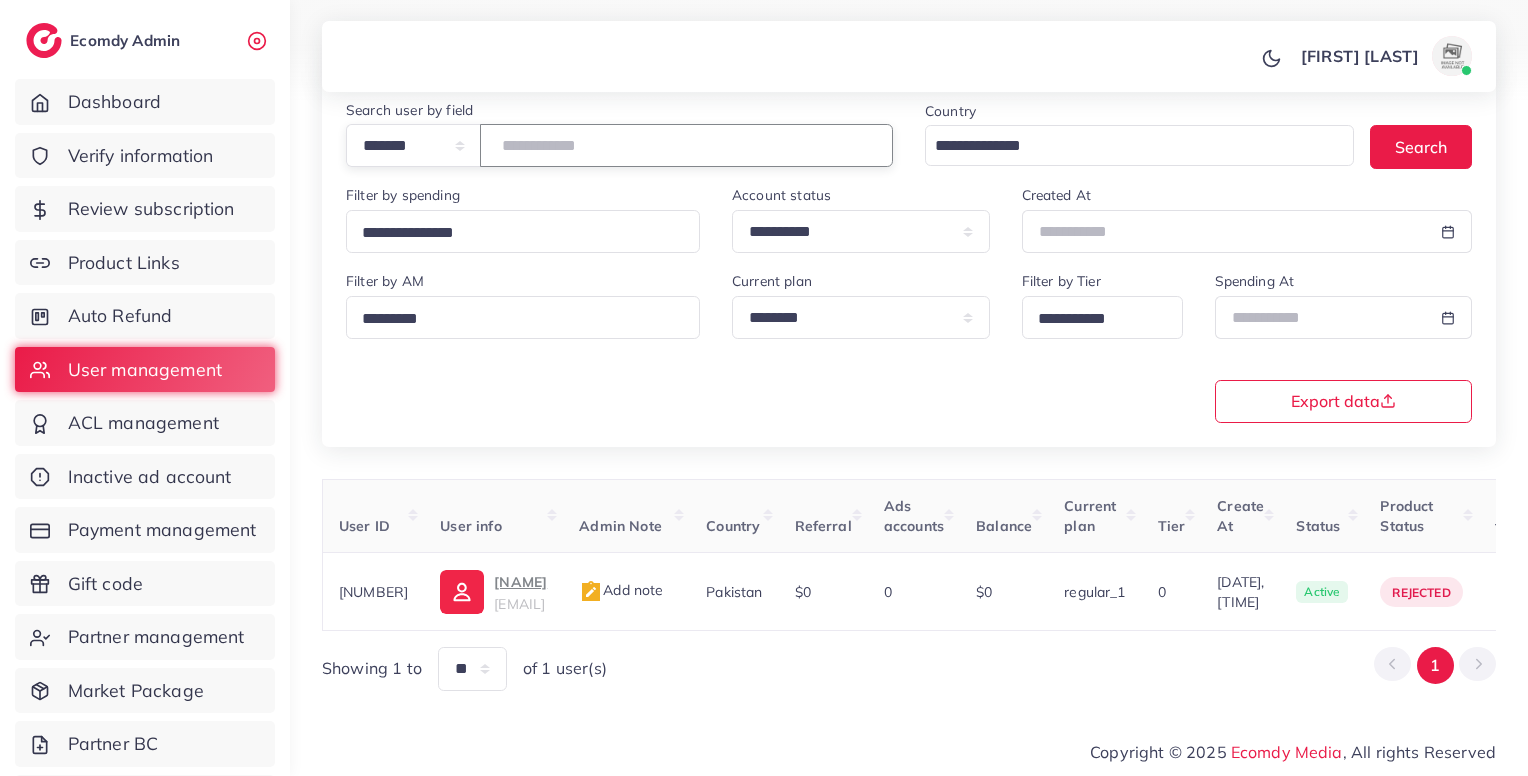 type on "*******" 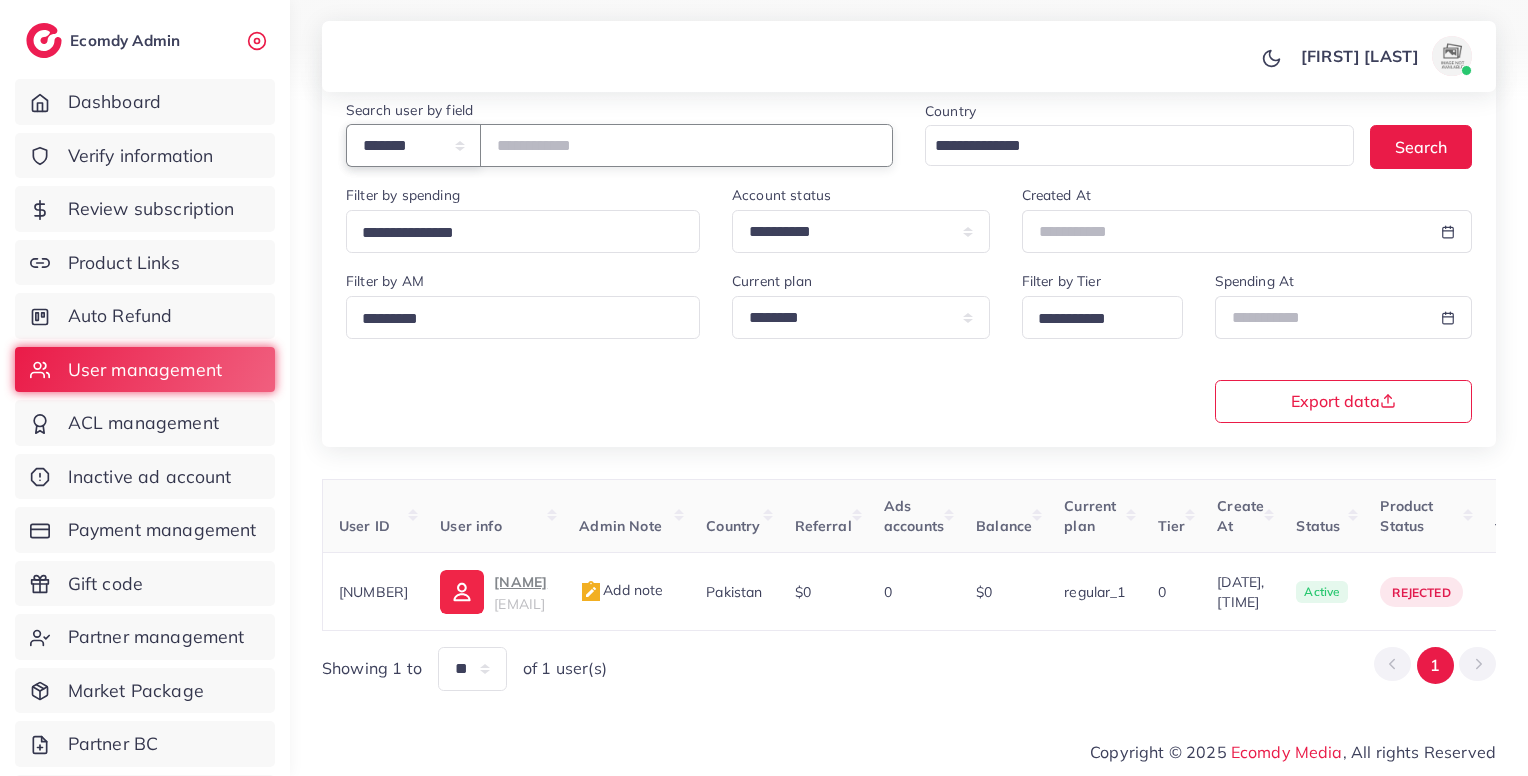click on "**********" at bounding box center [413, 145] 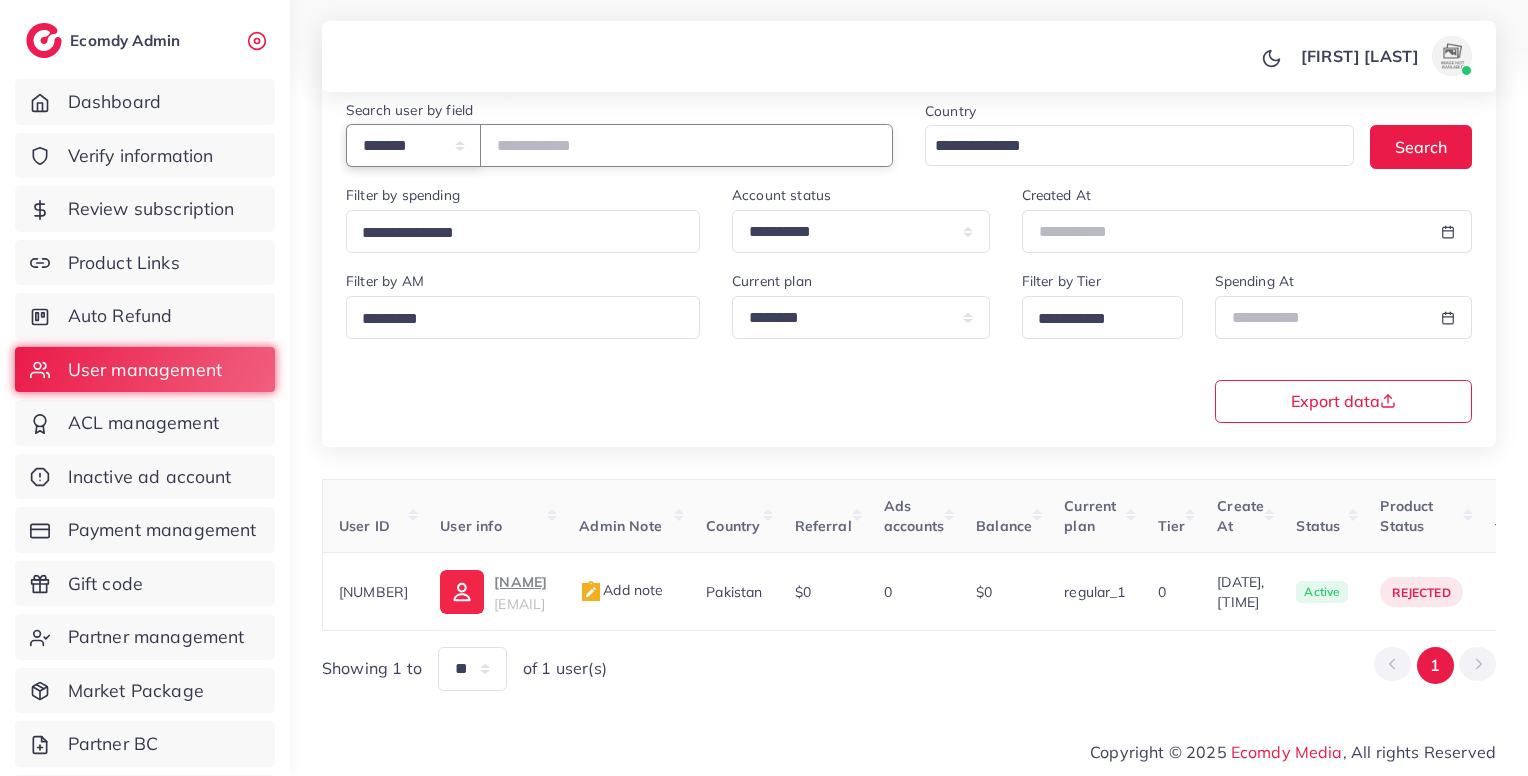 select on "*****" 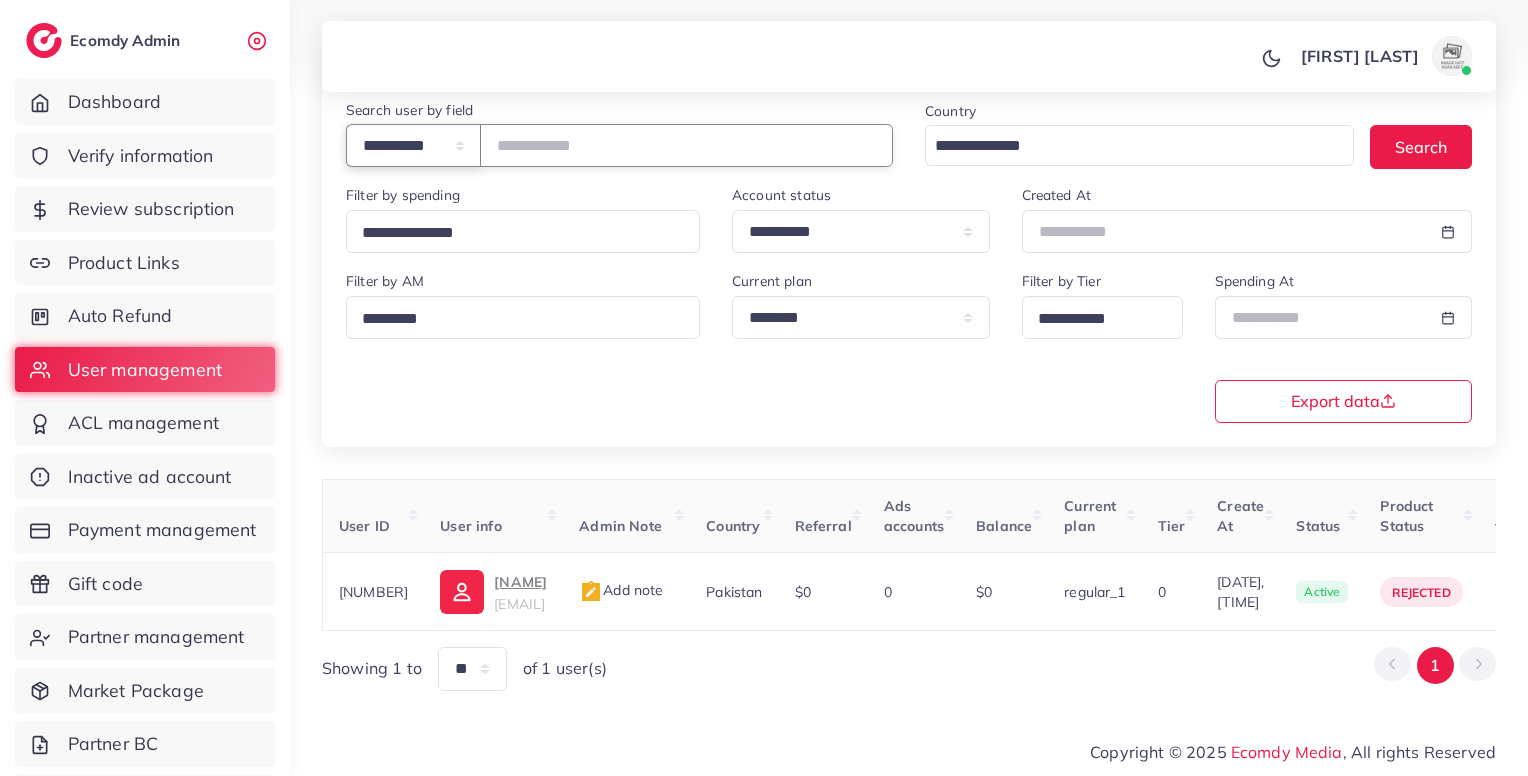 click on "**********" at bounding box center (413, 145) 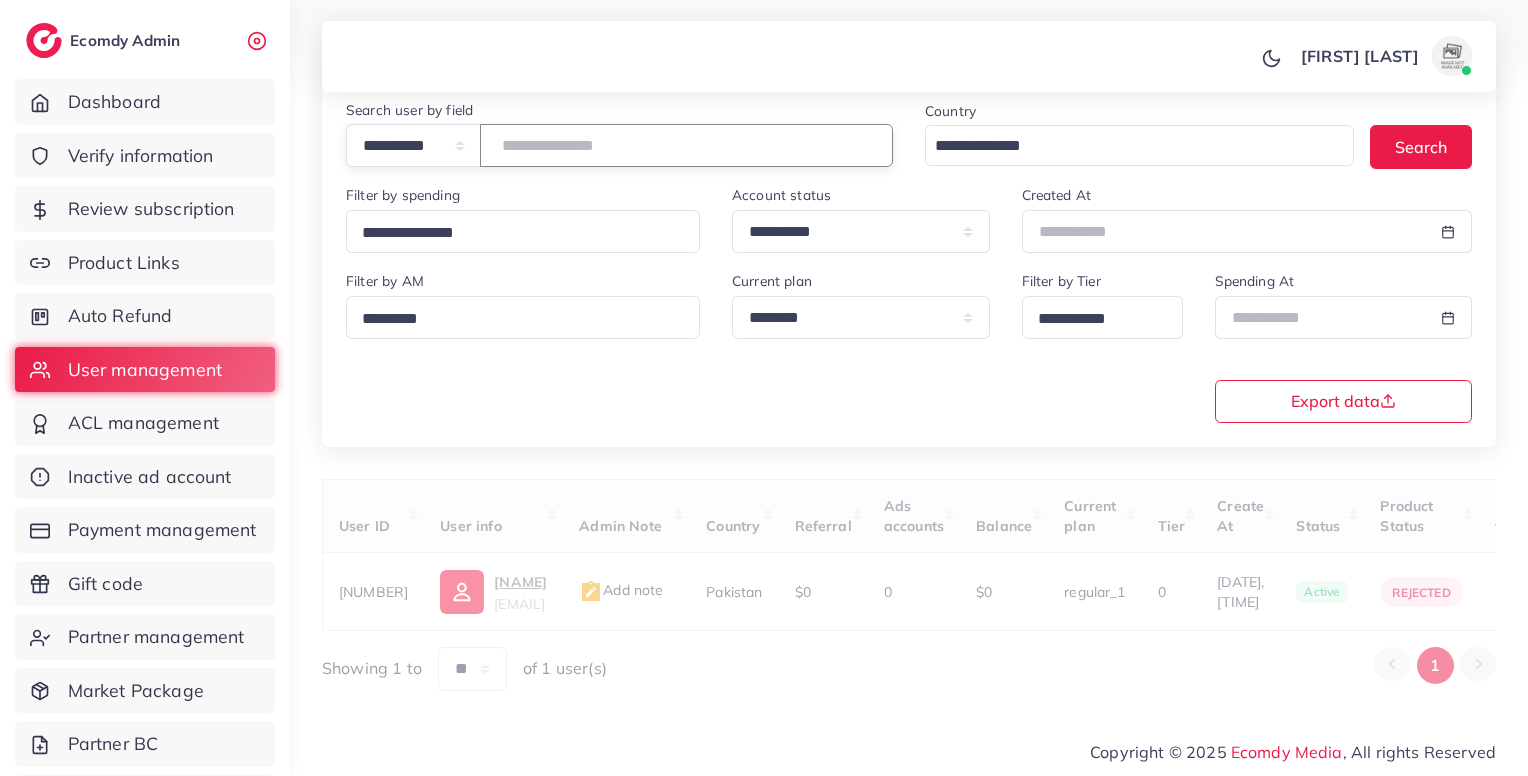 click at bounding box center (686, 145) 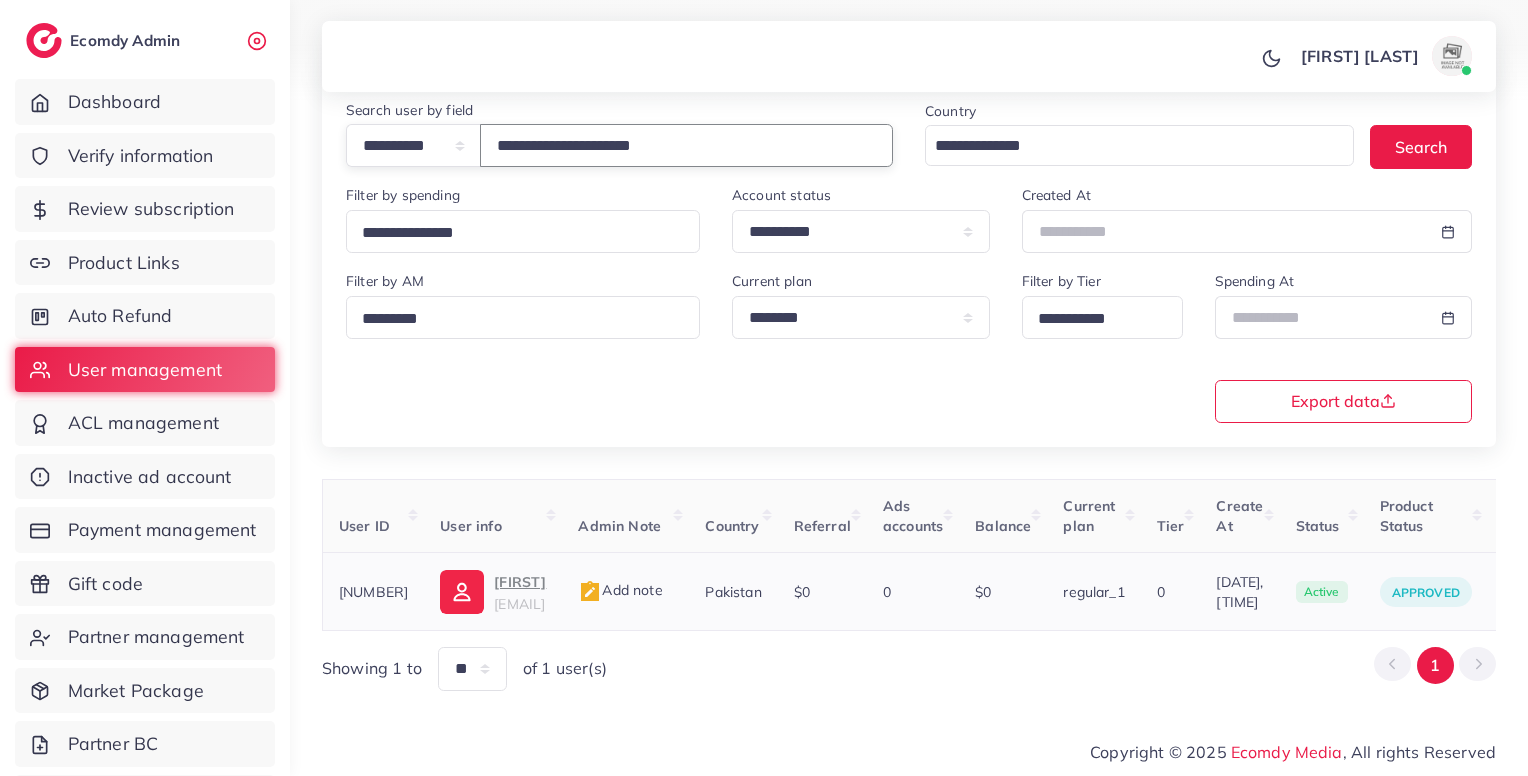 scroll, scrollTop: 0, scrollLeft: 416, axis: horizontal 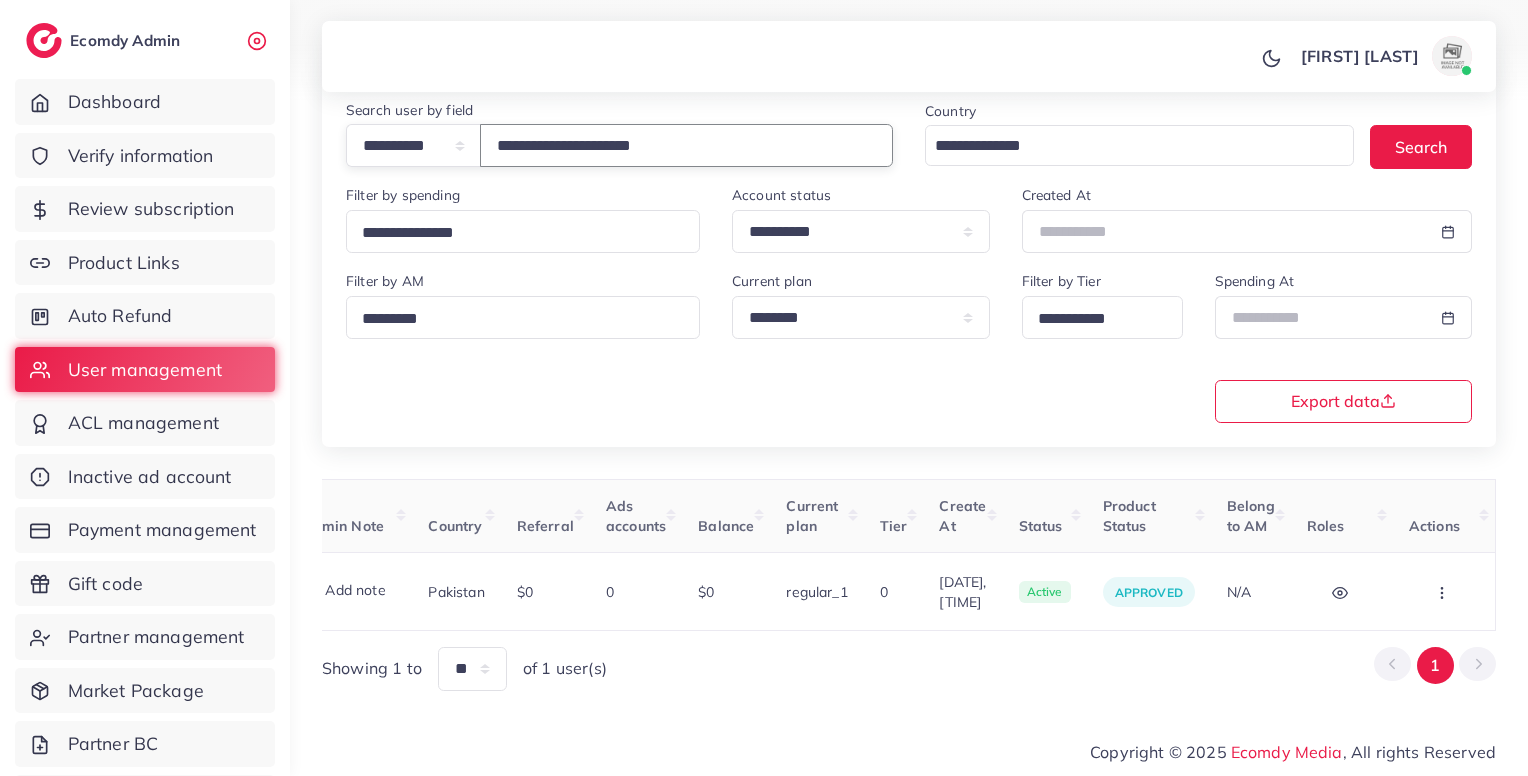 type on "**********" 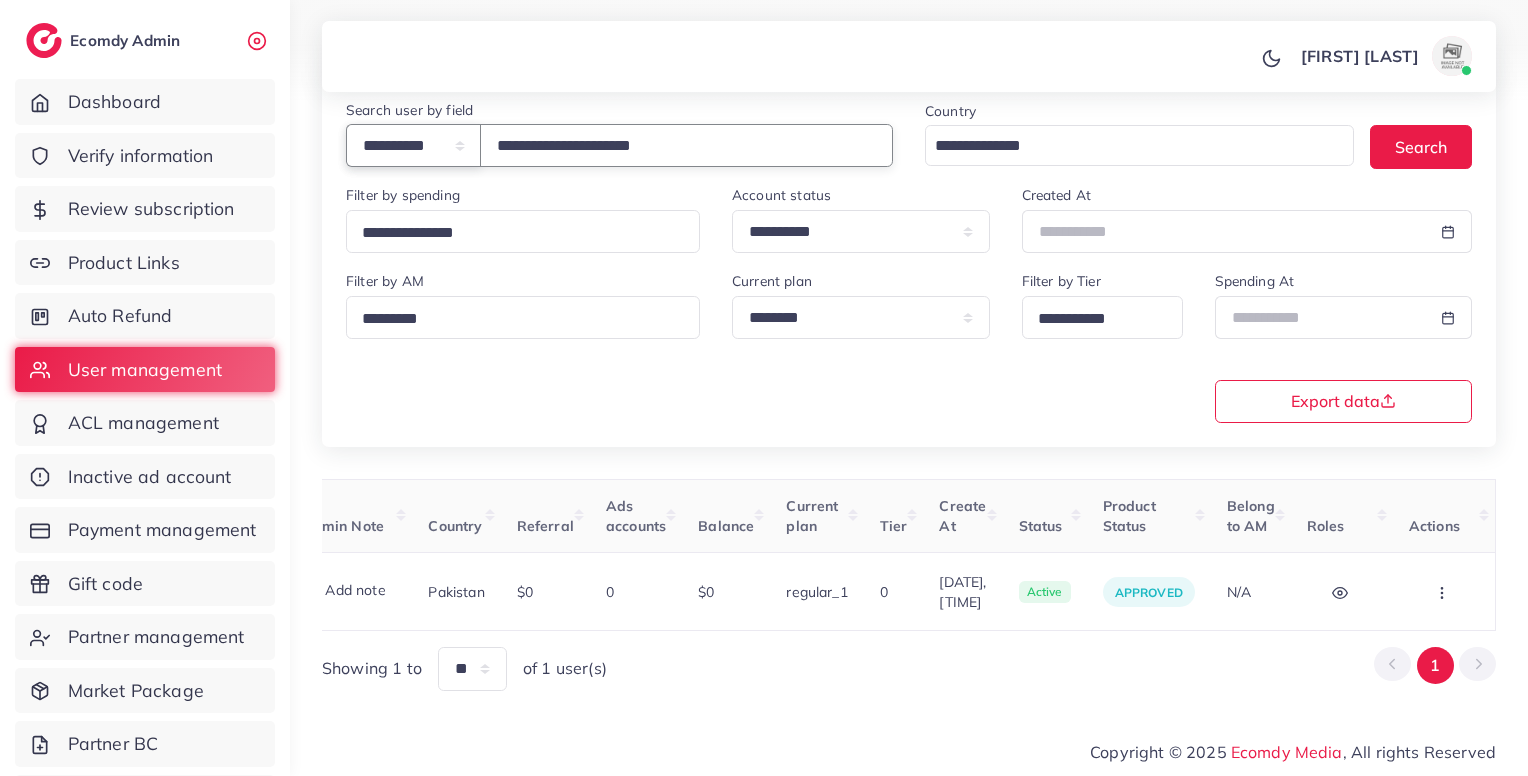 click on "**********" at bounding box center [413, 145] 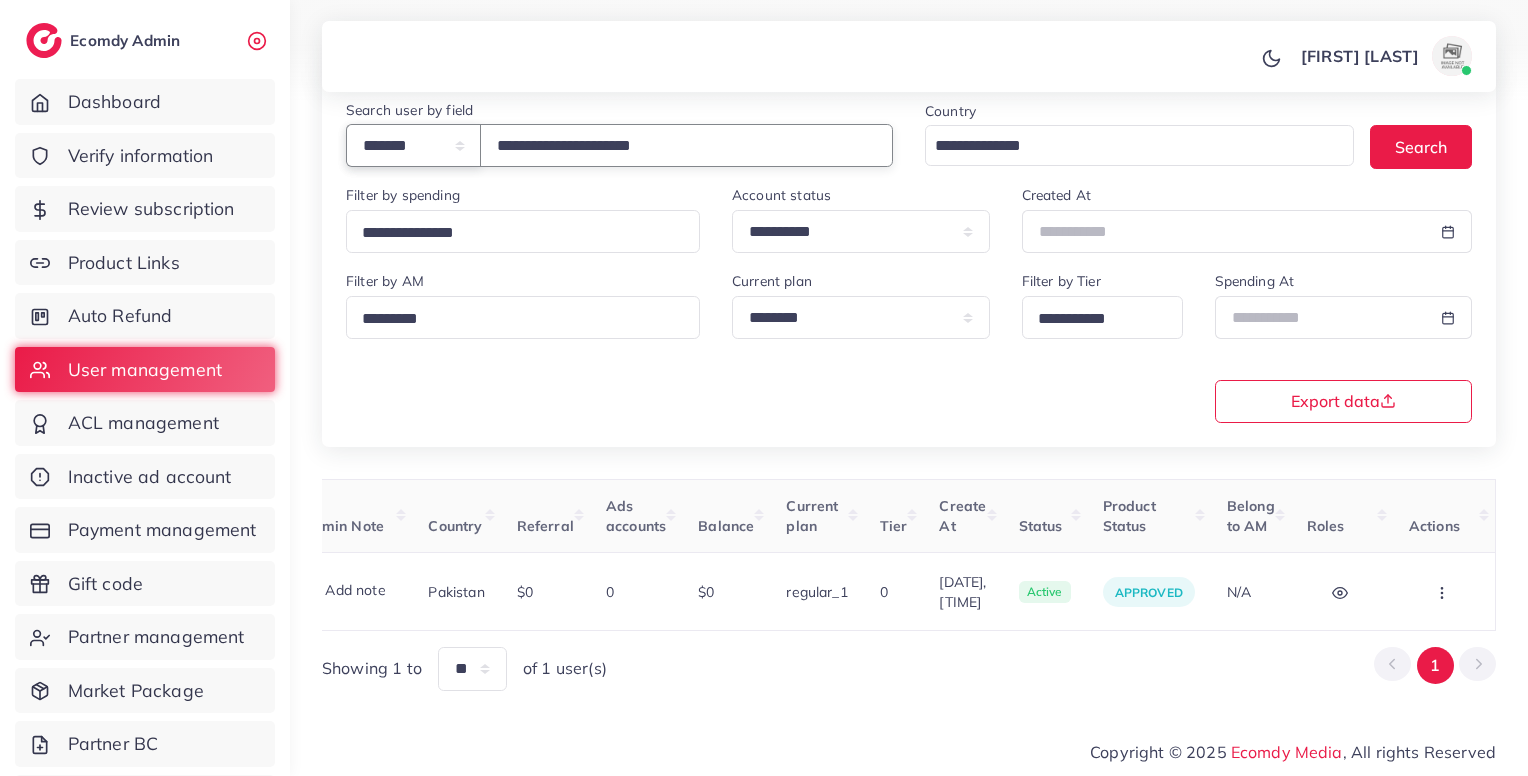 click on "**********" at bounding box center (413, 145) 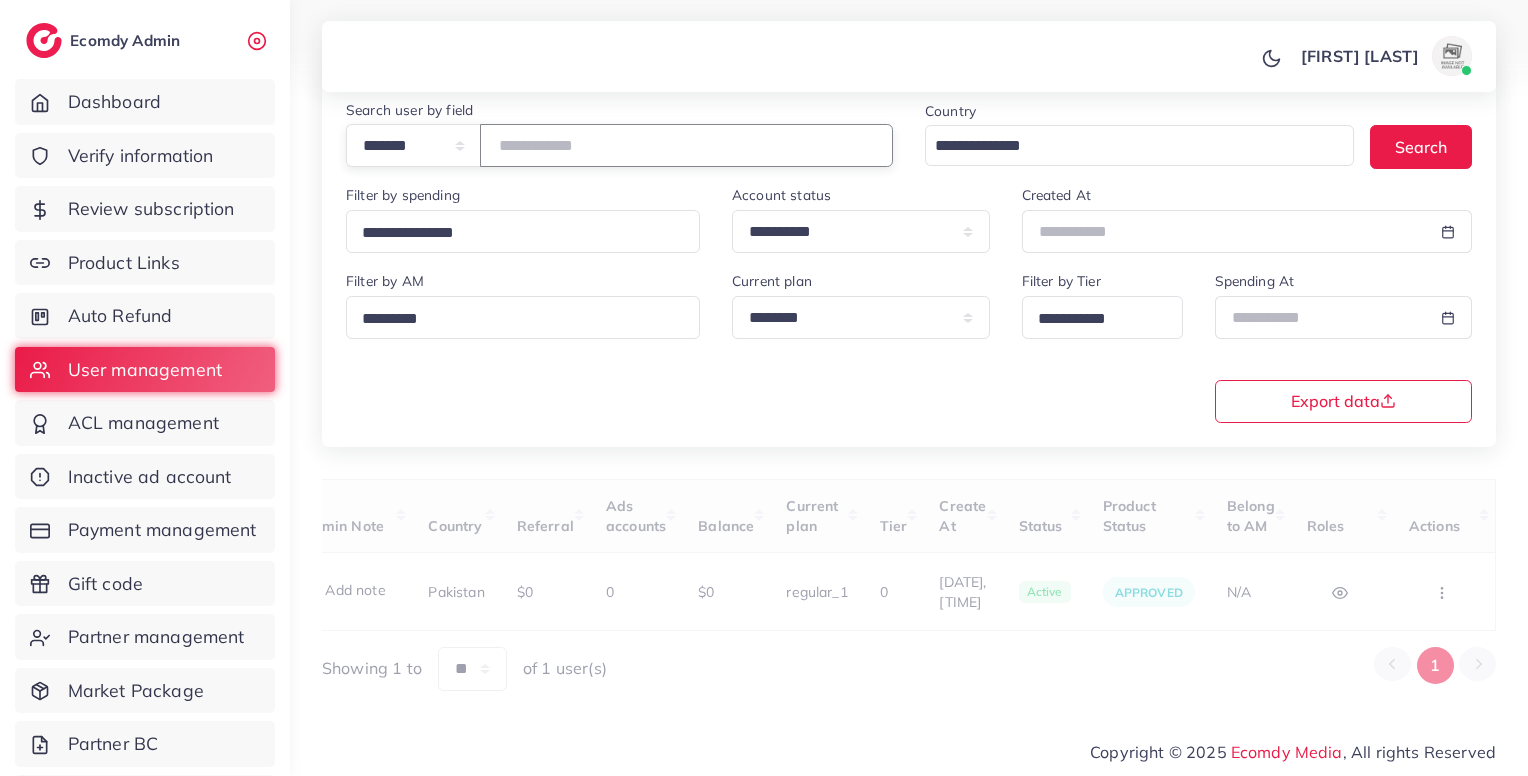 paste on "*******" 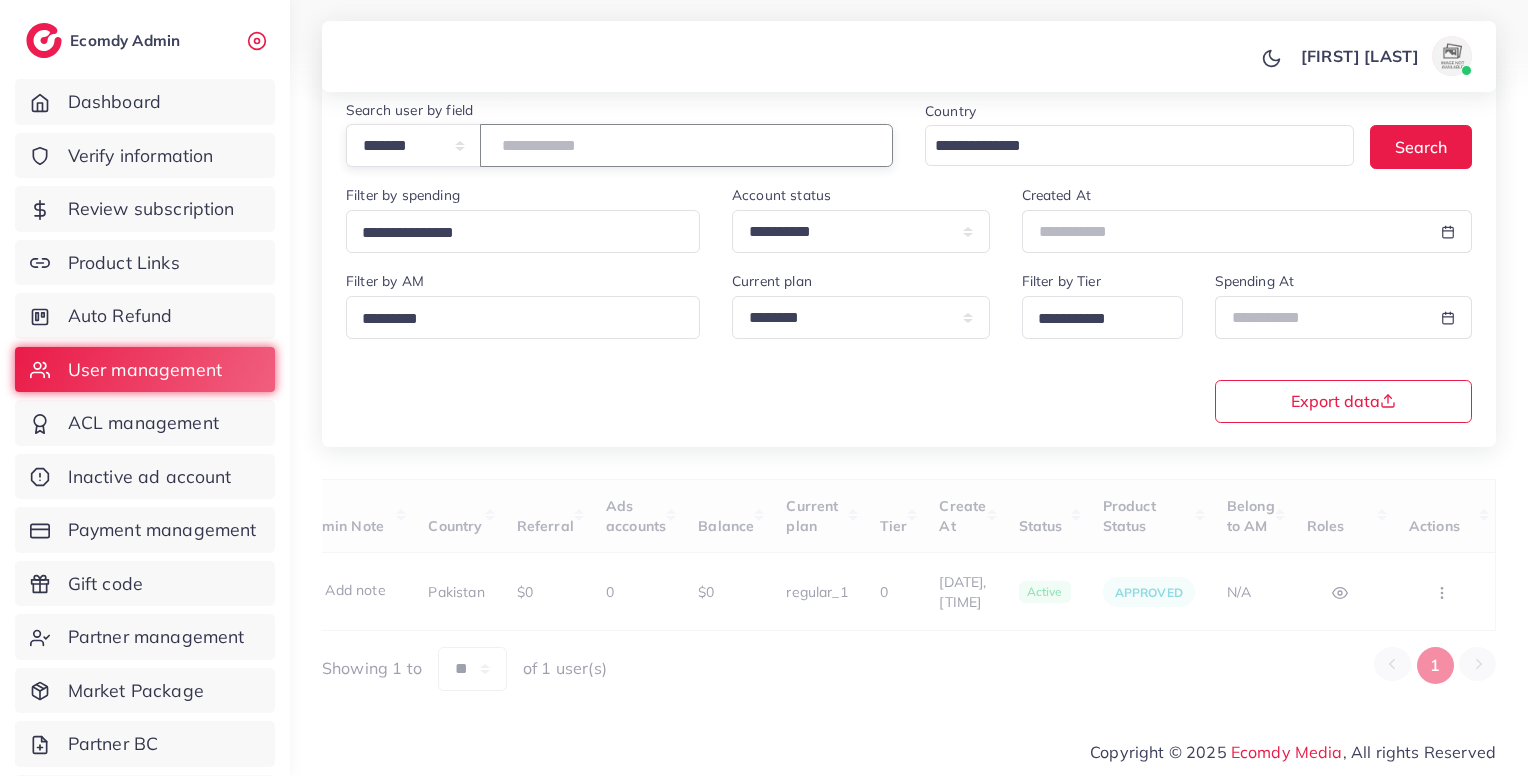click on "*******" at bounding box center (686, 145) 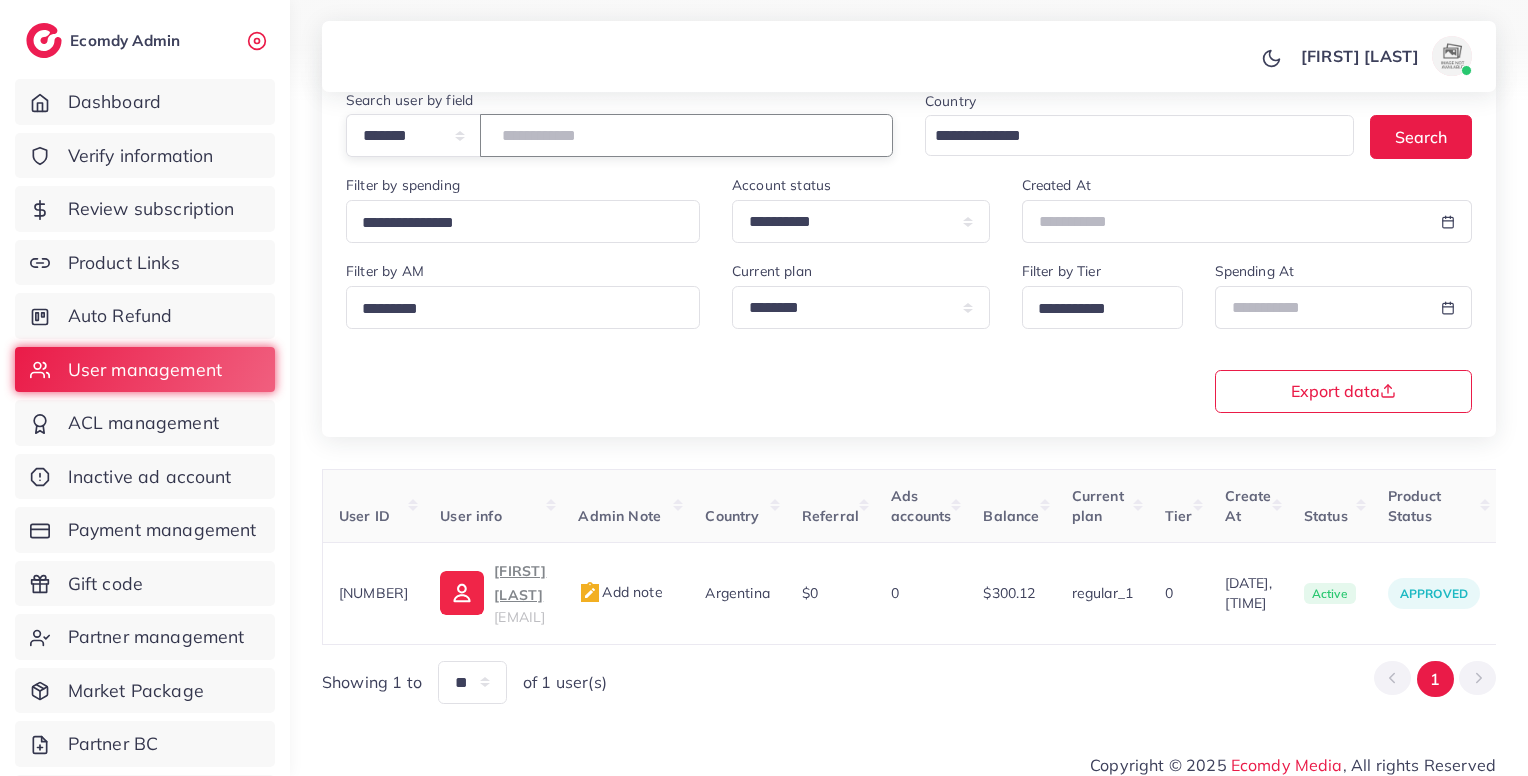 scroll, scrollTop: 0, scrollLeft: 452, axis: horizontal 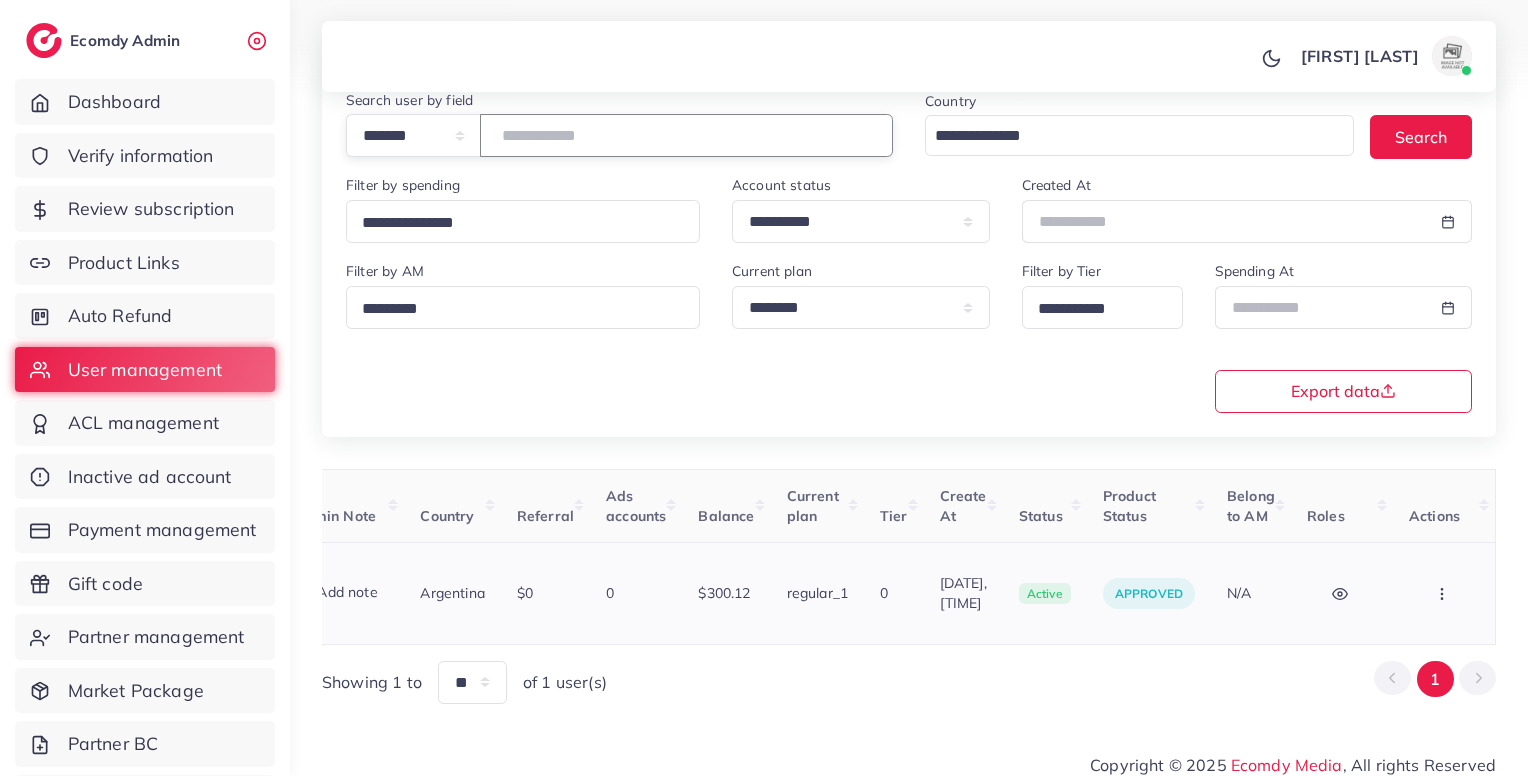 click at bounding box center [1444, 593] 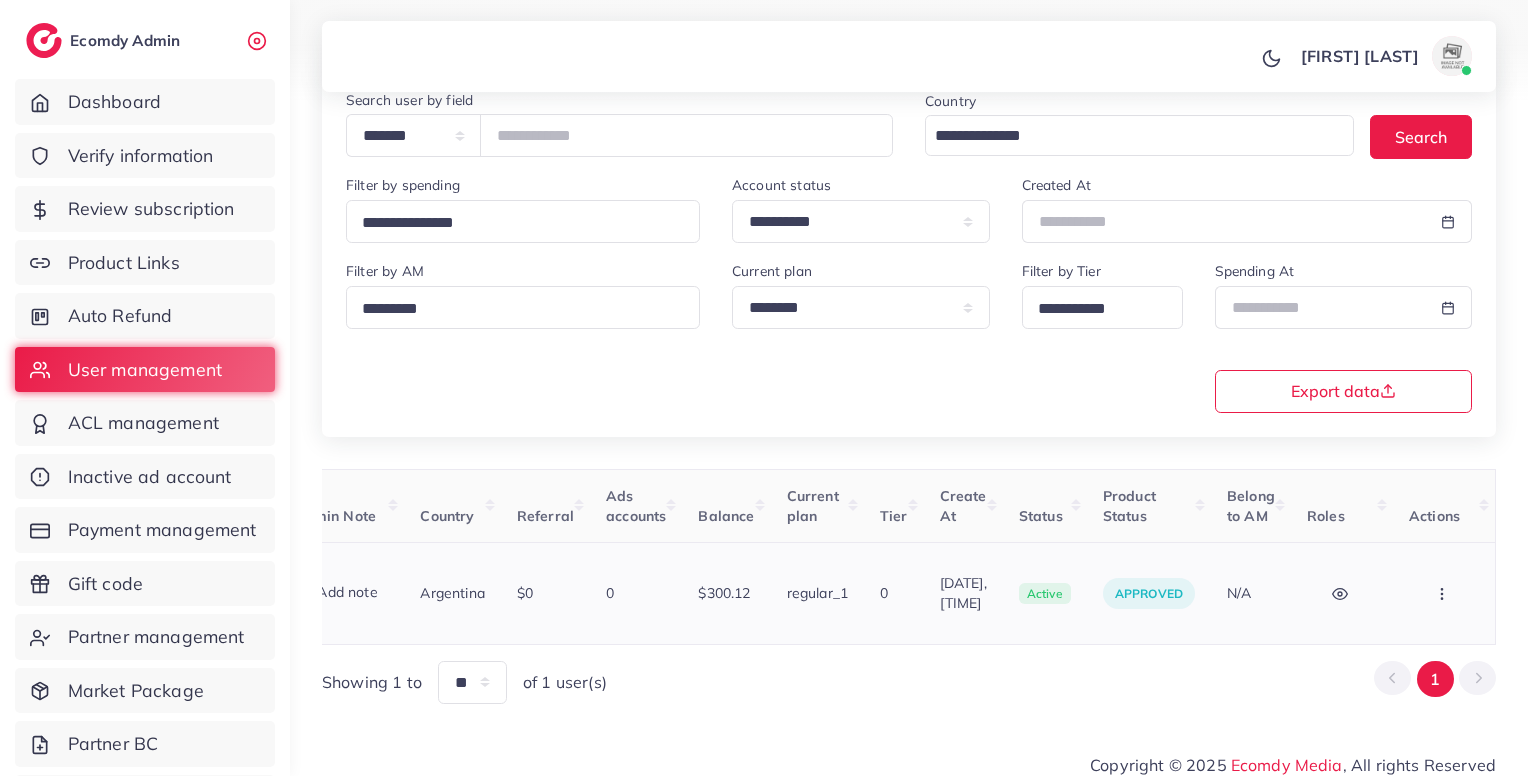 scroll, scrollTop: 3, scrollLeft: 452, axis: both 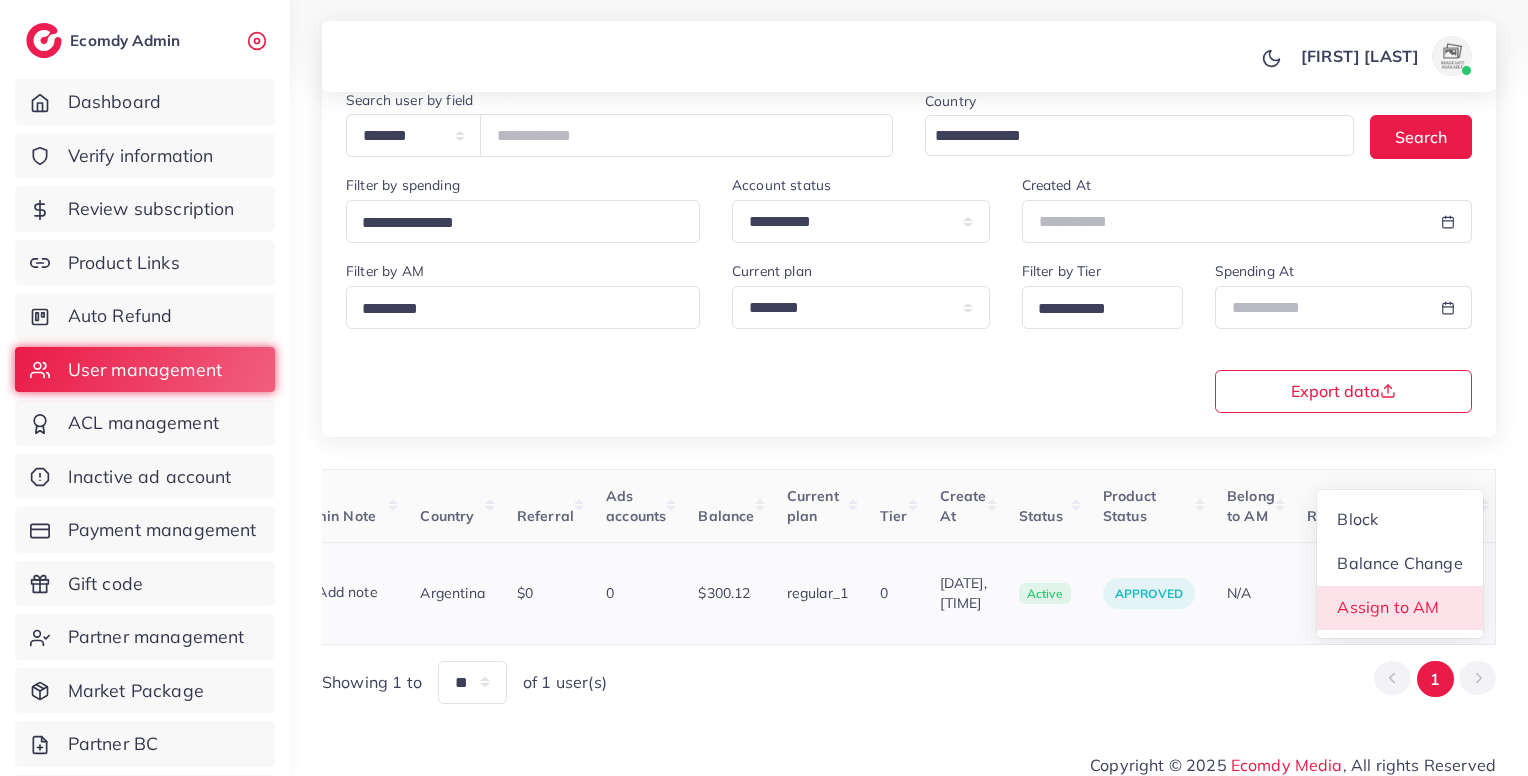 click on "Assign to AM" at bounding box center [1400, 608] 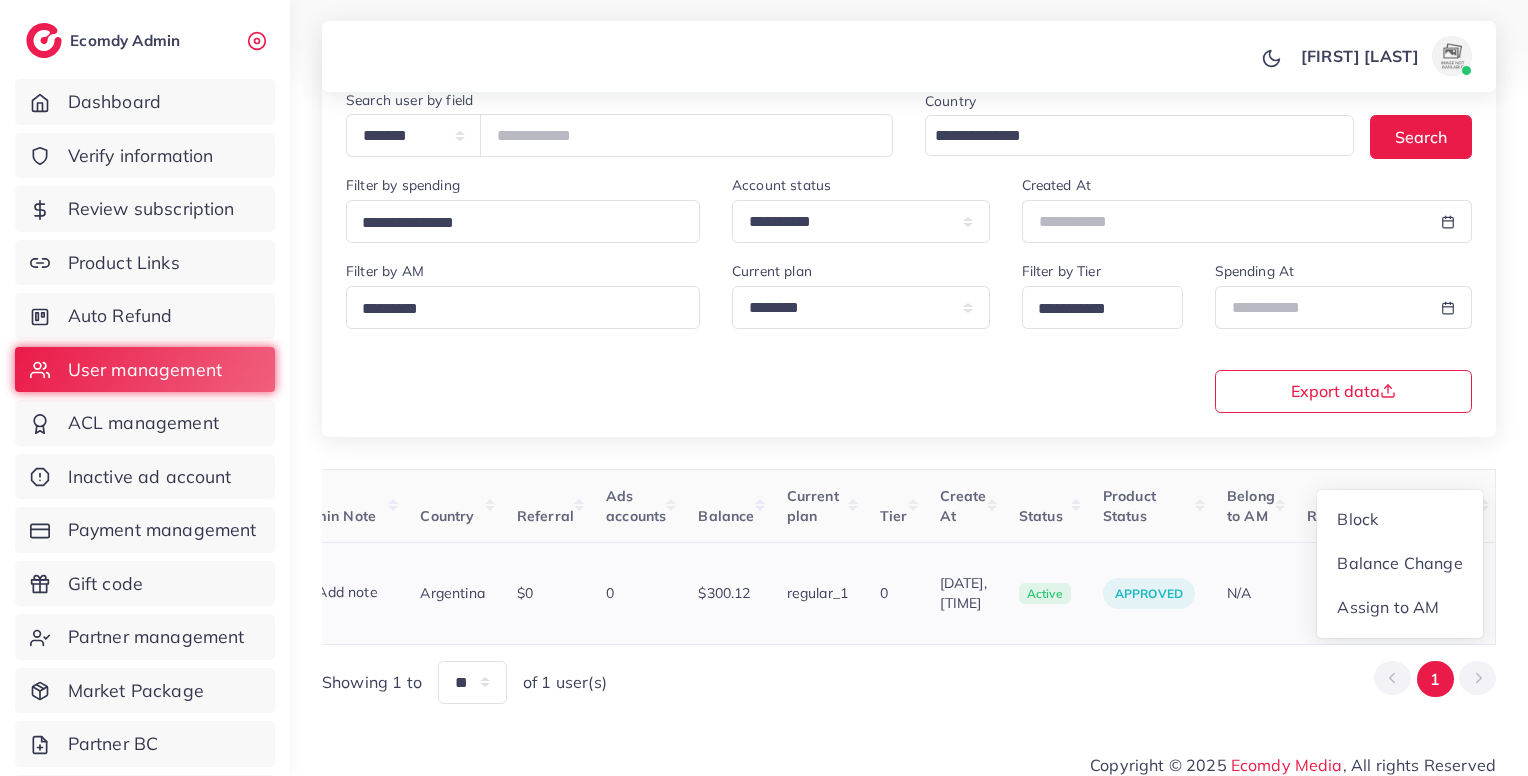 scroll, scrollTop: 0, scrollLeft: 452, axis: horizontal 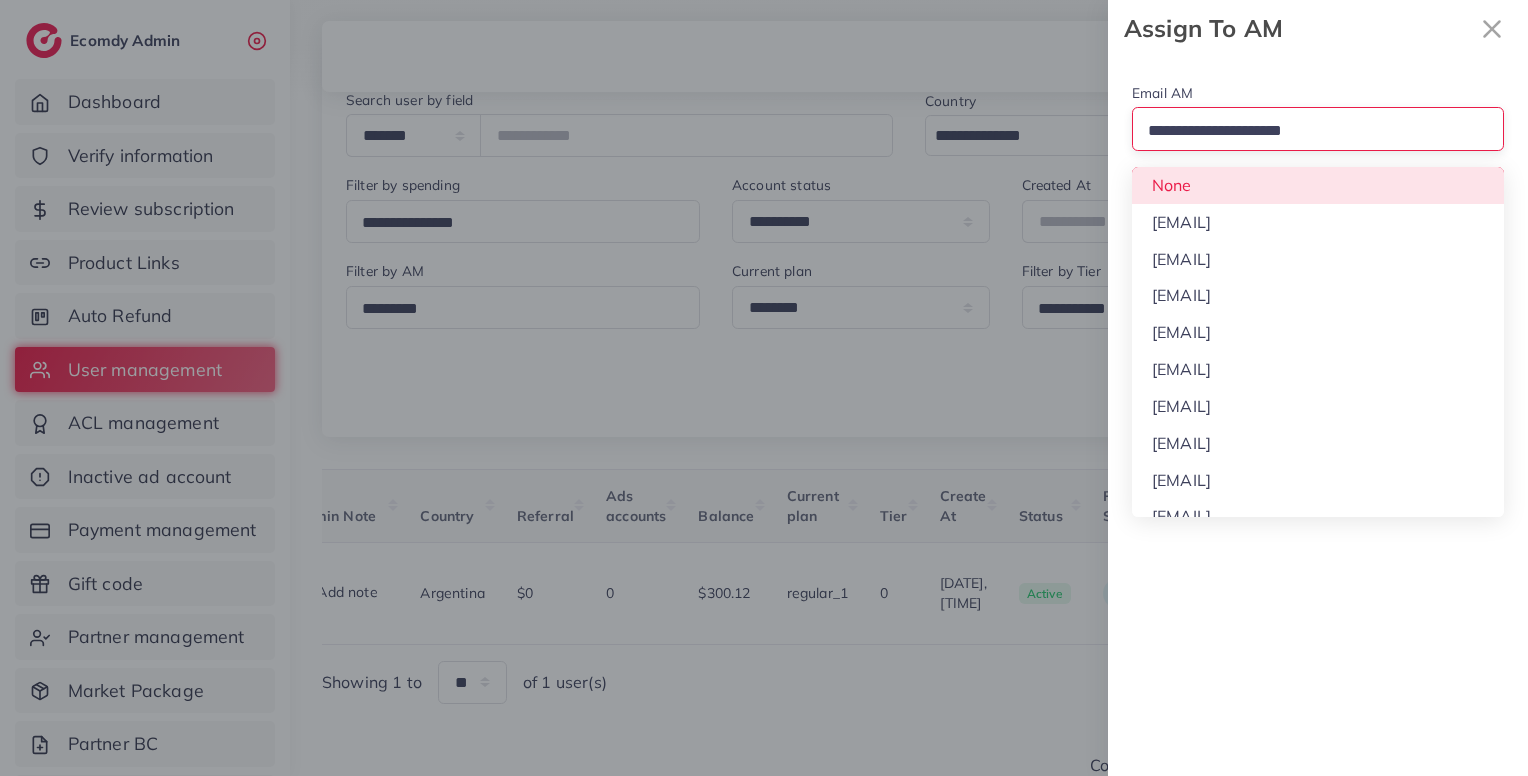 click at bounding box center [1309, 131] 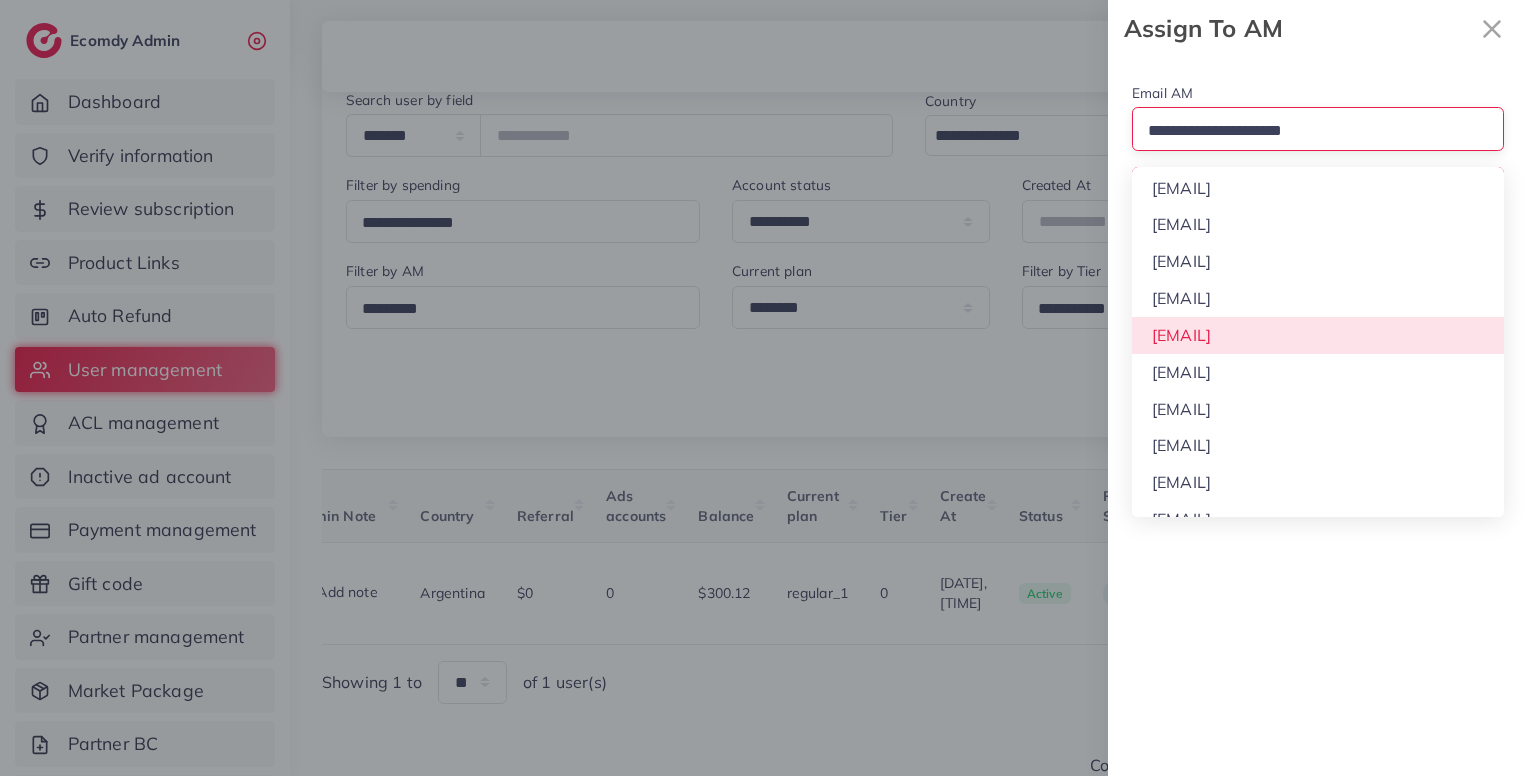 scroll, scrollTop: 104, scrollLeft: 0, axis: vertical 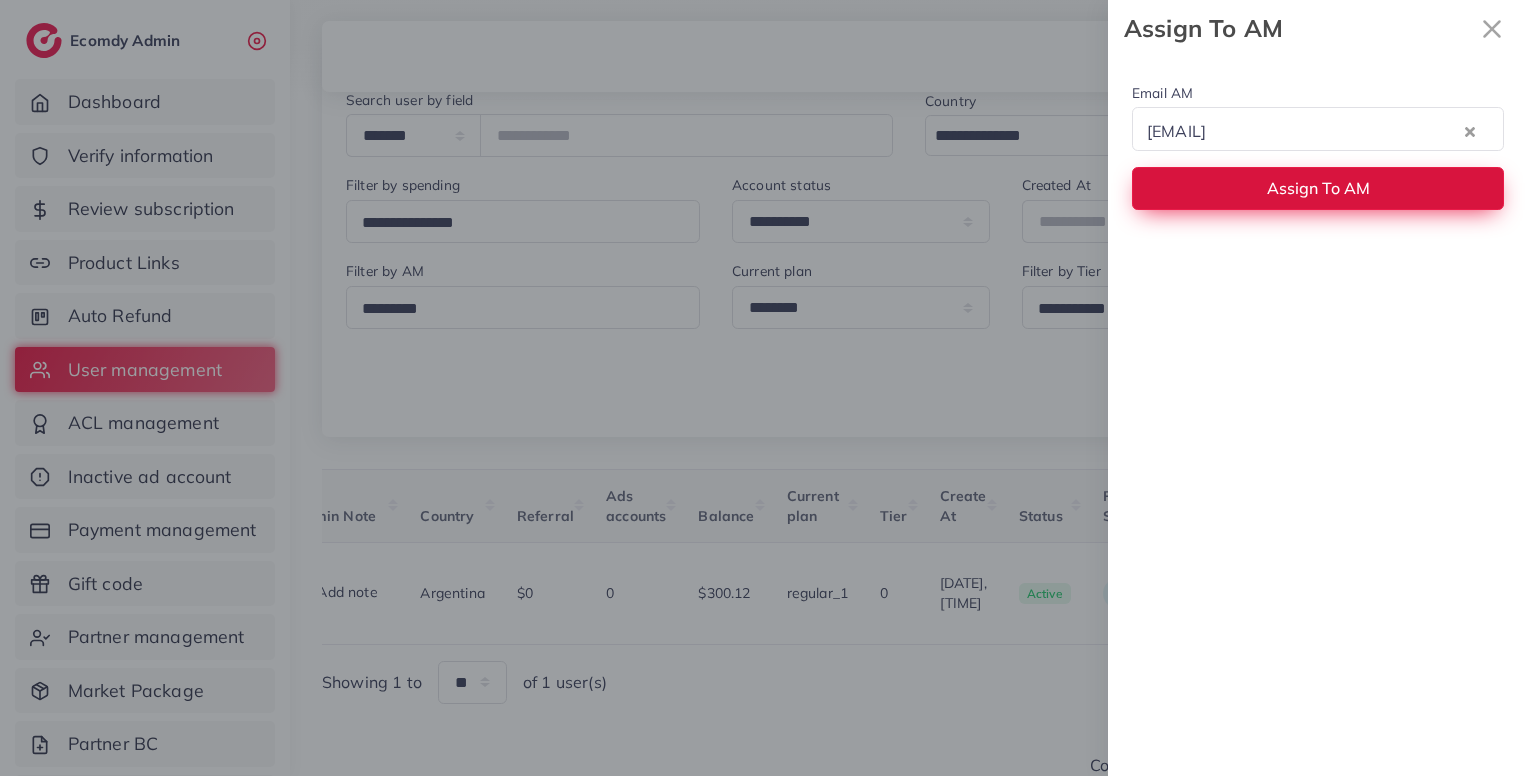 click on "Assign To AM" at bounding box center [1318, 188] 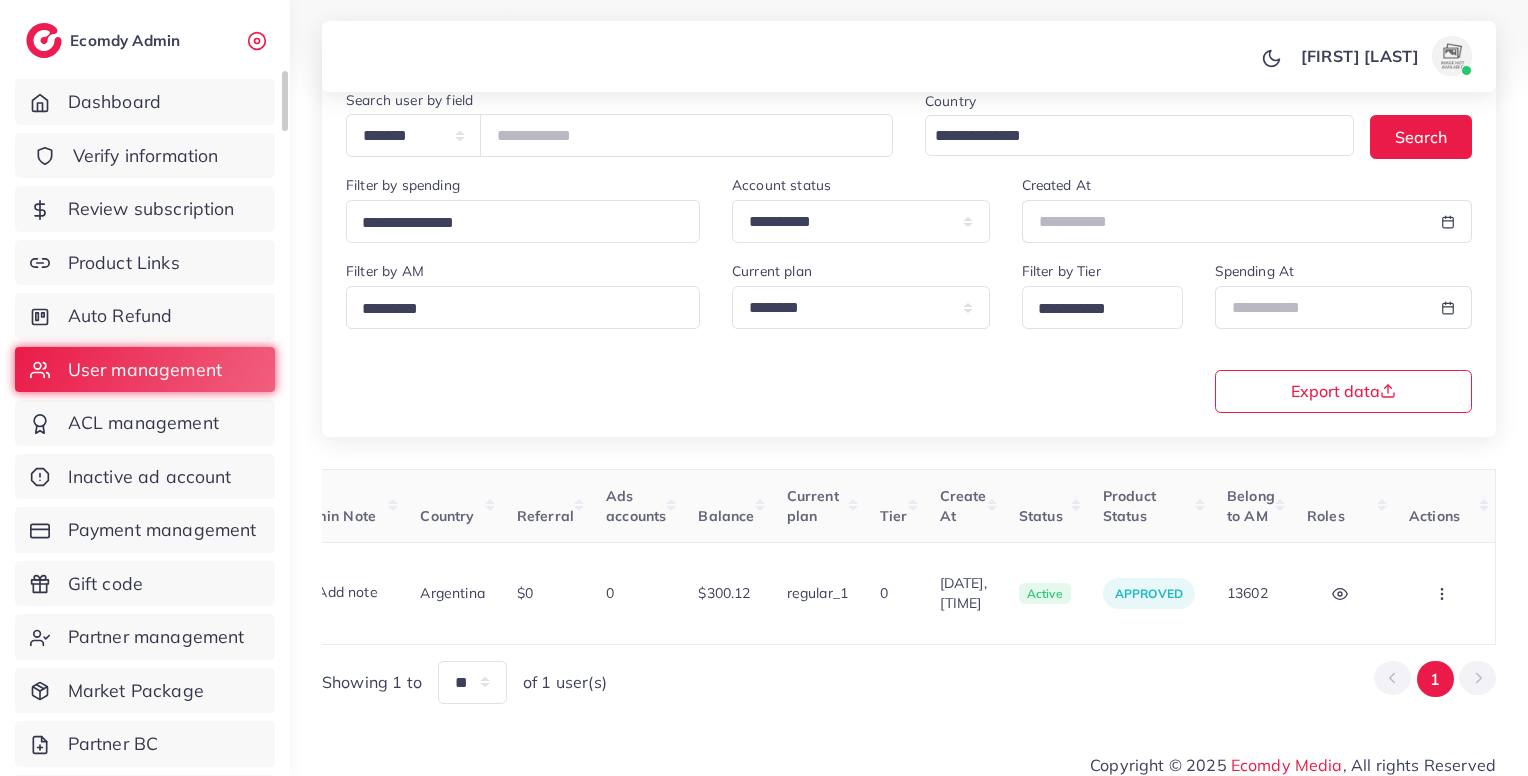 click on "Verify information" at bounding box center (145, 156) 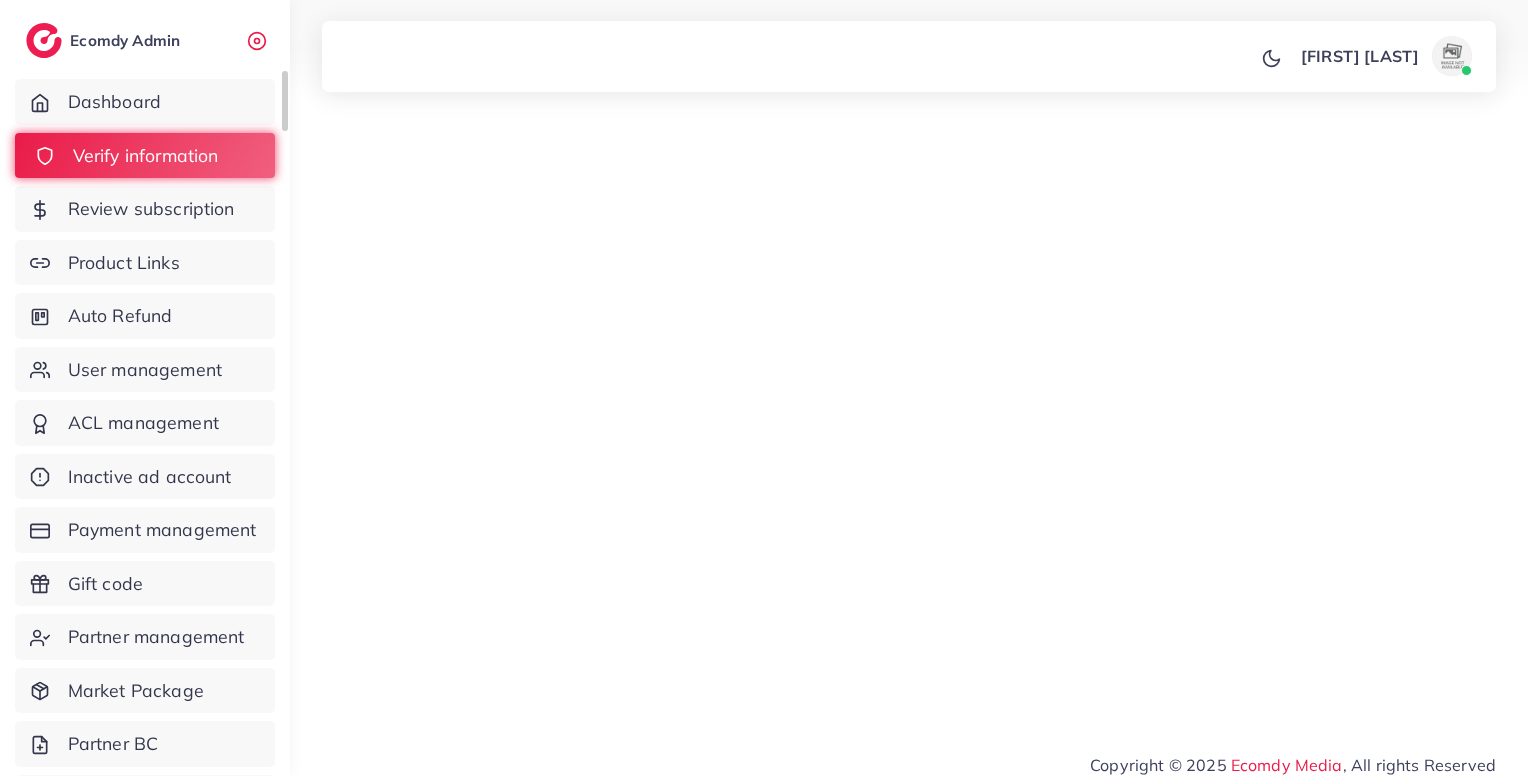 scroll, scrollTop: 0, scrollLeft: 0, axis: both 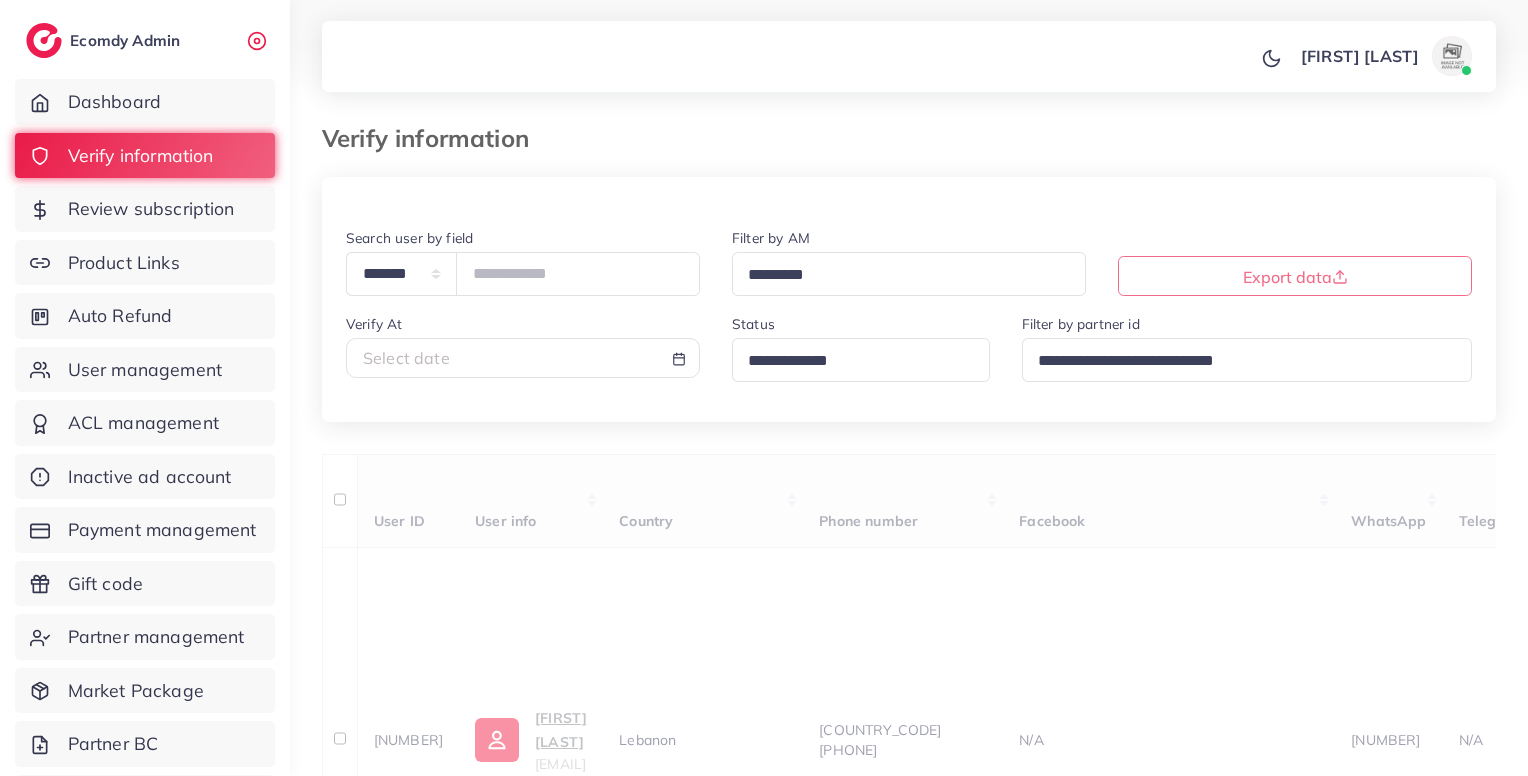 click at bounding box center (852, 361) 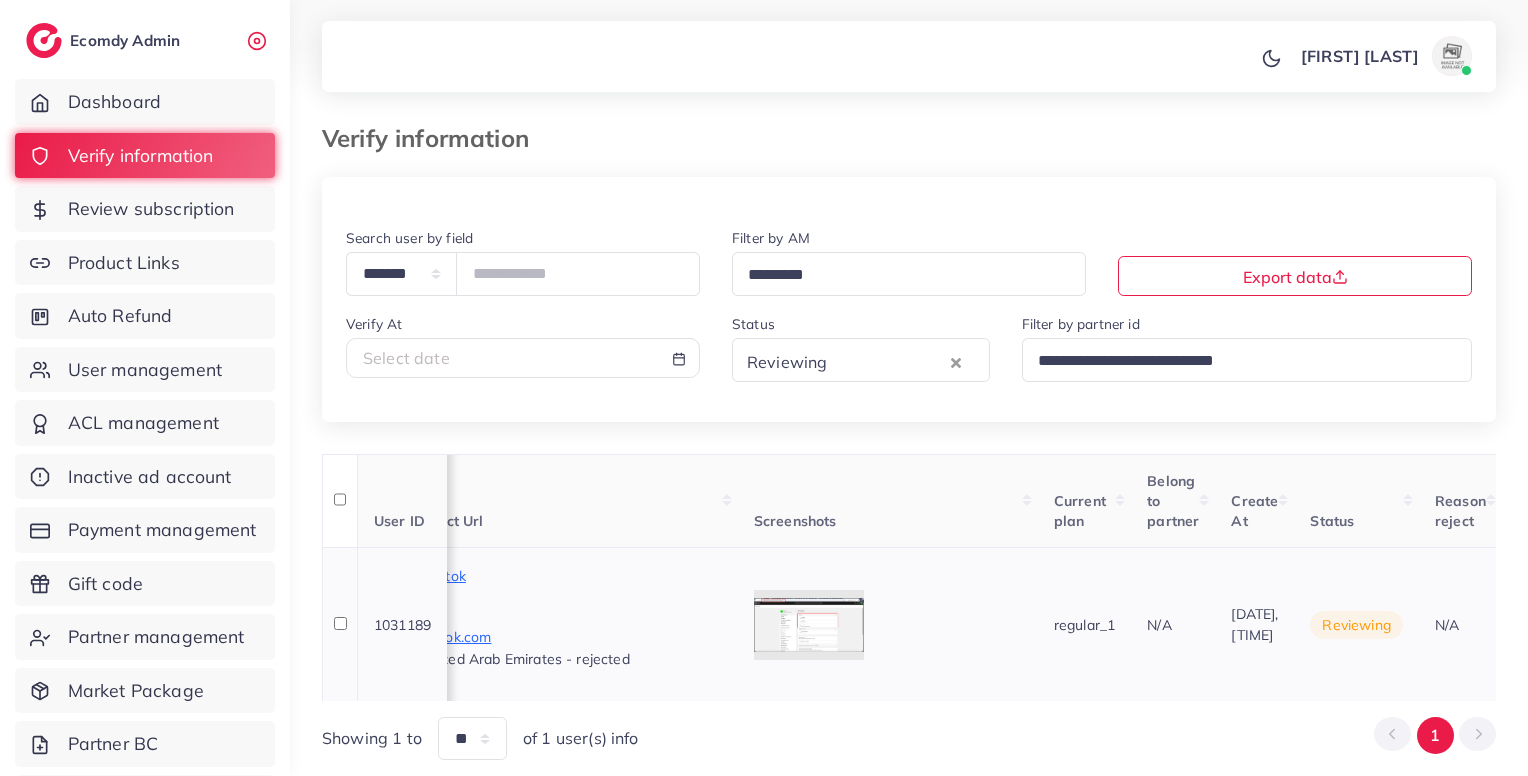 click at bounding box center (0, 0) 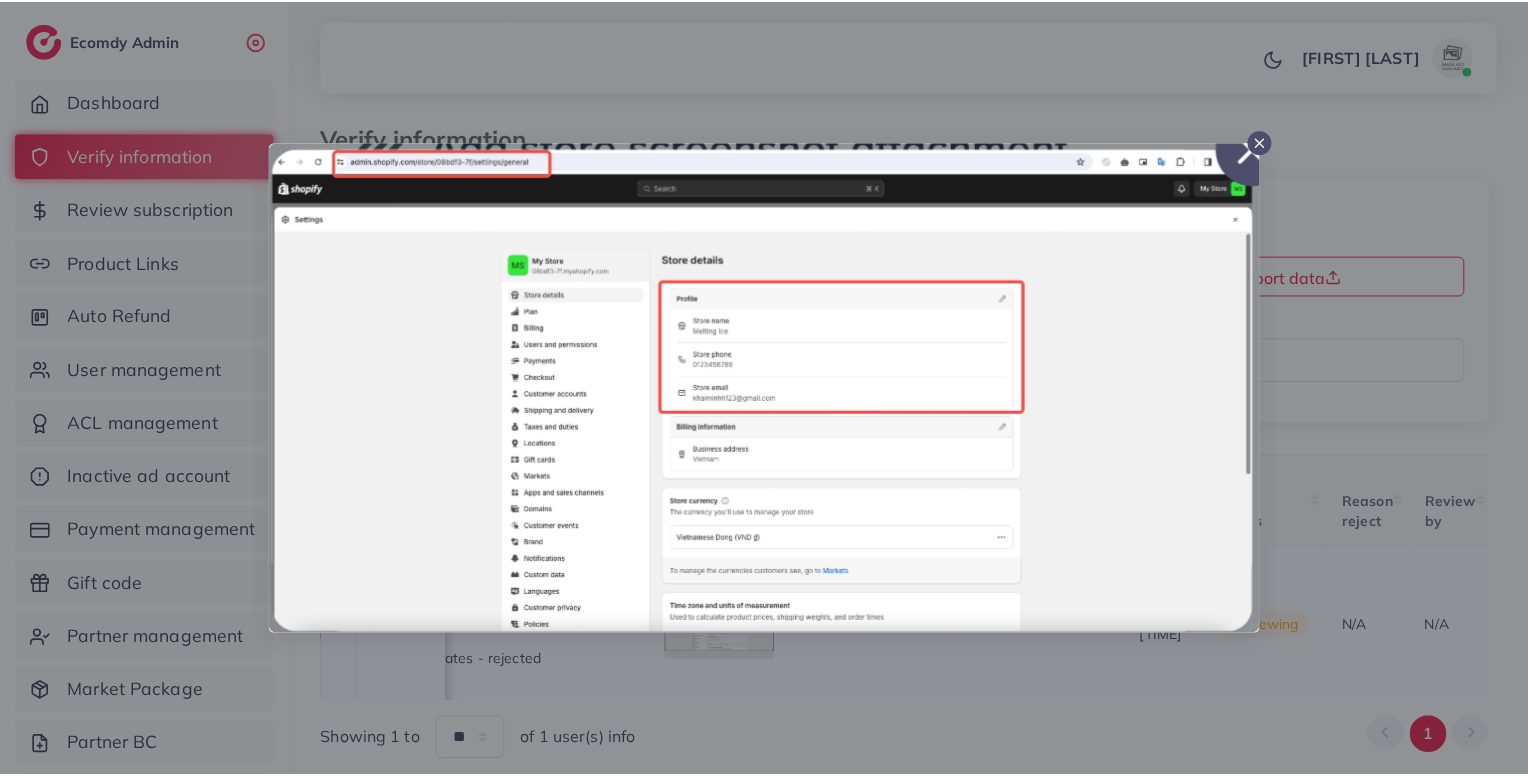 scroll, scrollTop: 0, scrollLeft: 1266, axis: horizontal 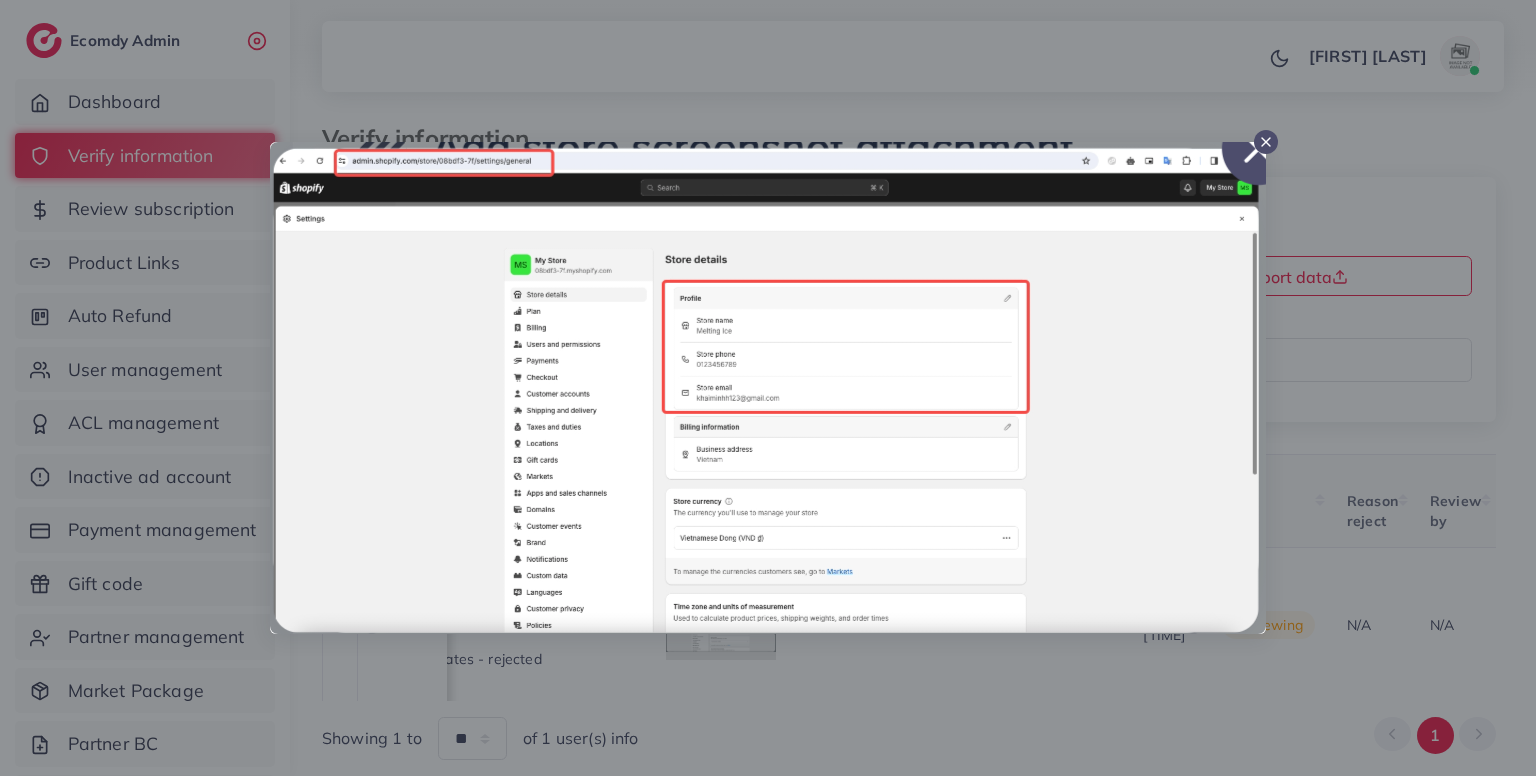 click at bounding box center [1266, 142] 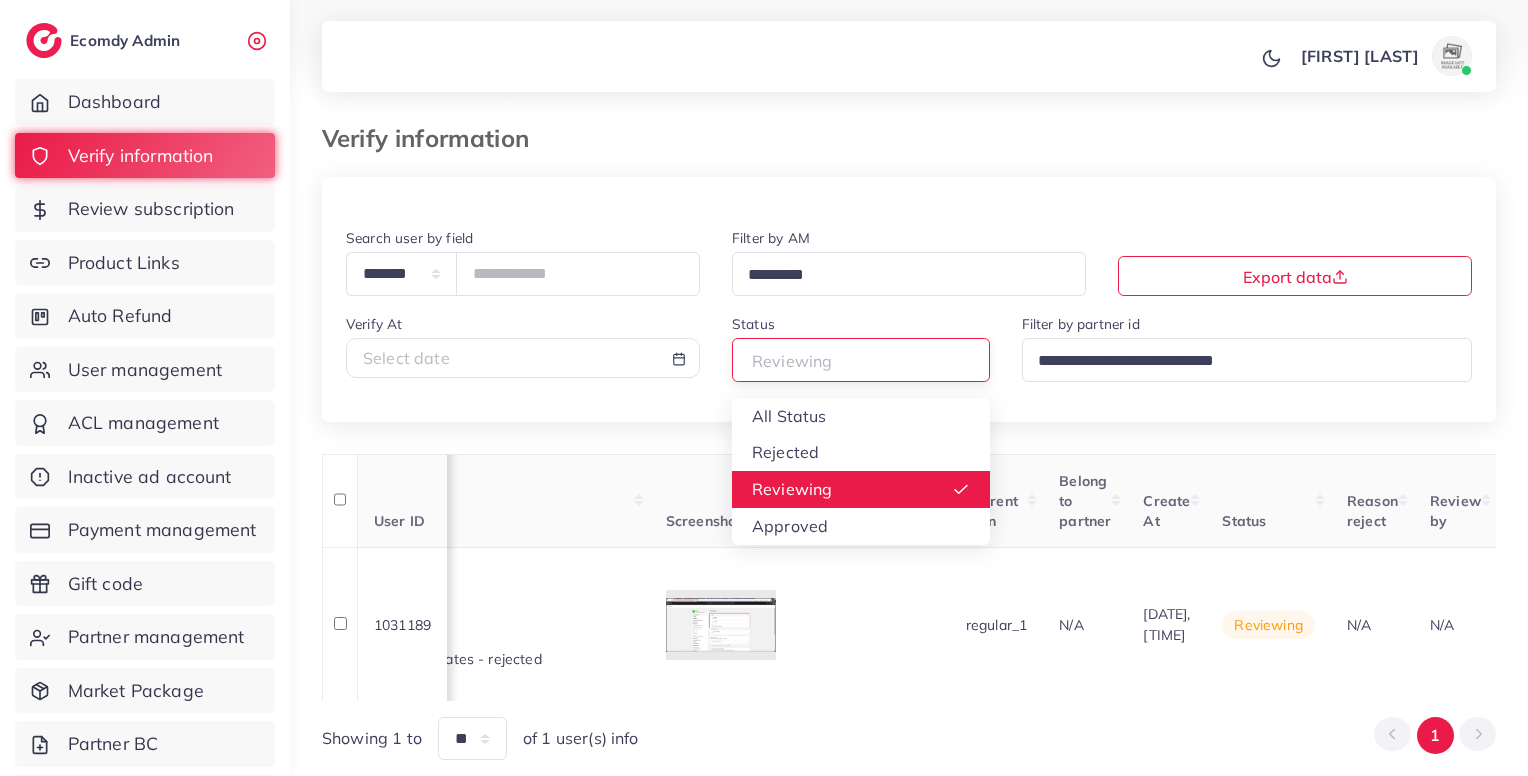 click on "Reviewing
Loading..." at bounding box center [861, 359] 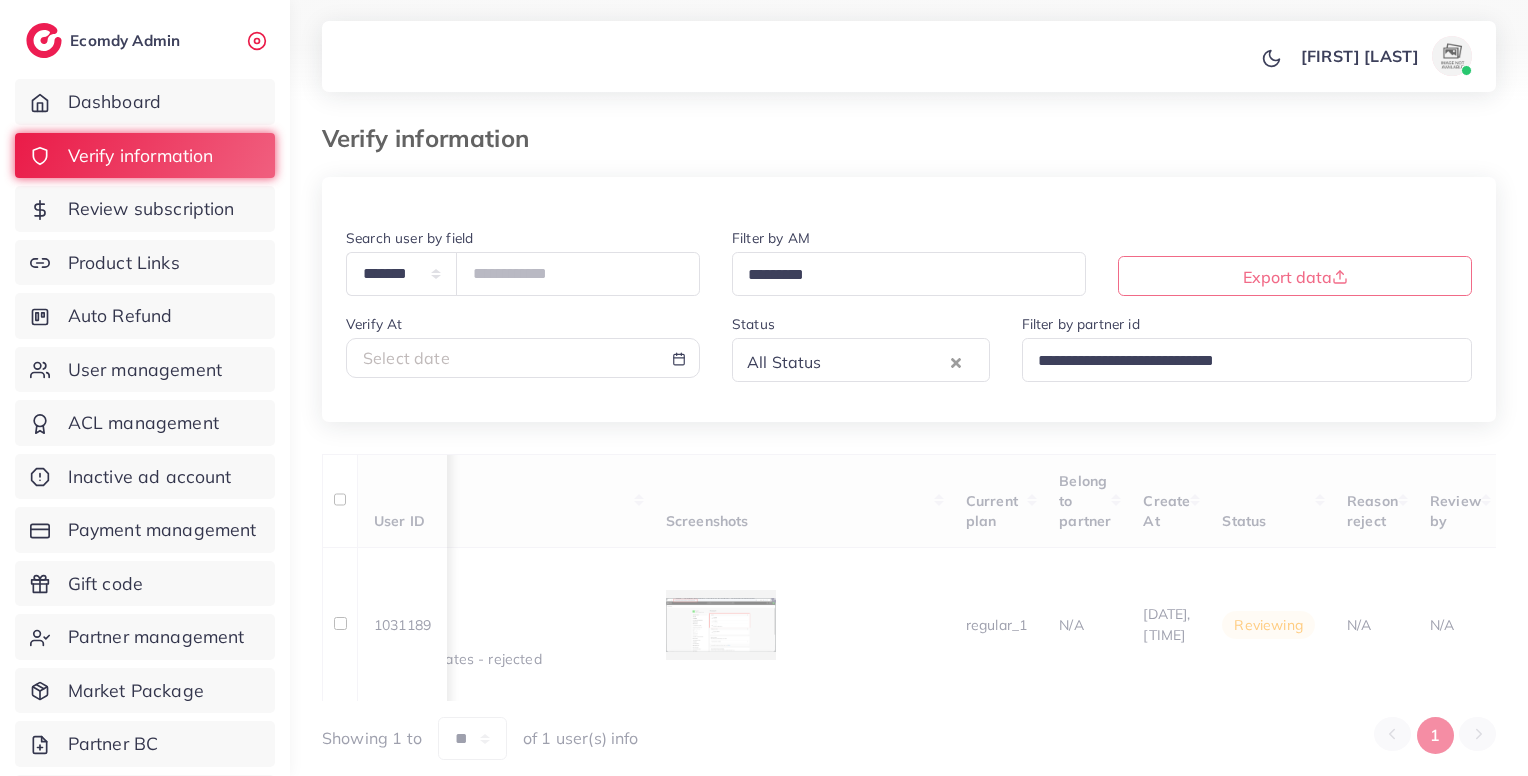 click 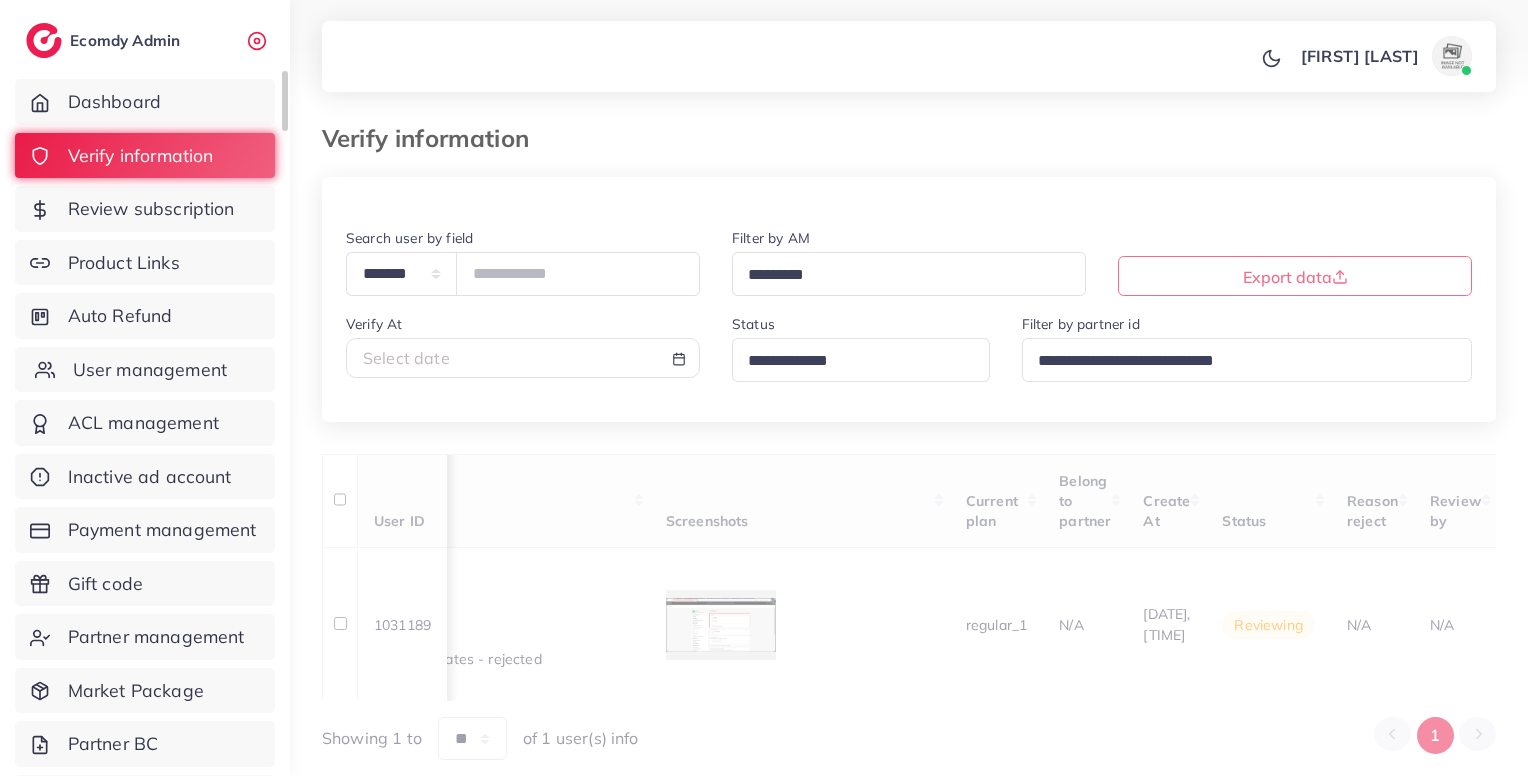 click on "User management" at bounding box center (150, 370) 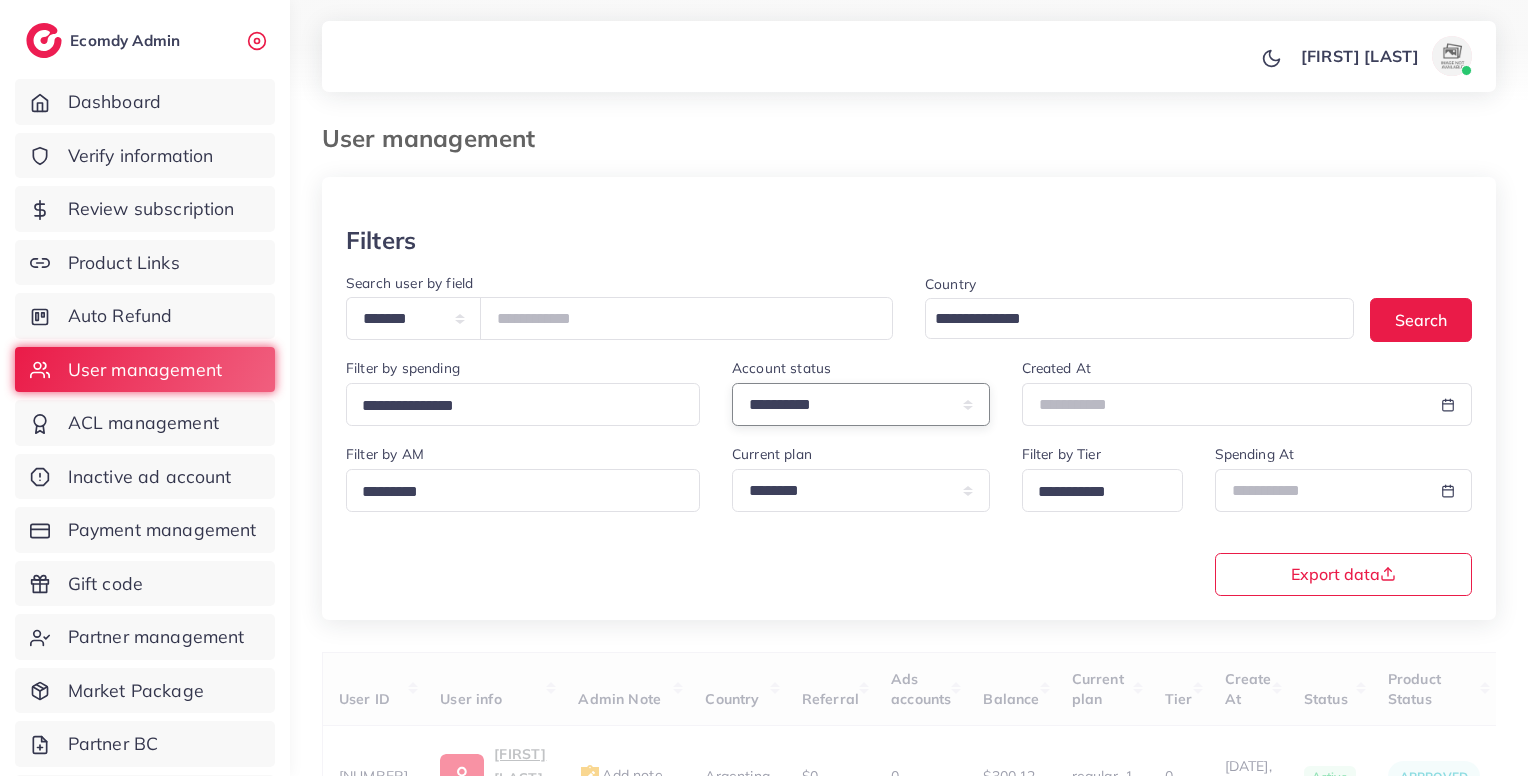 click on "**********" at bounding box center (861, 404) 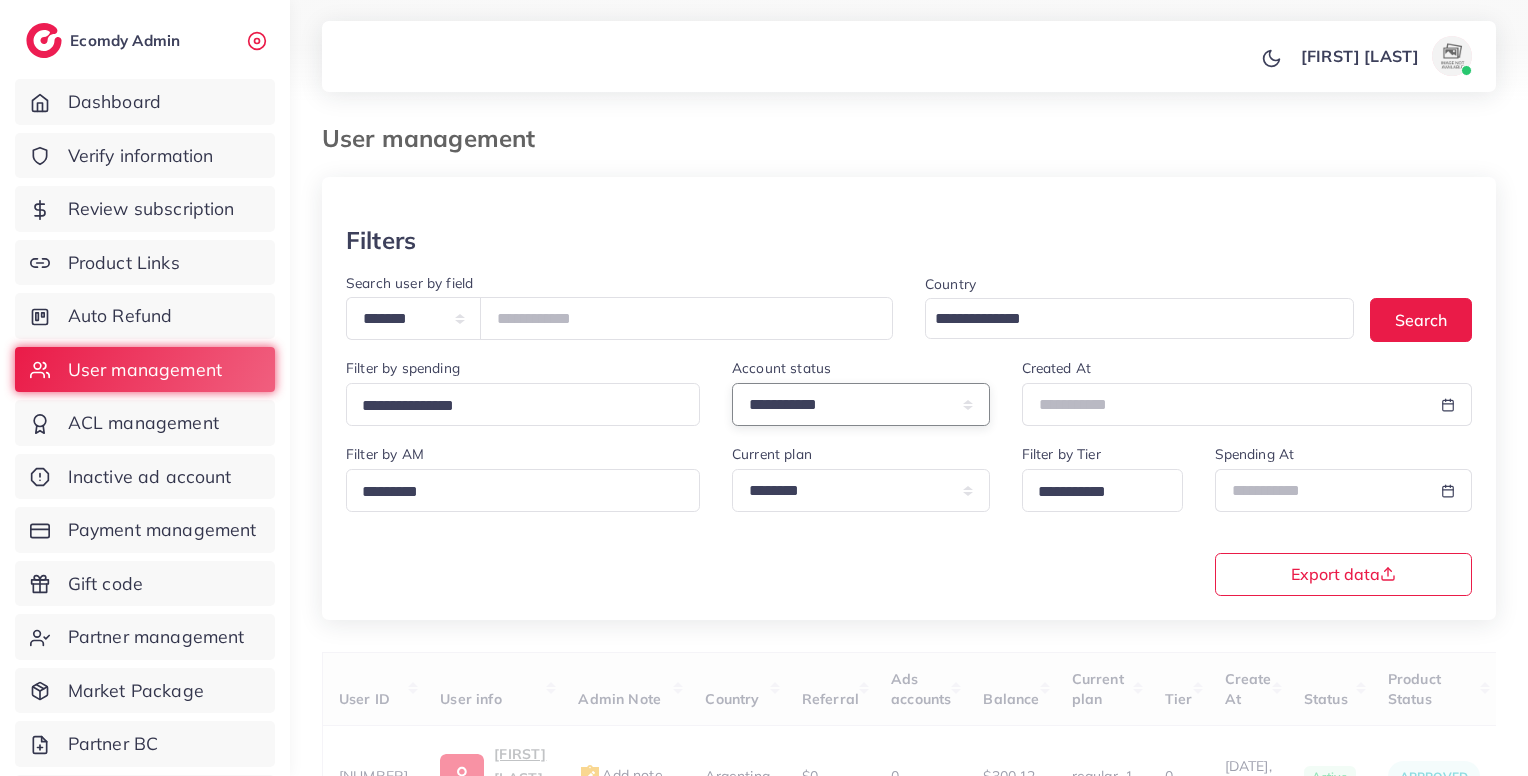 click on "**********" at bounding box center (861, 404) 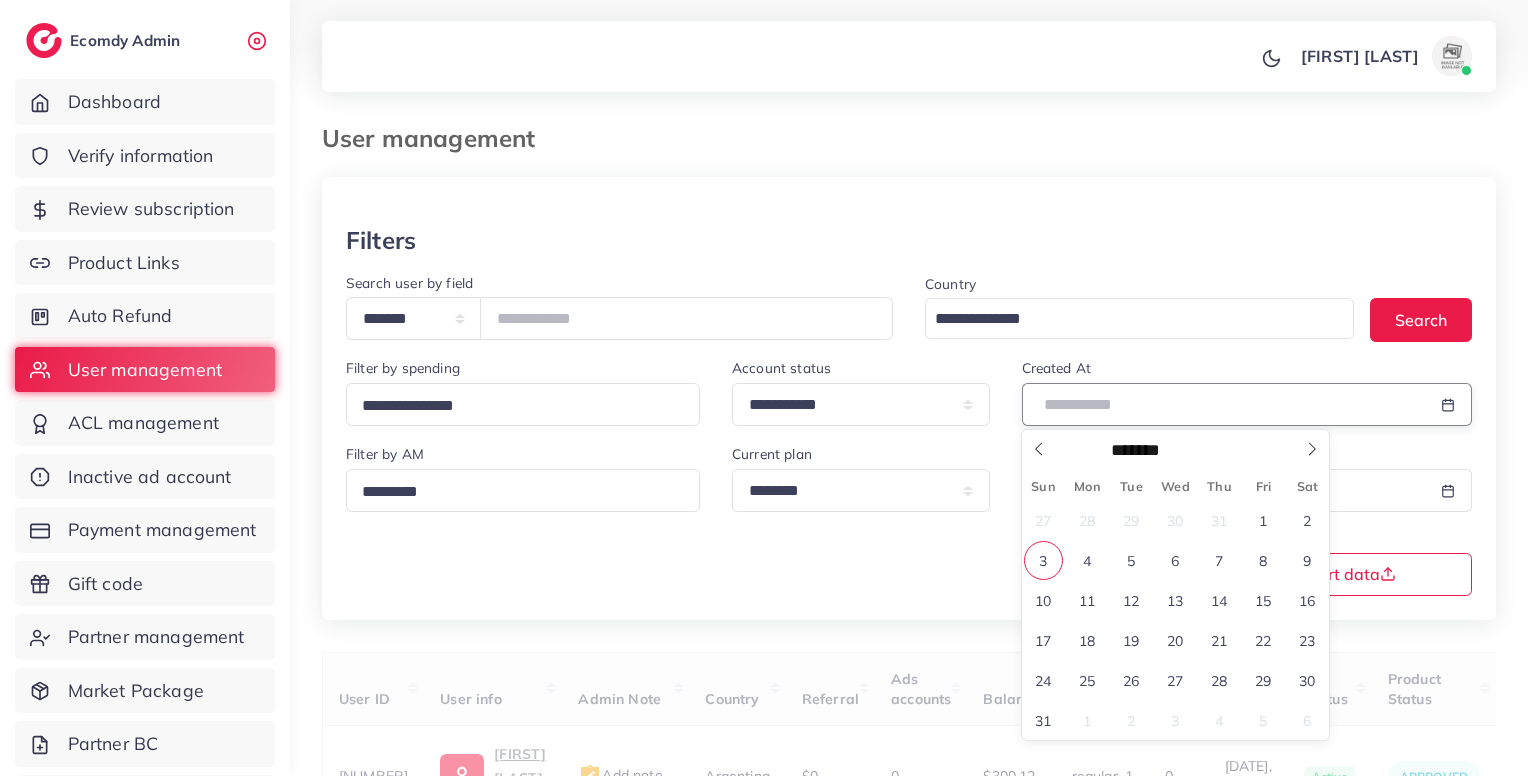 click at bounding box center [1224, 404] 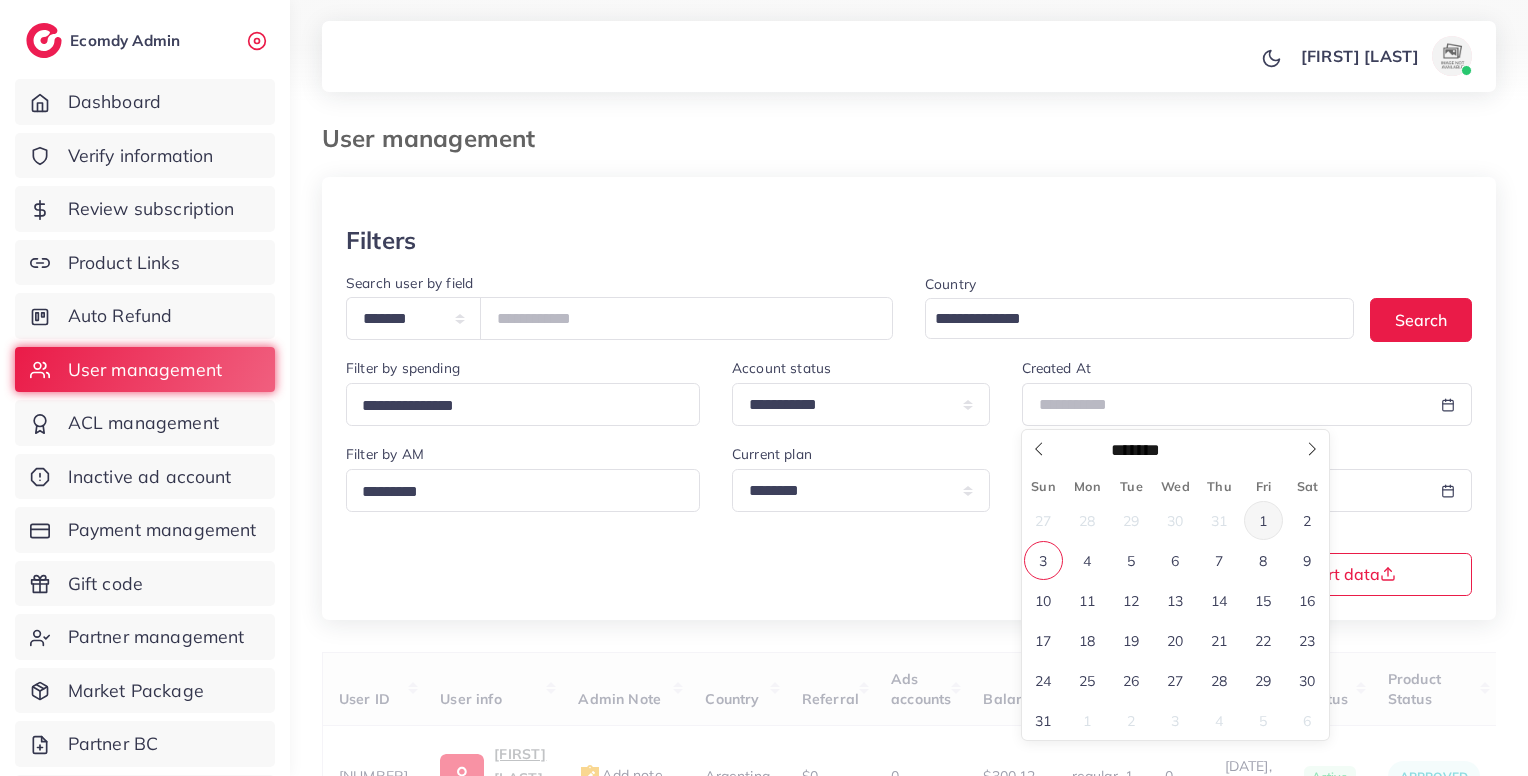 click on "1" at bounding box center [1263, 520] 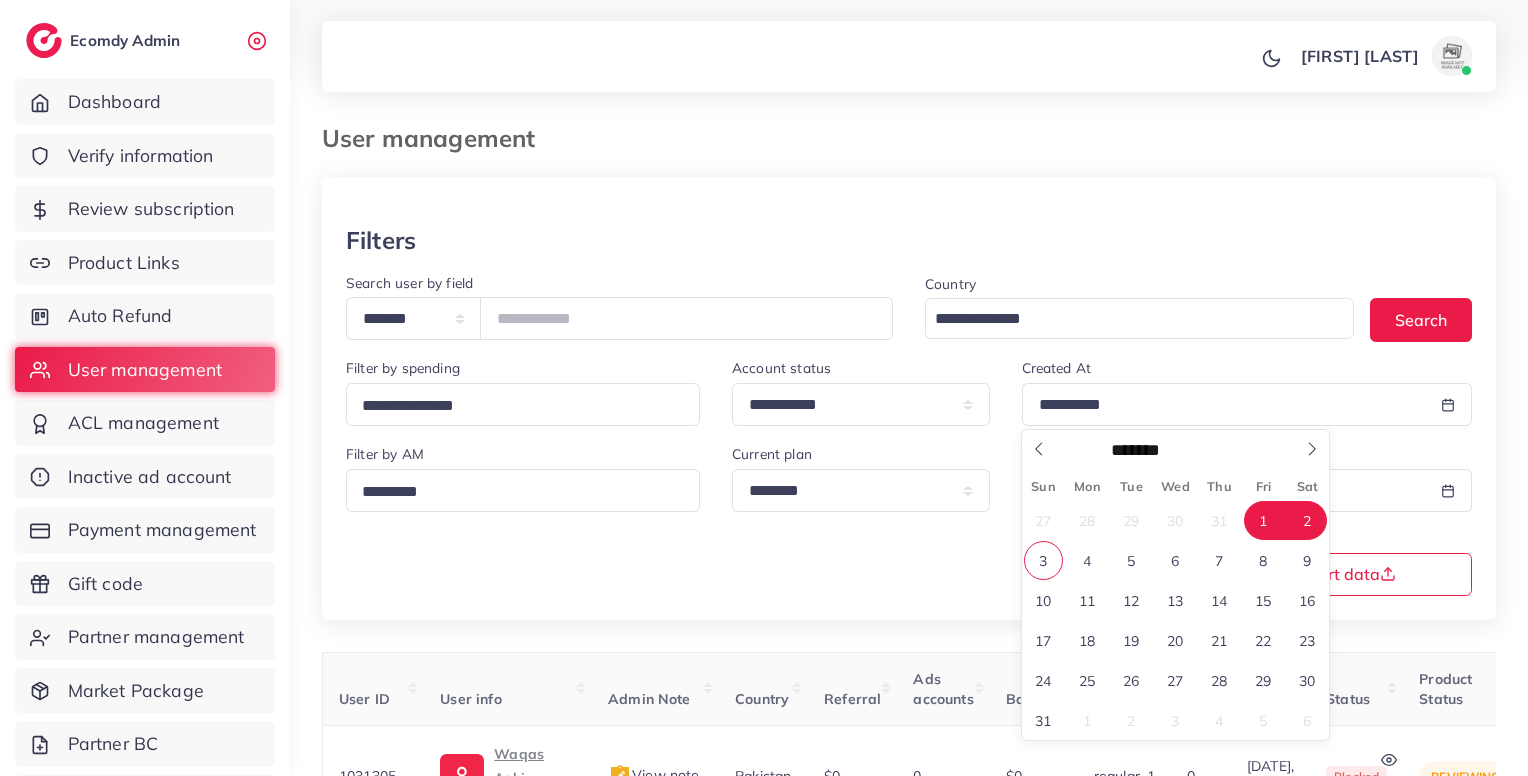 click on "2" at bounding box center [1307, 520] 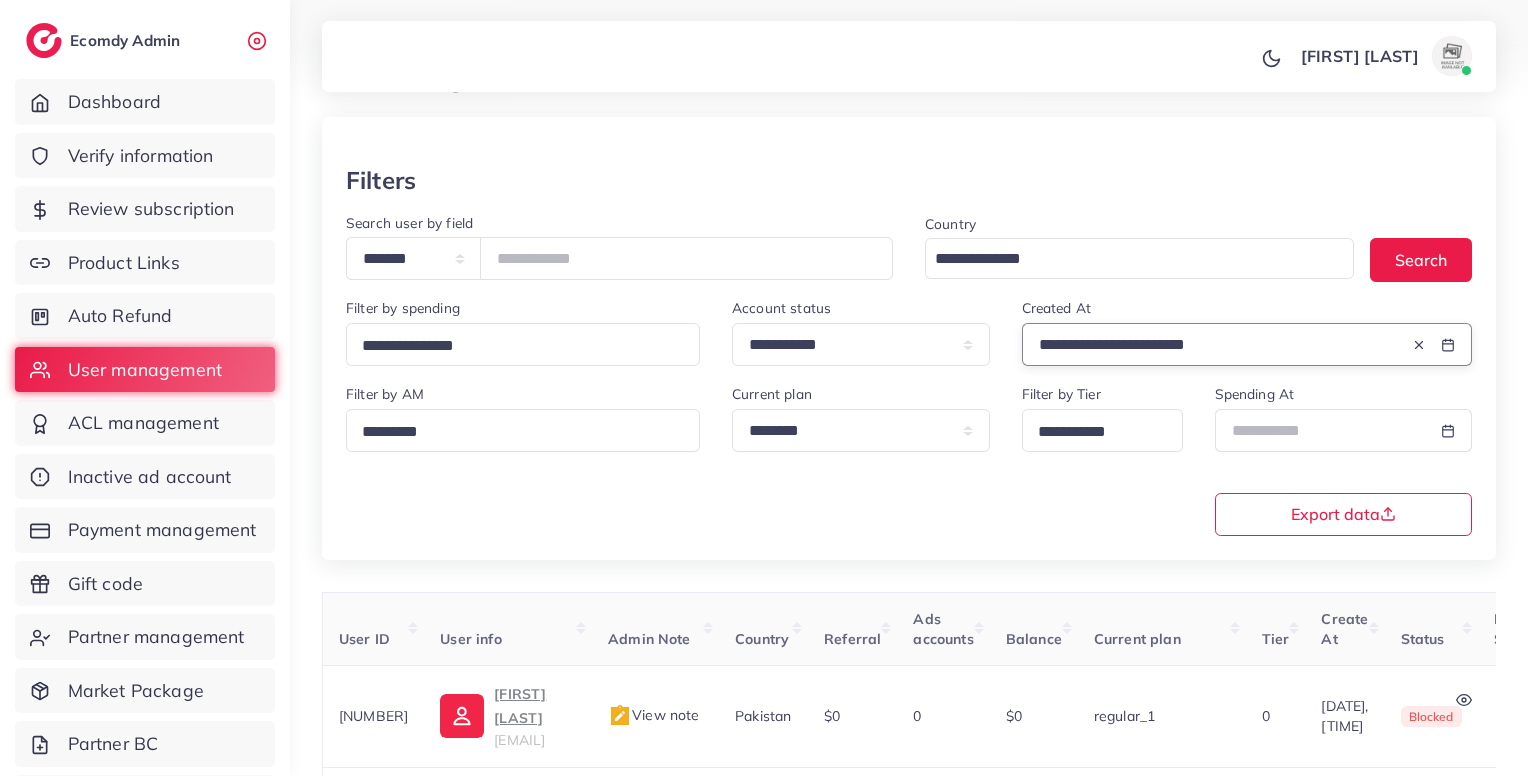 scroll, scrollTop: 0, scrollLeft: 0, axis: both 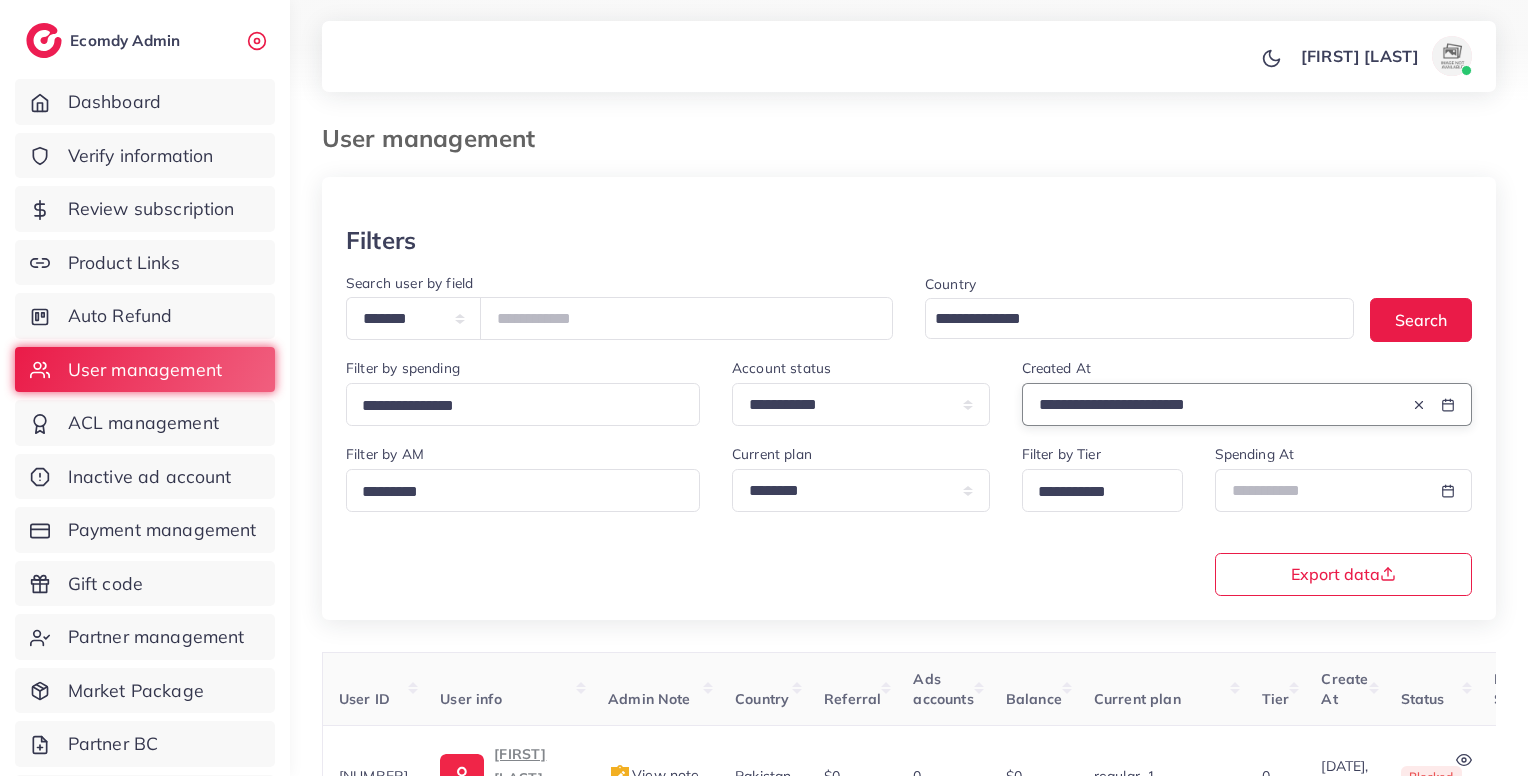 click on "**********" at bounding box center (1218, 404) 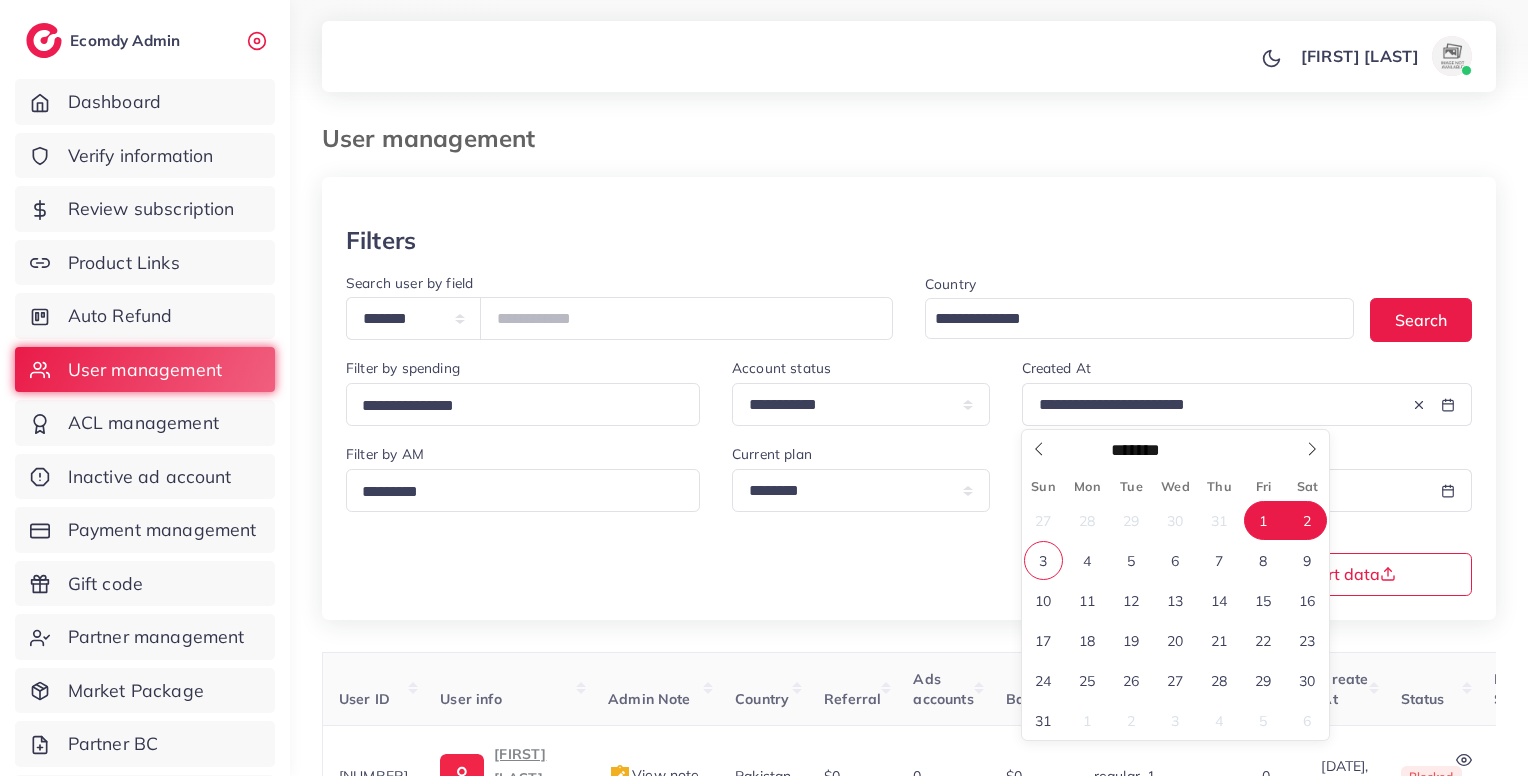 click on "3" at bounding box center [1043, 560] 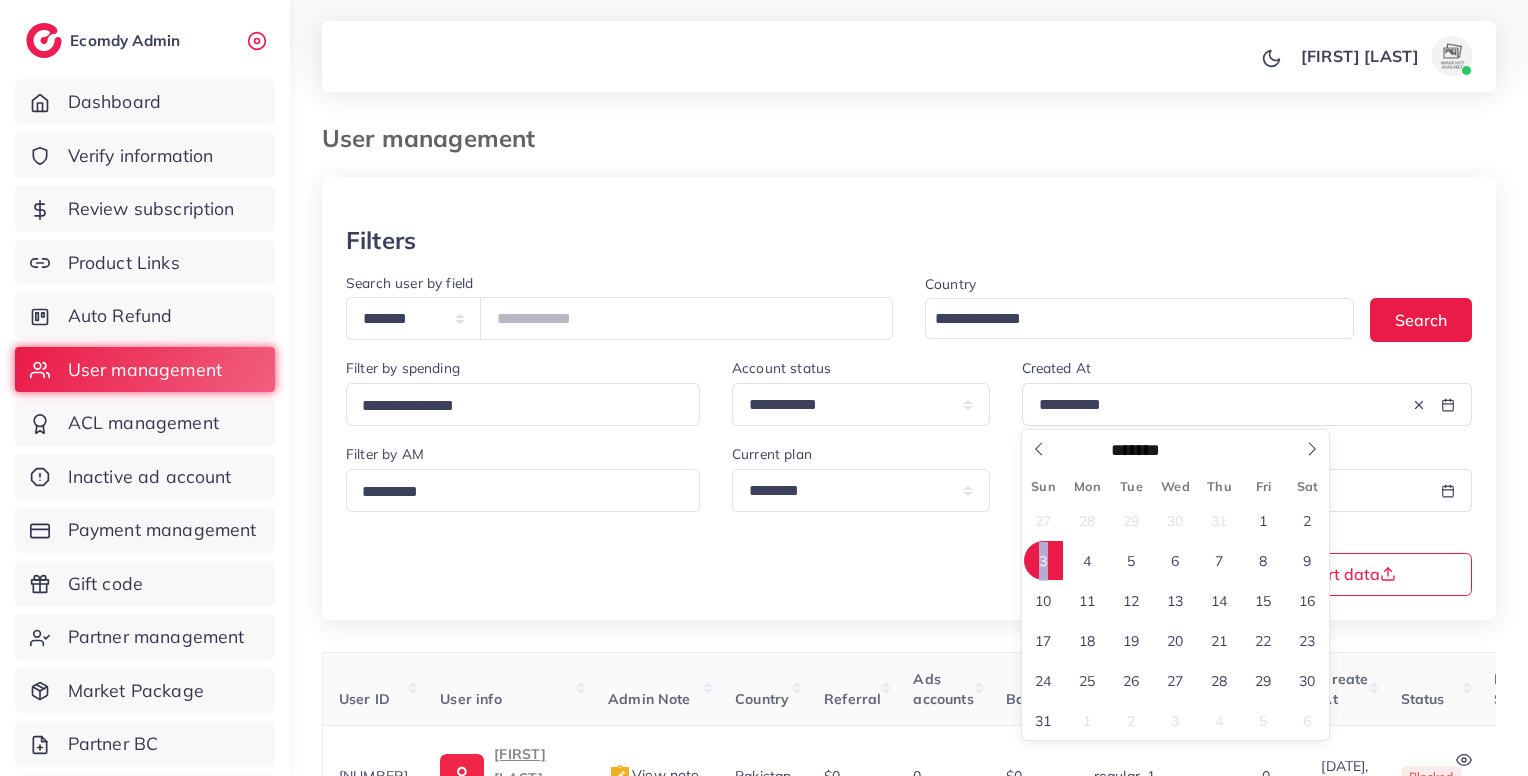 click on "3" at bounding box center (1043, 560) 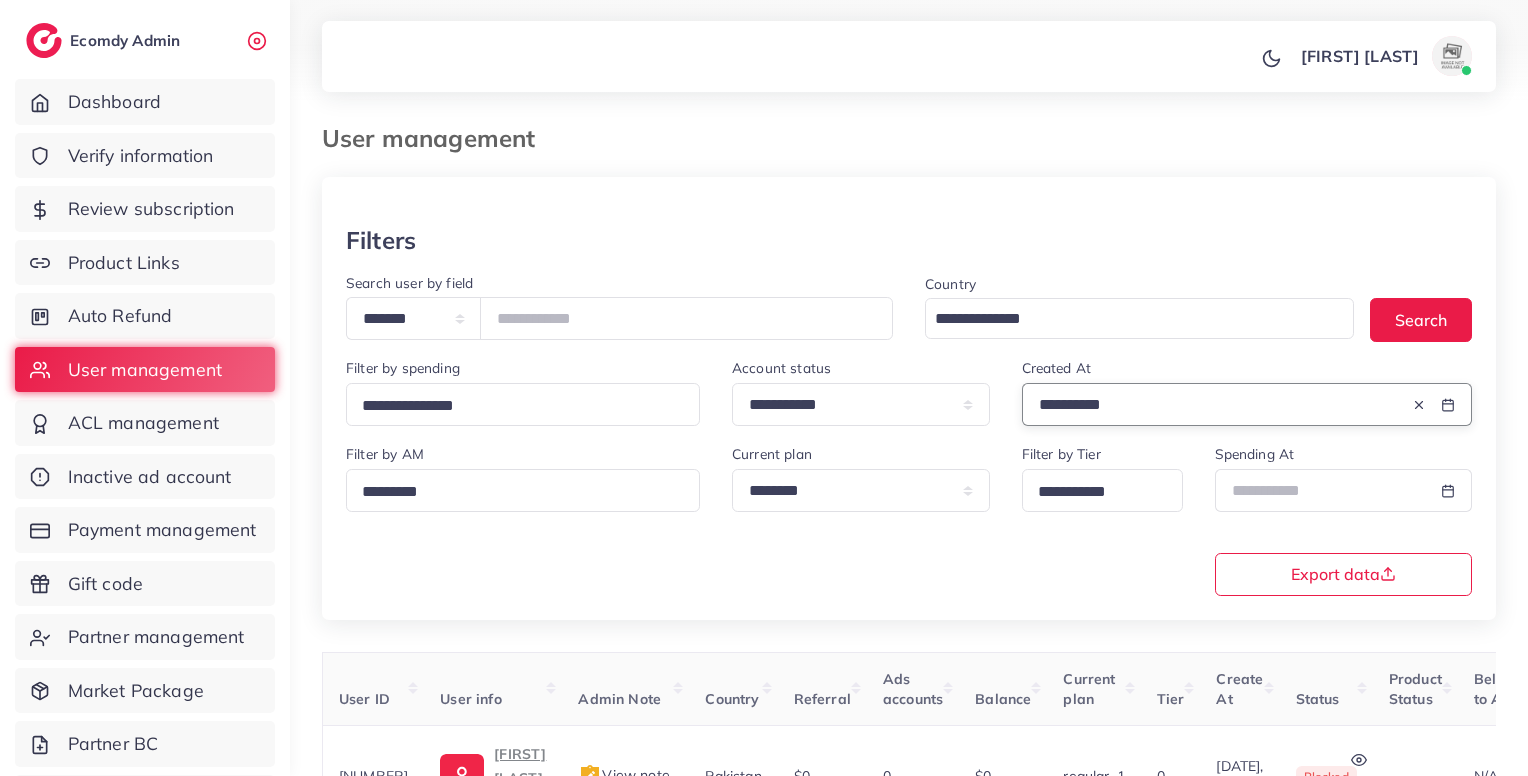 scroll, scrollTop: 183, scrollLeft: 0, axis: vertical 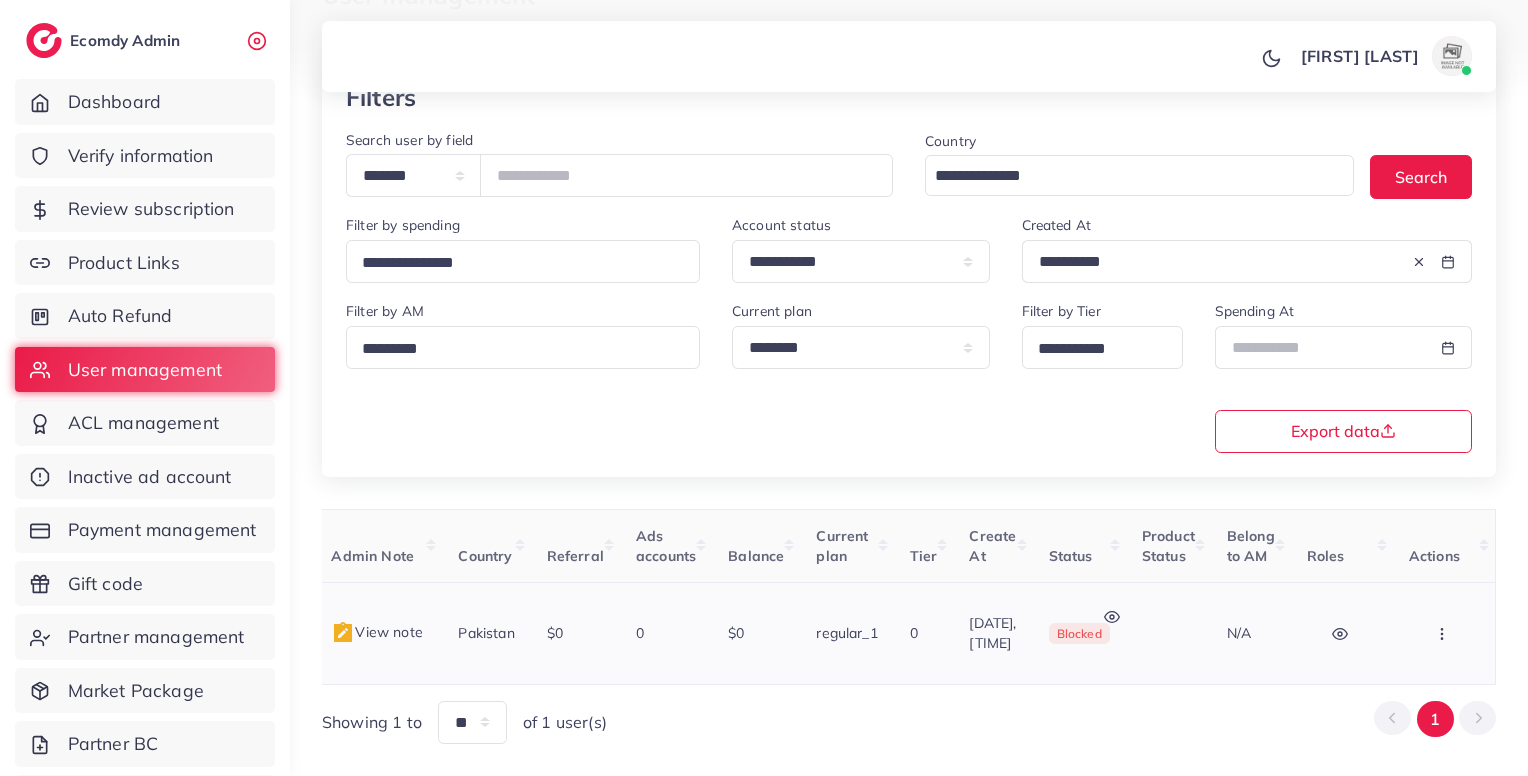 click 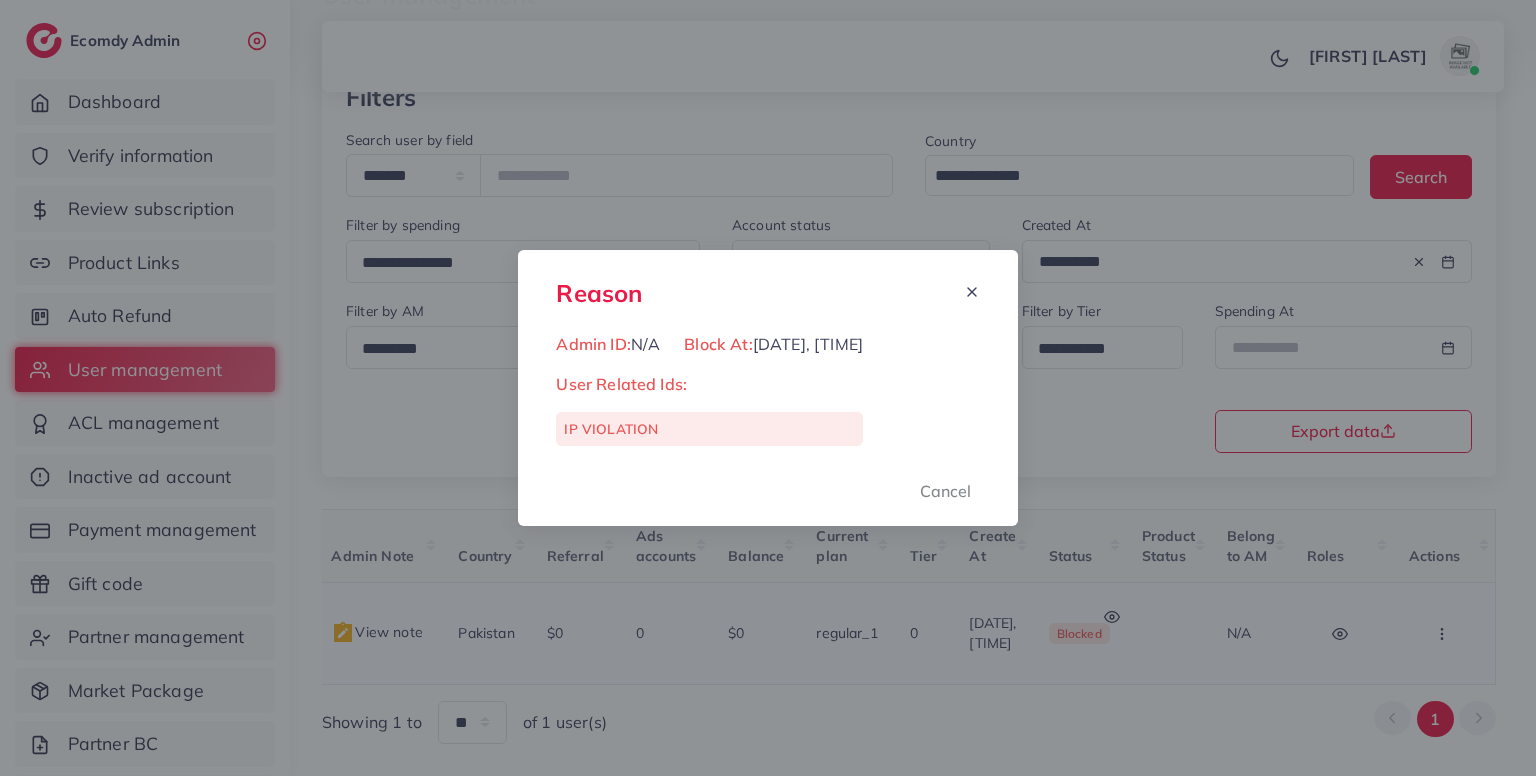 click on "Reason  Admin ID:  N/A  Block At:  03/08/2025, 00:57:41  User Related Ids:     IP VIOLATION   Cancel" at bounding box center (768, 388) 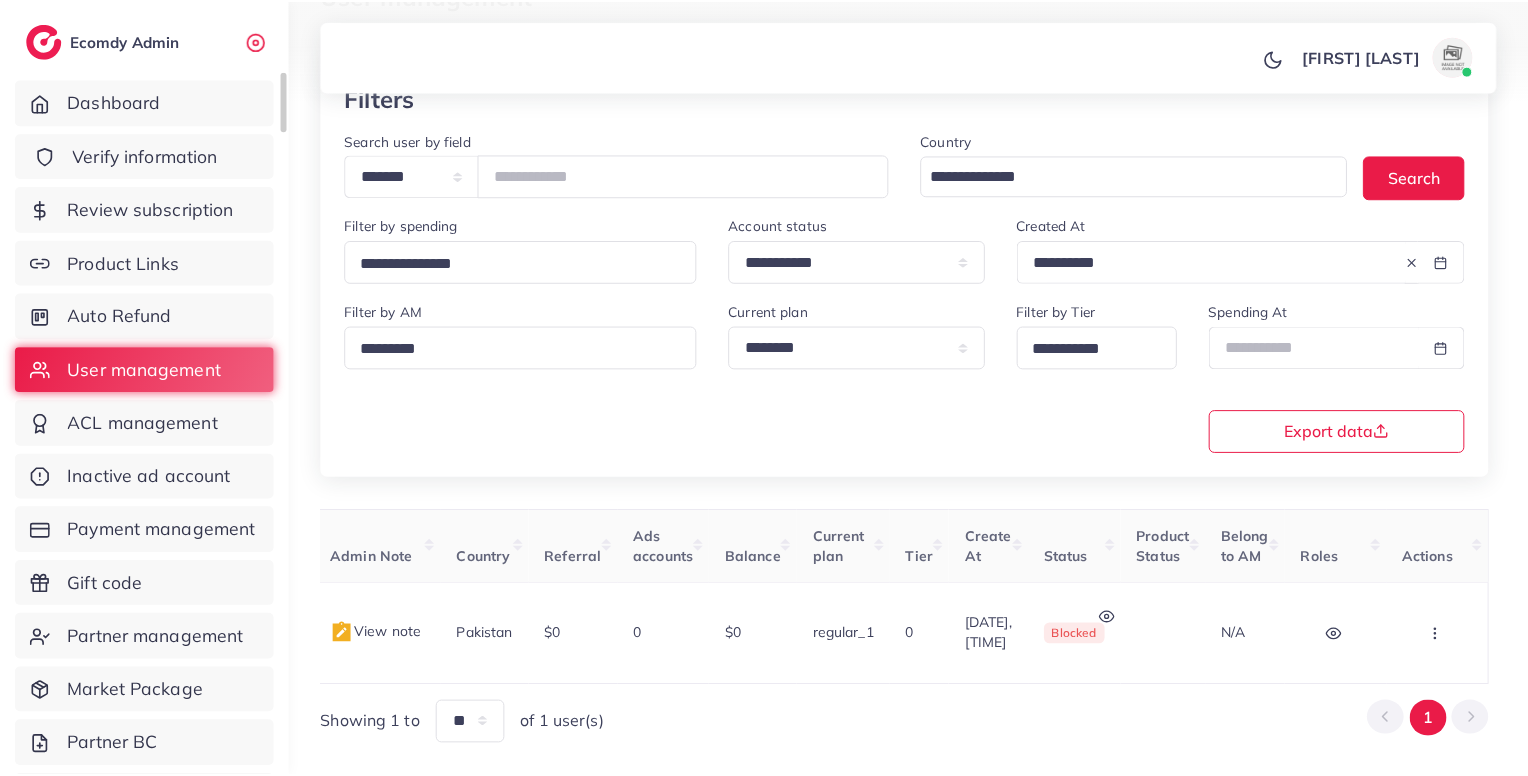 scroll, scrollTop: 0, scrollLeft: 369, axis: horizontal 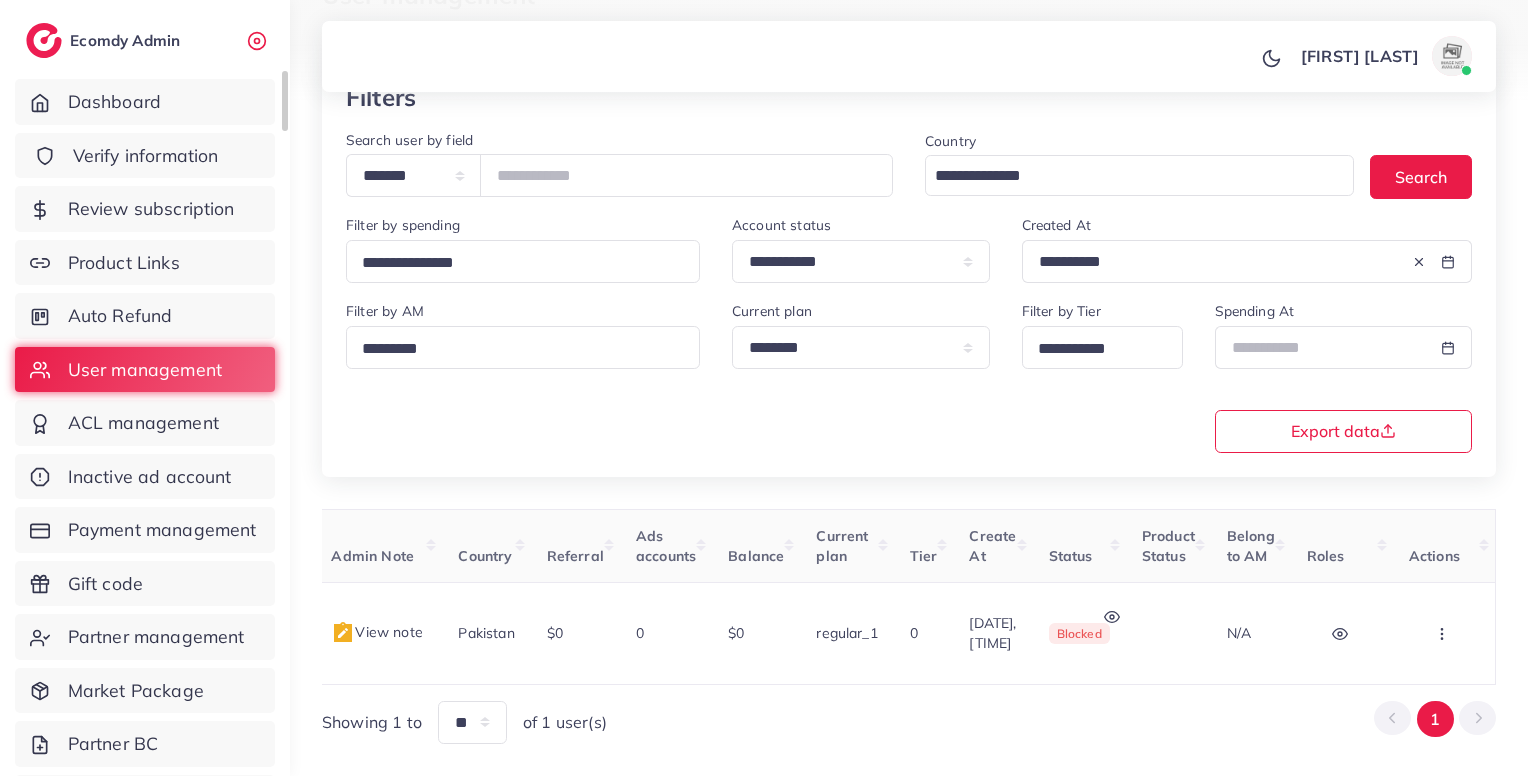 click on "Verify information" at bounding box center (146, 156) 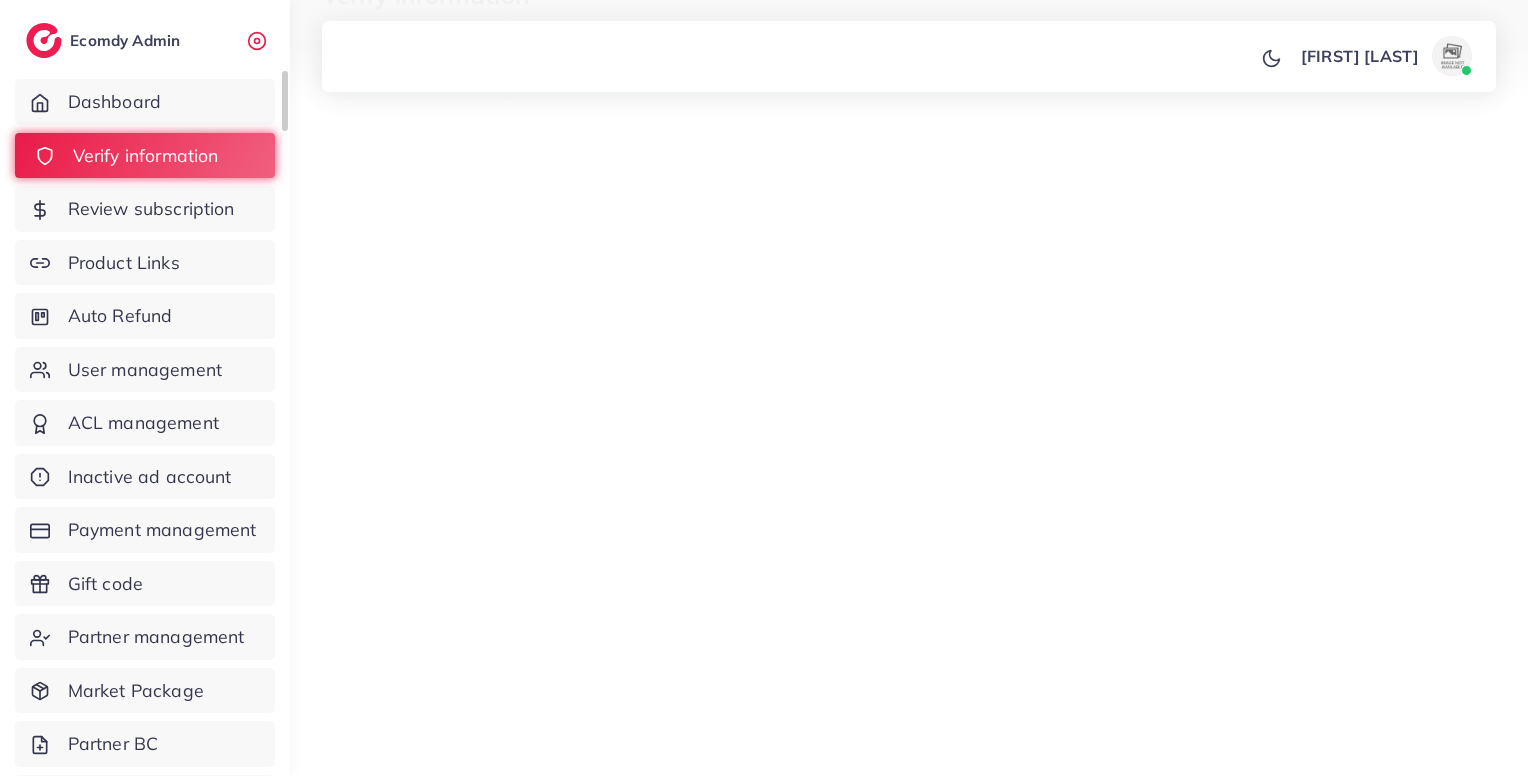 scroll, scrollTop: 0, scrollLeft: 0, axis: both 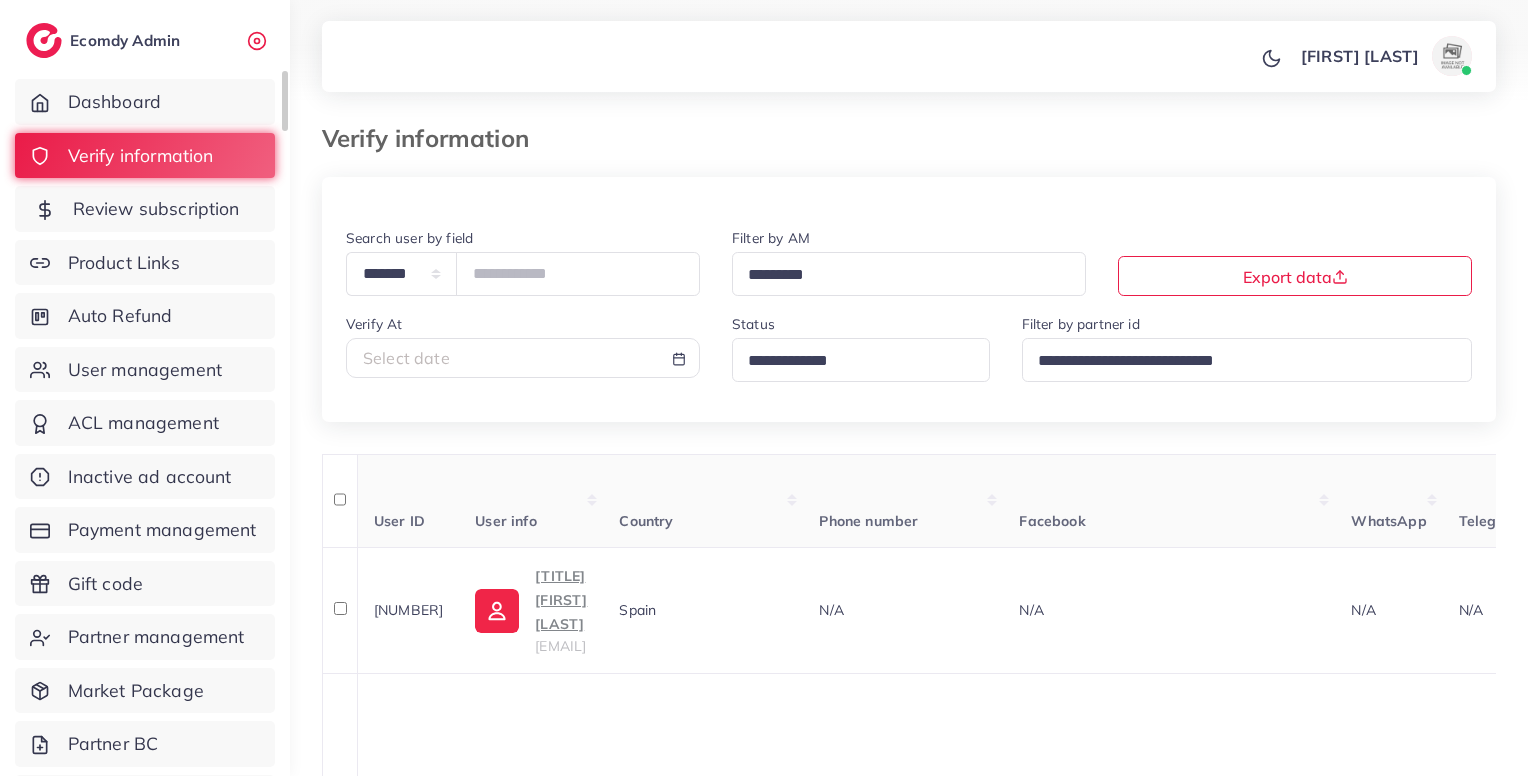 click on "Review subscription" at bounding box center [156, 209] 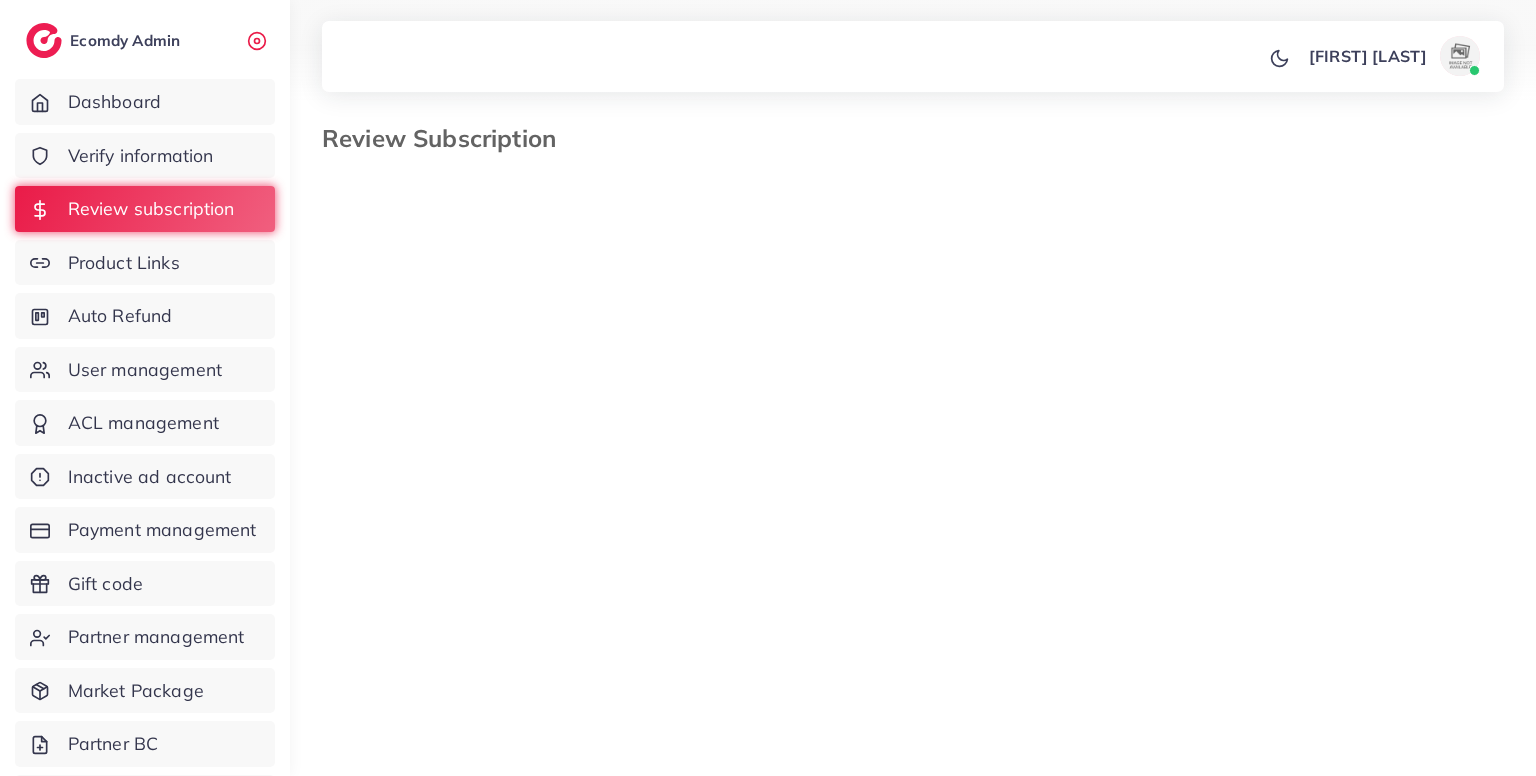select on "*******" 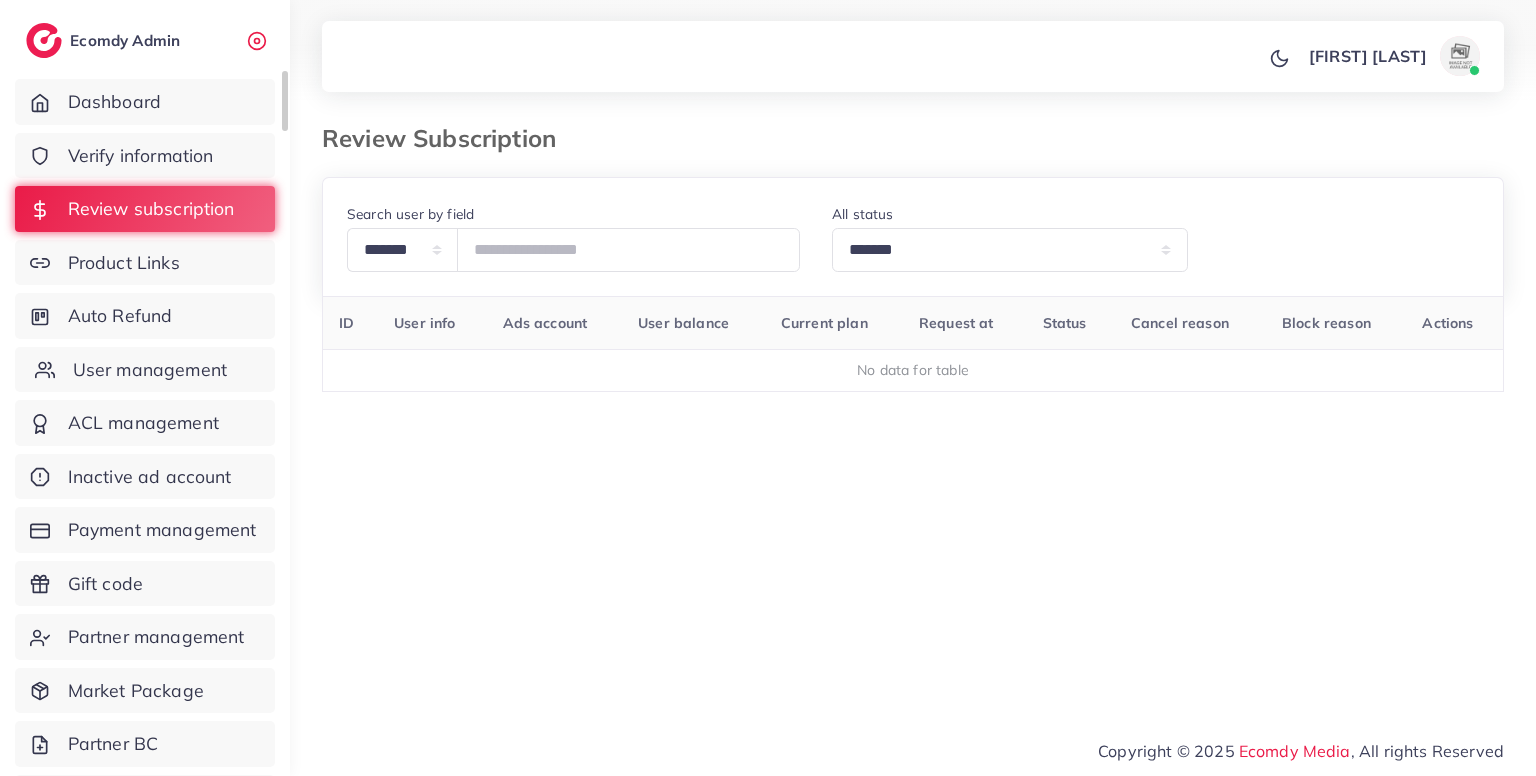 click on "User management" at bounding box center [145, 370] 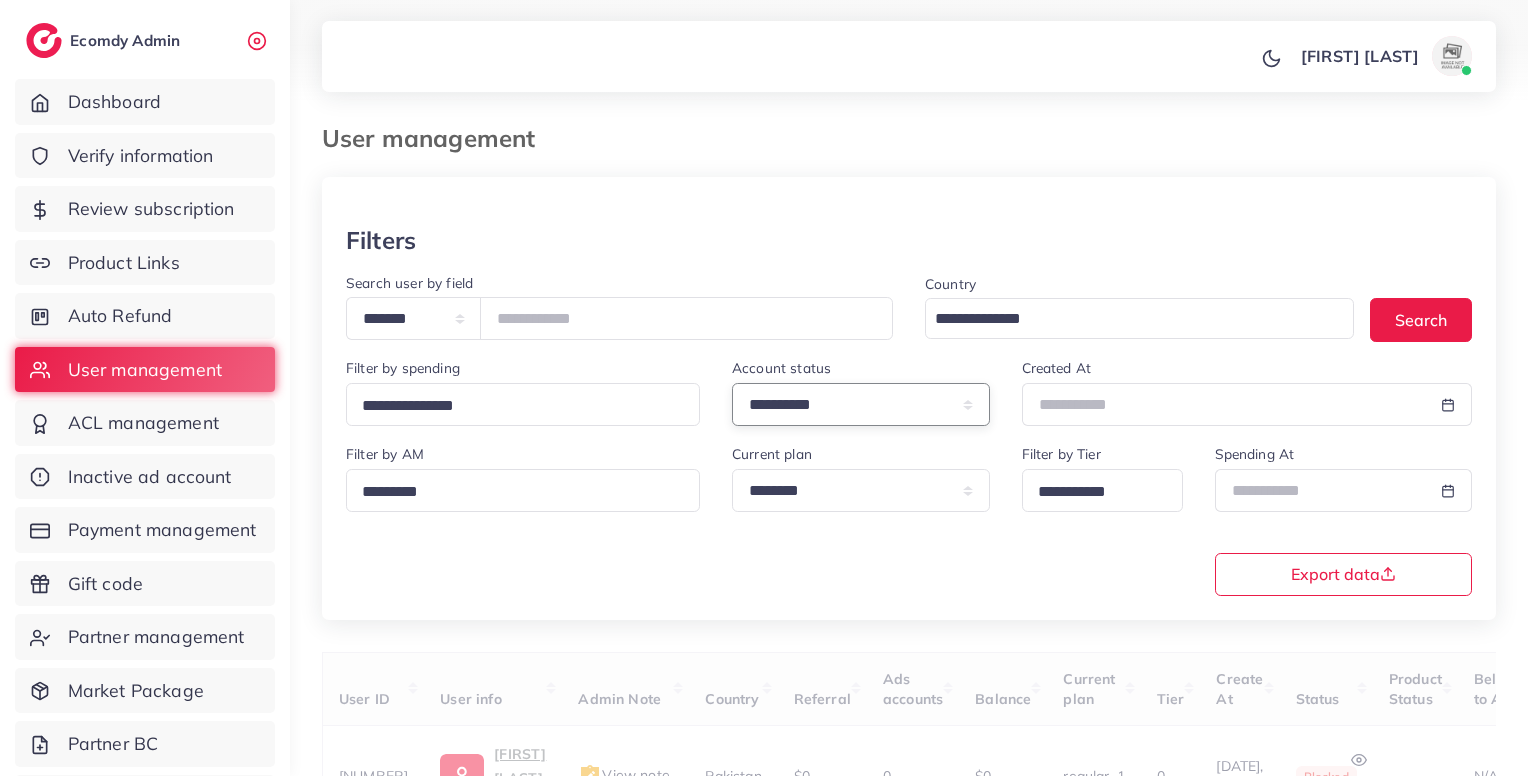 click on "**********" at bounding box center [861, 404] 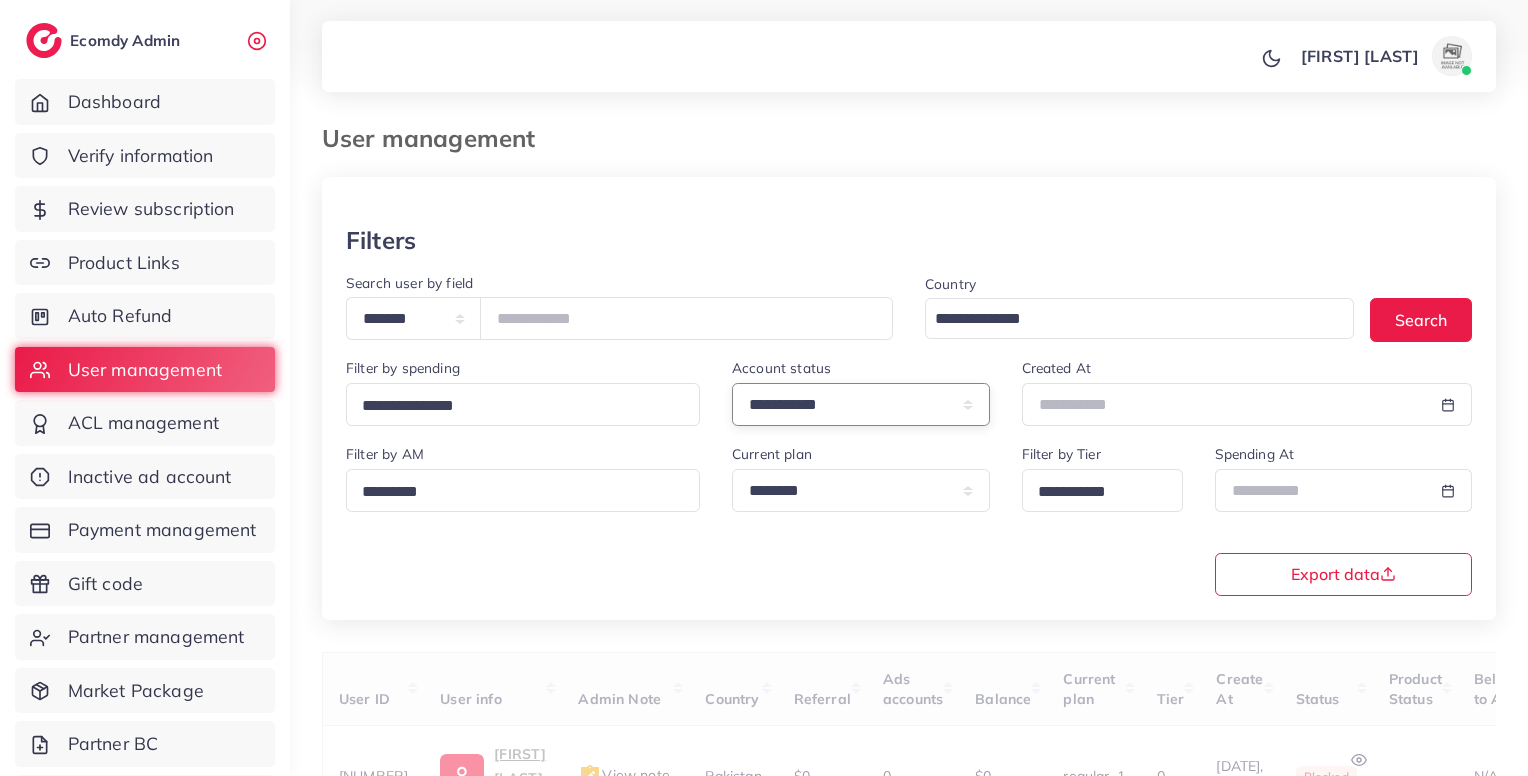 click on "**********" at bounding box center [861, 404] 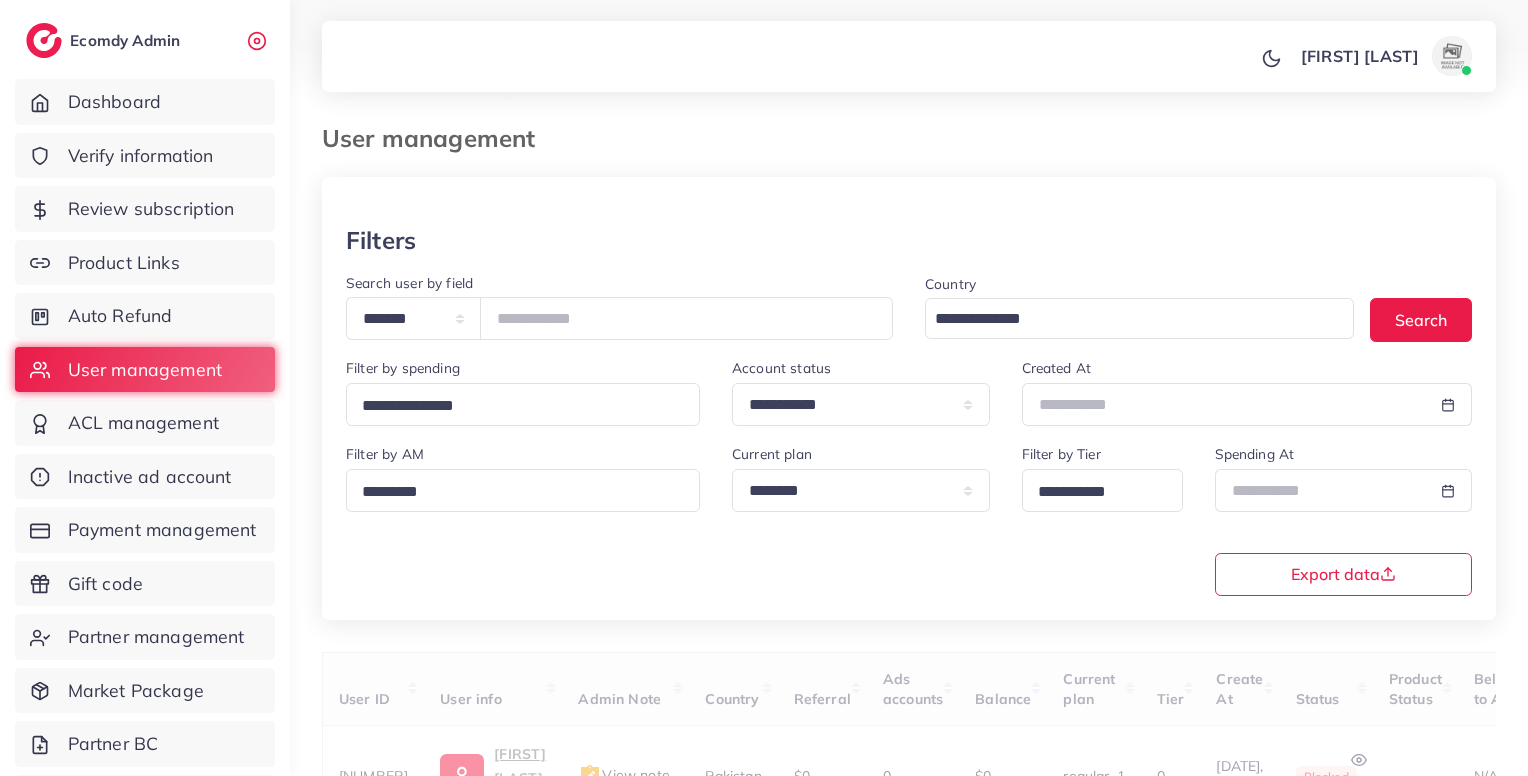 drag, startPoint x: 1106, startPoint y: 430, endPoint x: 1095, endPoint y: 413, distance: 20.248457 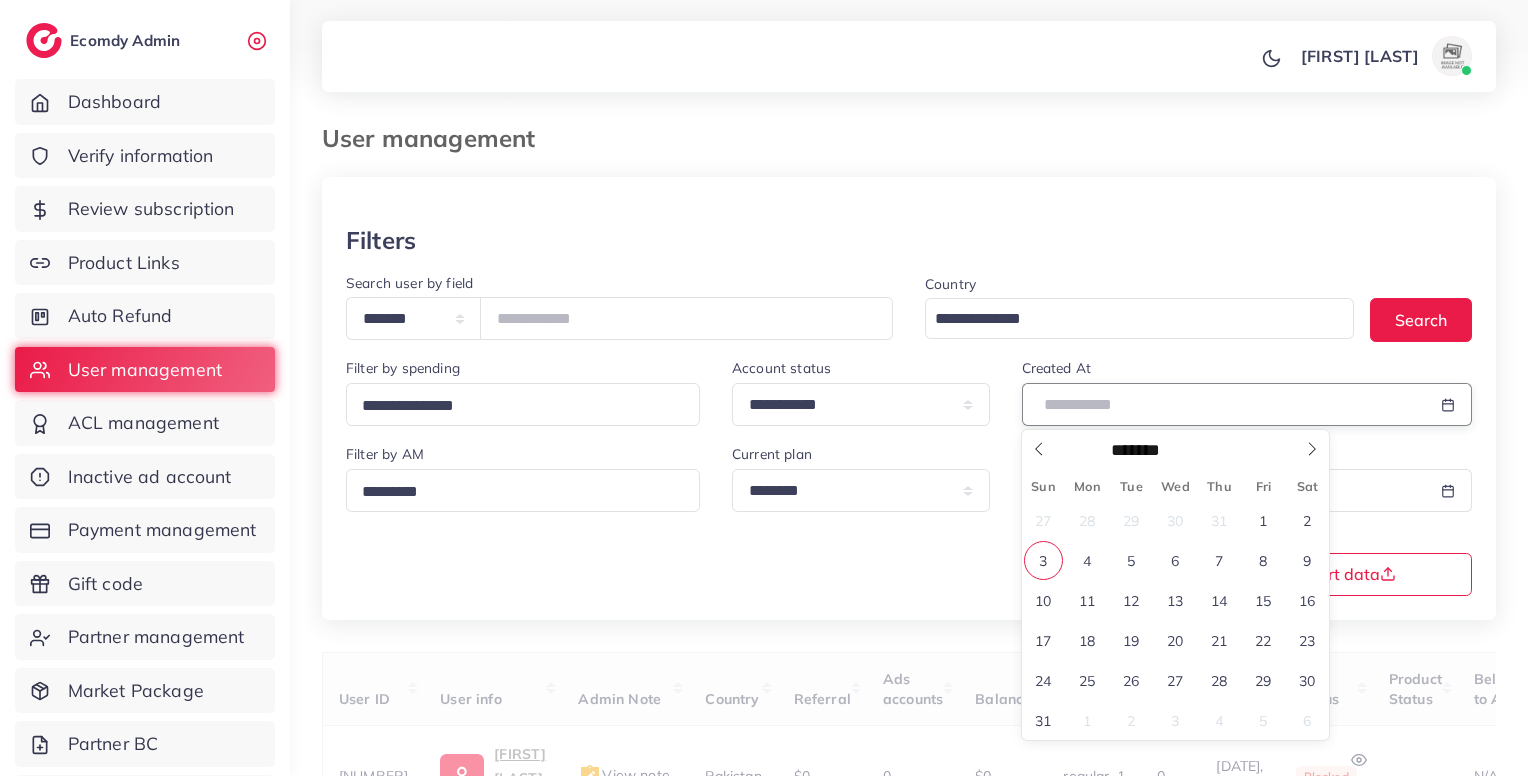 click at bounding box center [1224, 404] 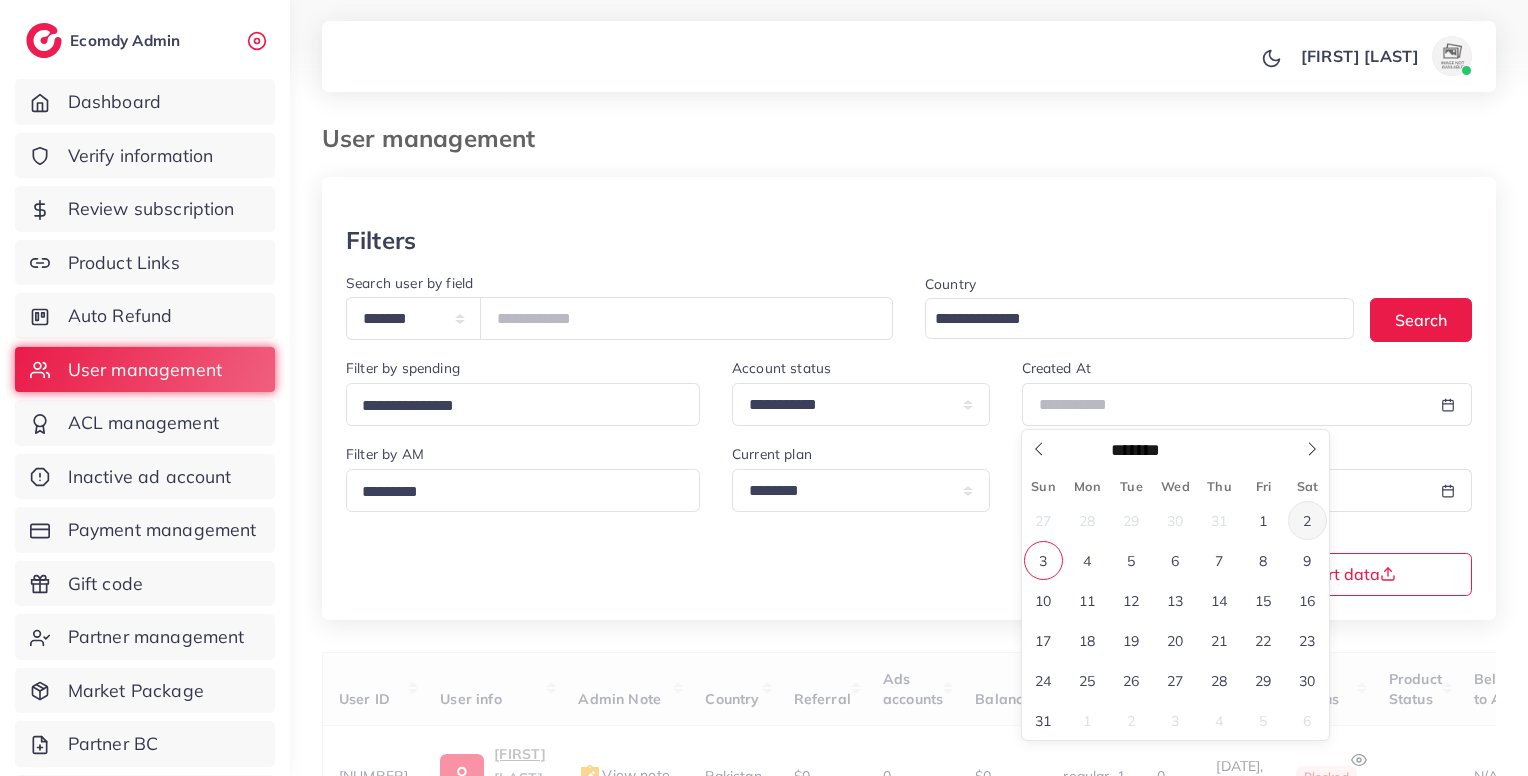 click on "2" at bounding box center (1307, 520) 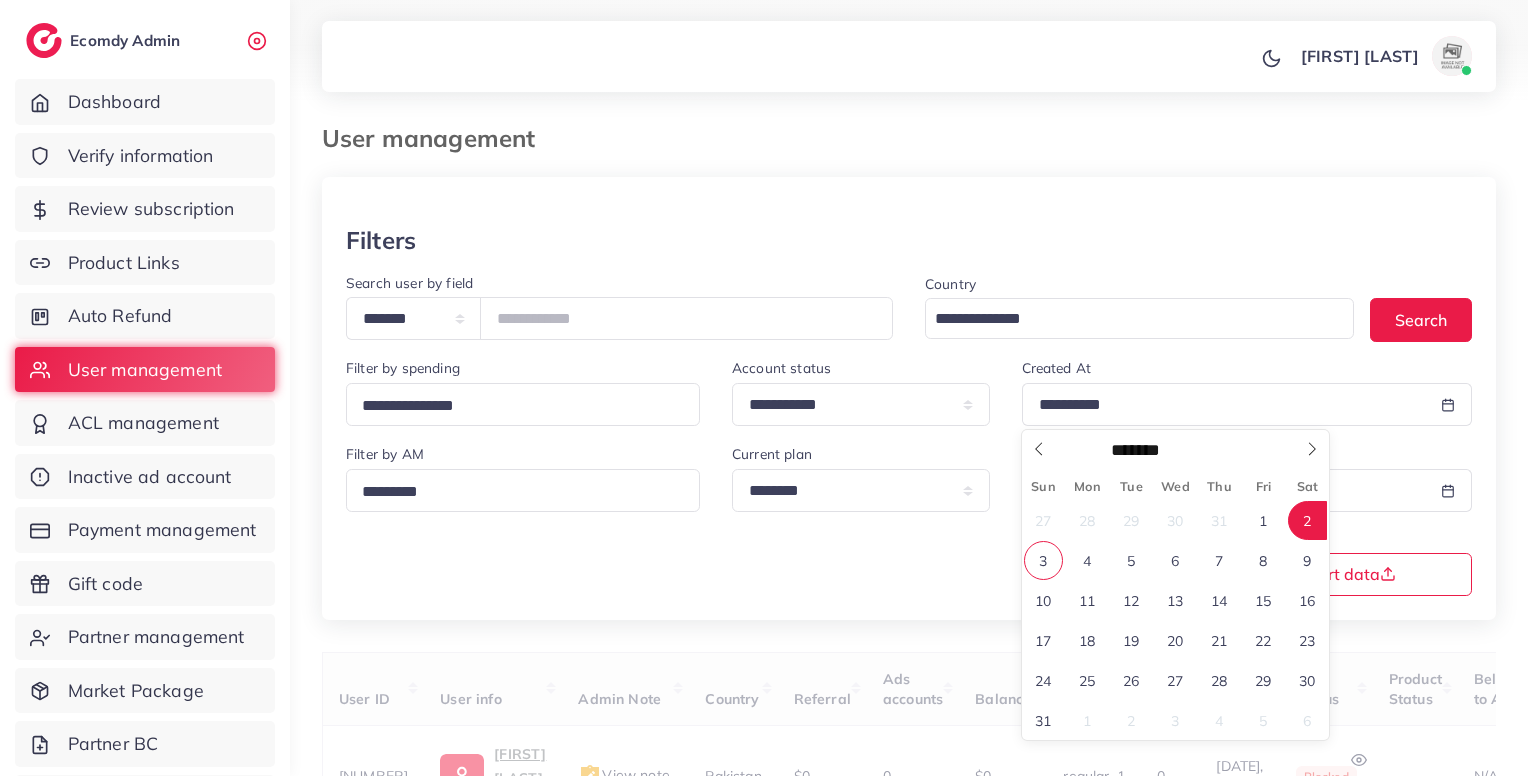 click on "2" at bounding box center (1307, 520) 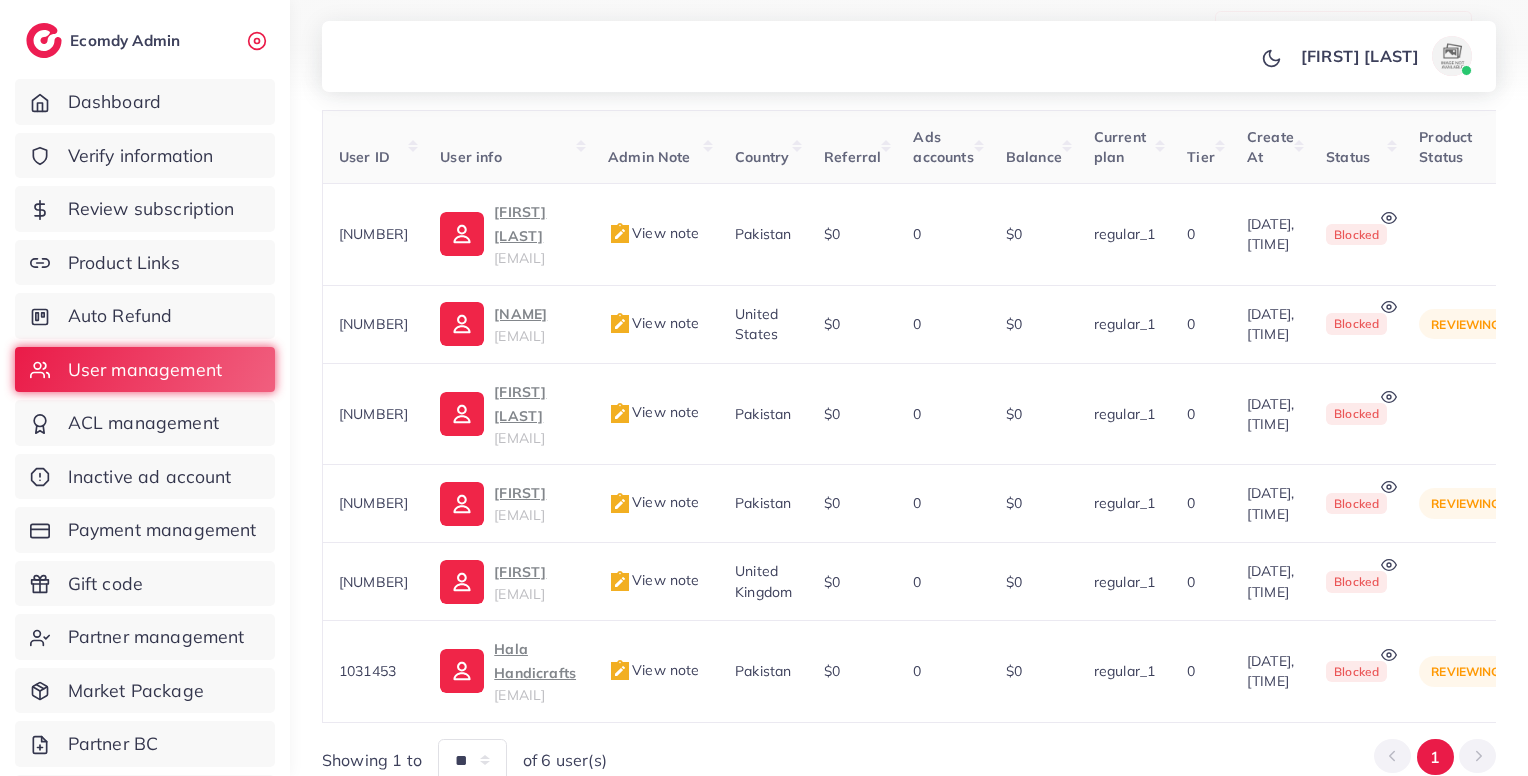 scroll, scrollTop: 568, scrollLeft: 0, axis: vertical 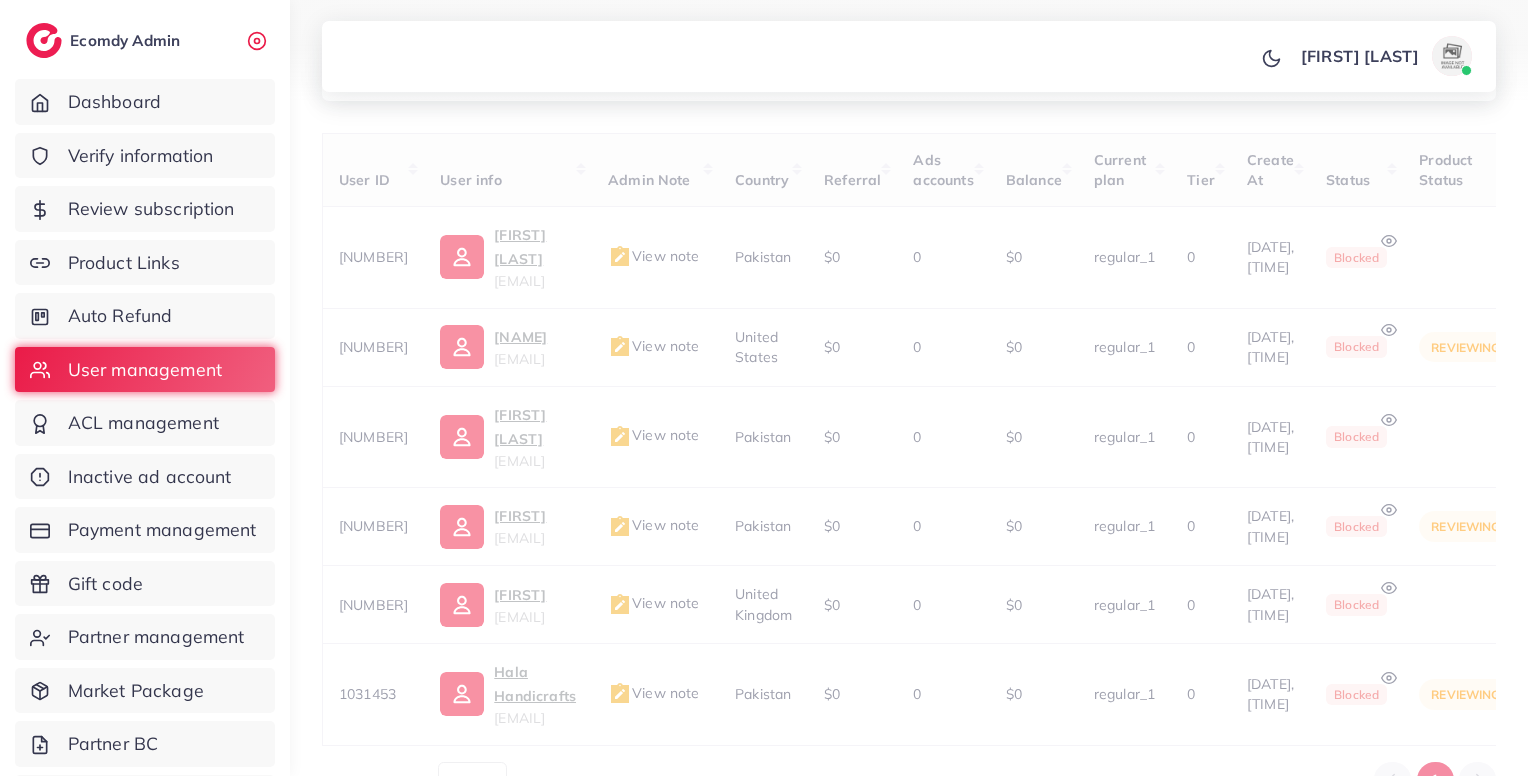 click on "Thao Nguyen  Profile Log out" at bounding box center [909, 57] 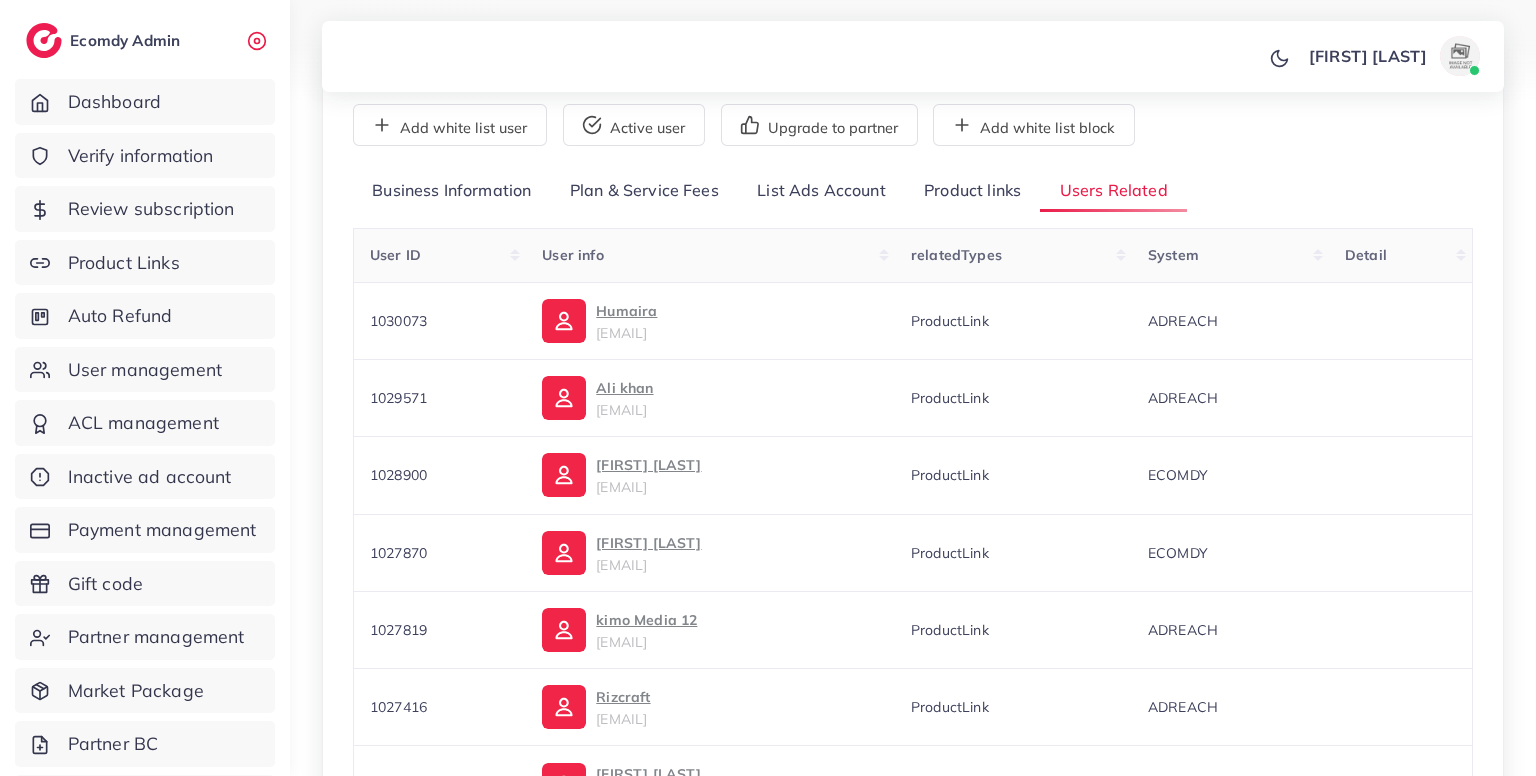 scroll, scrollTop: 70, scrollLeft: 0, axis: vertical 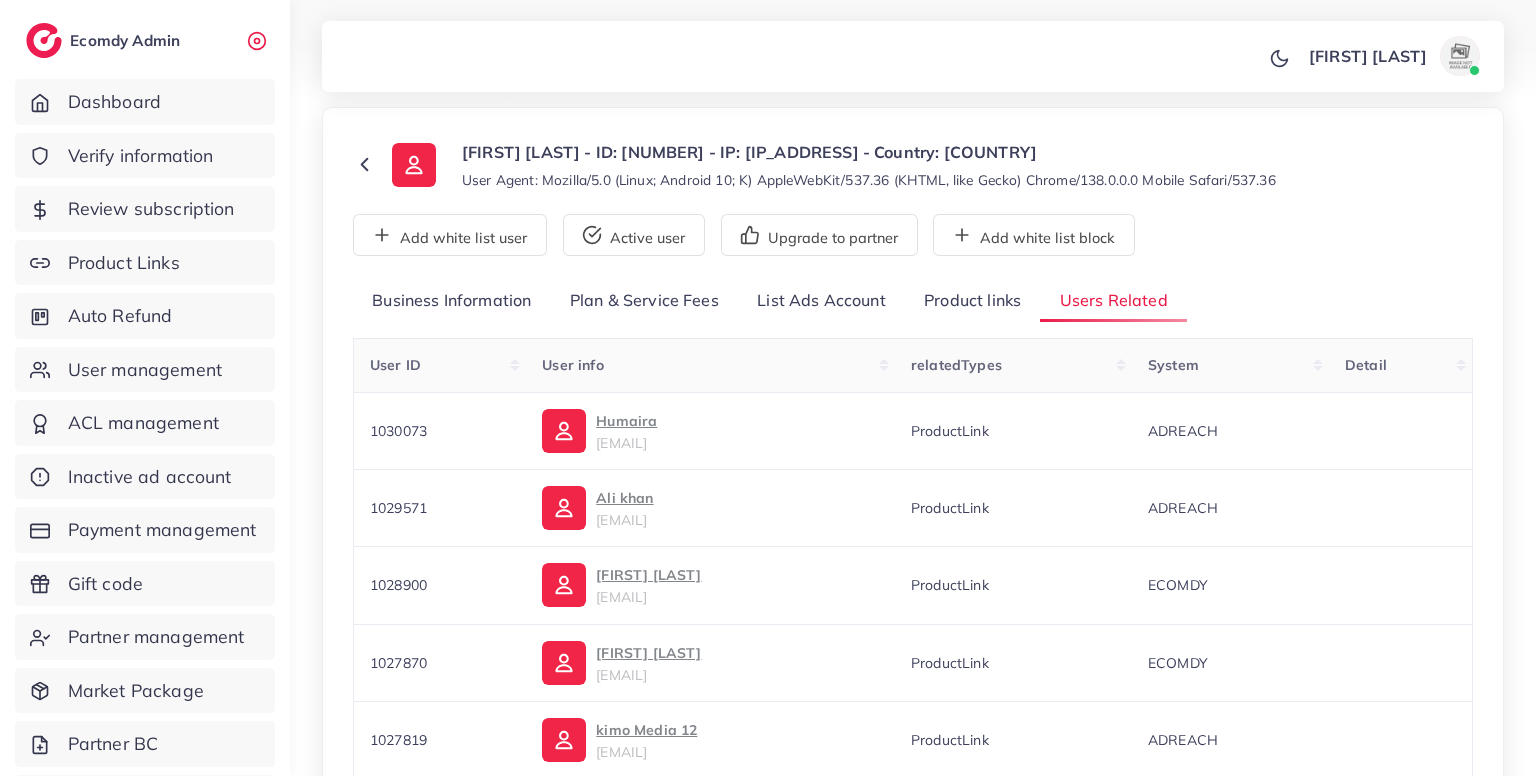 click on "Product links" at bounding box center [972, 301] 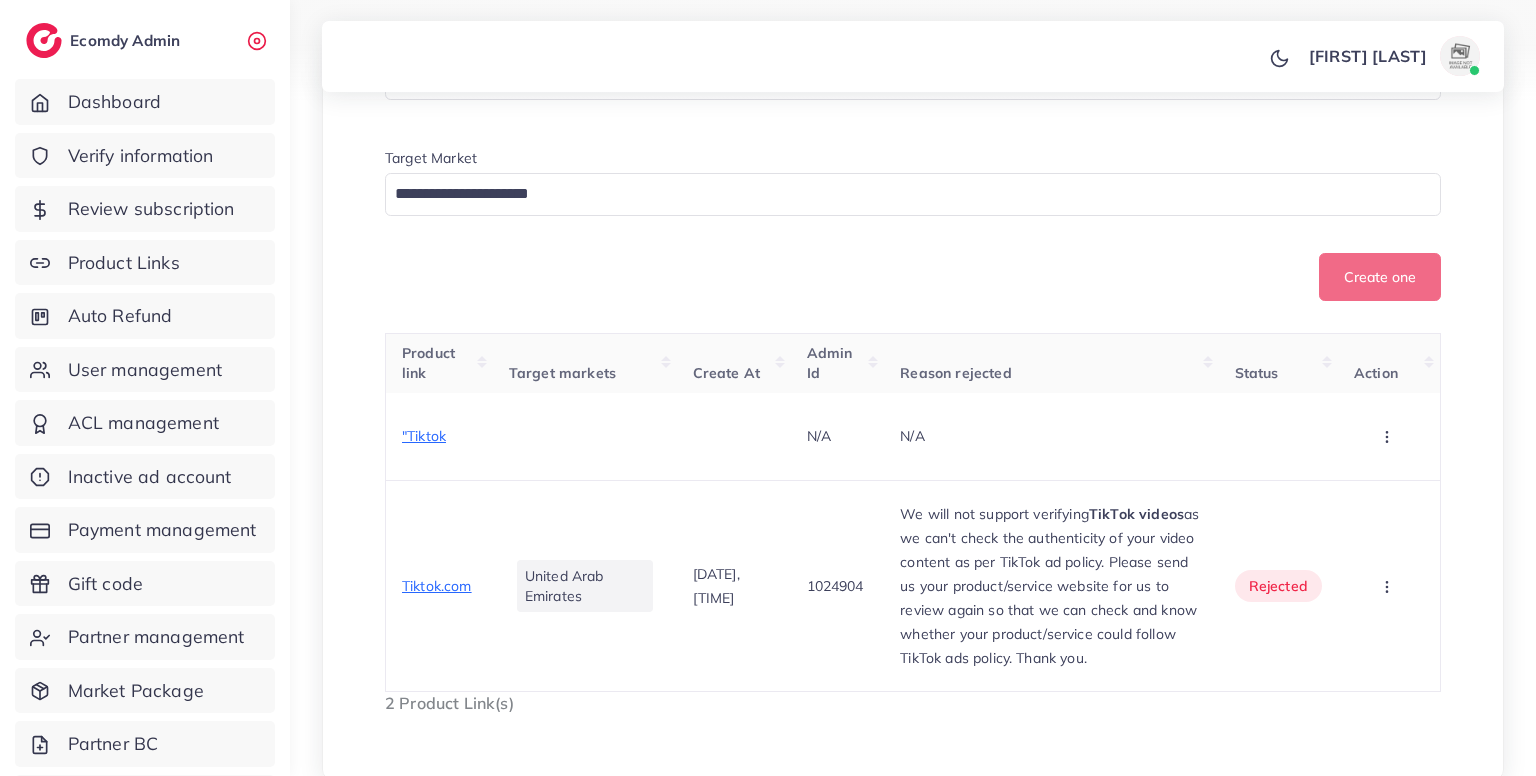 scroll, scrollTop: 612, scrollLeft: 0, axis: vertical 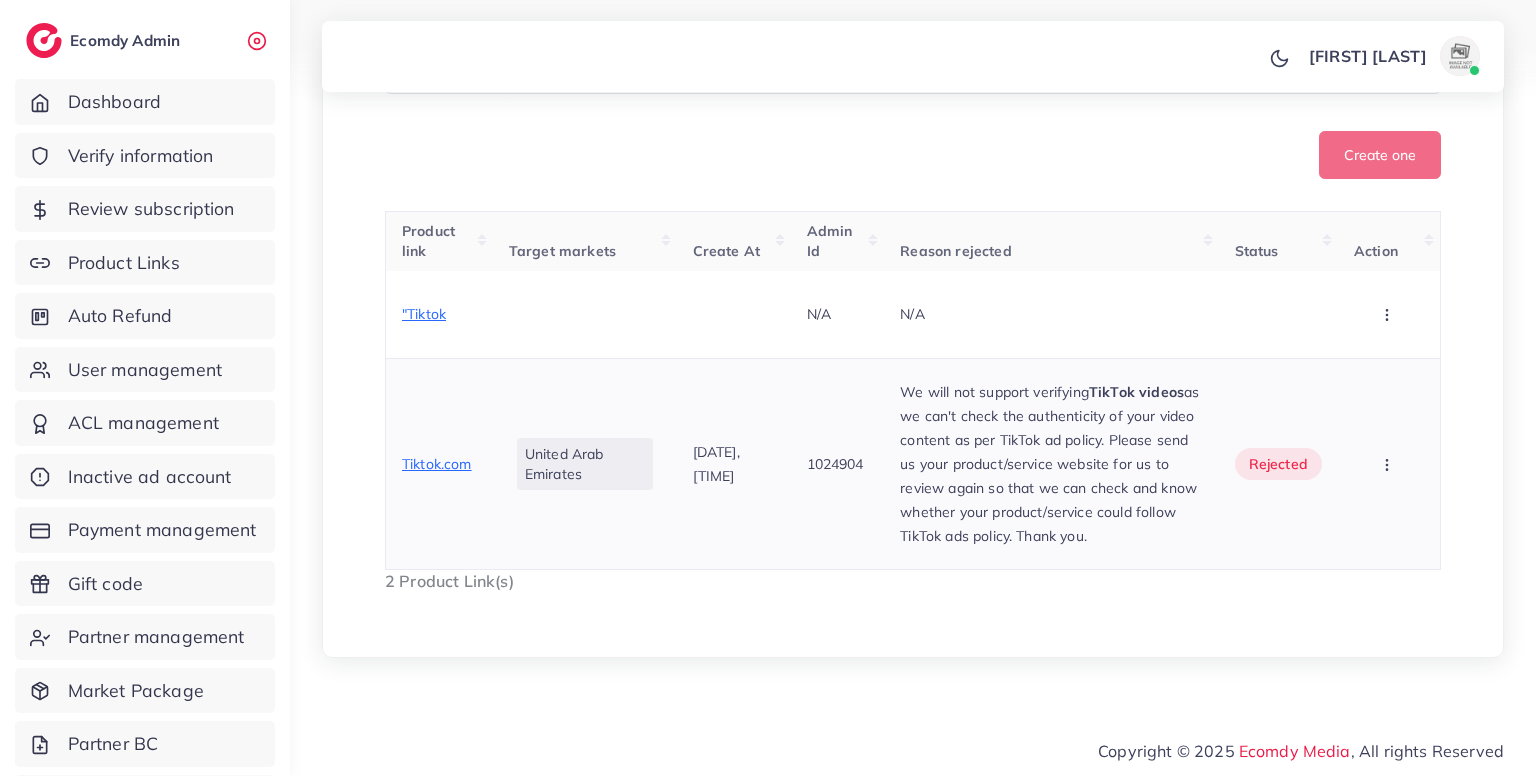 drag, startPoint x: 975, startPoint y: 441, endPoint x: 1146, endPoint y: 541, distance: 198.09341 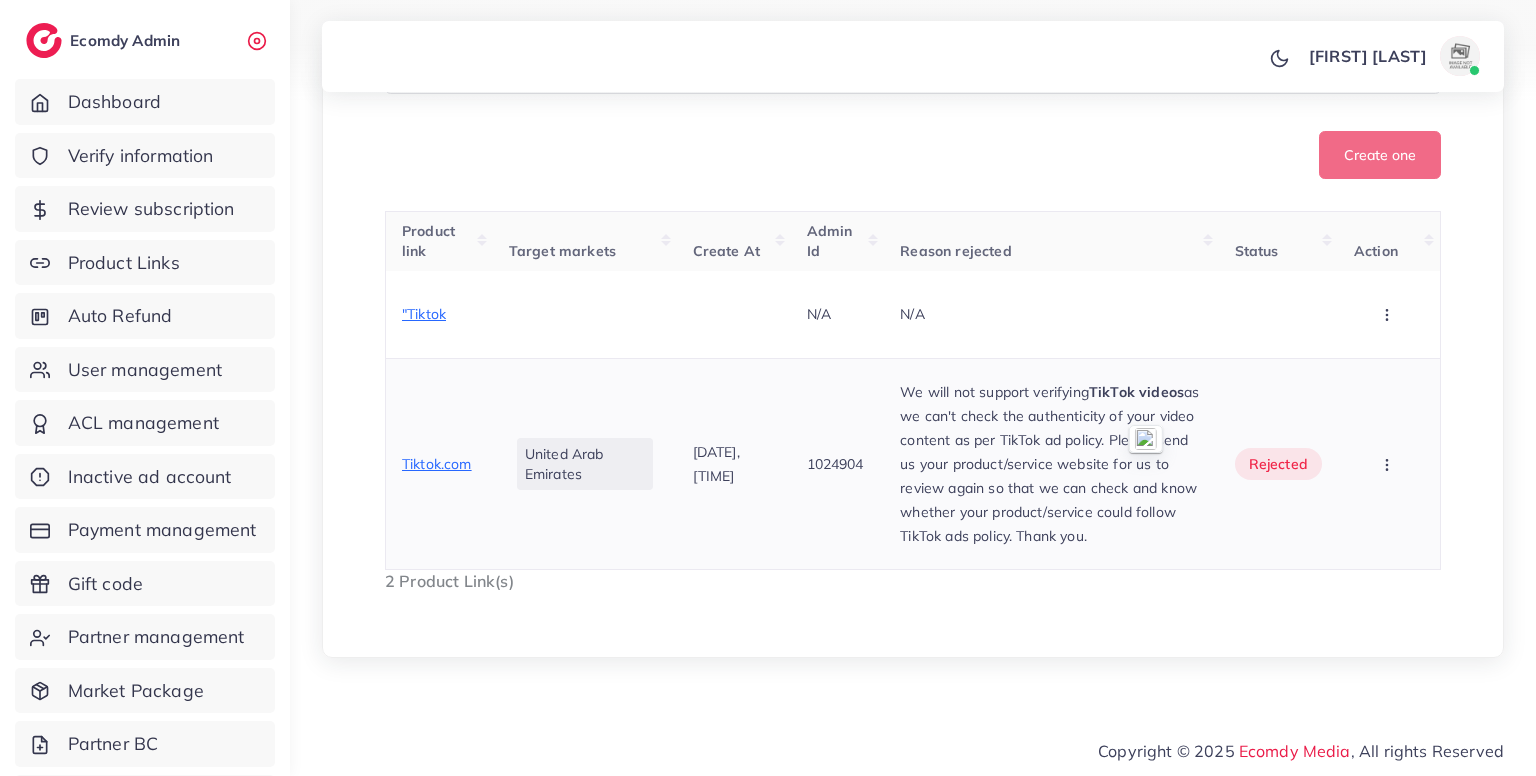 copy on "Please send us your product/service website for us to review again so that we can check and know whether your product/service could follow TikTok ads policy. Thank you." 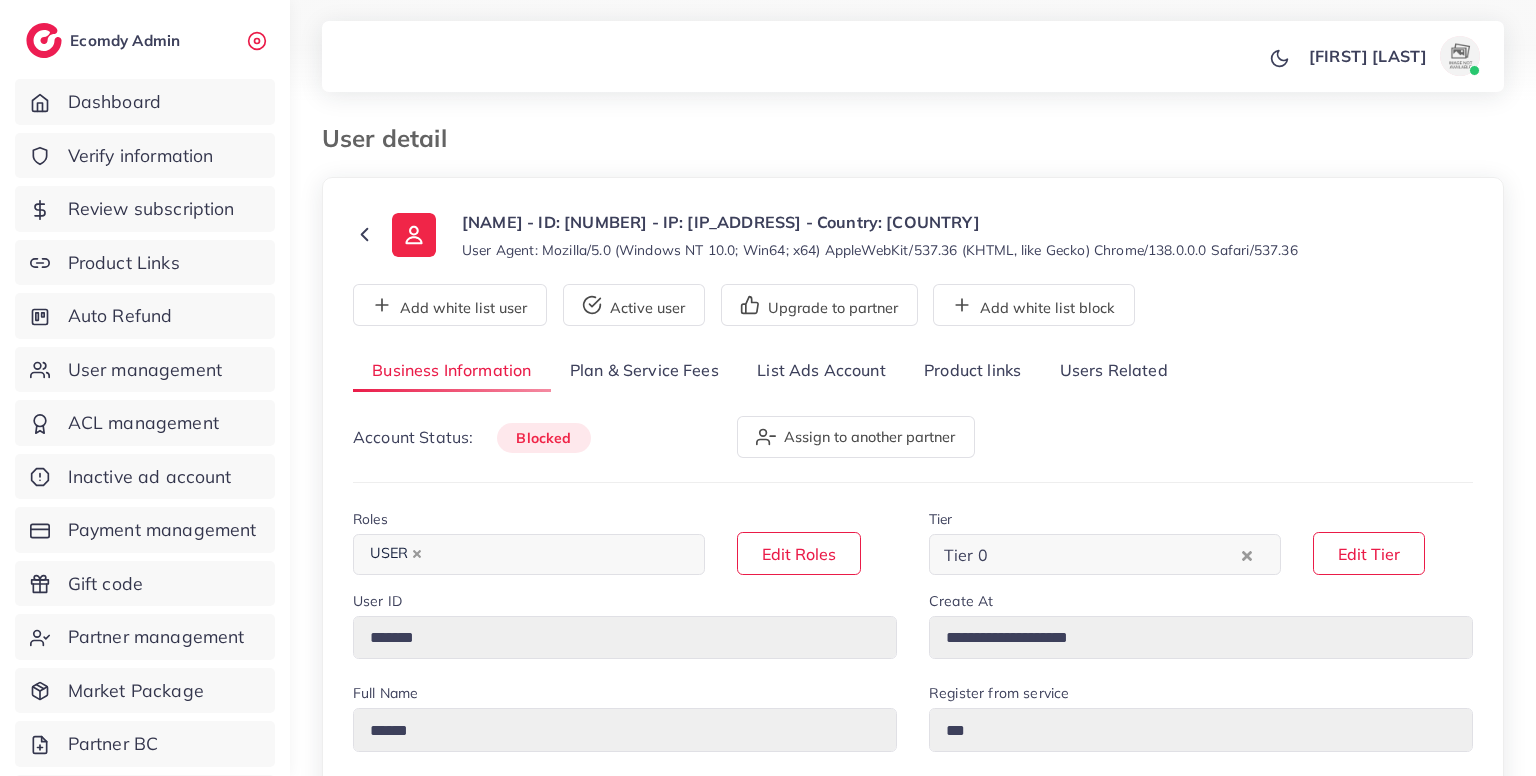 select on "********" 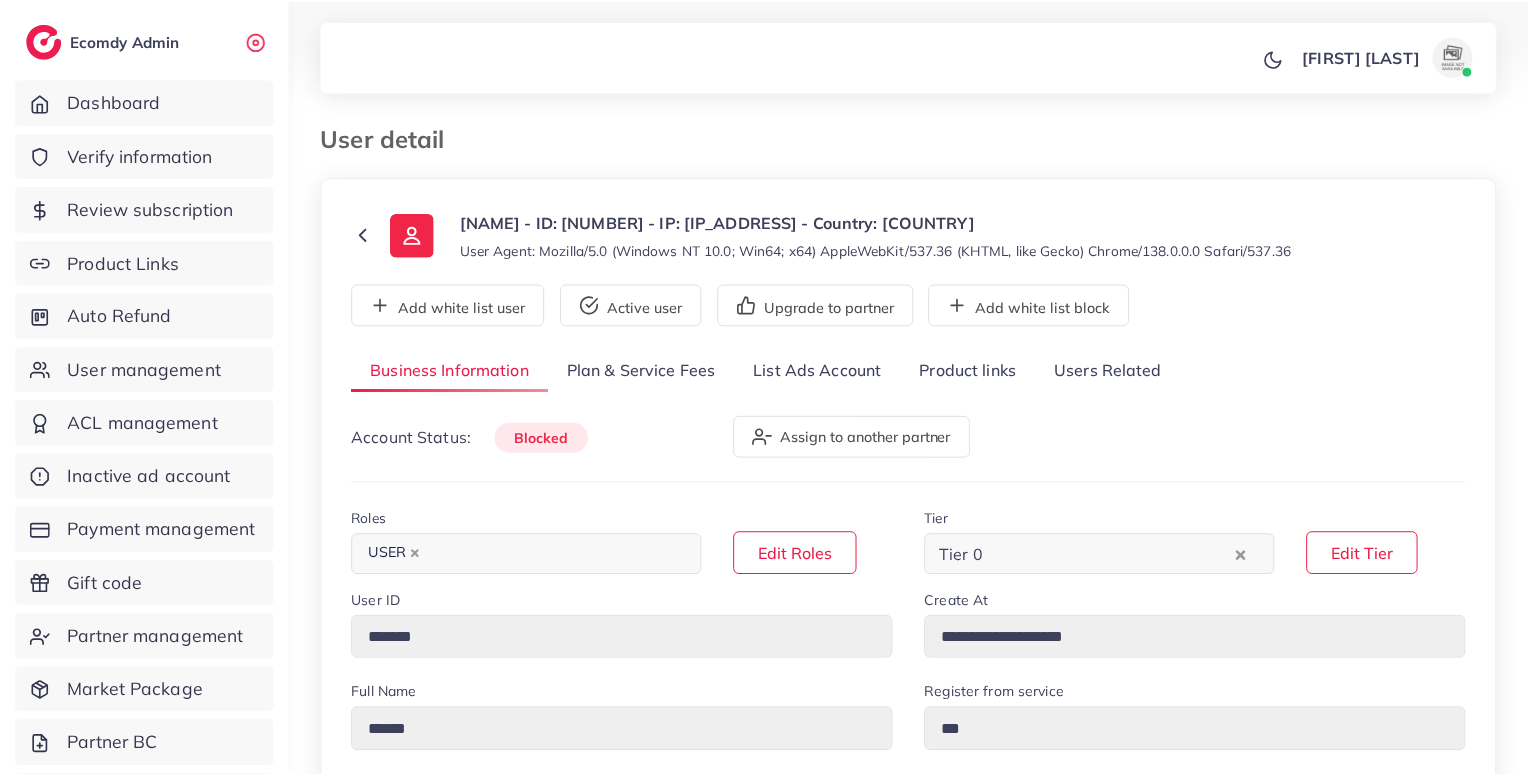 scroll, scrollTop: 0, scrollLeft: 0, axis: both 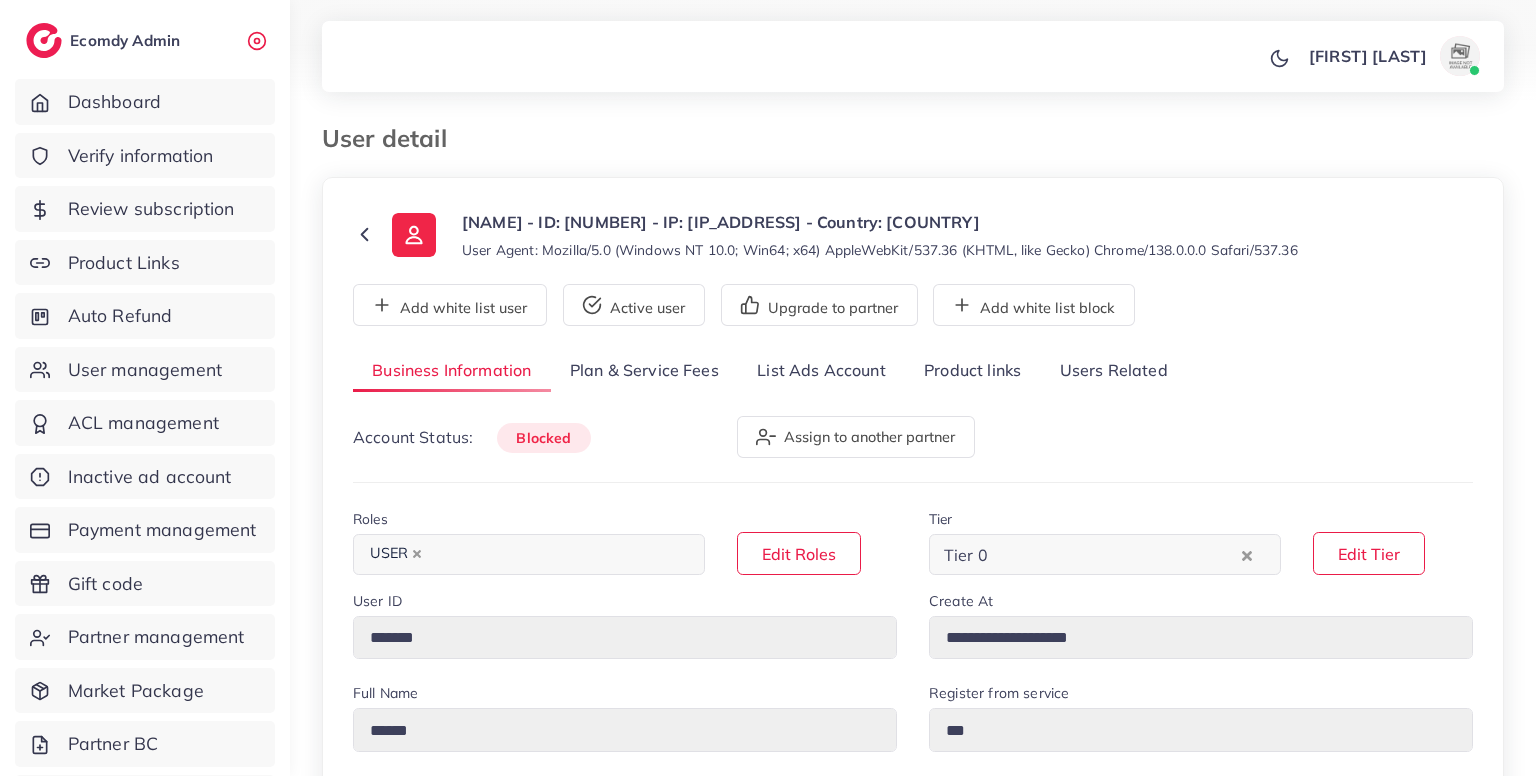 click on "Users Related" at bounding box center [1113, 371] 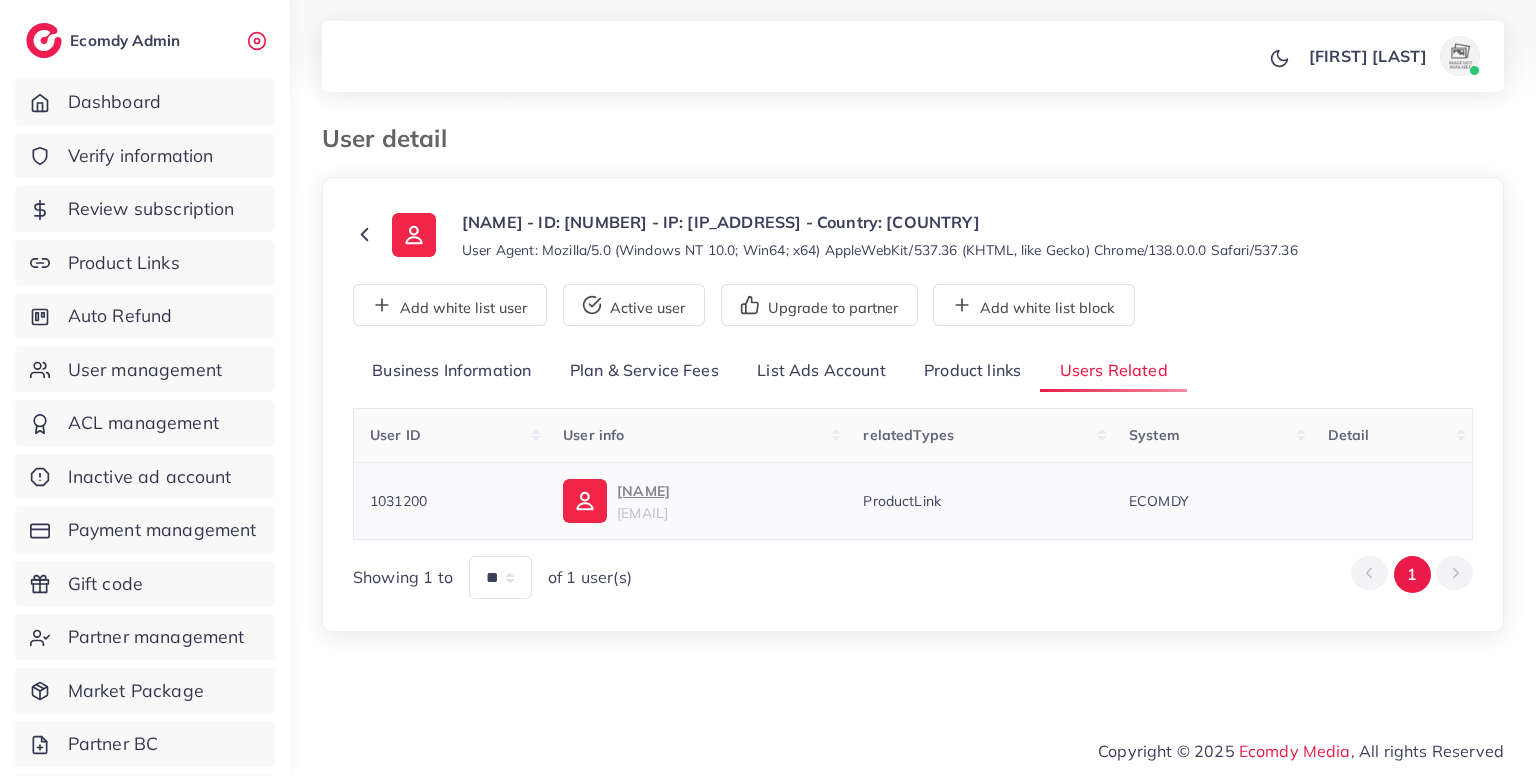 click on "1031200" at bounding box center [451, 500] 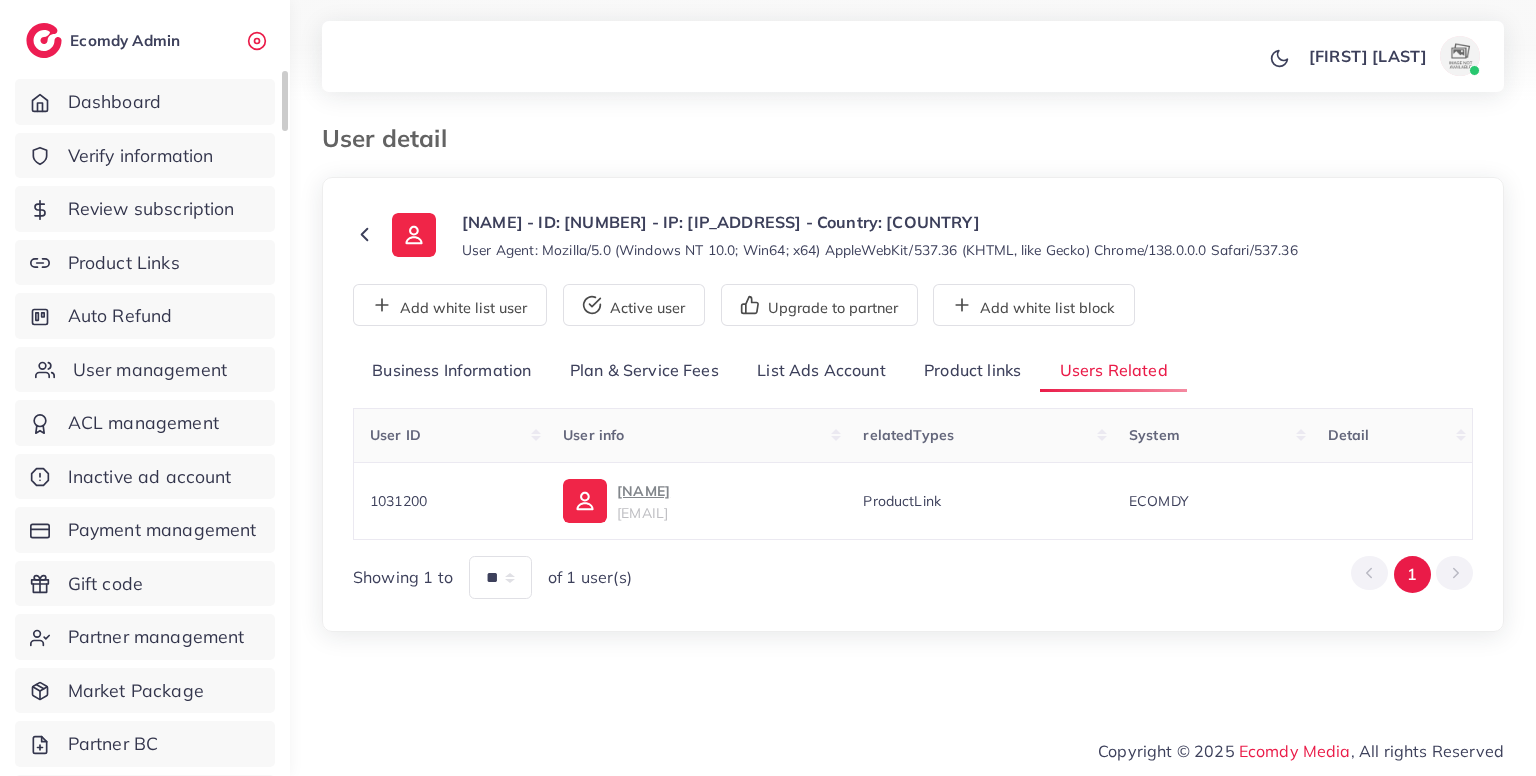 click on "User management" at bounding box center (145, 370) 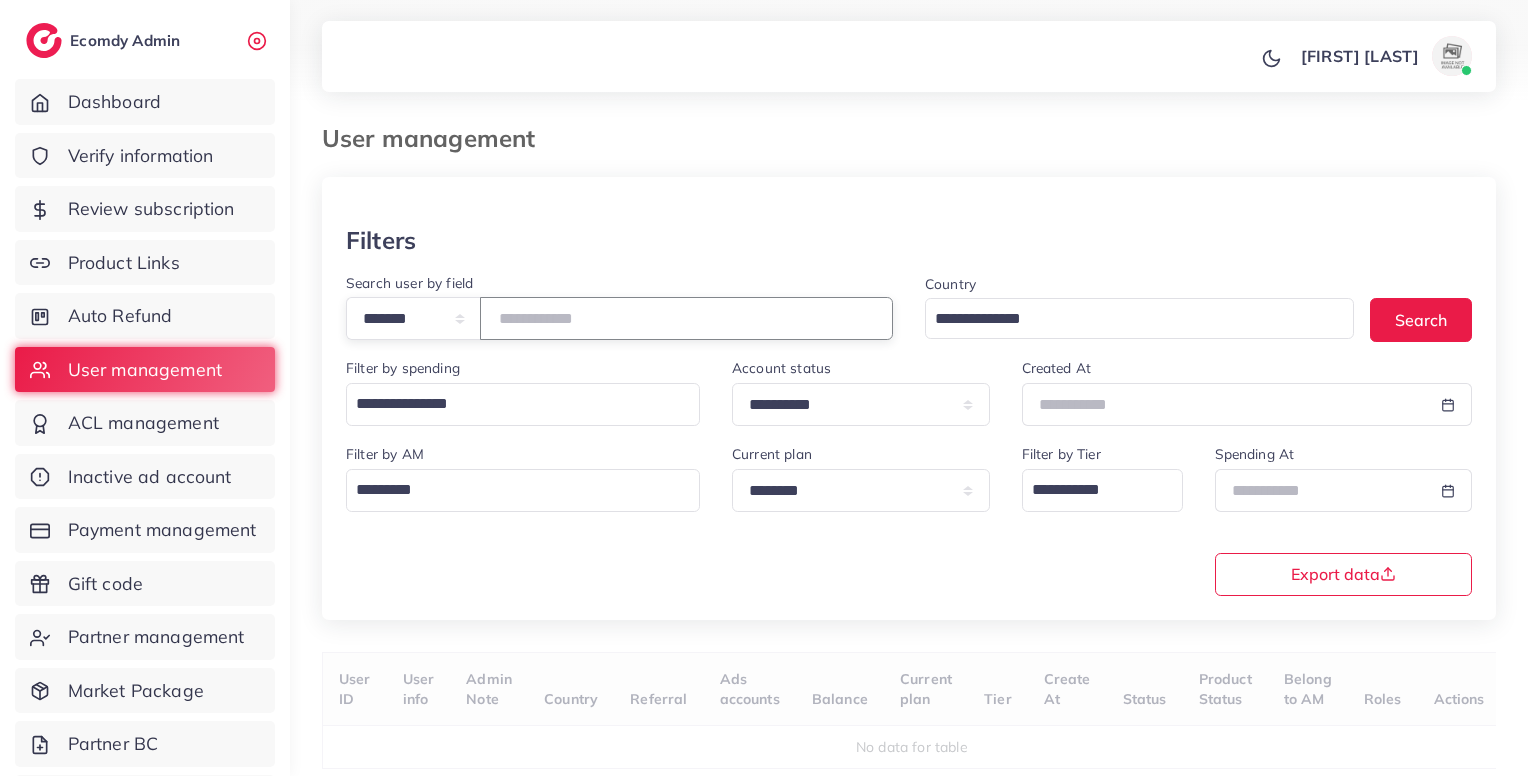 paste on "*******" 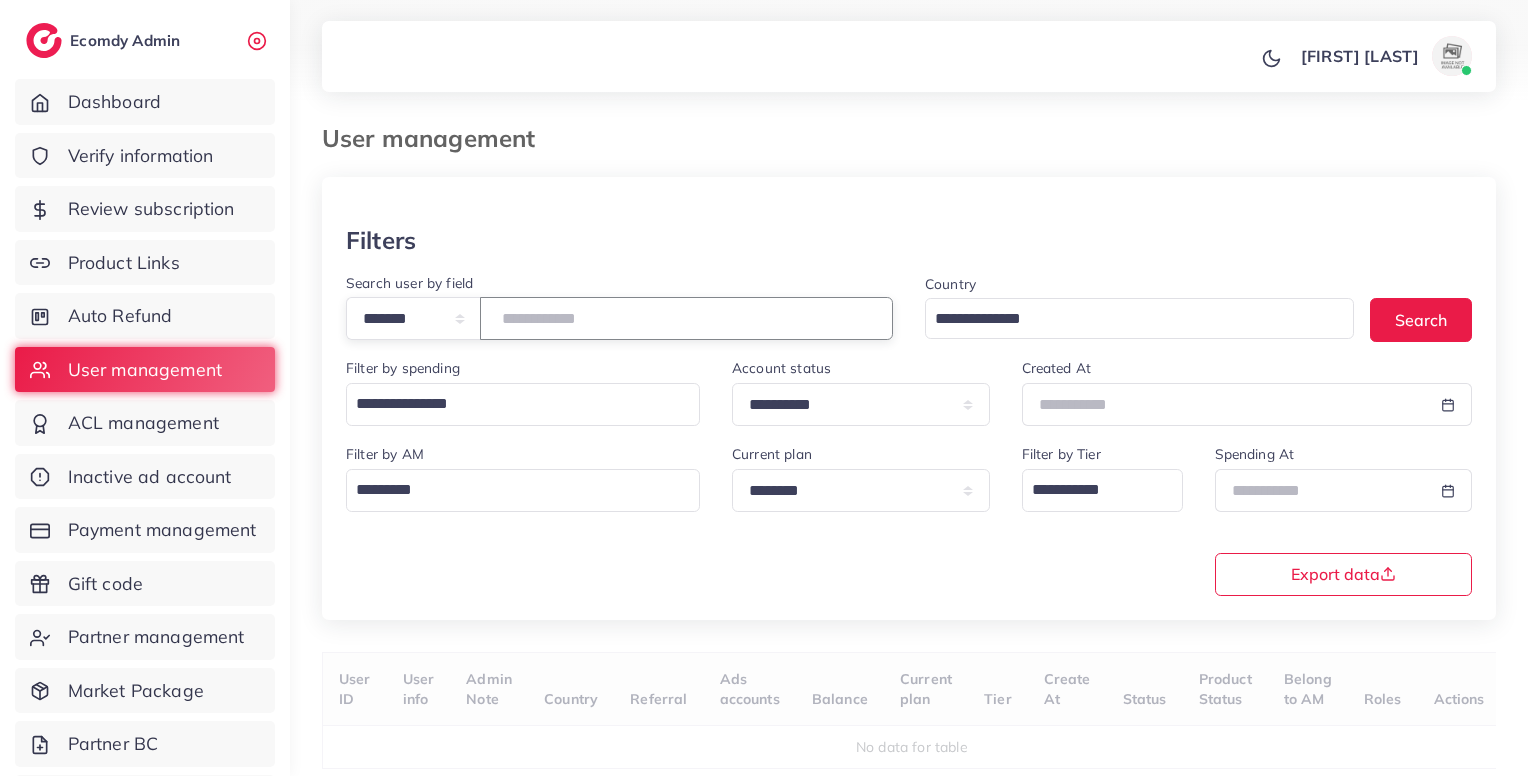 drag, startPoint x: 664, startPoint y: 329, endPoint x: 982, endPoint y: 608, distance: 423.04254 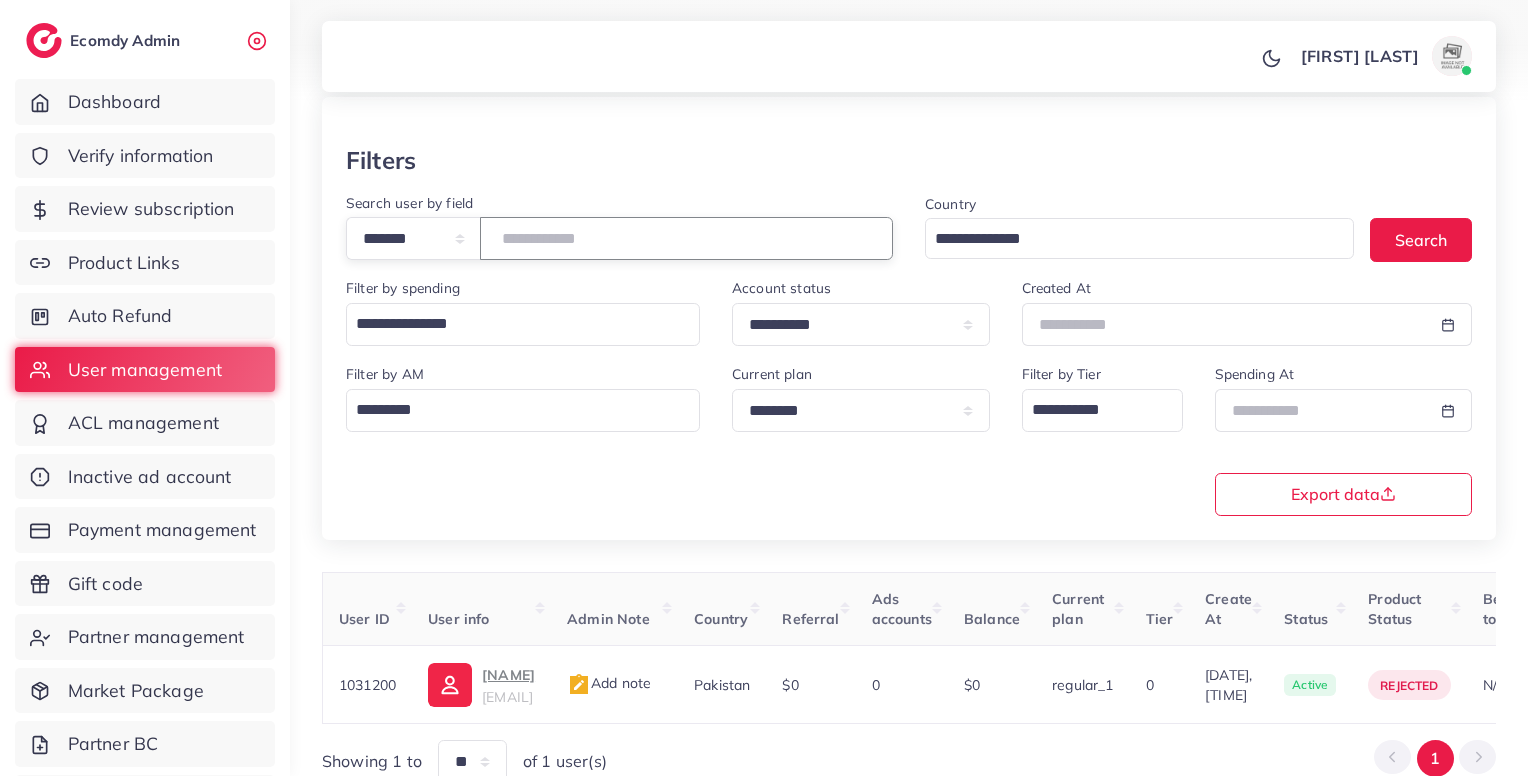 scroll, scrollTop: 183, scrollLeft: 0, axis: vertical 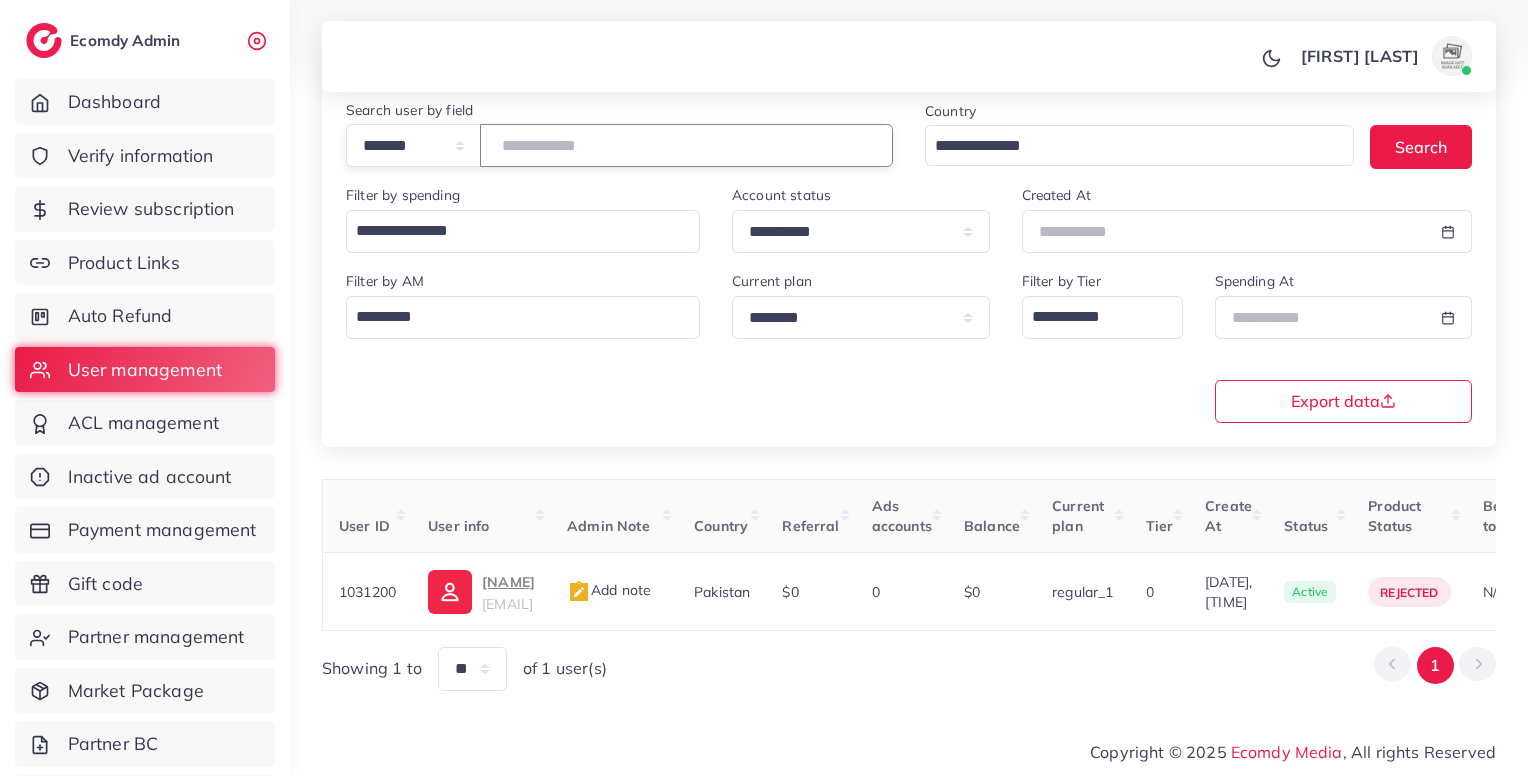 type on "*******" 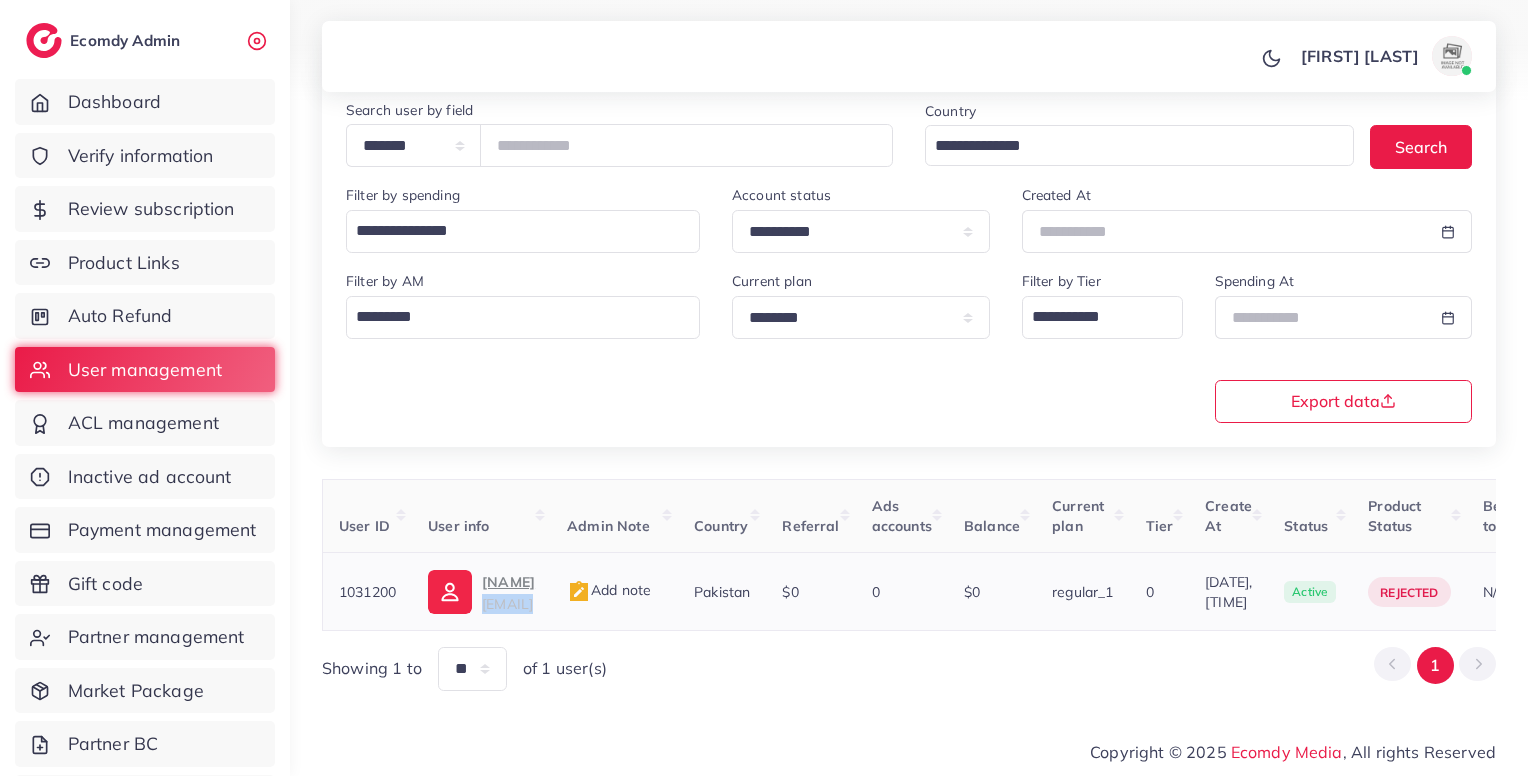 drag, startPoint x: 697, startPoint y: 594, endPoint x: 486, endPoint y: 611, distance: 211.68373 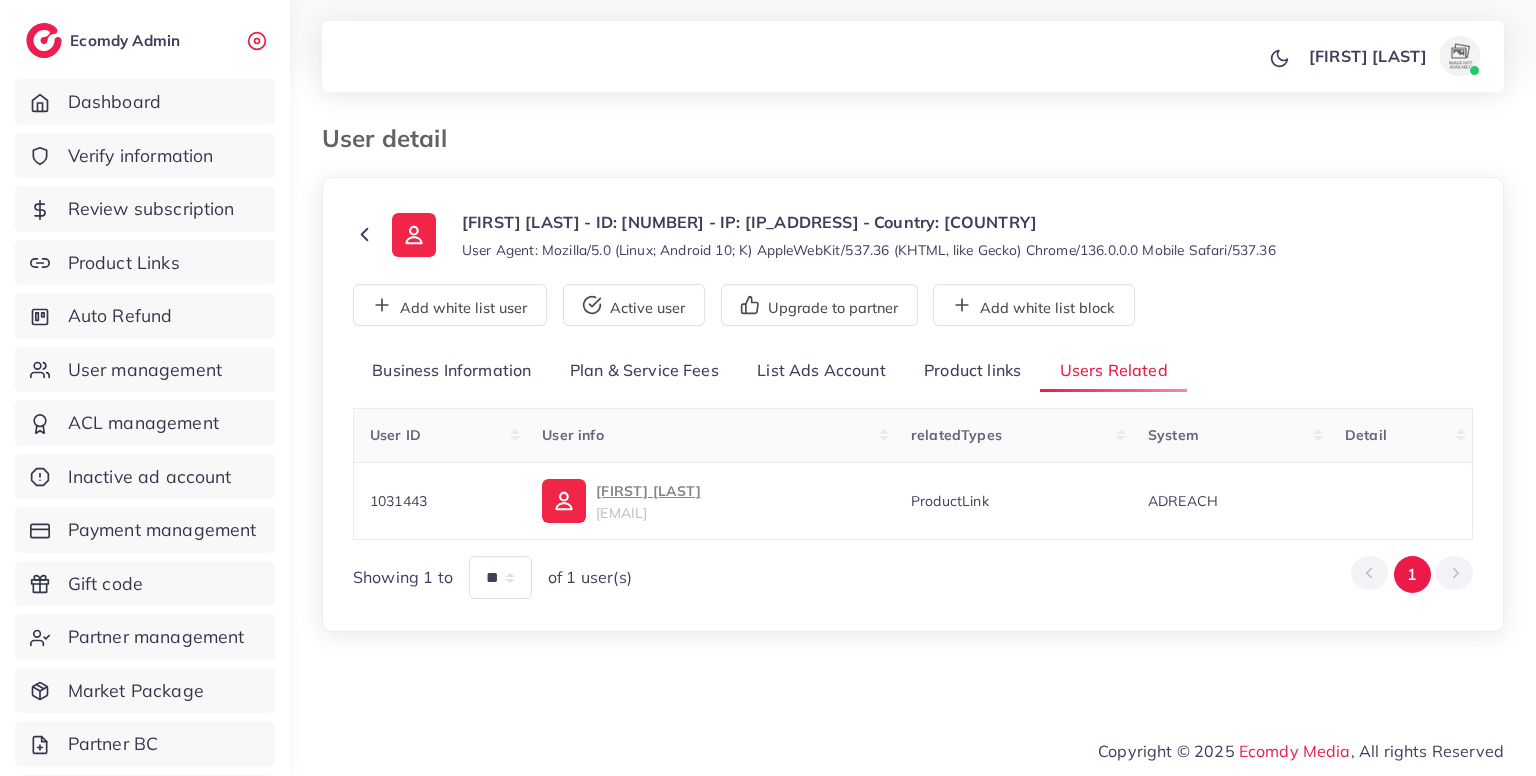 scroll, scrollTop: 0, scrollLeft: 0, axis: both 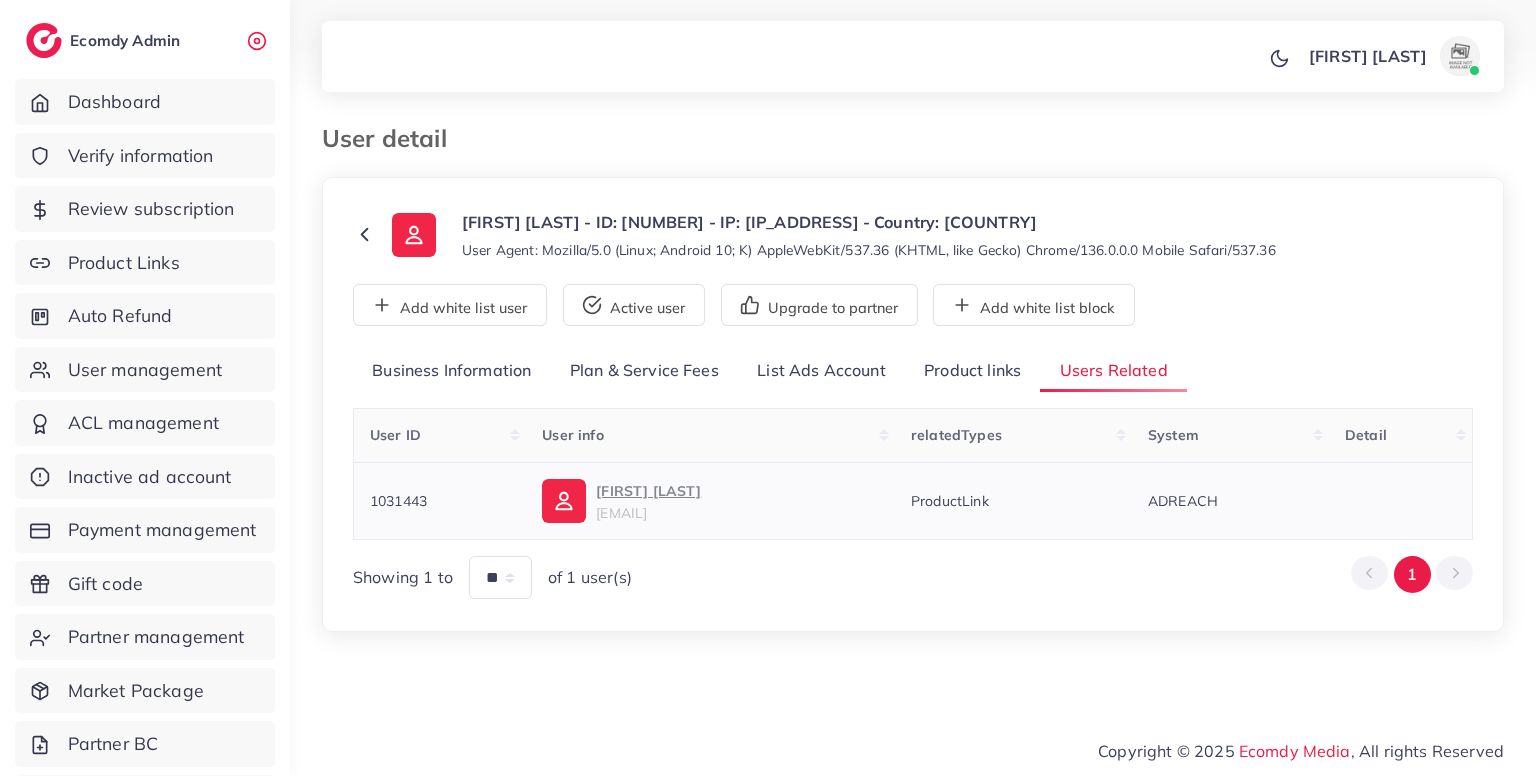 click on "1031443" at bounding box center (440, 500) 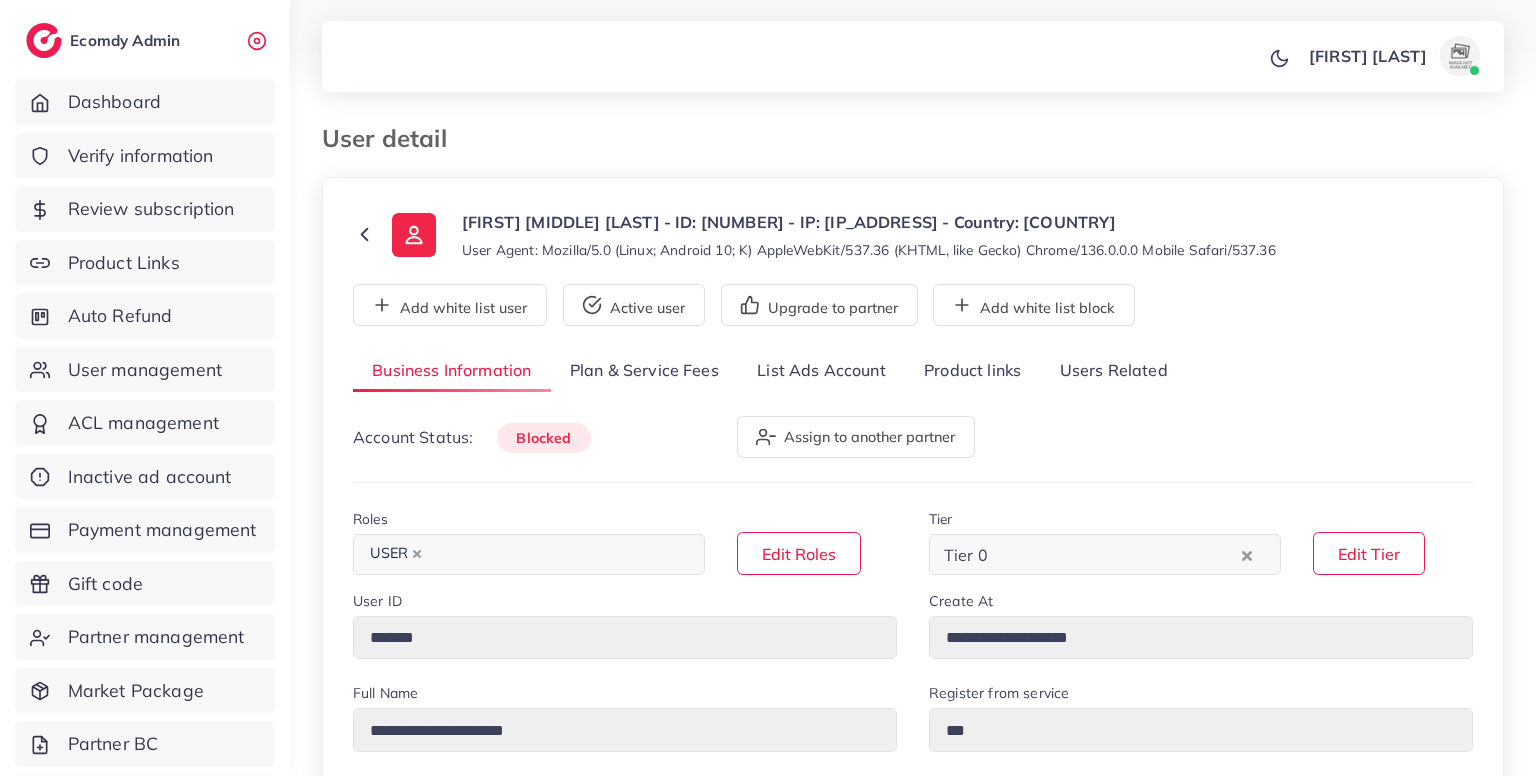 select on "********" 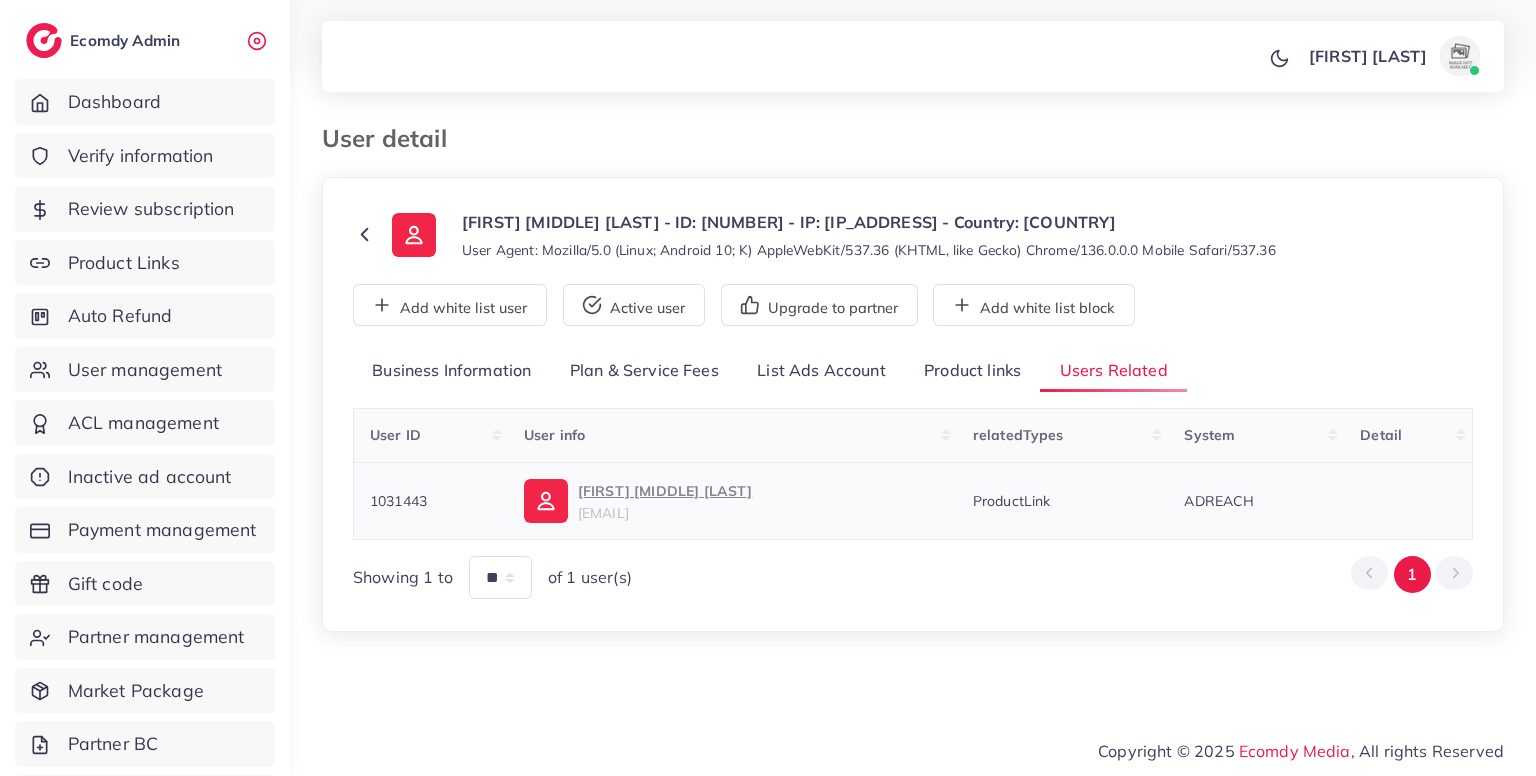 click on "1031443" at bounding box center (431, 500) 